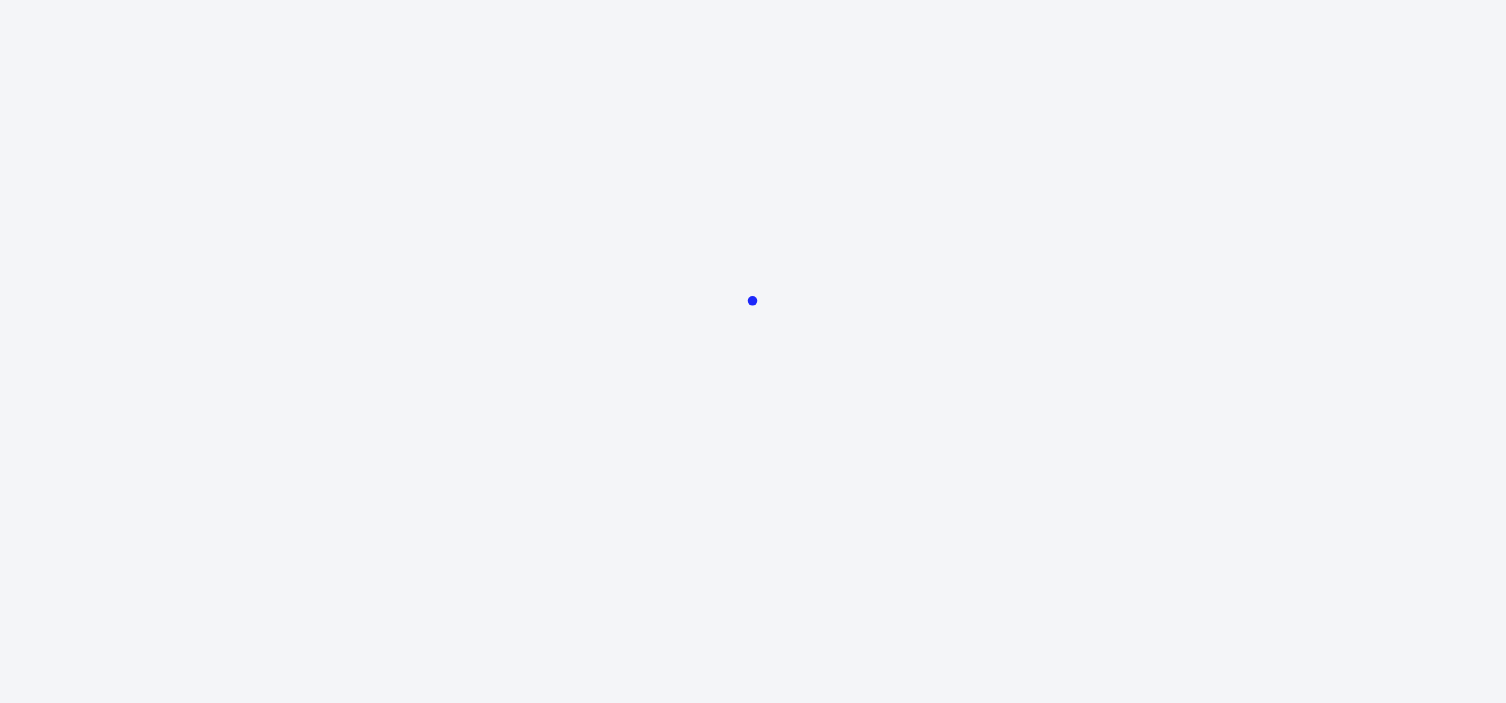 scroll, scrollTop: 0, scrollLeft: 0, axis: both 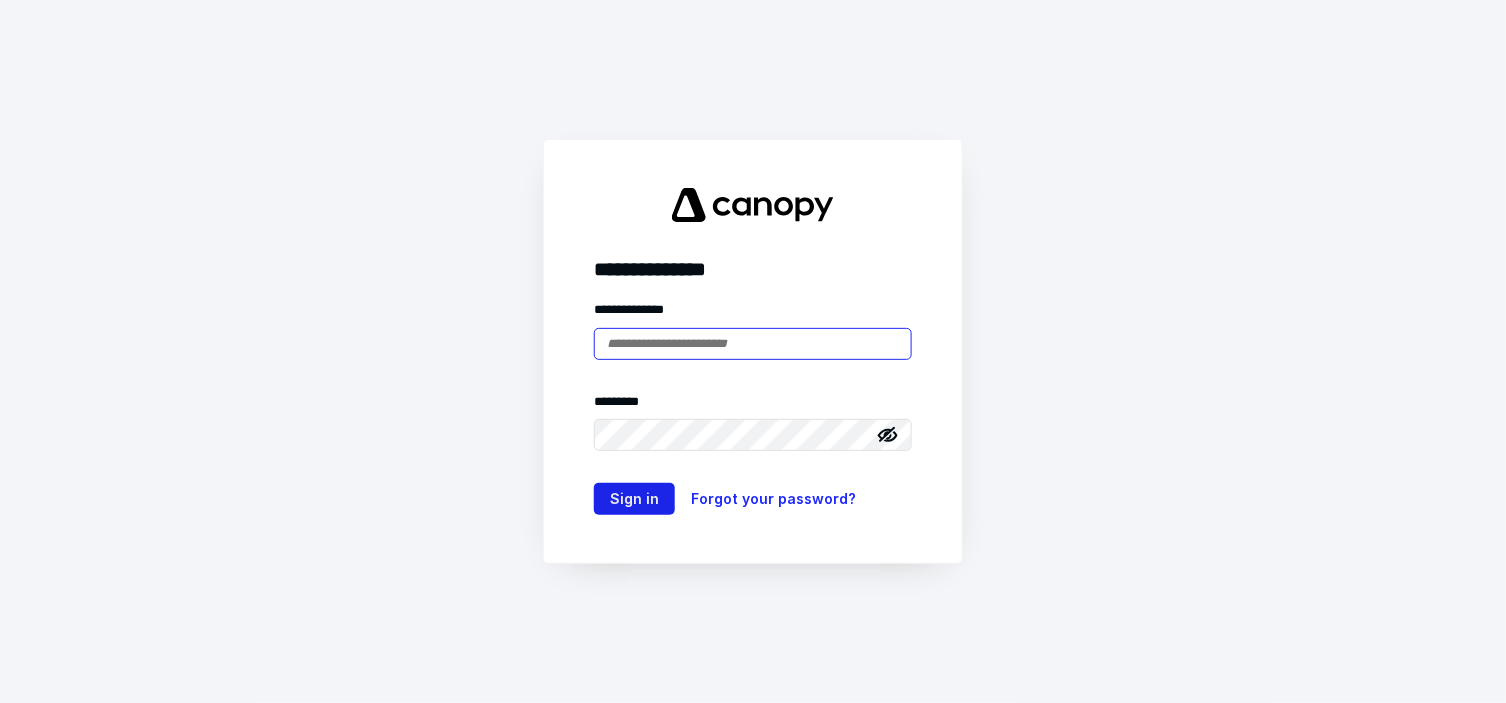 type on "**********" 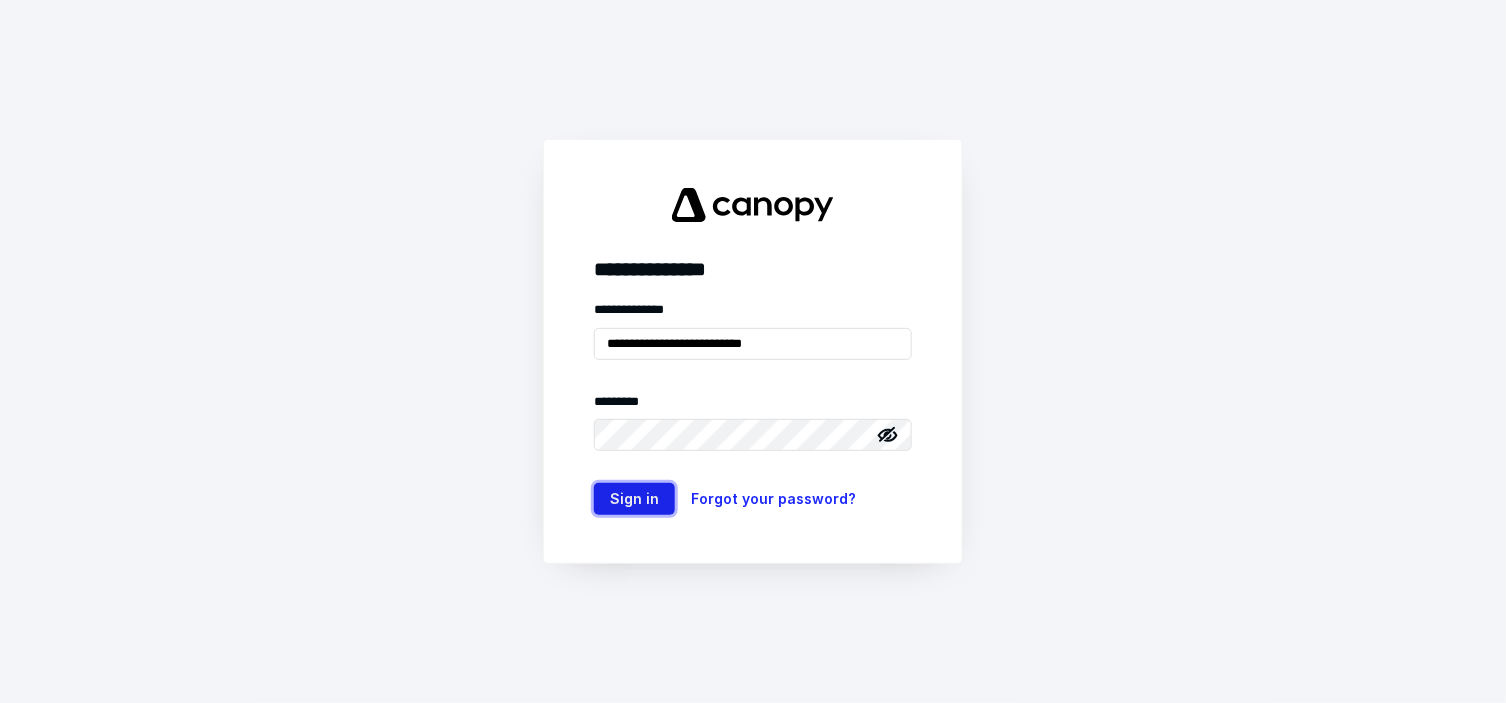 click on "Sign in" at bounding box center [634, 499] 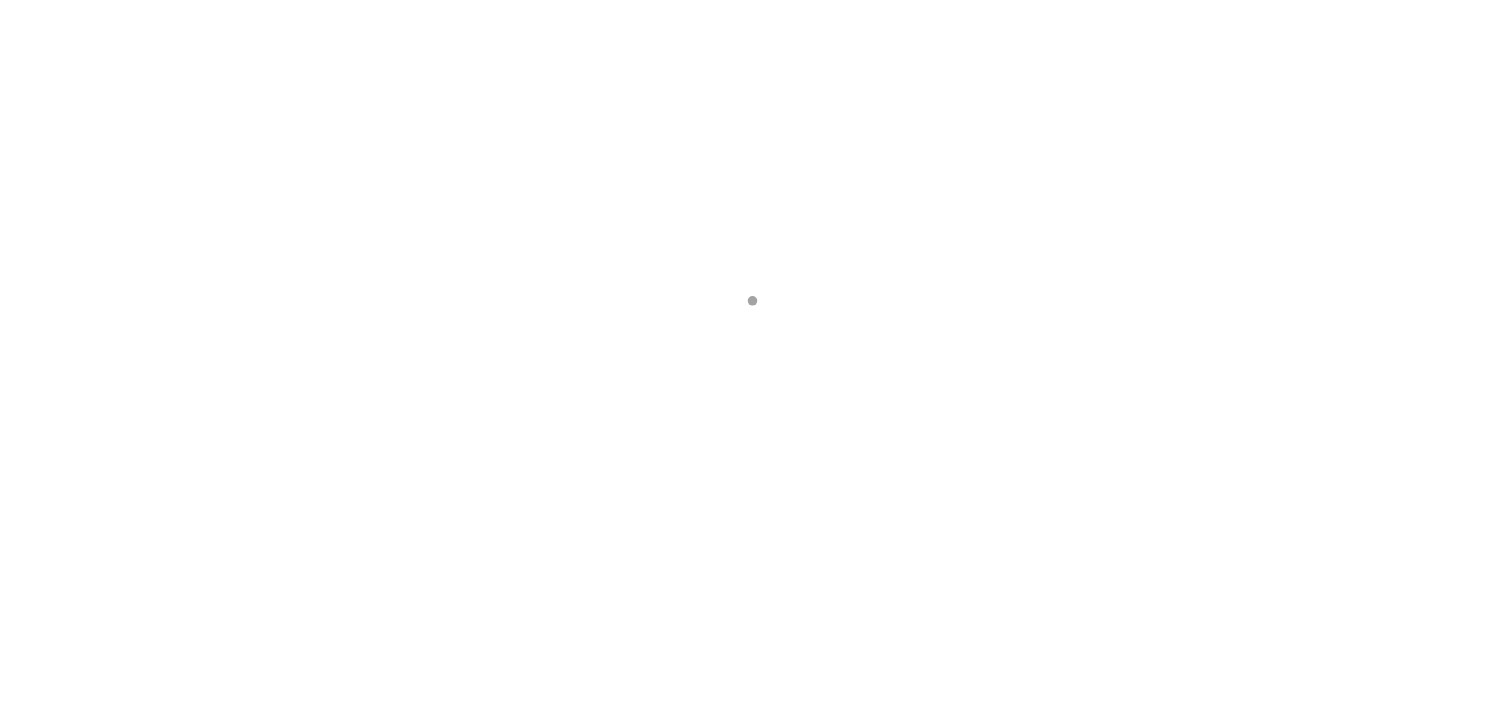 scroll, scrollTop: 0, scrollLeft: 0, axis: both 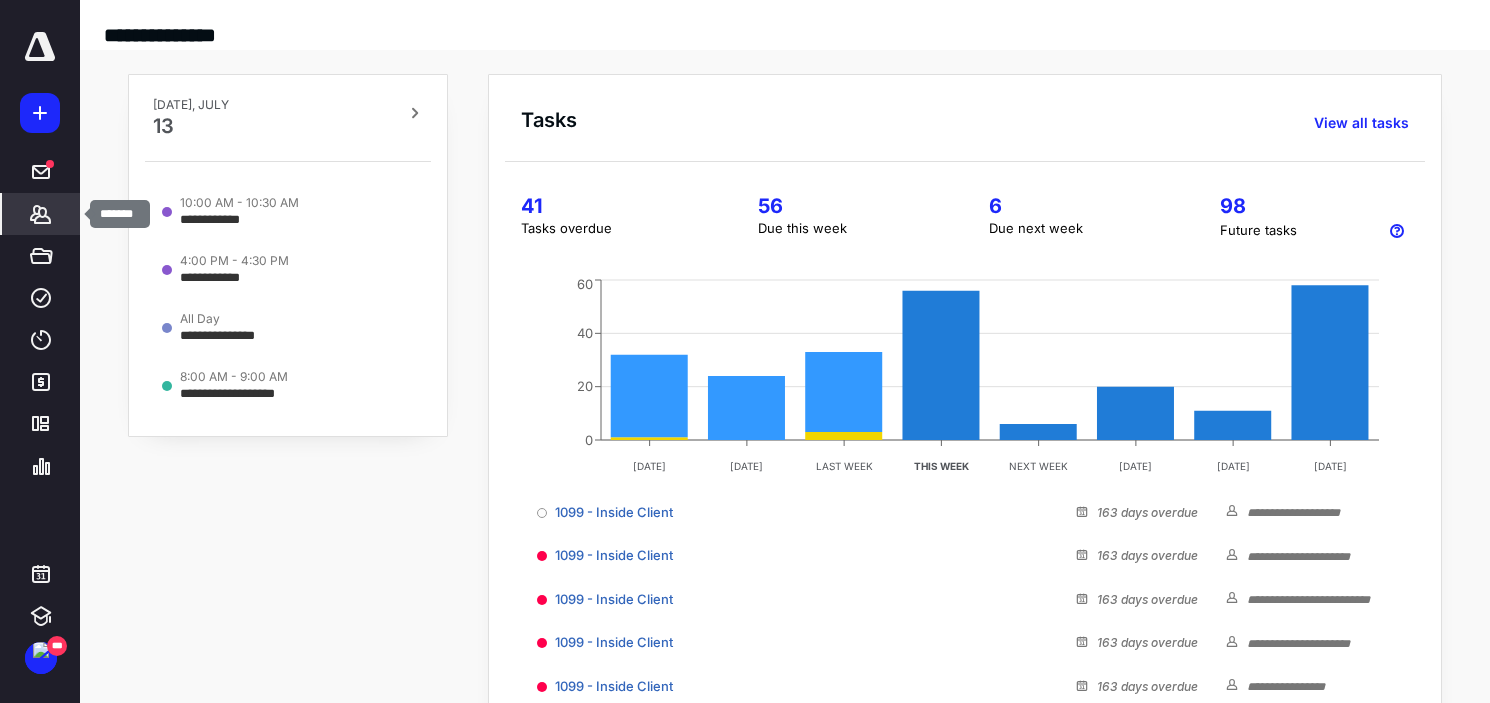 click 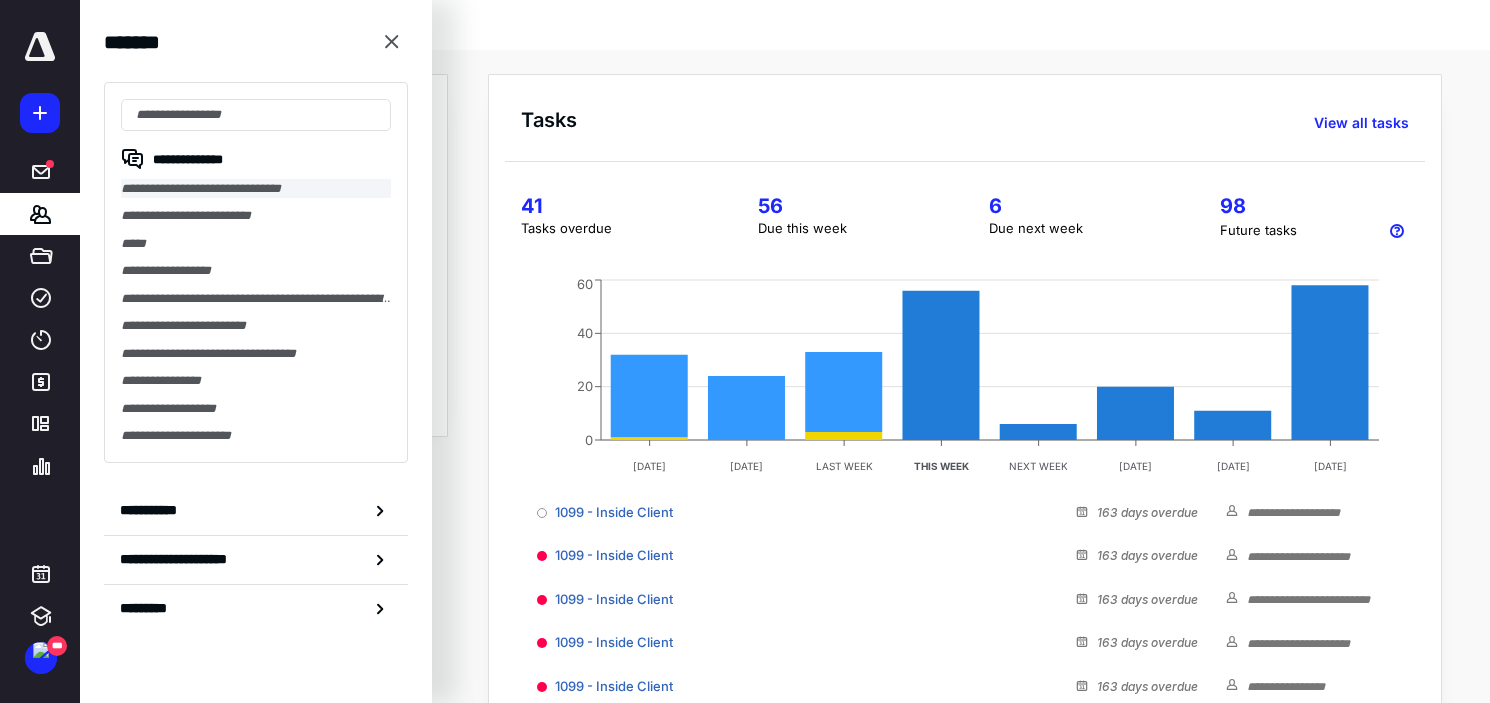 click on "**********" at bounding box center (256, 188) 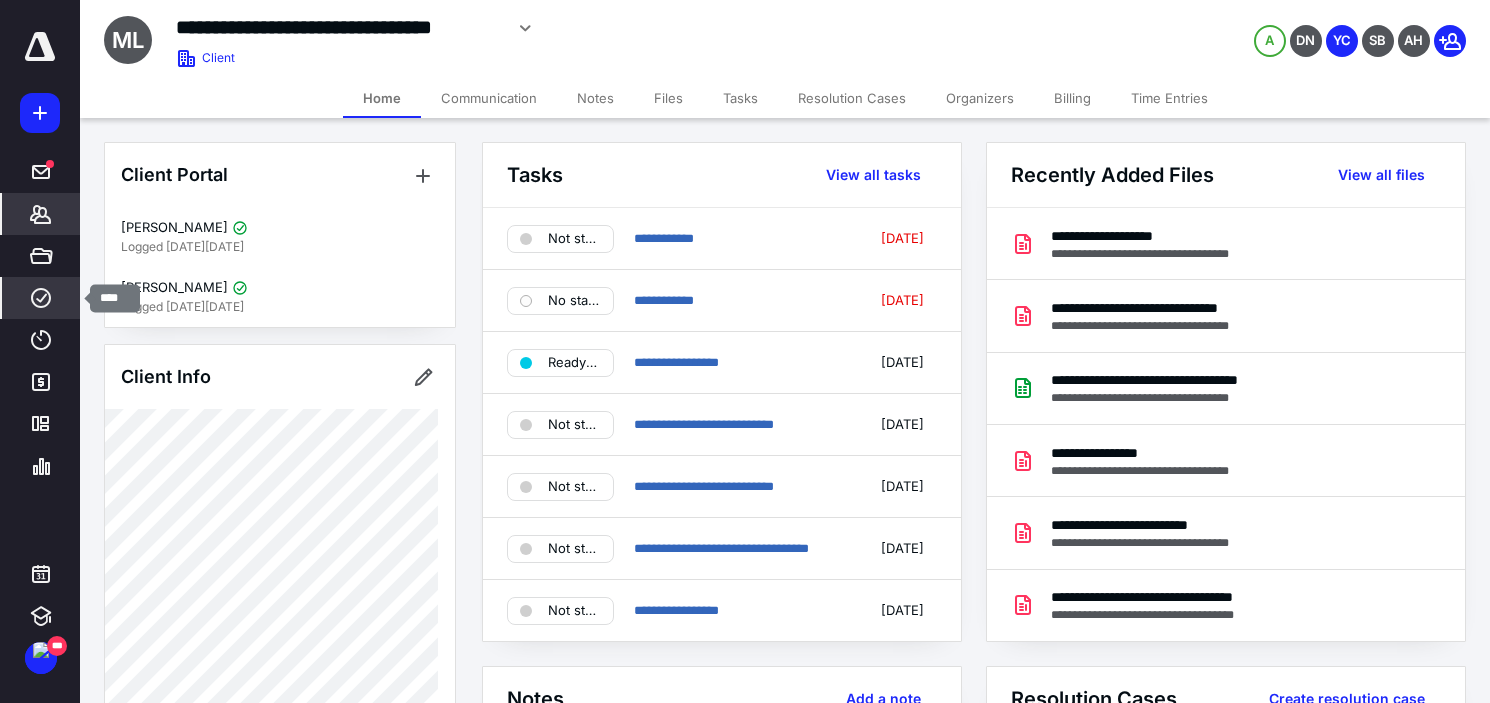 click on "****" at bounding box center (41, 298) 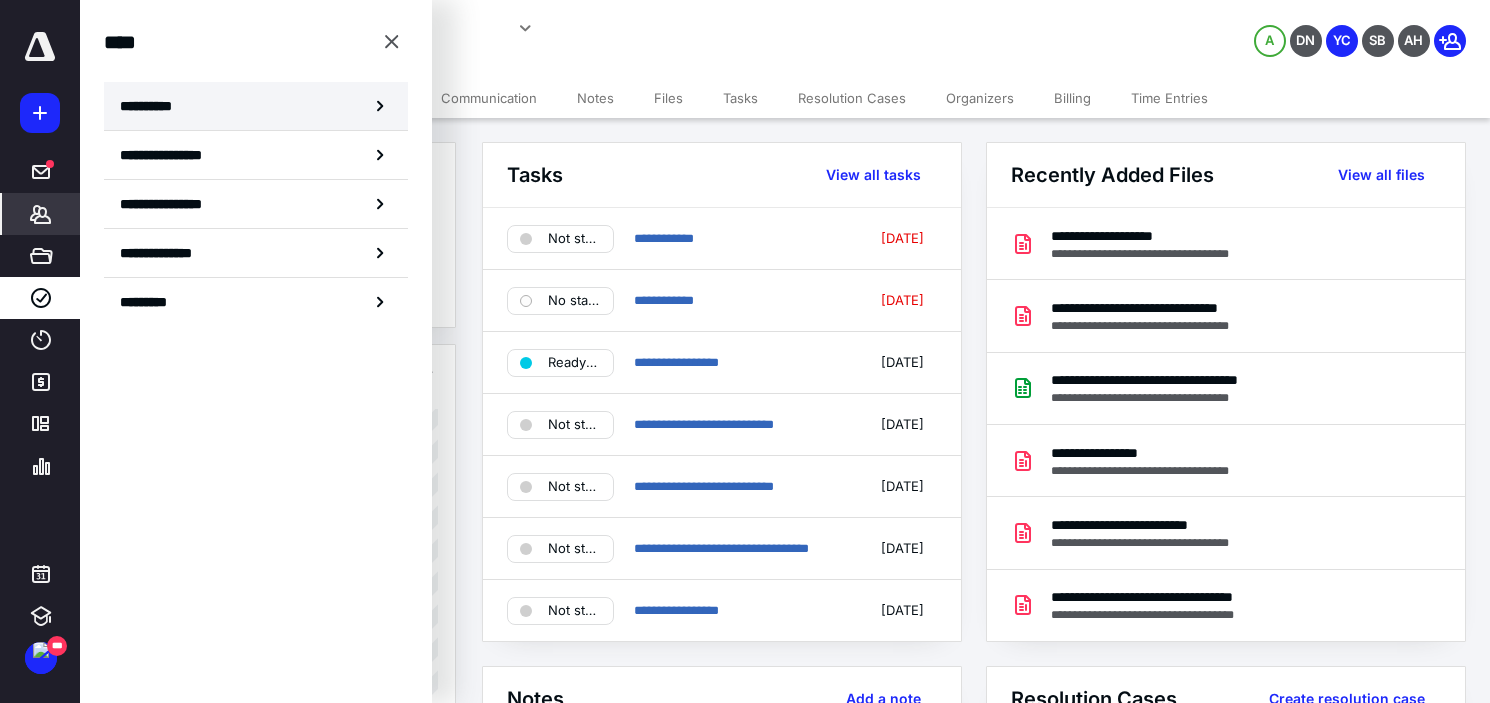 click on "**********" at bounding box center [256, 106] 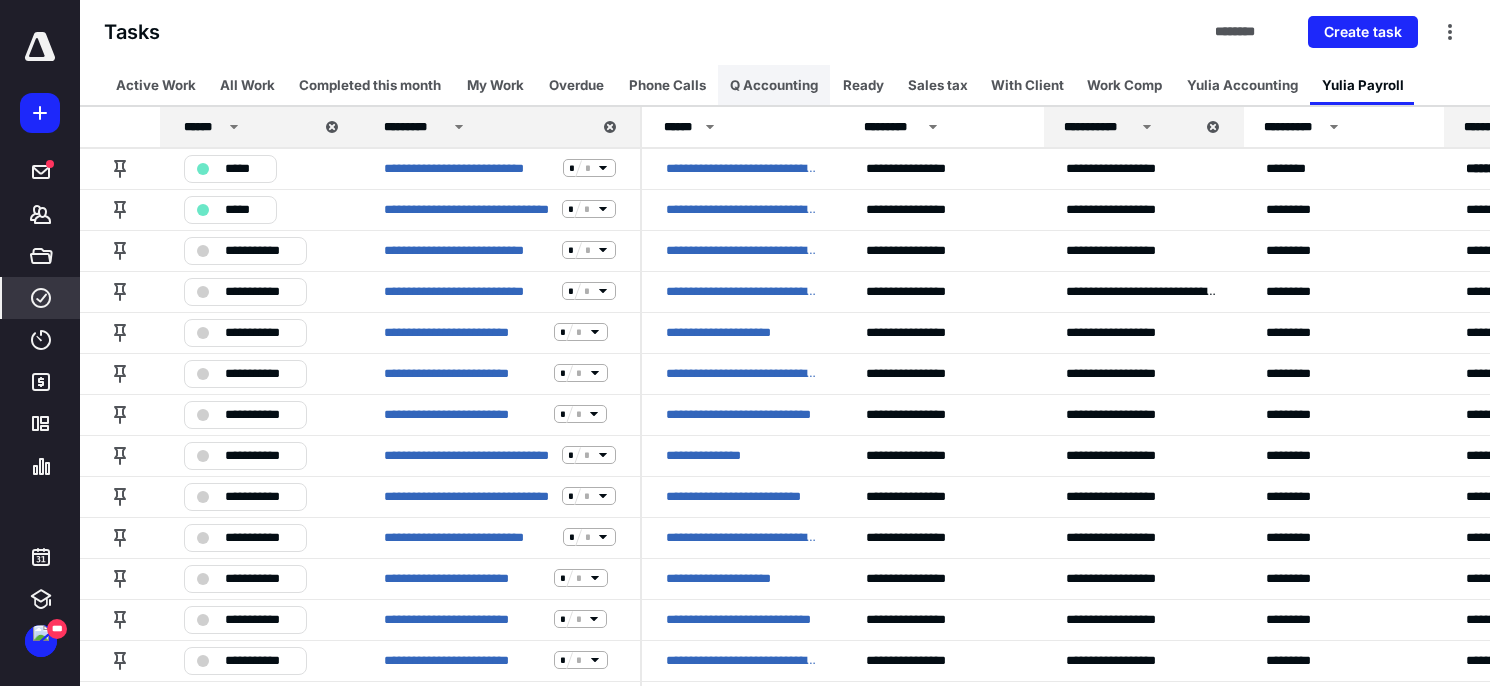click on "Q Accounting" at bounding box center [774, 85] 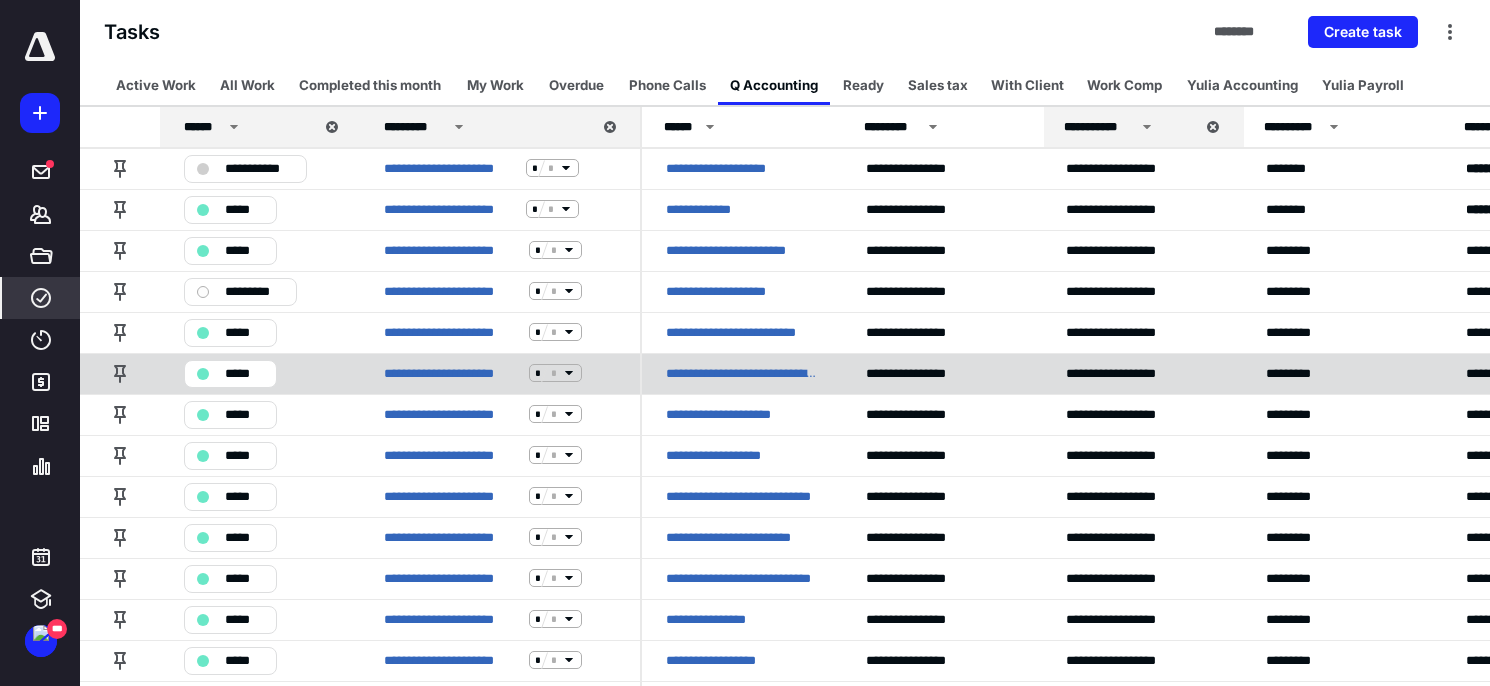scroll, scrollTop: 111, scrollLeft: 0, axis: vertical 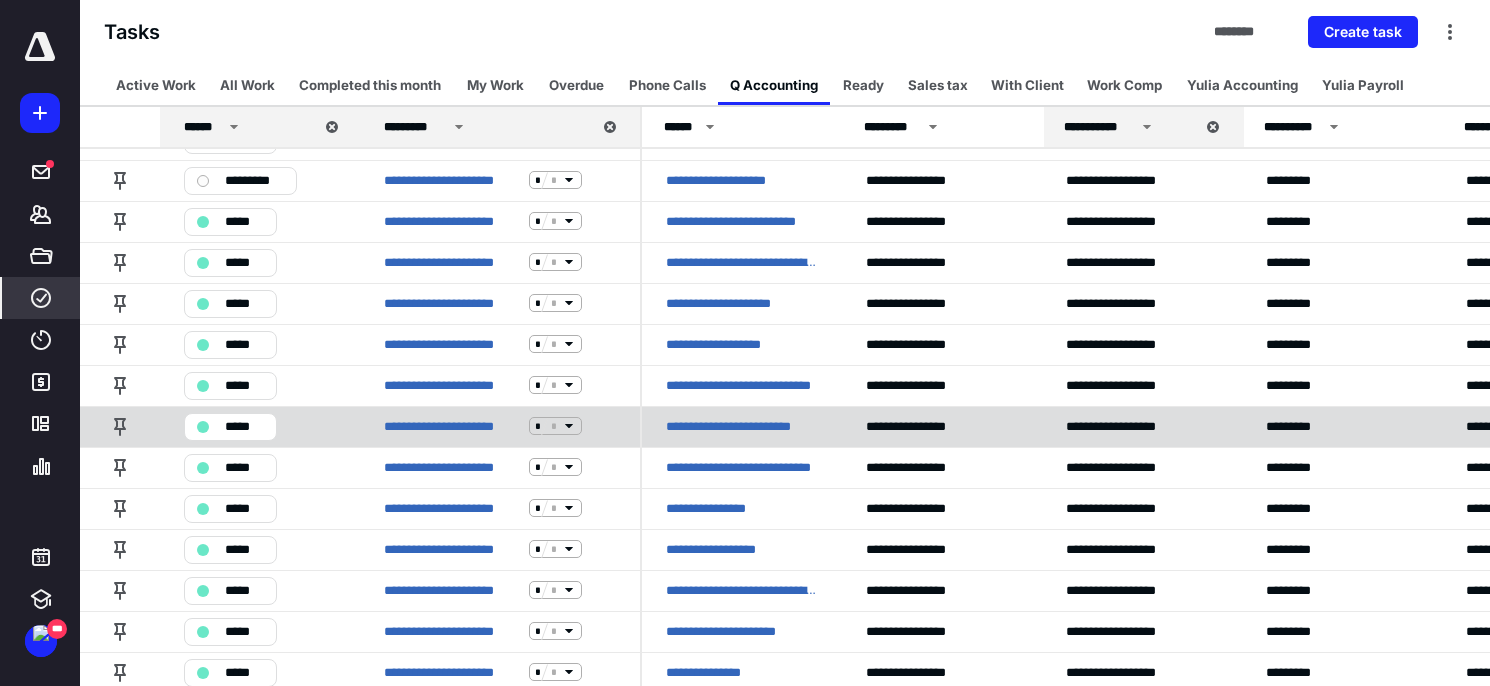 click on "**********" at bounding box center [742, 426] 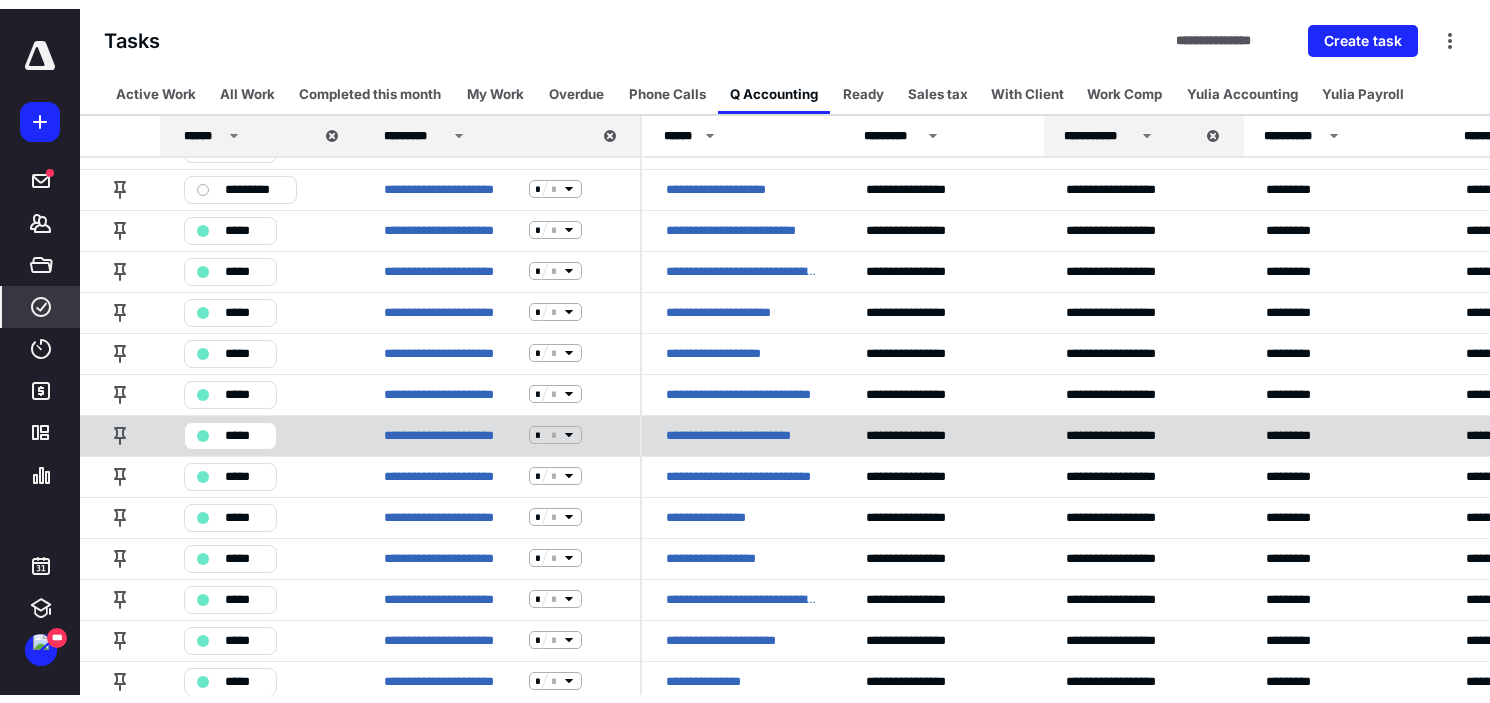 scroll, scrollTop: 0, scrollLeft: 0, axis: both 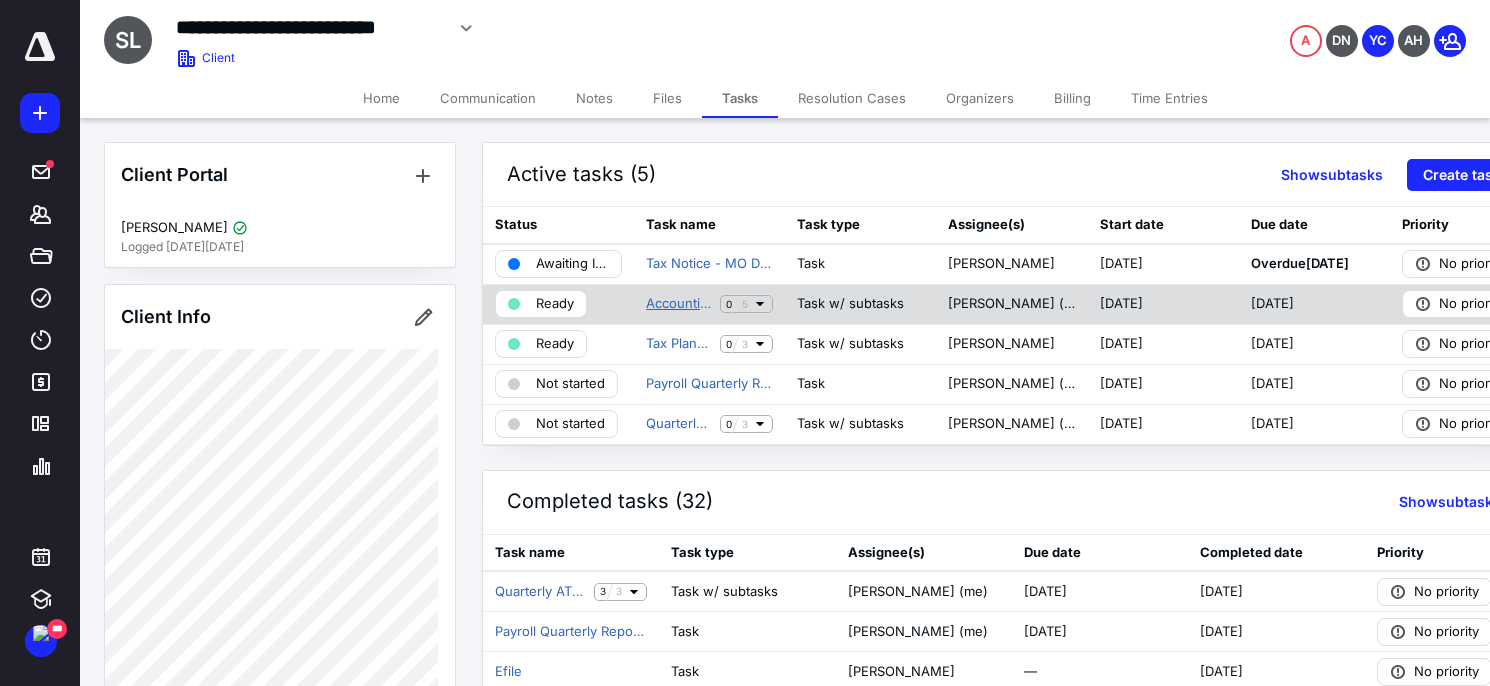 click on "Accounting -  Q2  2025" at bounding box center [679, 304] 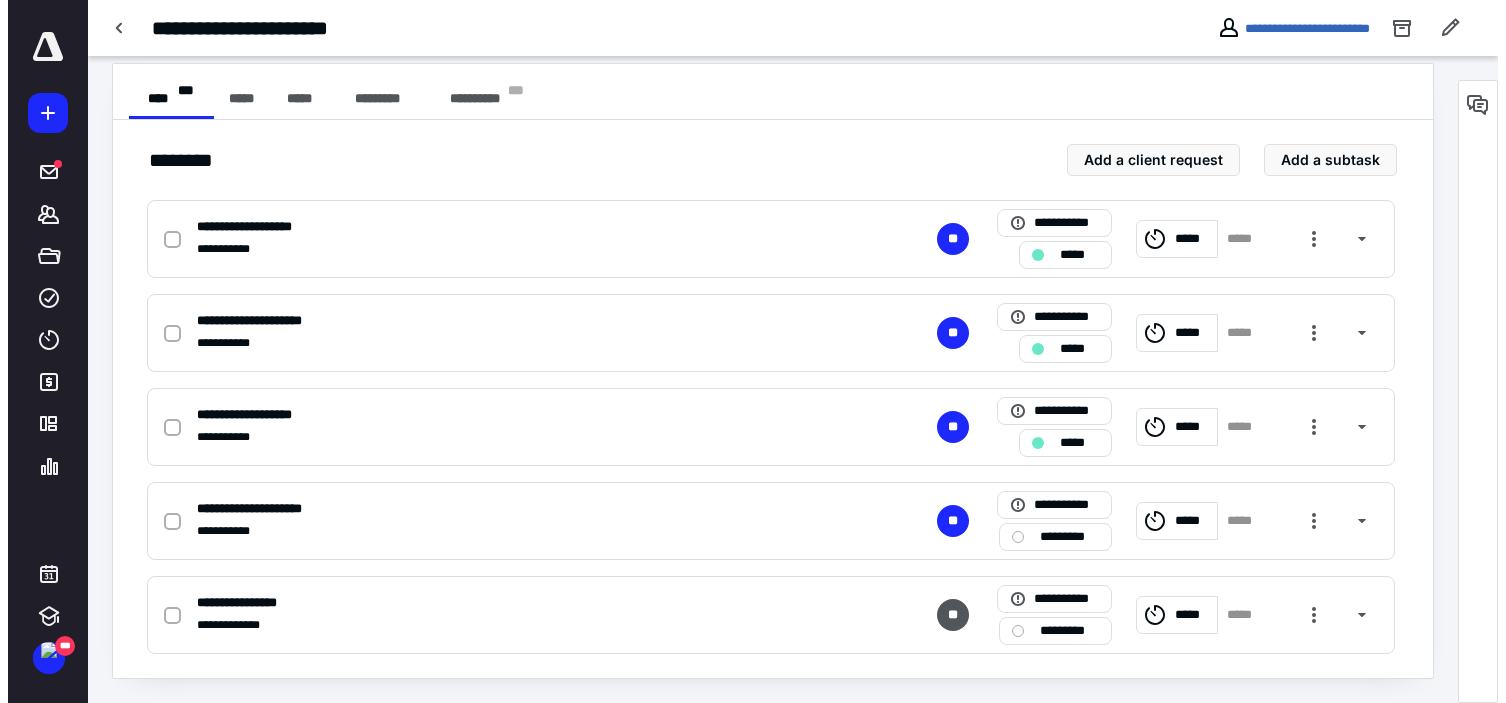scroll, scrollTop: 0, scrollLeft: 0, axis: both 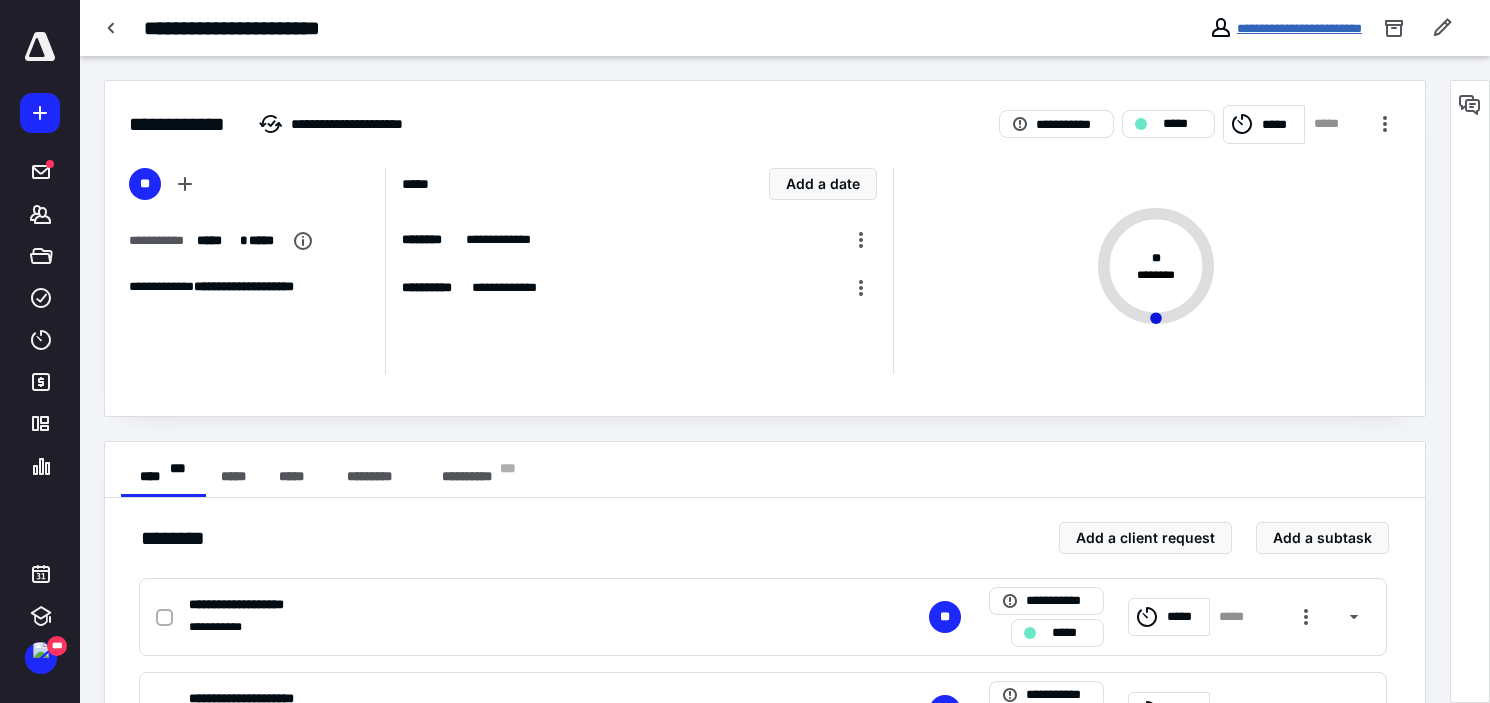 click on "**********" at bounding box center (1299, 28) 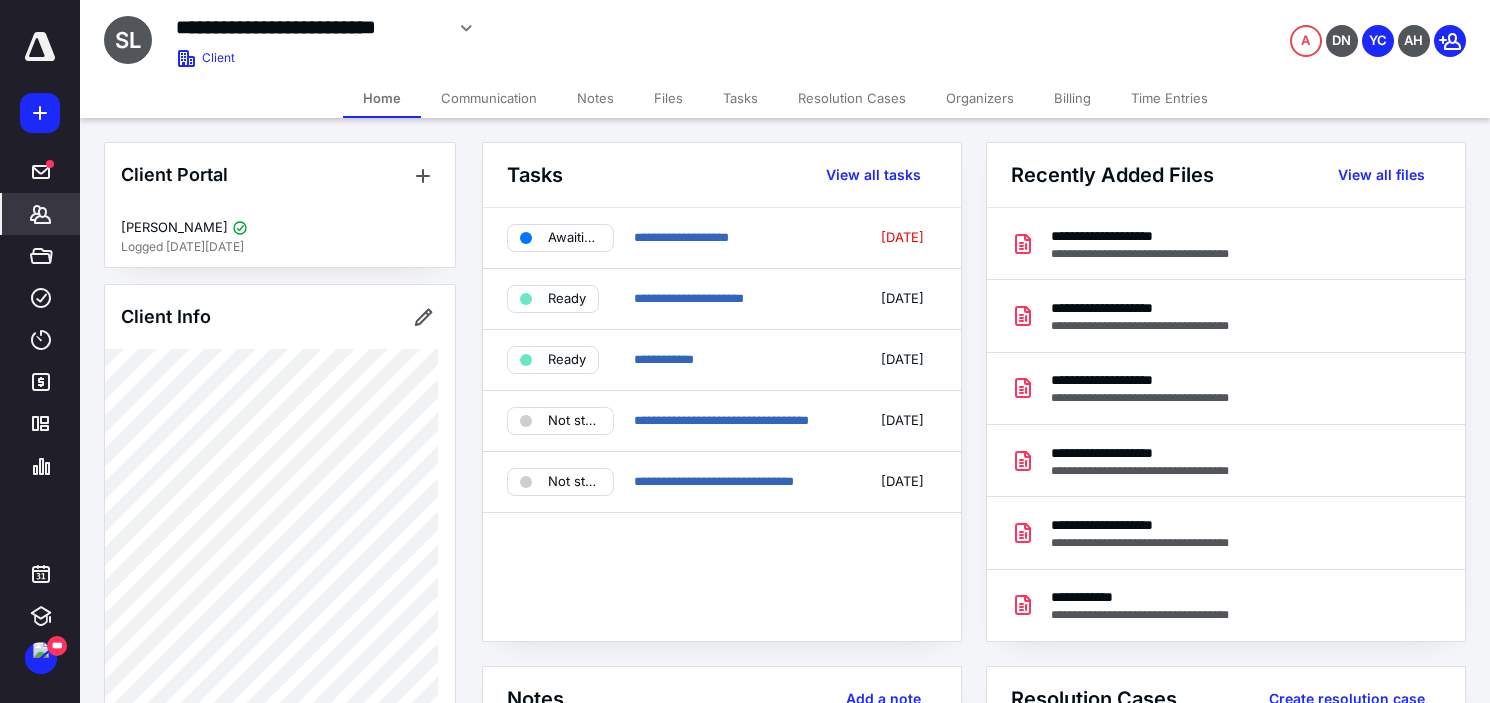 click on "Files" at bounding box center [668, 98] 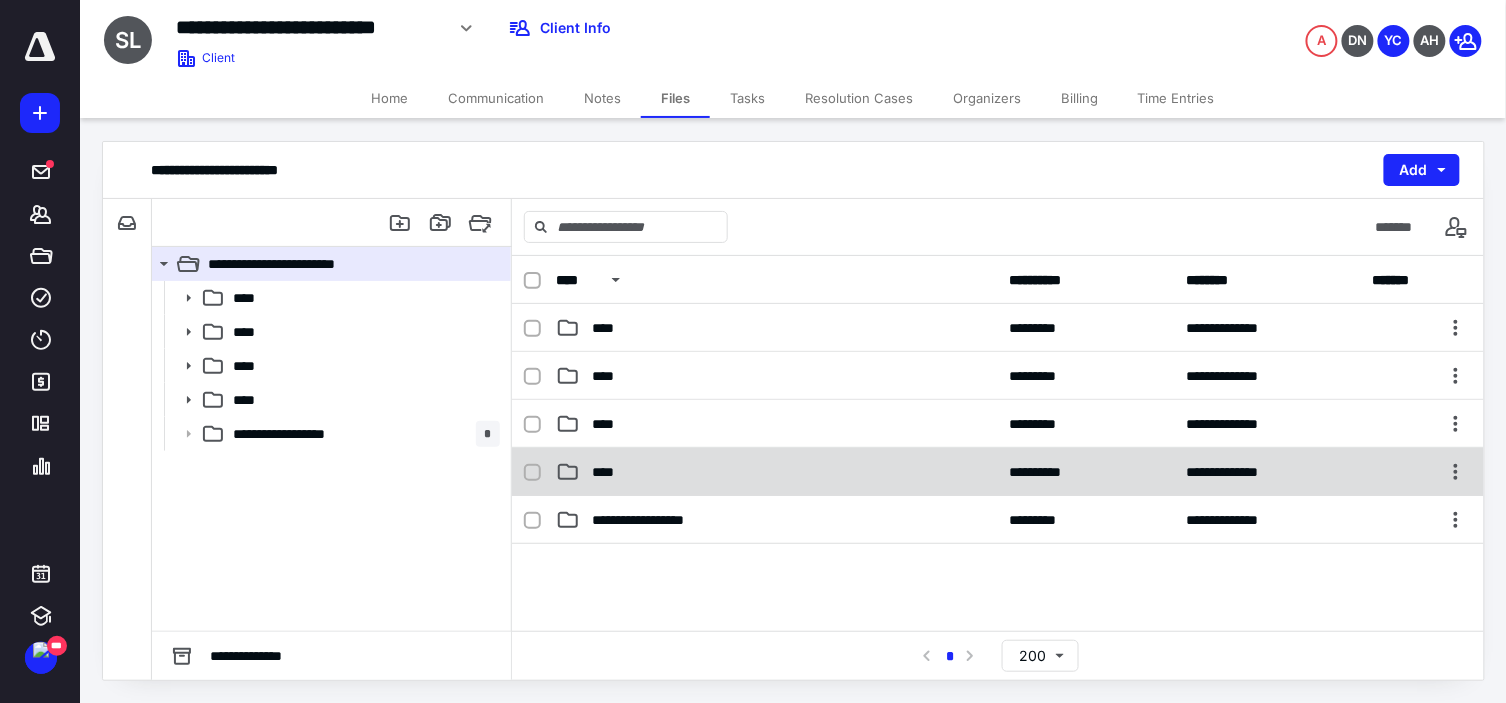 click on "****" at bounding box center [777, 472] 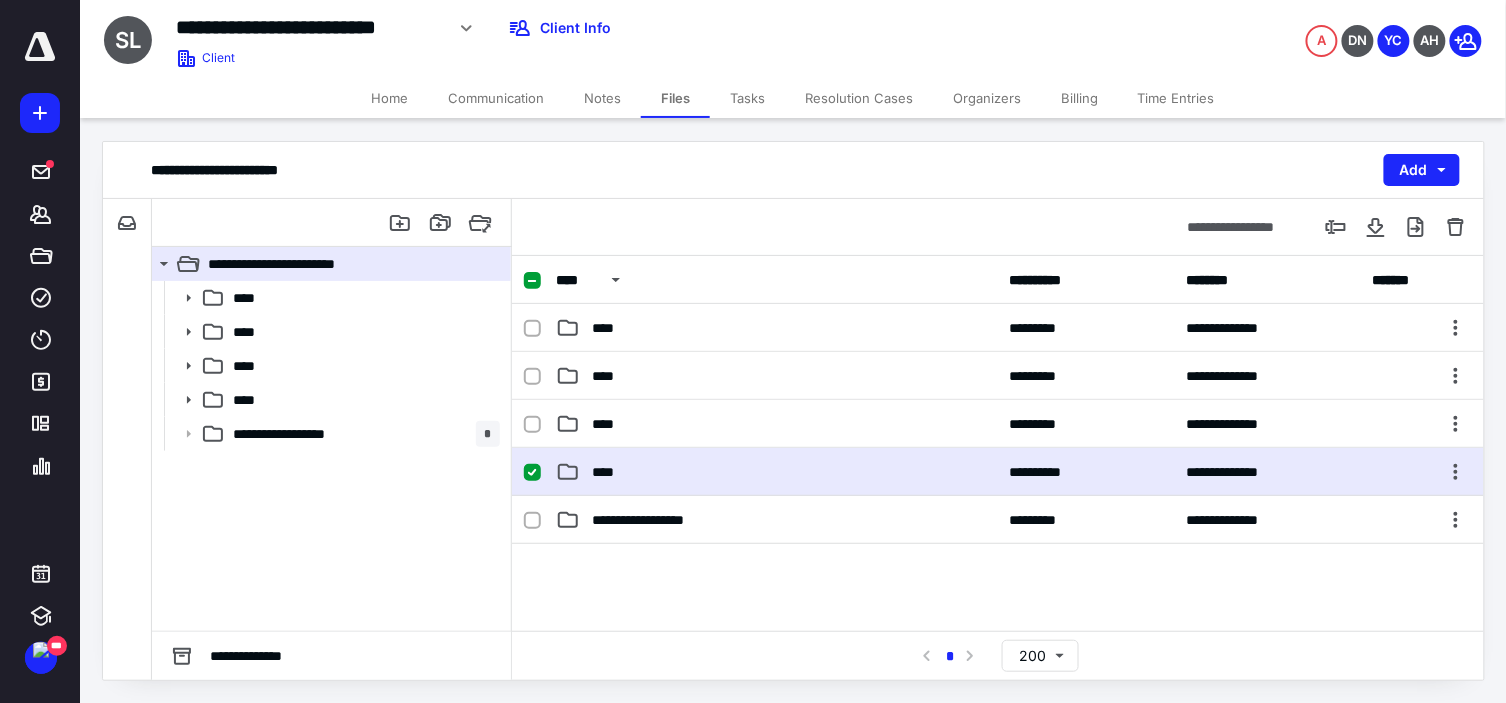 click on "****" at bounding box center [777, 472] 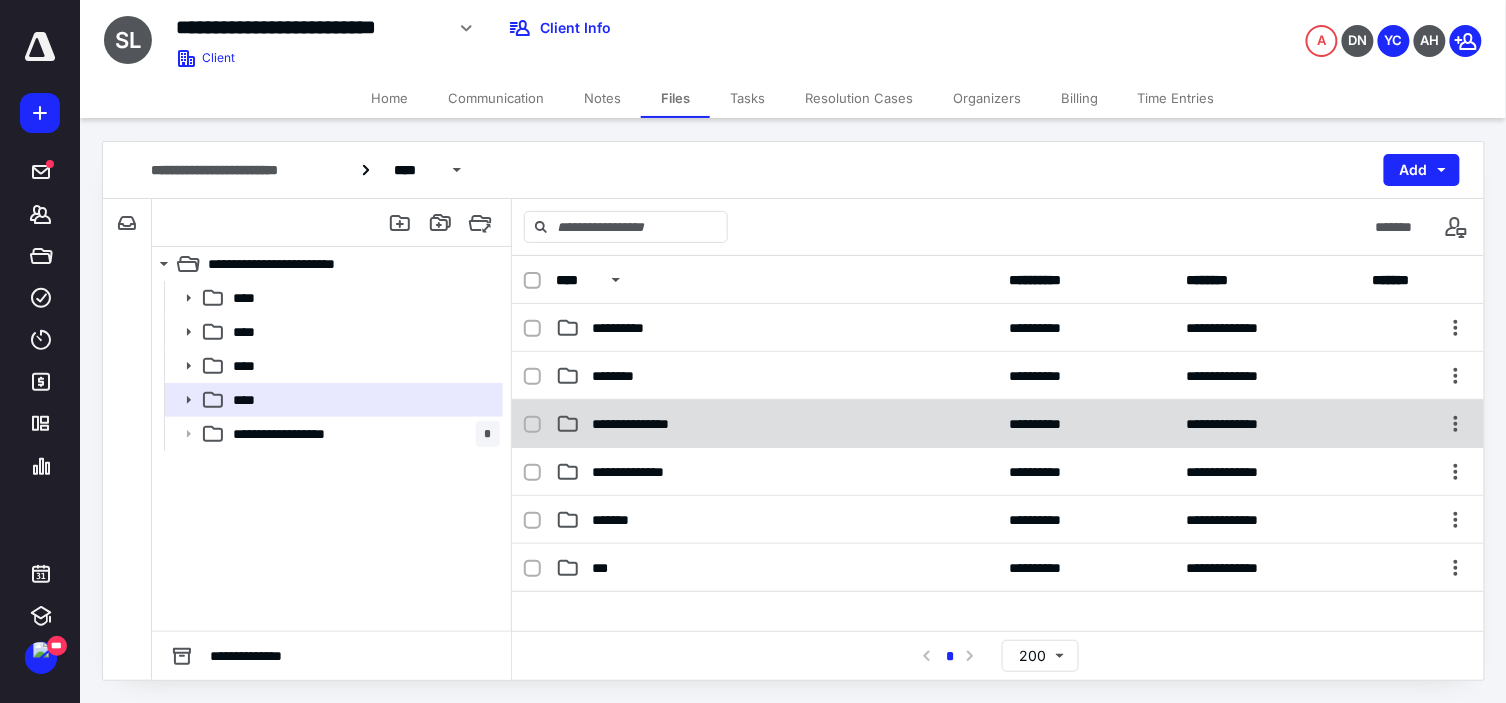 click on "**********" at bounding box center [777, 424] 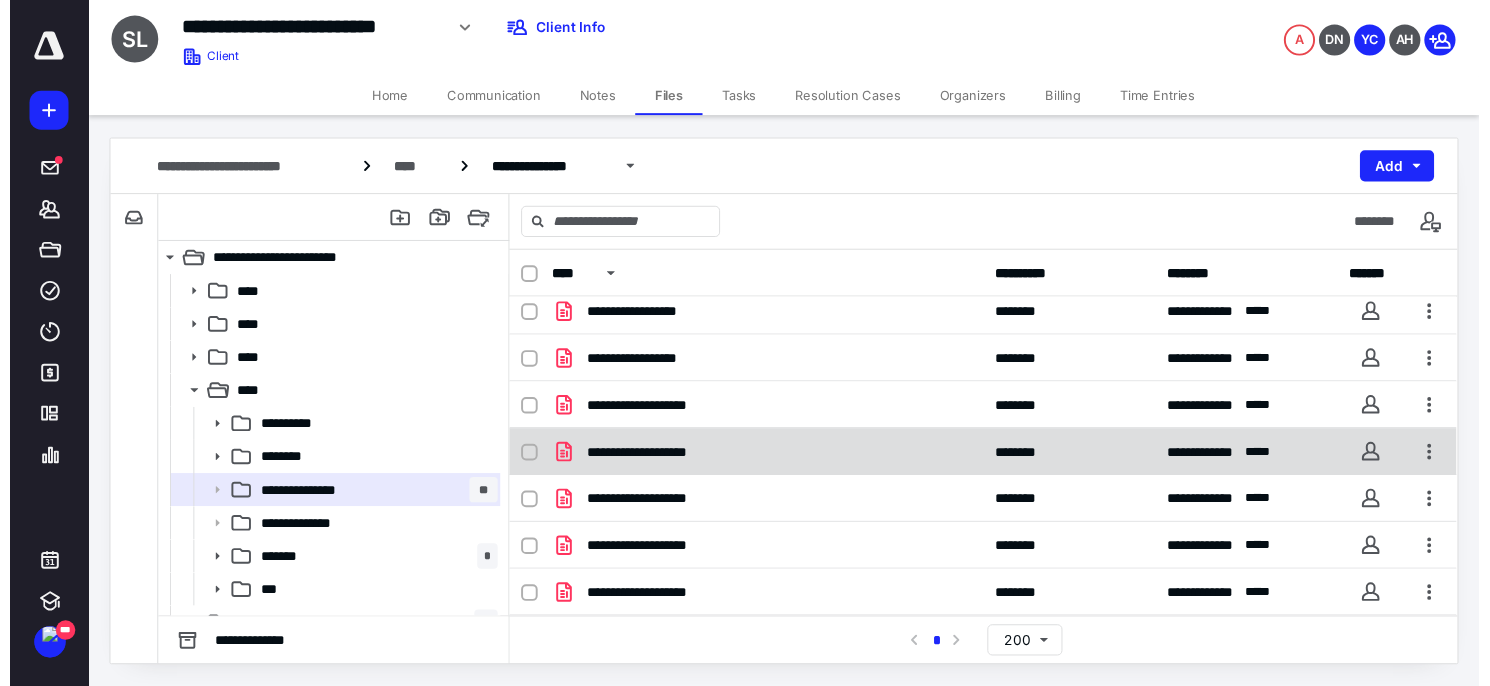 scroll, scrollTop: 0, scrollLeft: 0, axis: both 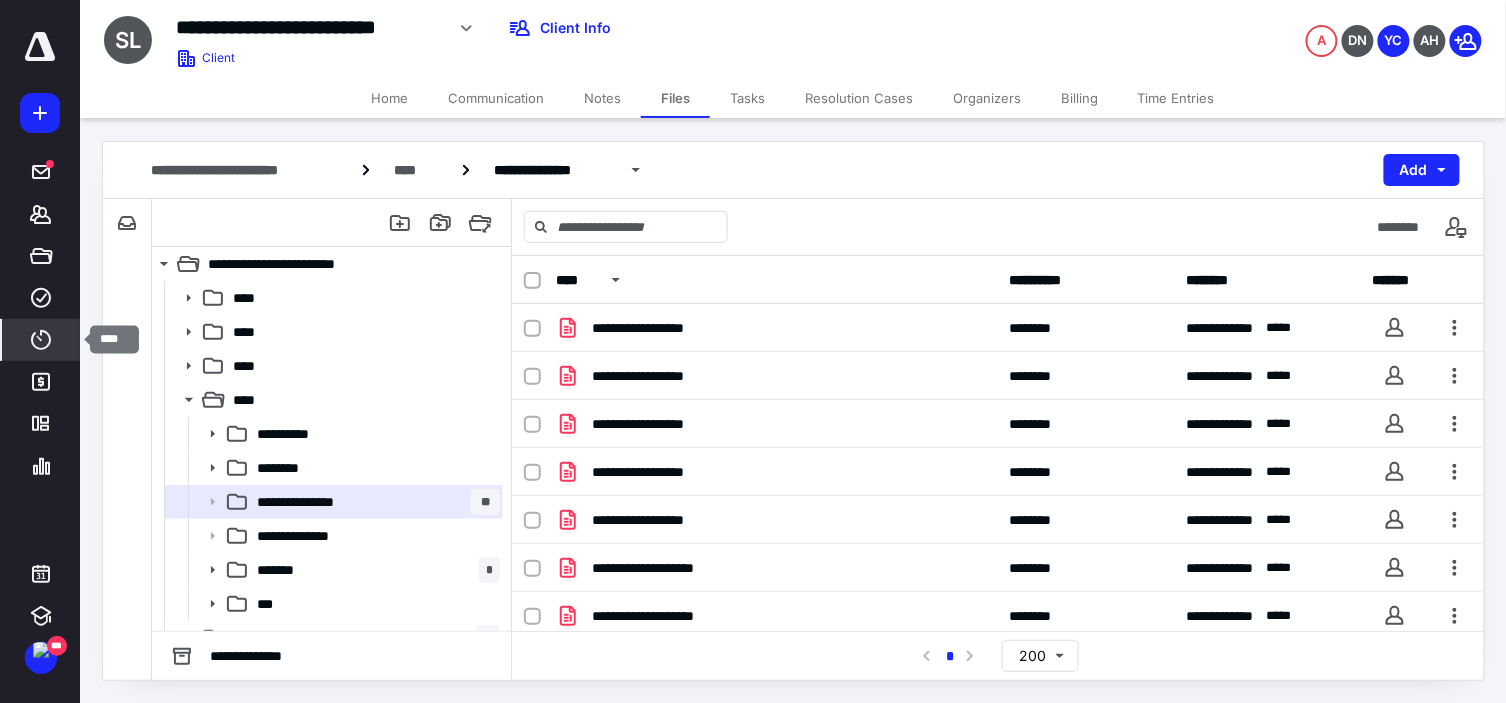 click 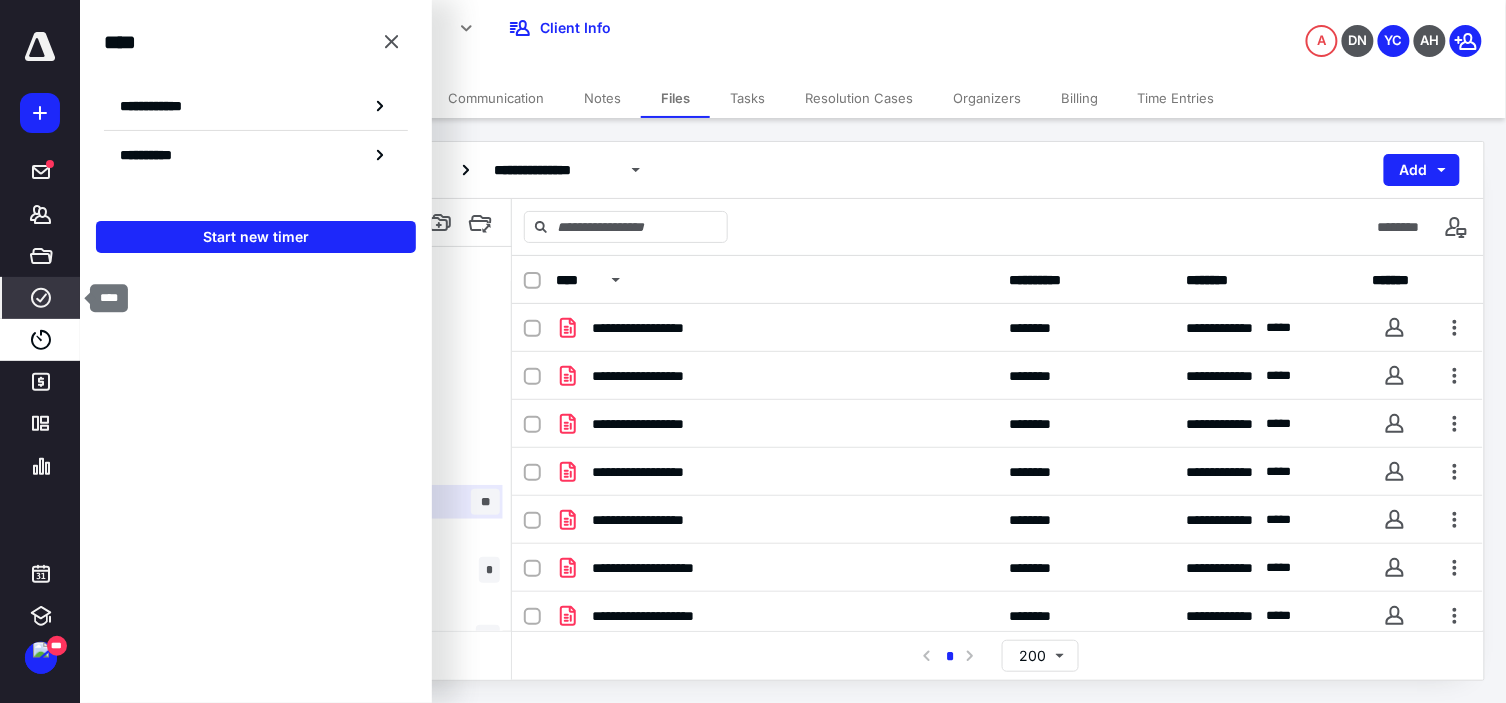 click 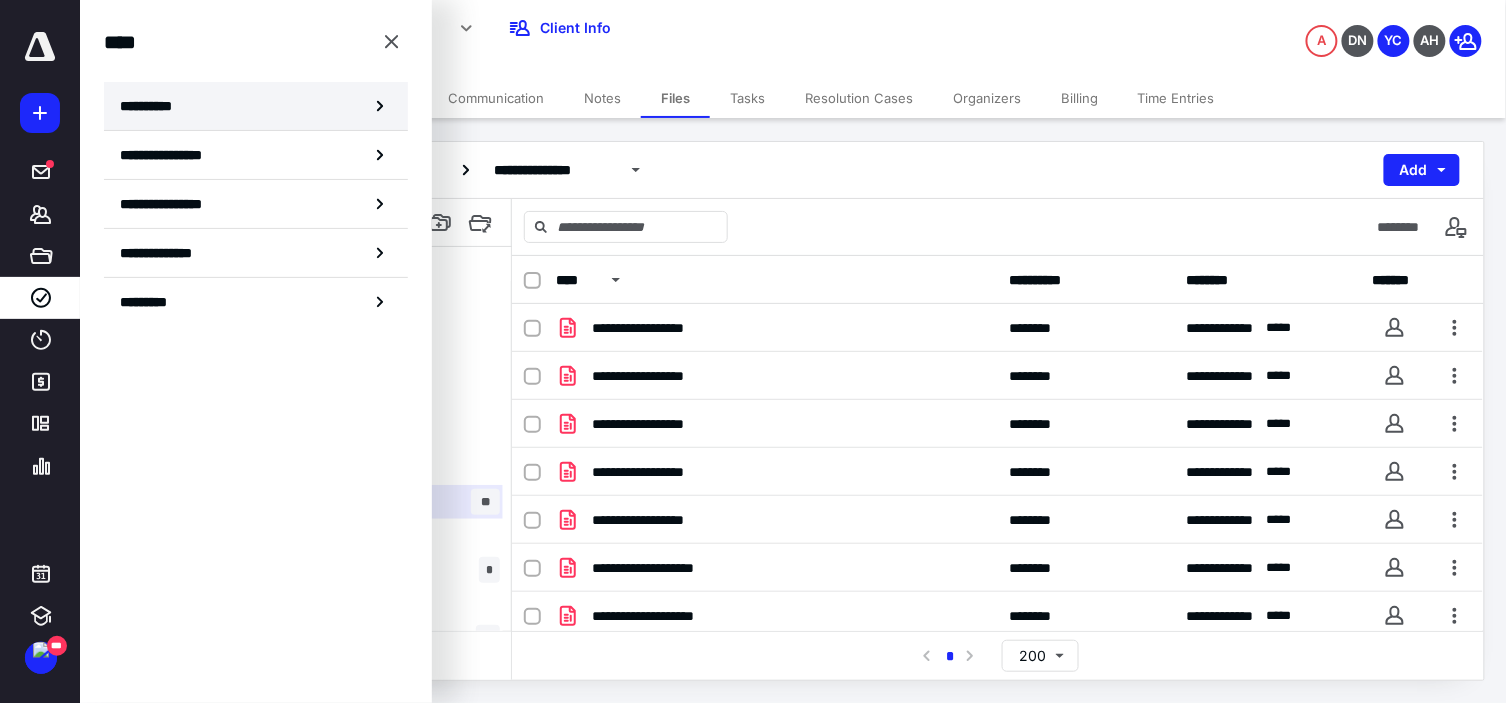 click on "**********" at bounding box center [256, 106] 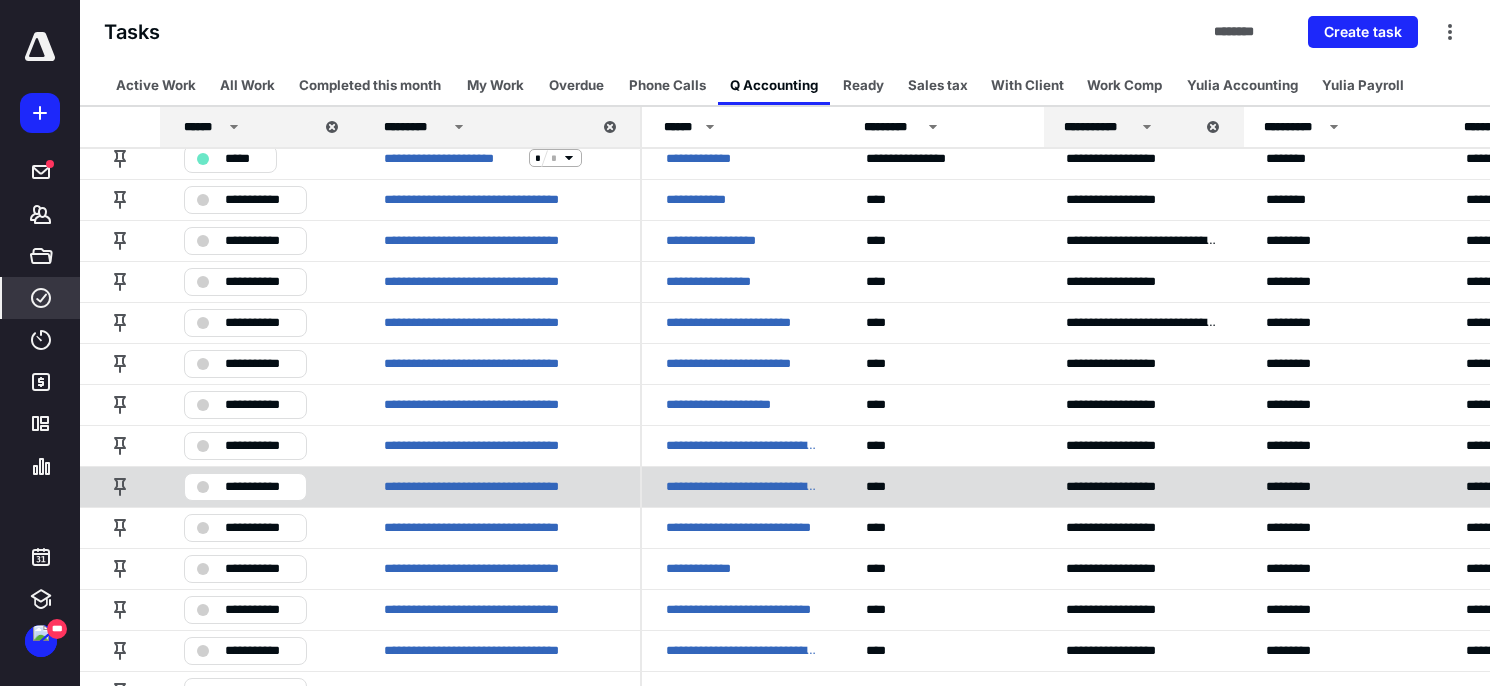 scroll, scrollTop: 333, scrollLeft: 0, axis: vertical 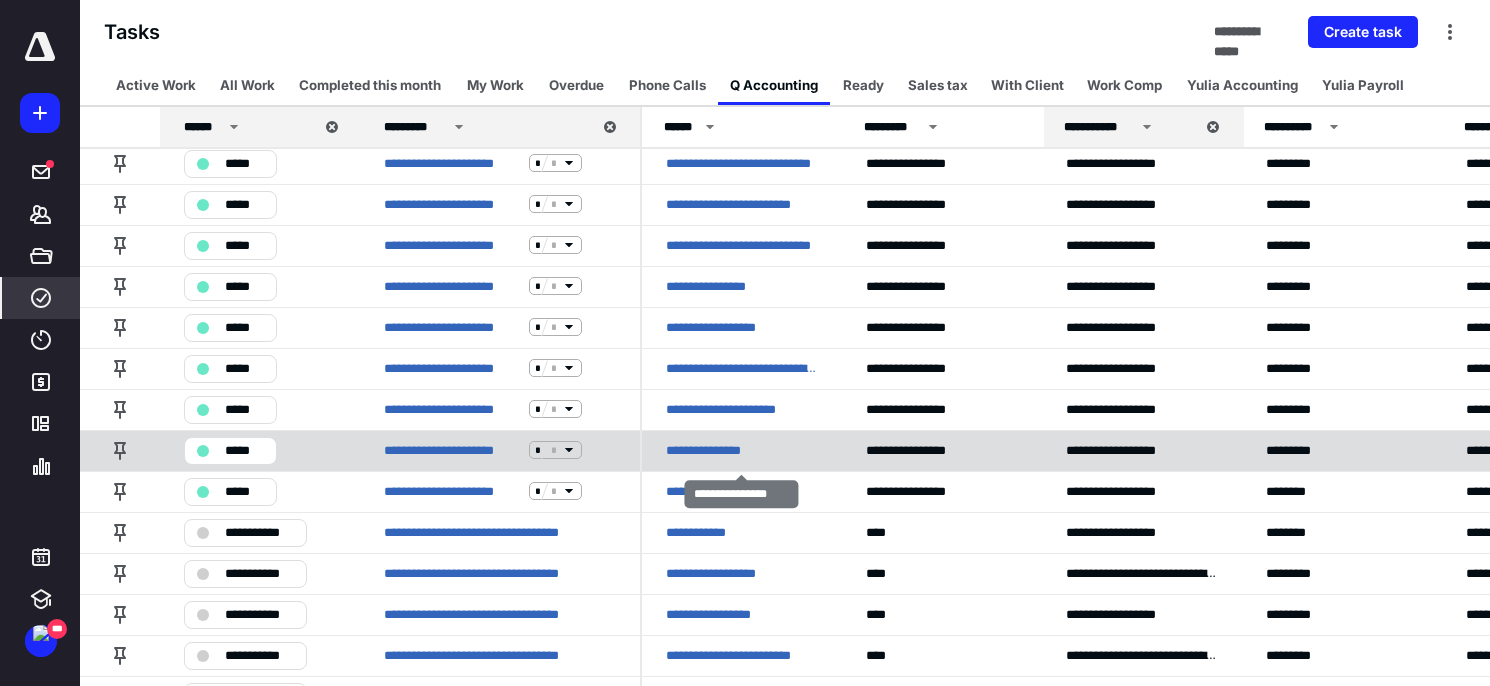 click on "**********" at bounding box center (716, 450) 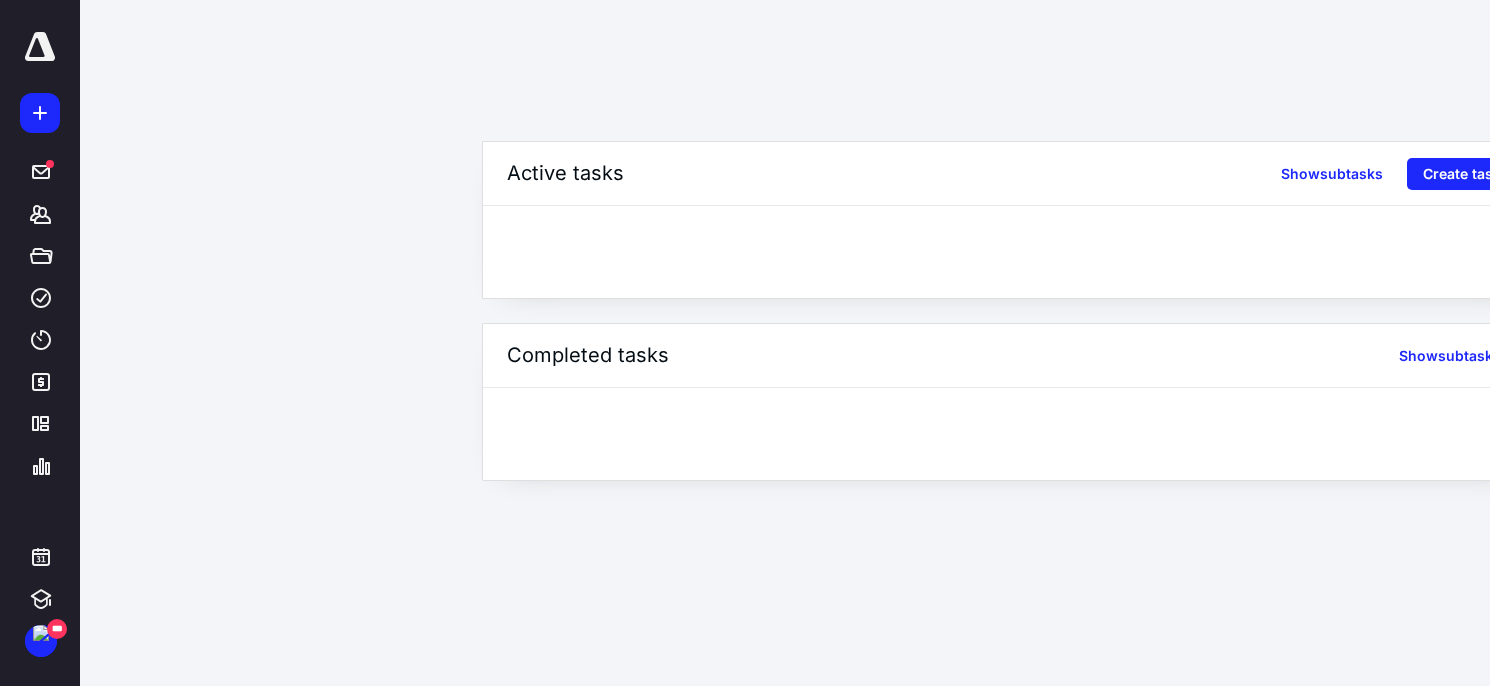 scroll, scrollTop: 0, scrollLeft: 0, axis: both 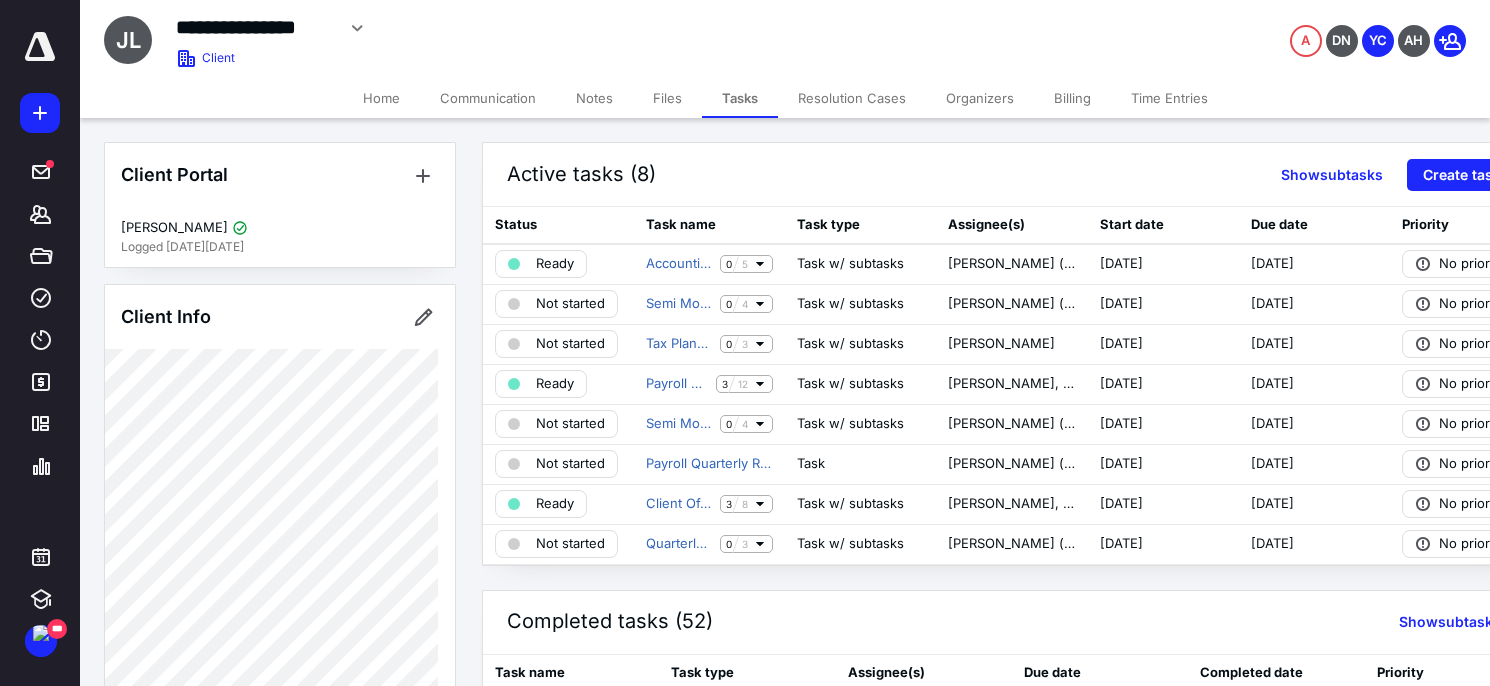 click on "Files" at bounding box center (667, 98) 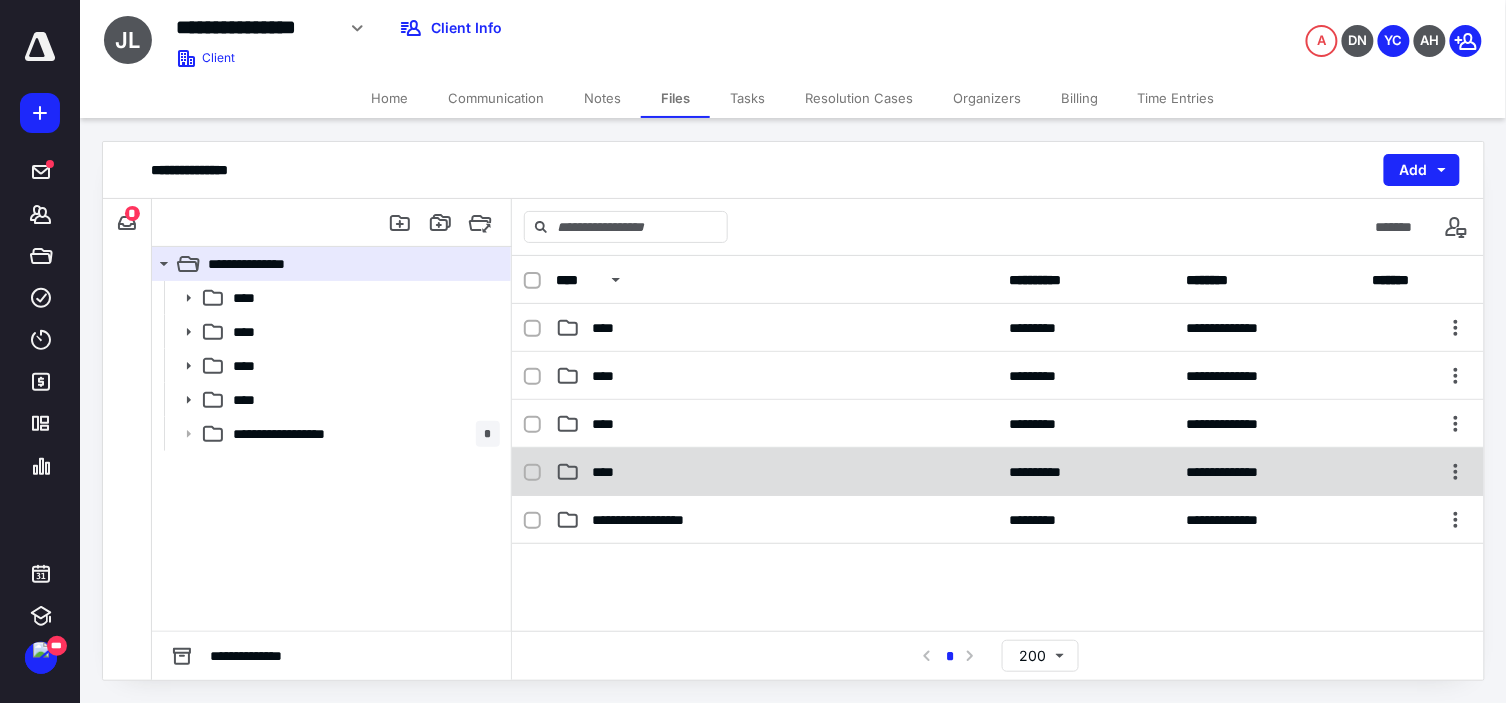click on "****" at bounding box center (777, 472) 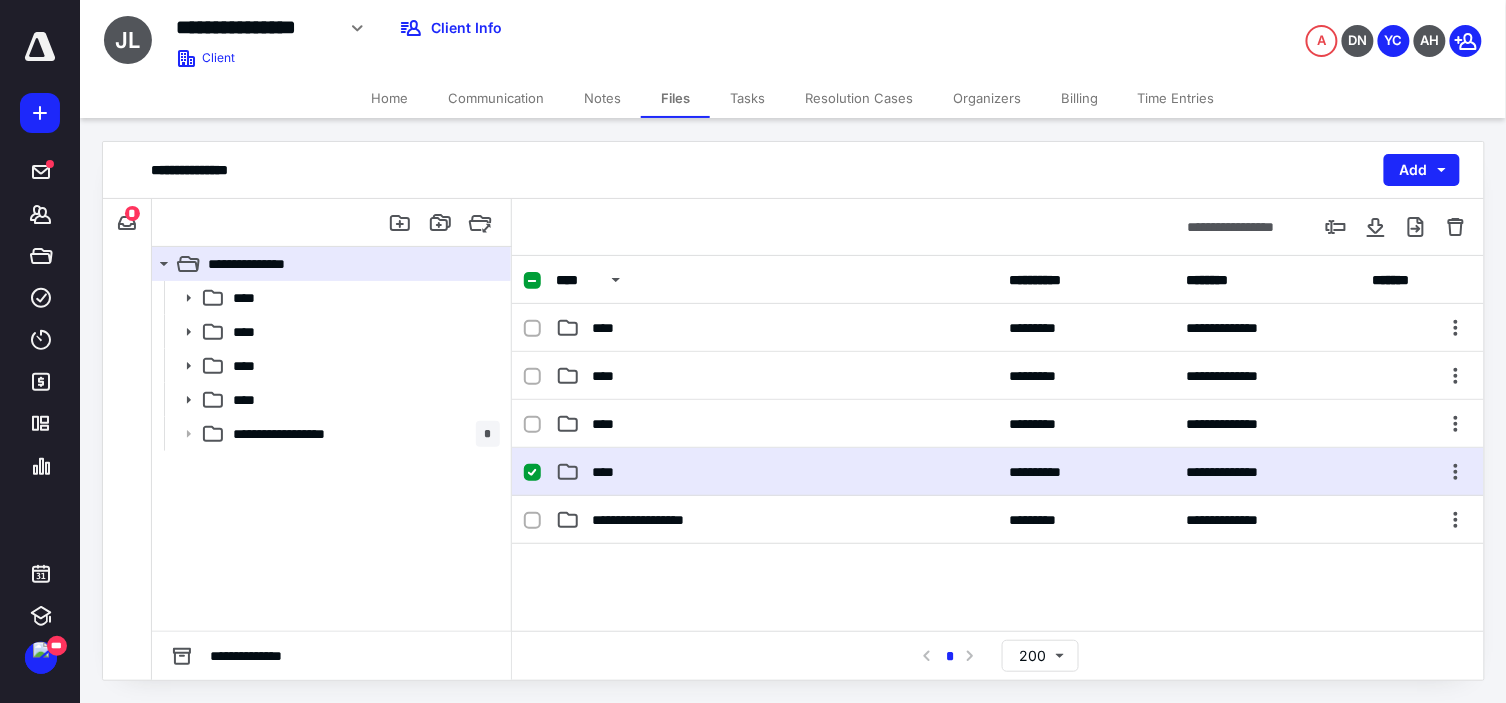 click on "****" at bounding box center [777, 472] 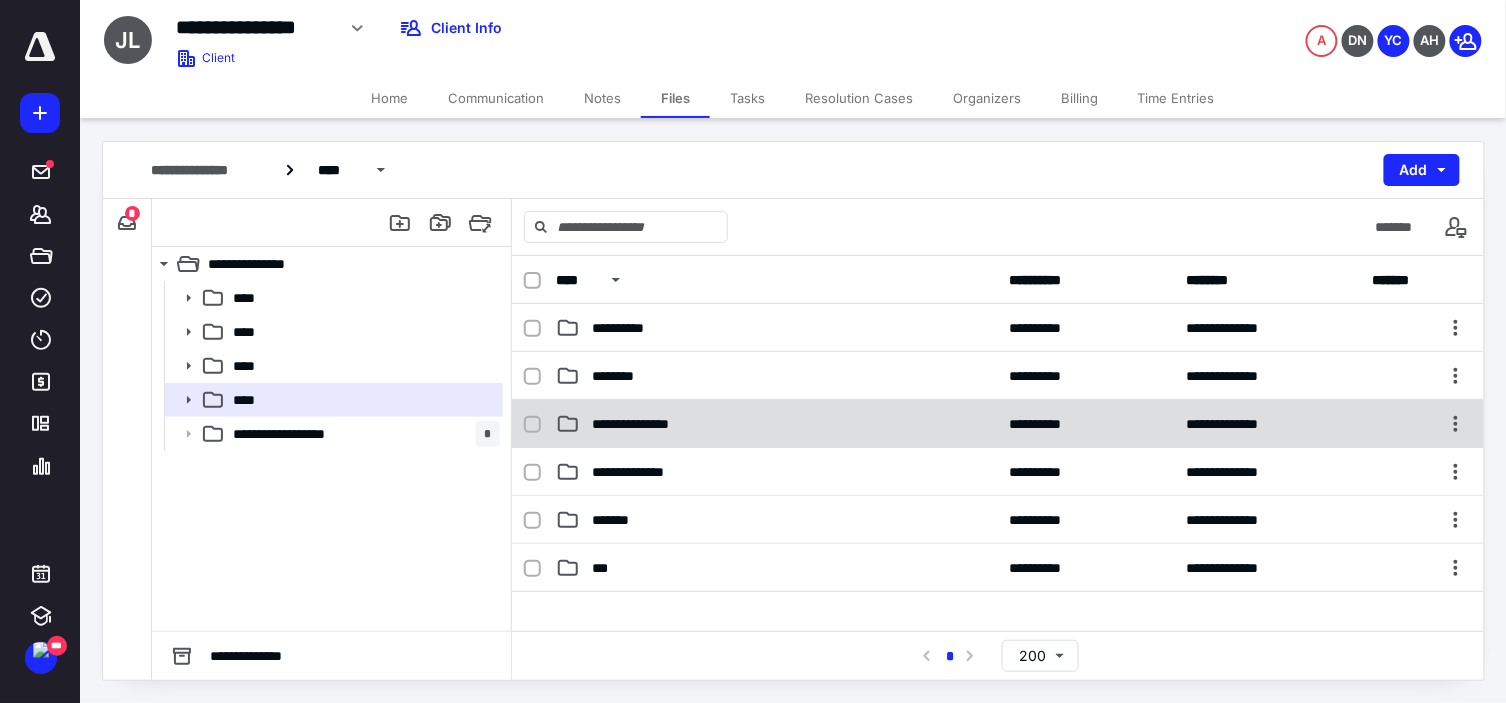 click on "**********" at bounding box center (648, 424) 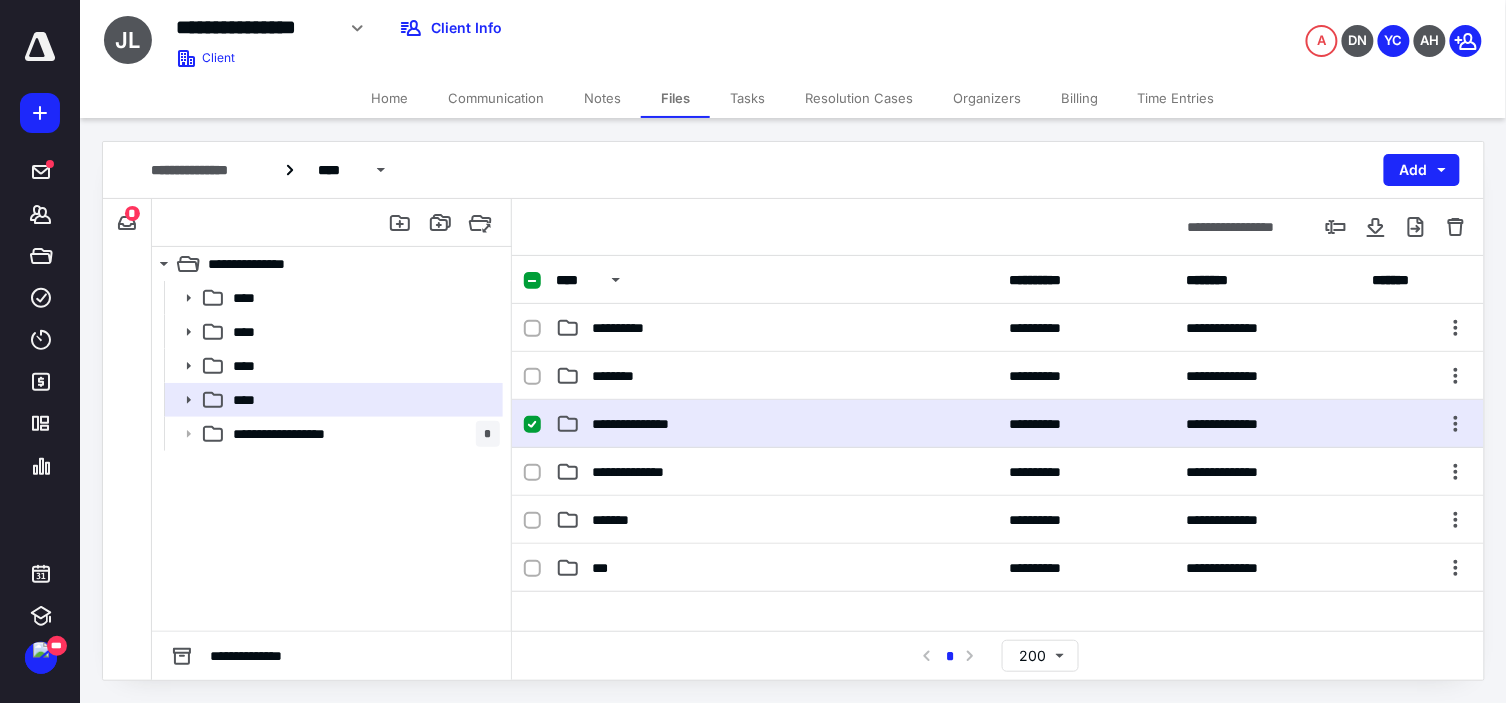 click on "**********" at bounding box center (648, 424) 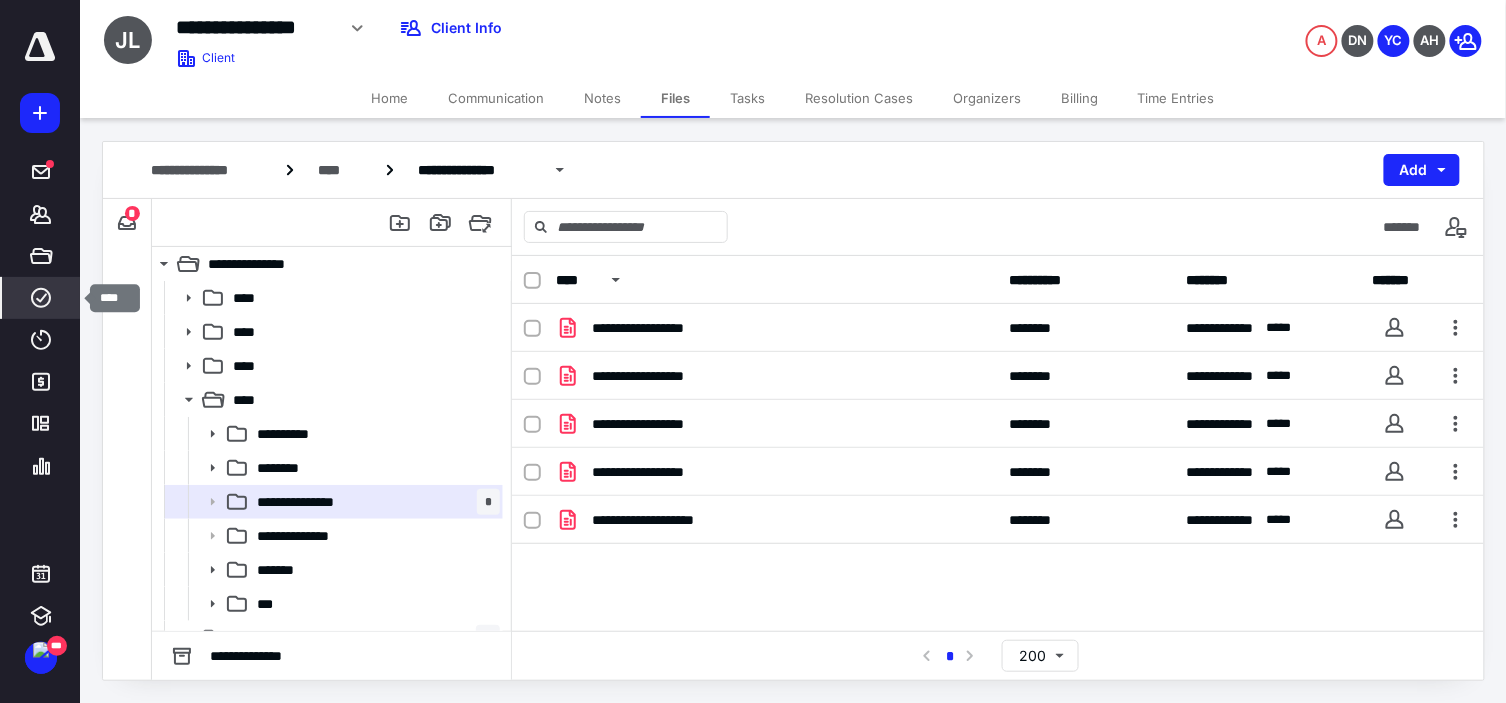 click on "****" at bounding box center [41, 298] 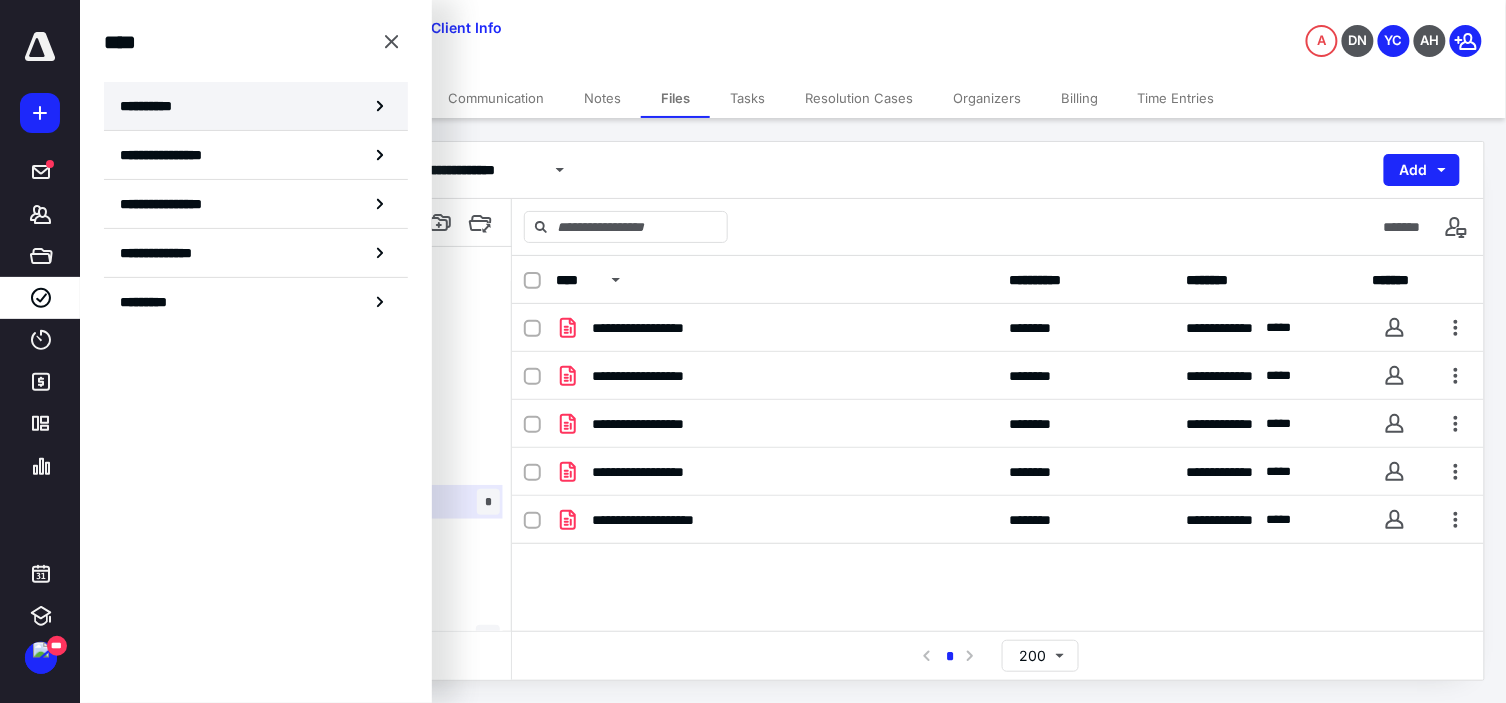 click on "**********" at bounding box center (256, 106) 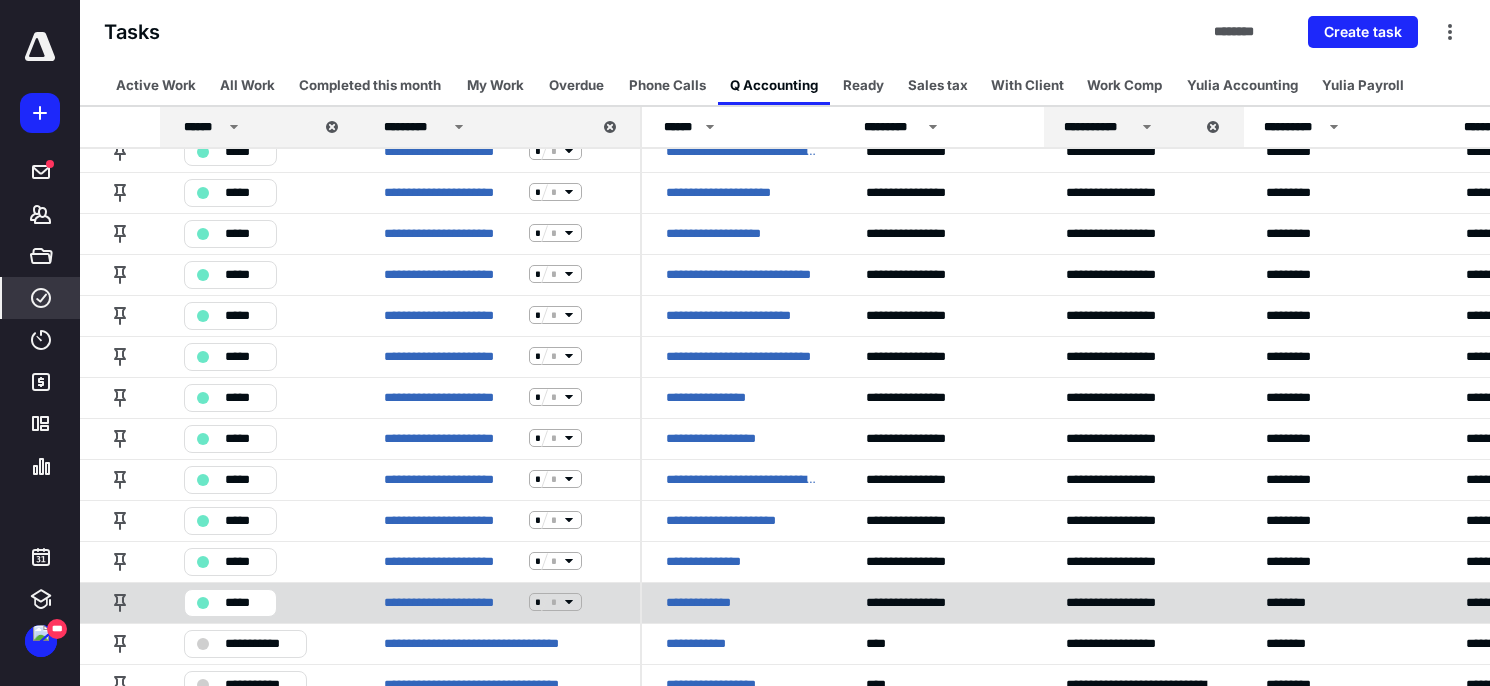 scroll, scrollTop: 333, scrollLeft: 0, axis: vertical 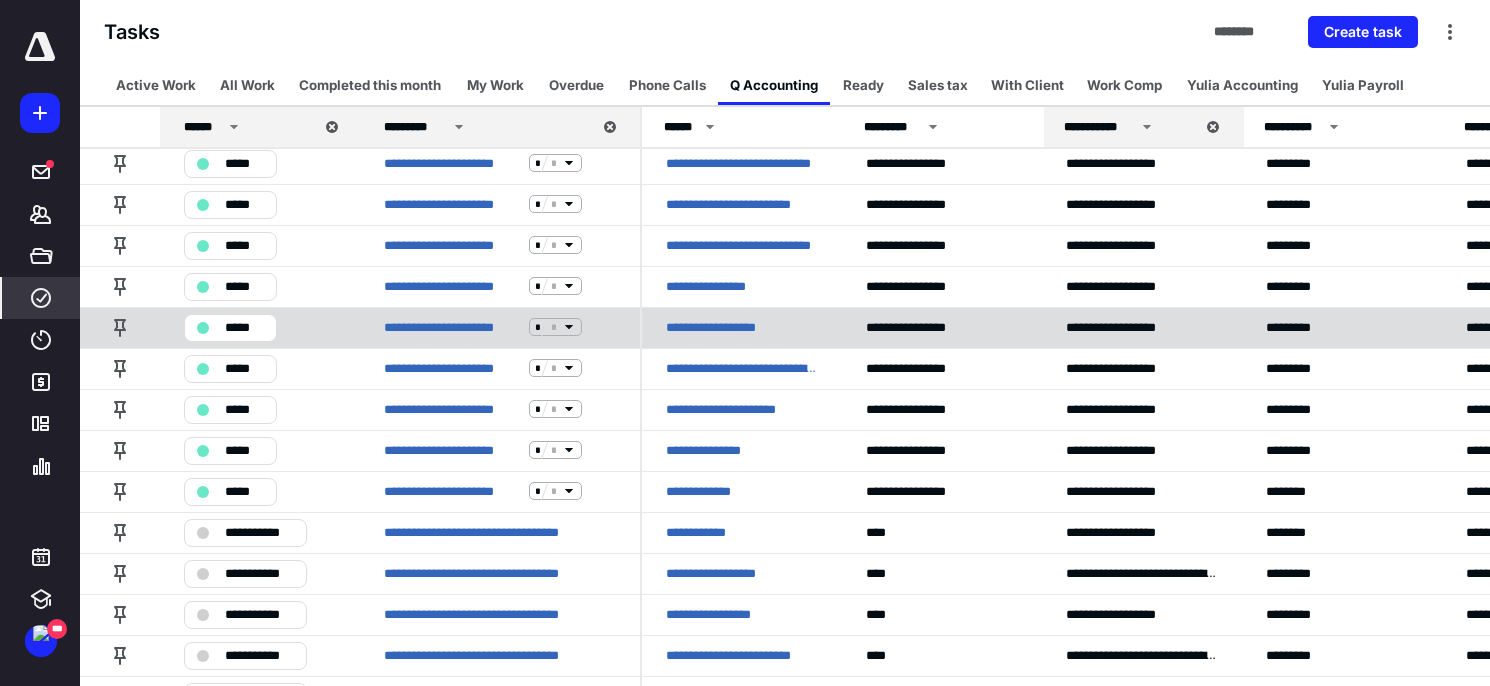 click on "**********" at bounding box center [720, 327] 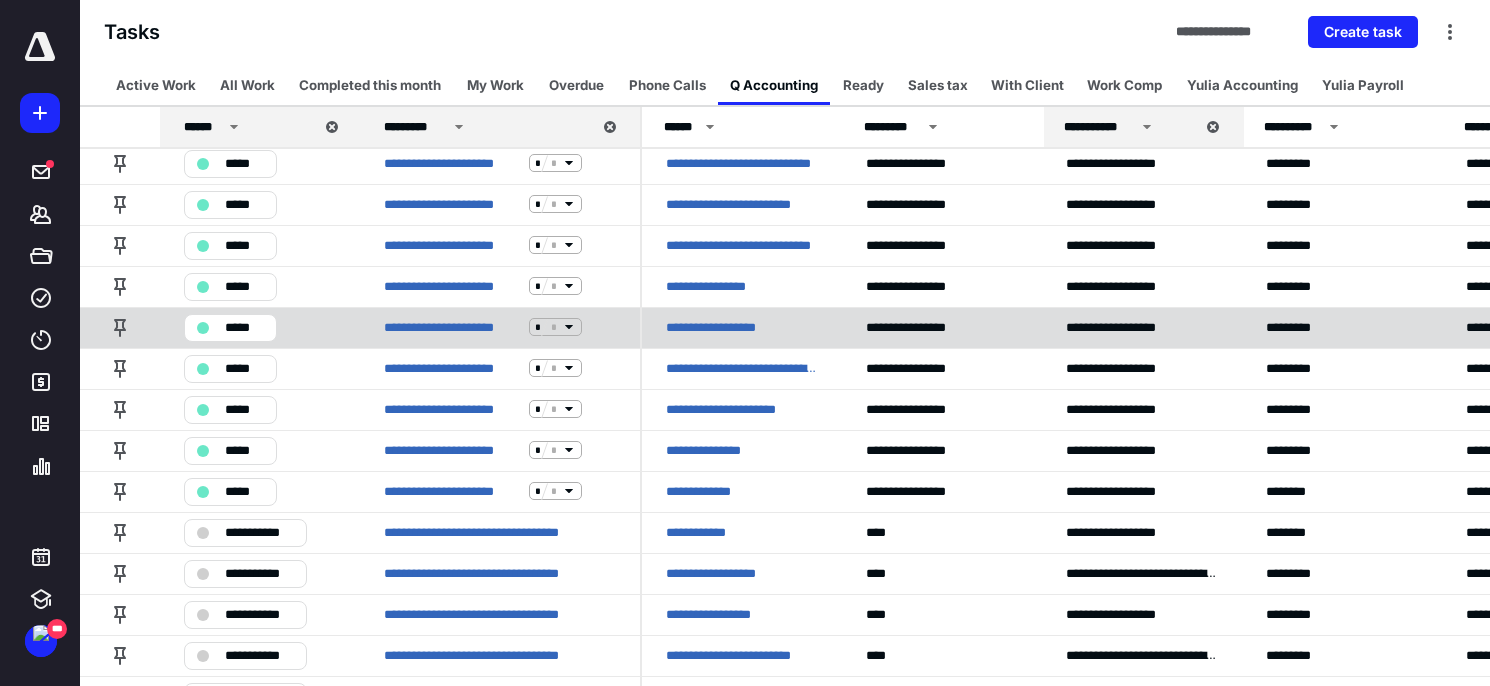 scroll, scrollTop: 0, scrollLeft: 0, axis: both 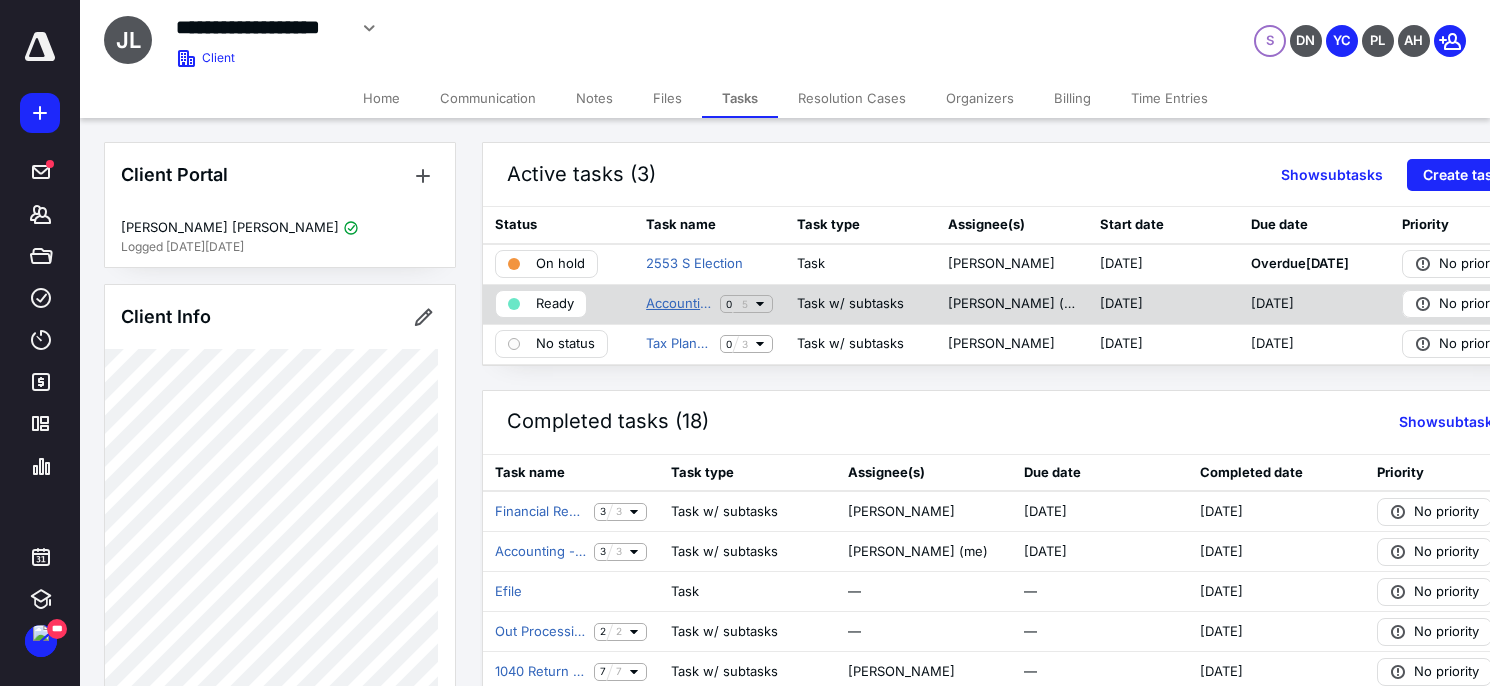 click on "Accounting -  Q2  2025" at bounding box center (679, 304) 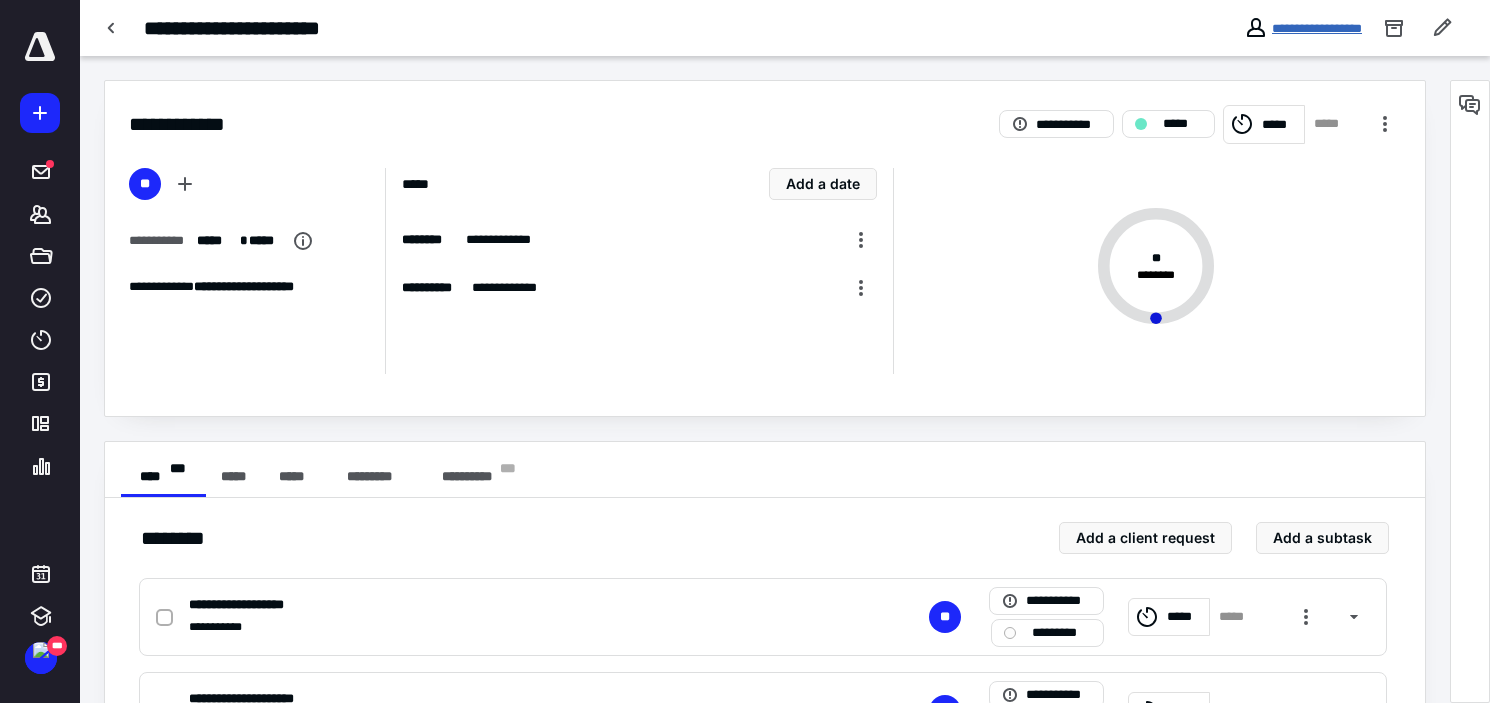 click on "**********" at bounding box center [1317, 28] 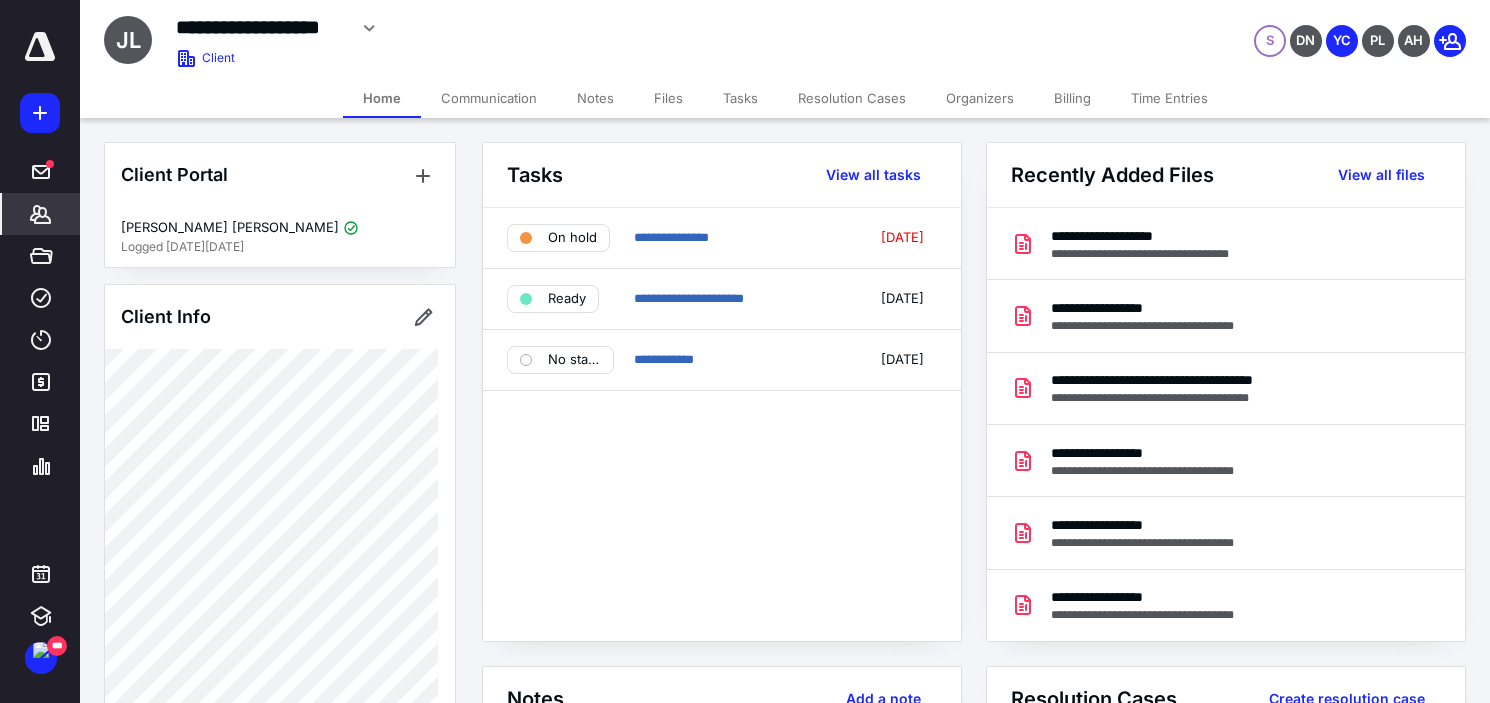 click on "Files" at bounding box center (668, 98) 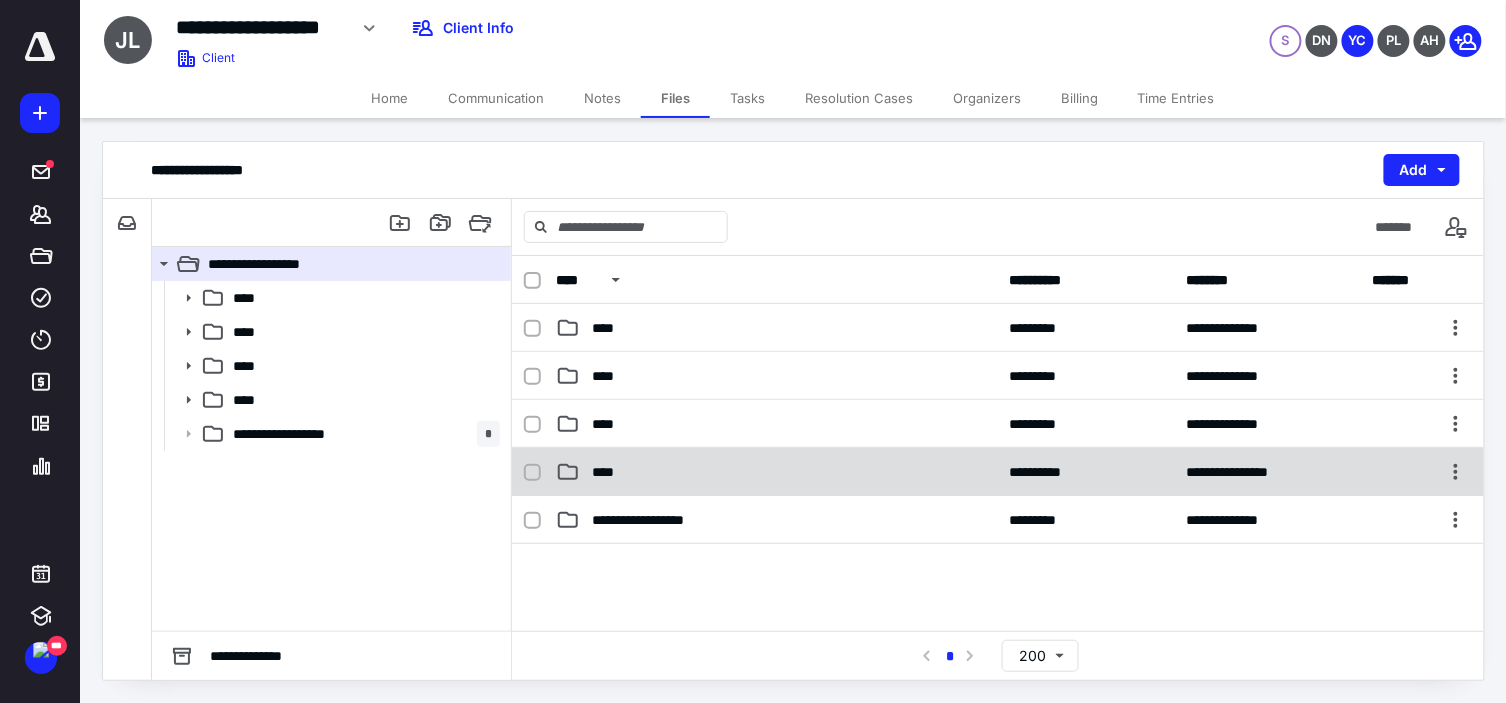 click on "****" at bounding box center [777, 472] 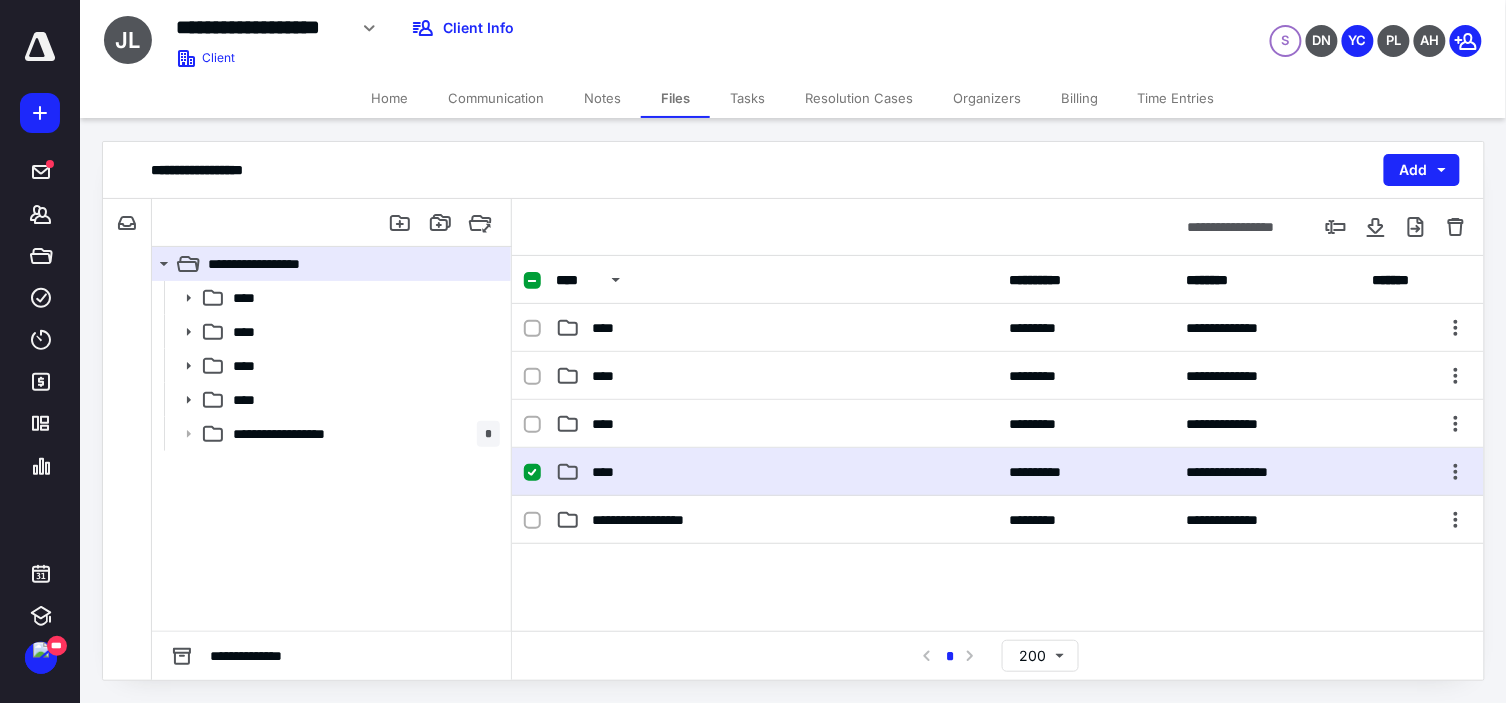 click on "****" at bounding box center (777, 472) 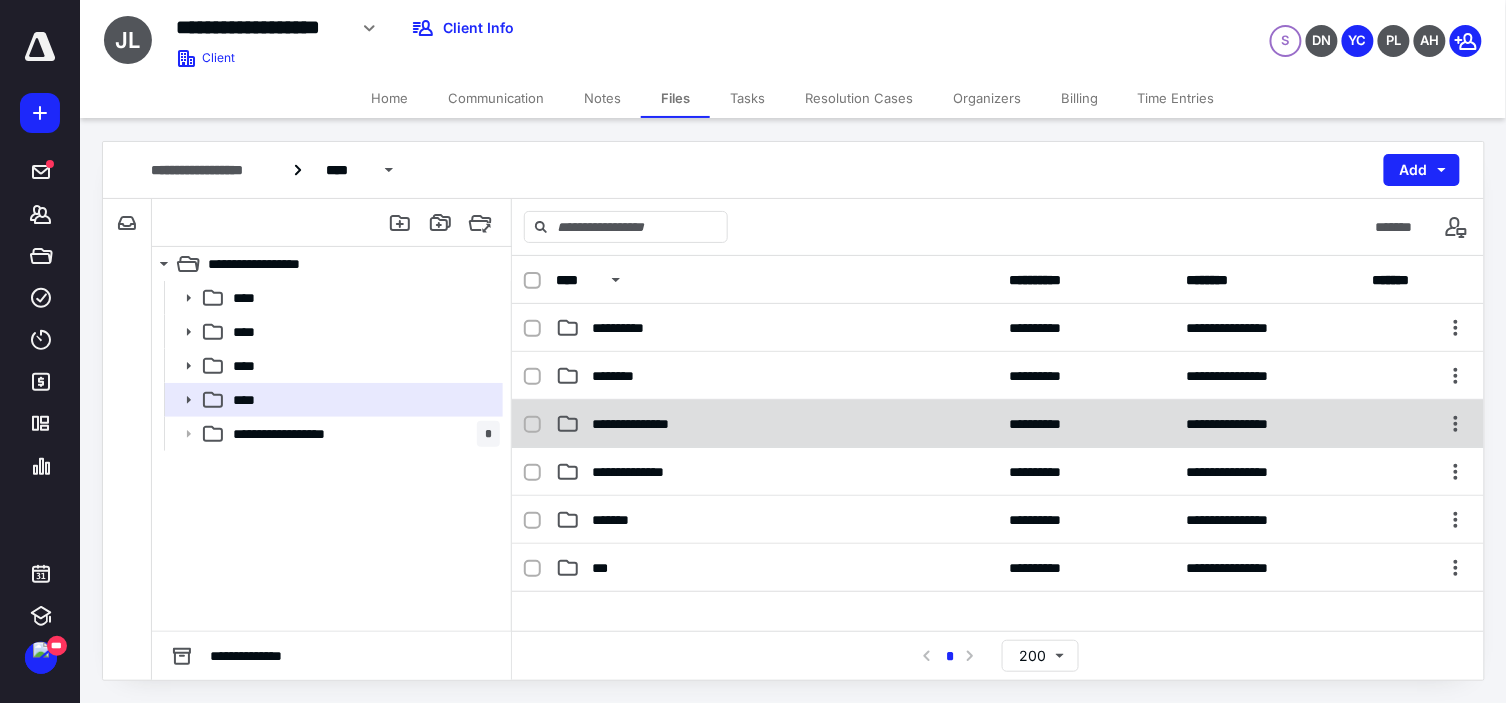 click on "**********" at bounding box center [777, 424] 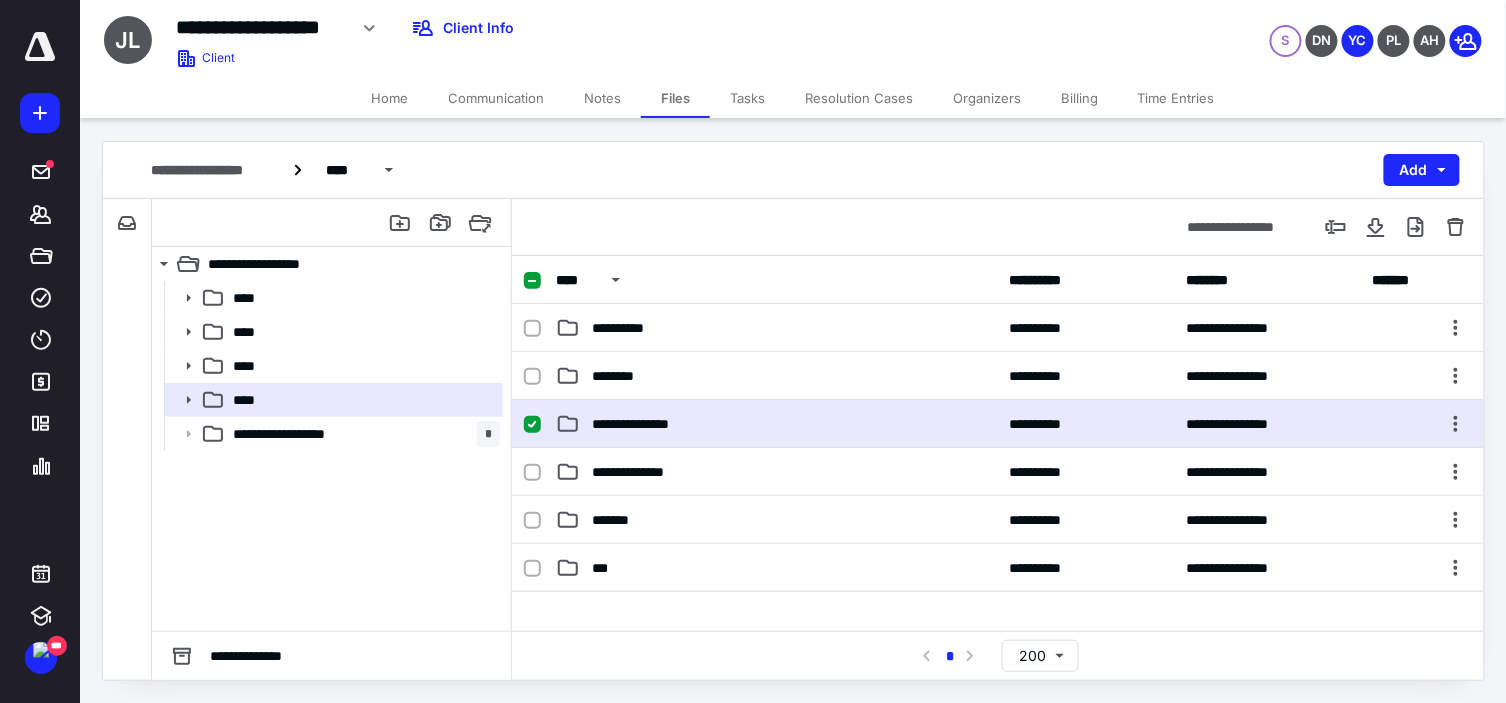 click on "**********" at bounding box center [777, 424] 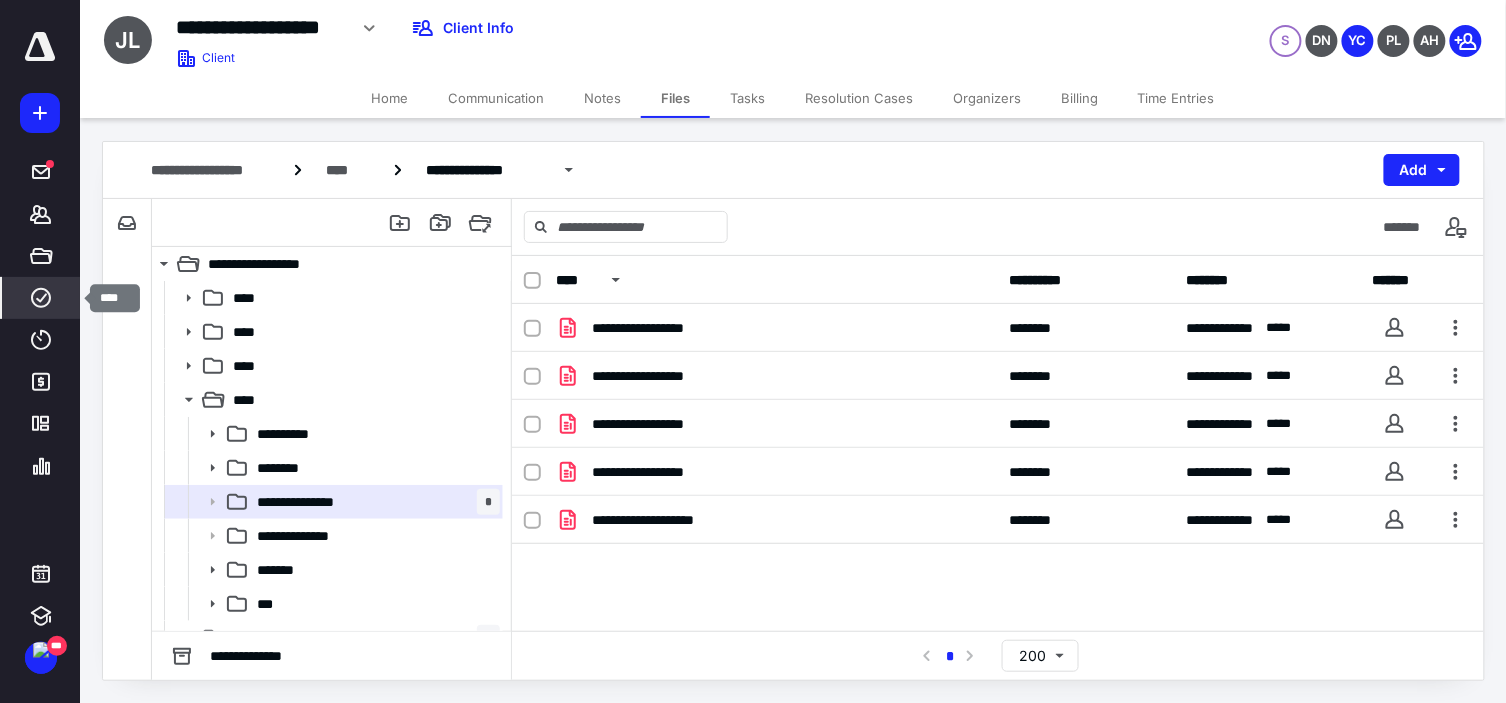 click 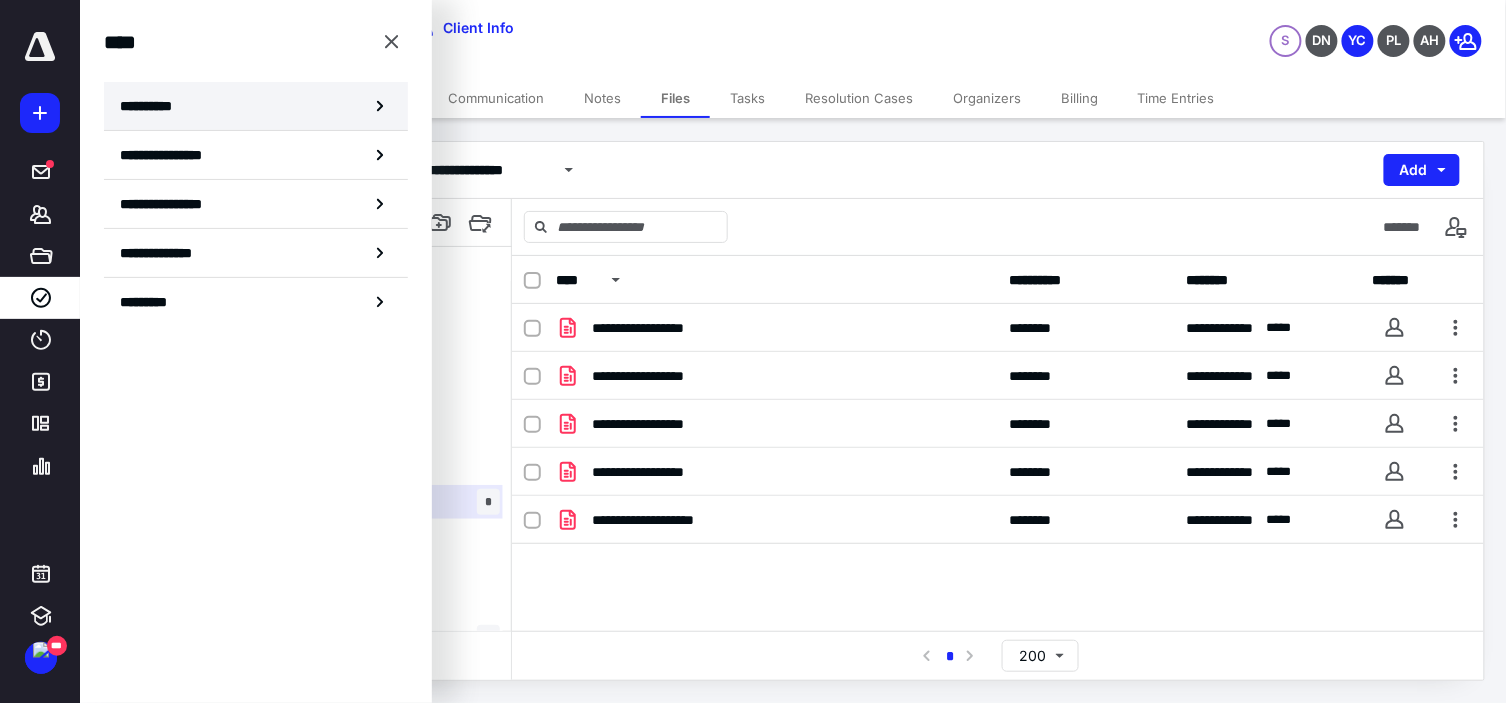click on "**********" at bounding box center (153, 106) 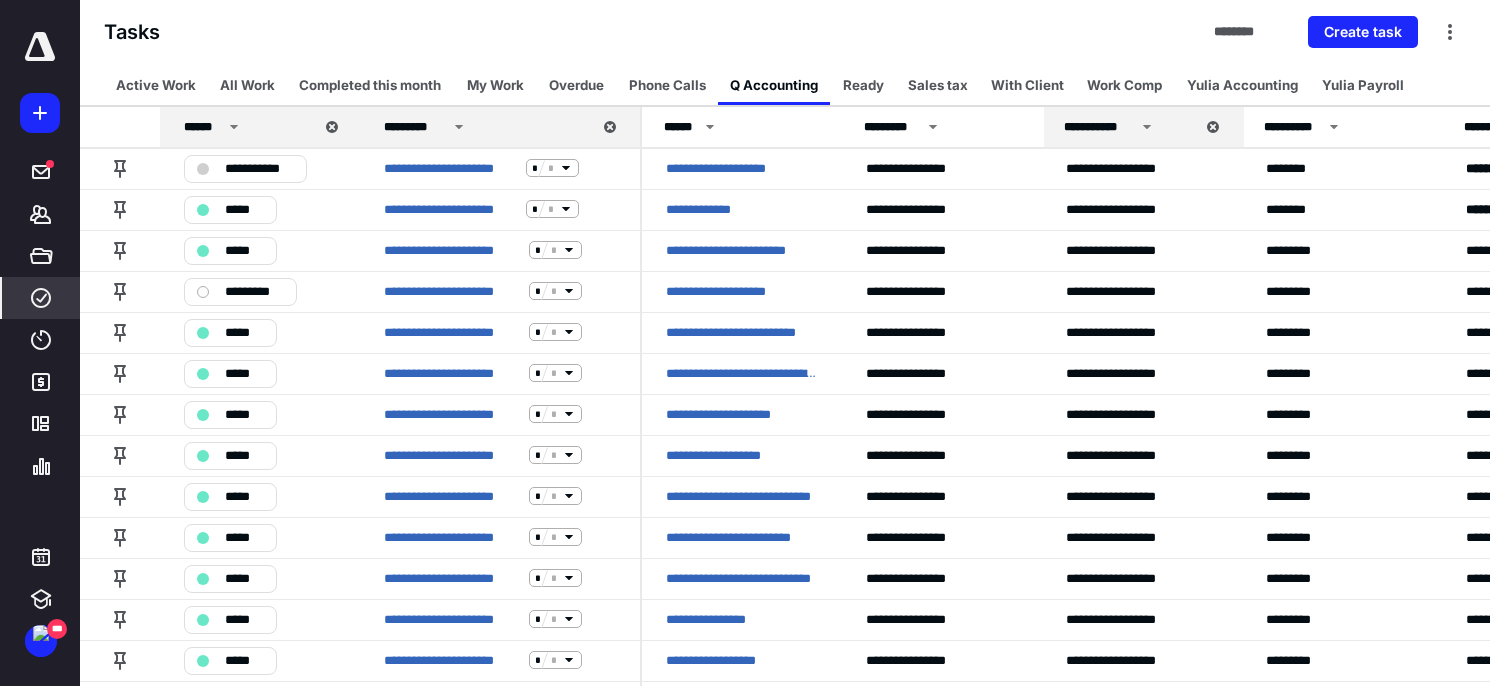 scroll, scrollTop: 444, scrollLeft: 0, axis: vertical 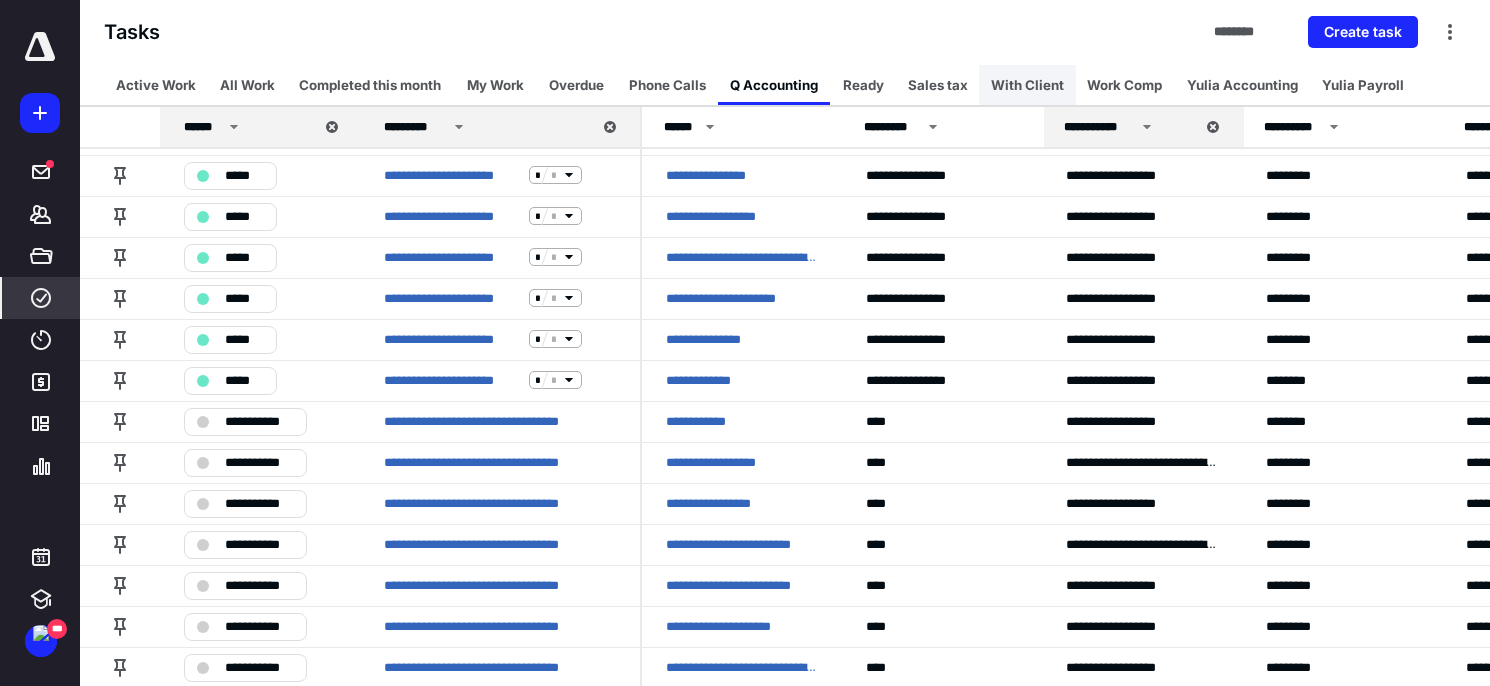 click on "With Client" at bounding box center (1027, 85) 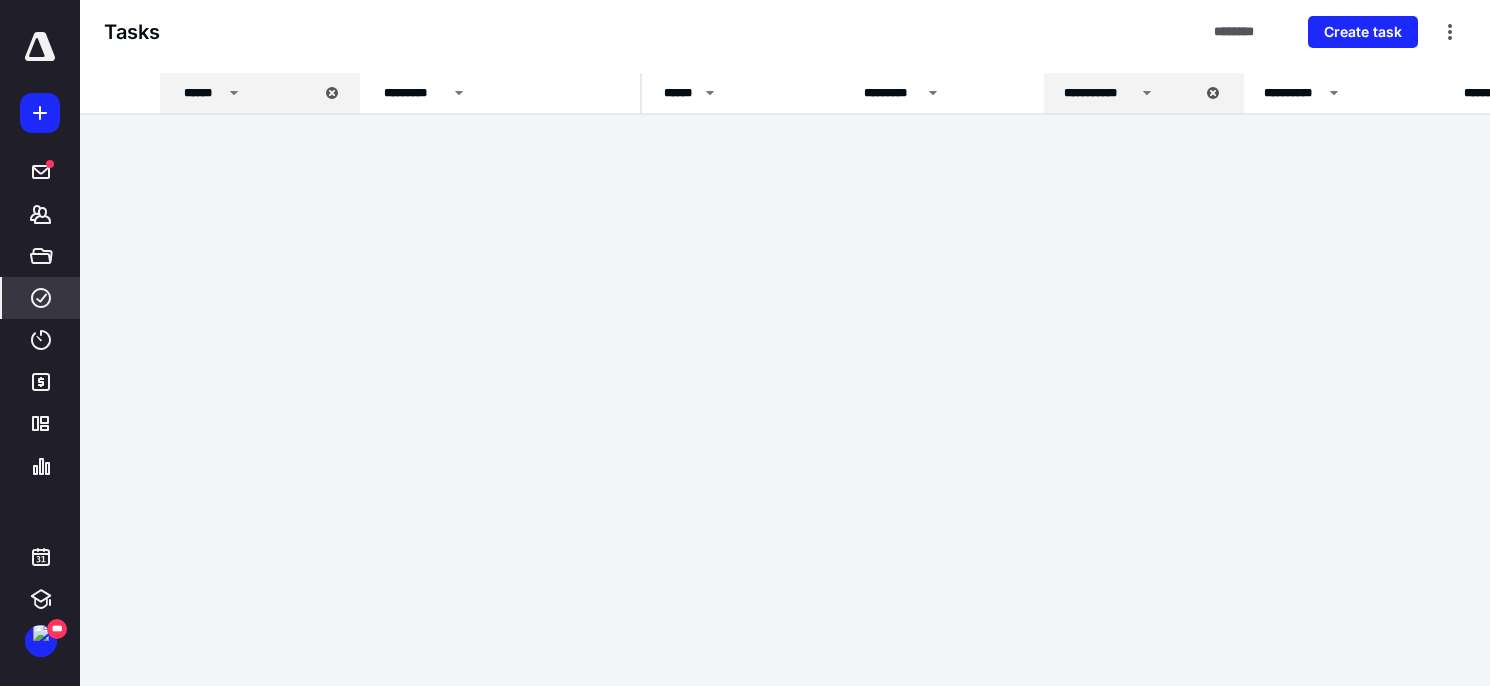 scroll, scrollTop: 0, scrollLeft: 0, axis: both 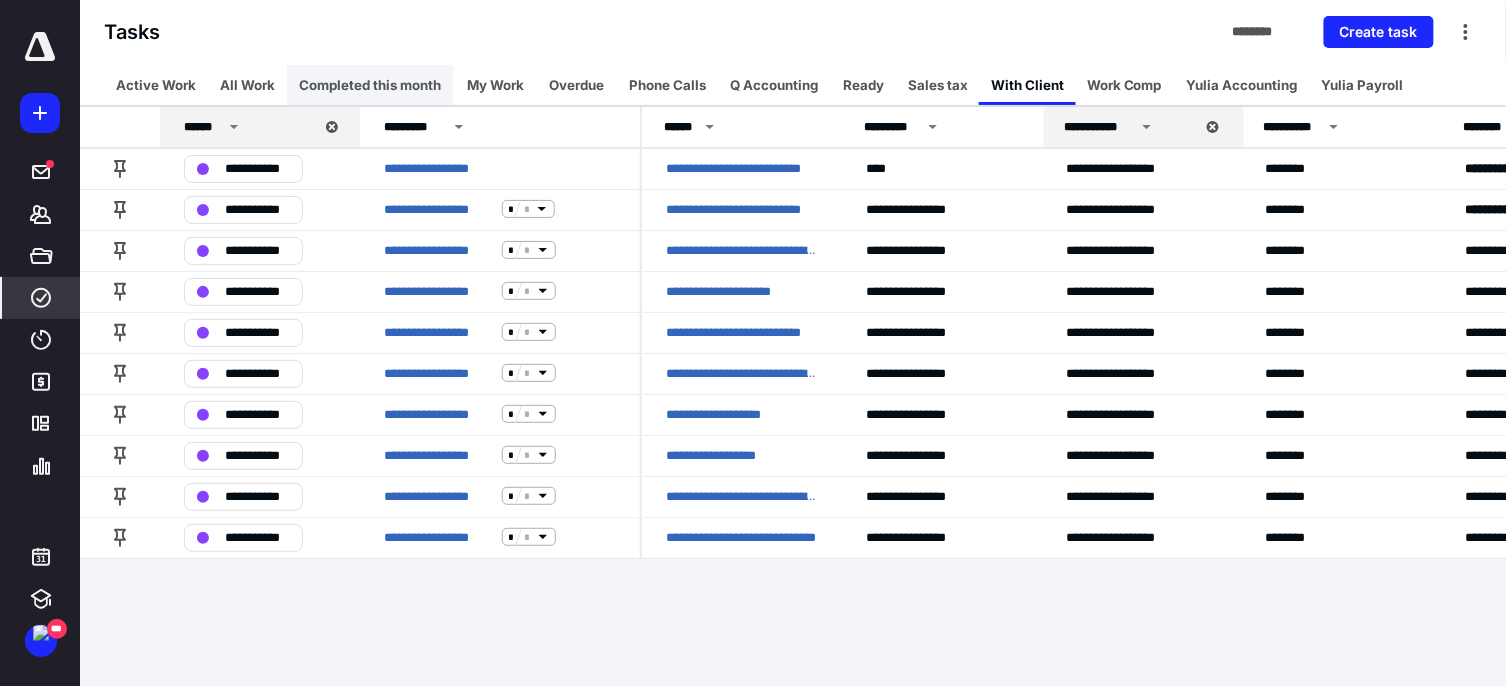click on "Completed this month" at bounding box center [370, 85] 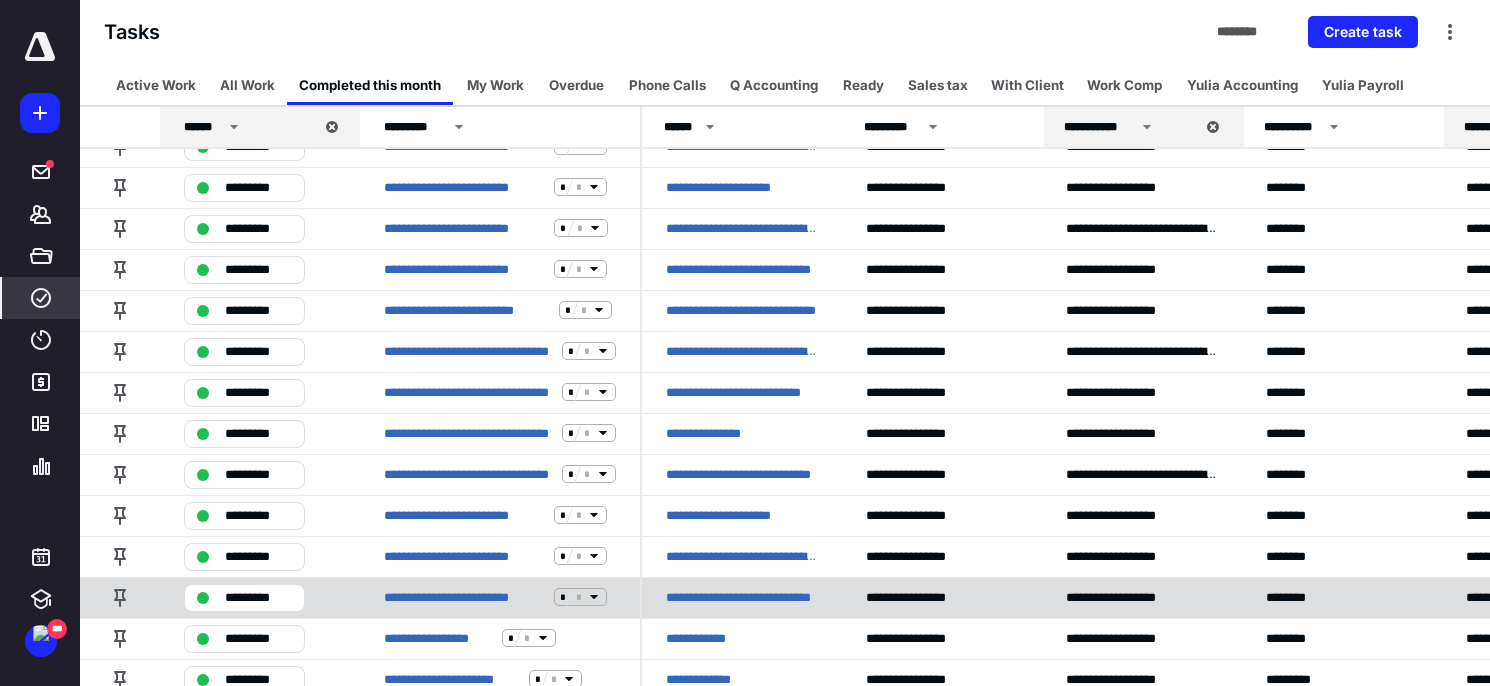 scroll, scrollTop: 760, scrollLeft: 0, axis: vertical 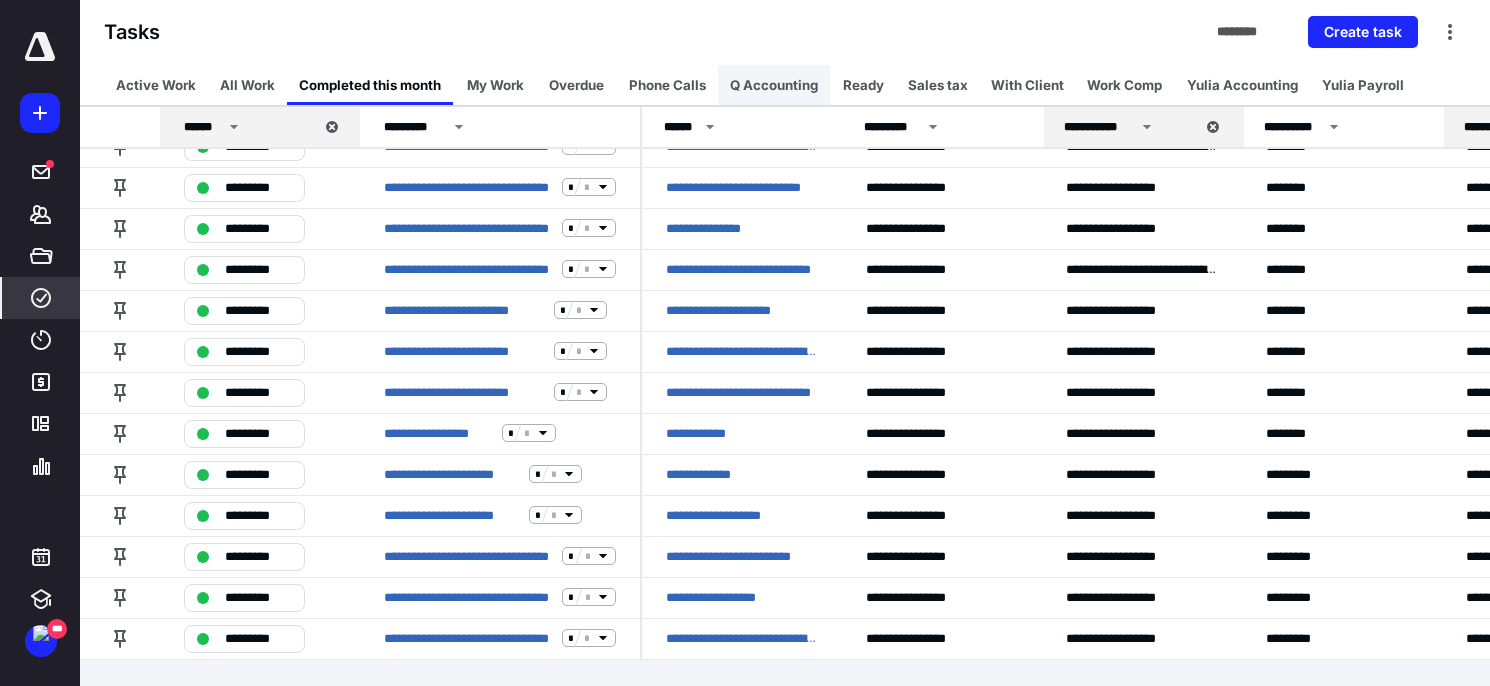 click on "Q Accounting" at bounding box center (774, 85) 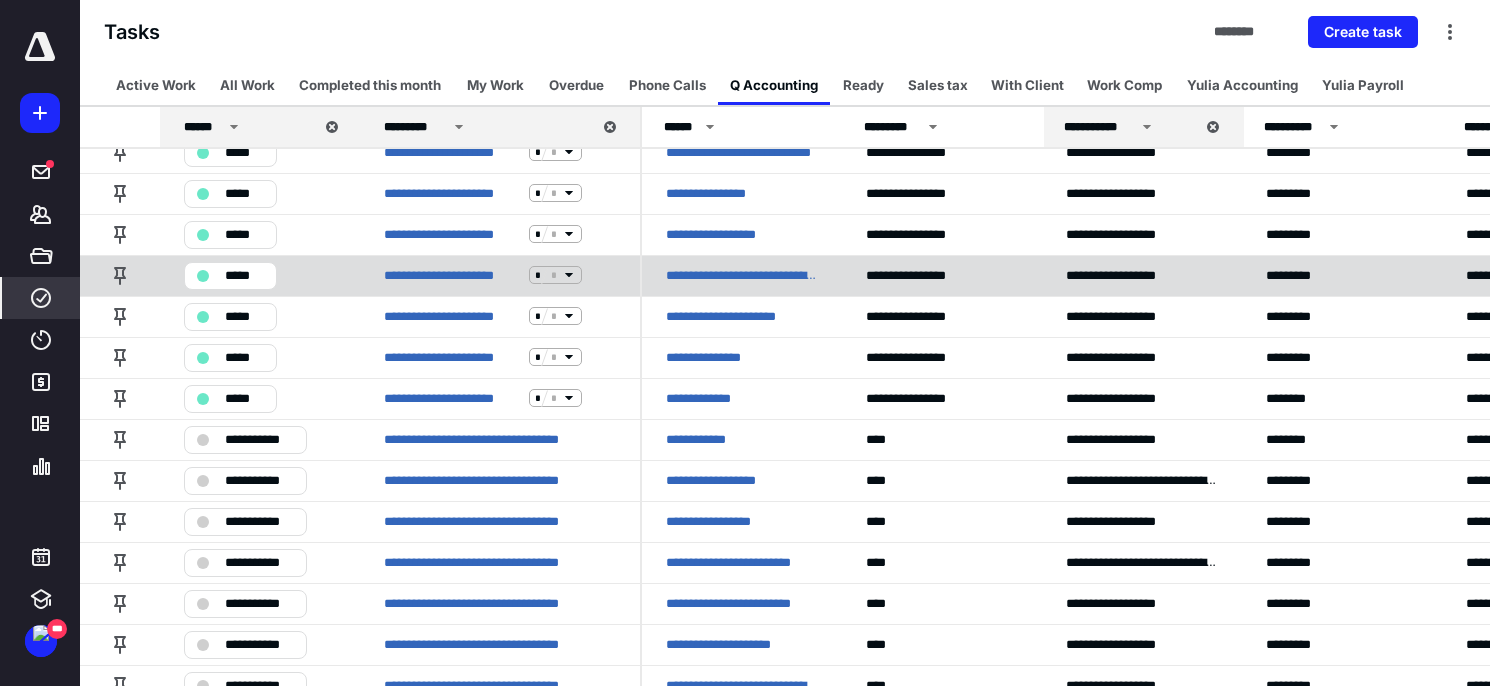 scroll, scrollTop: 315, scrollLeft: 0, axis: vertical 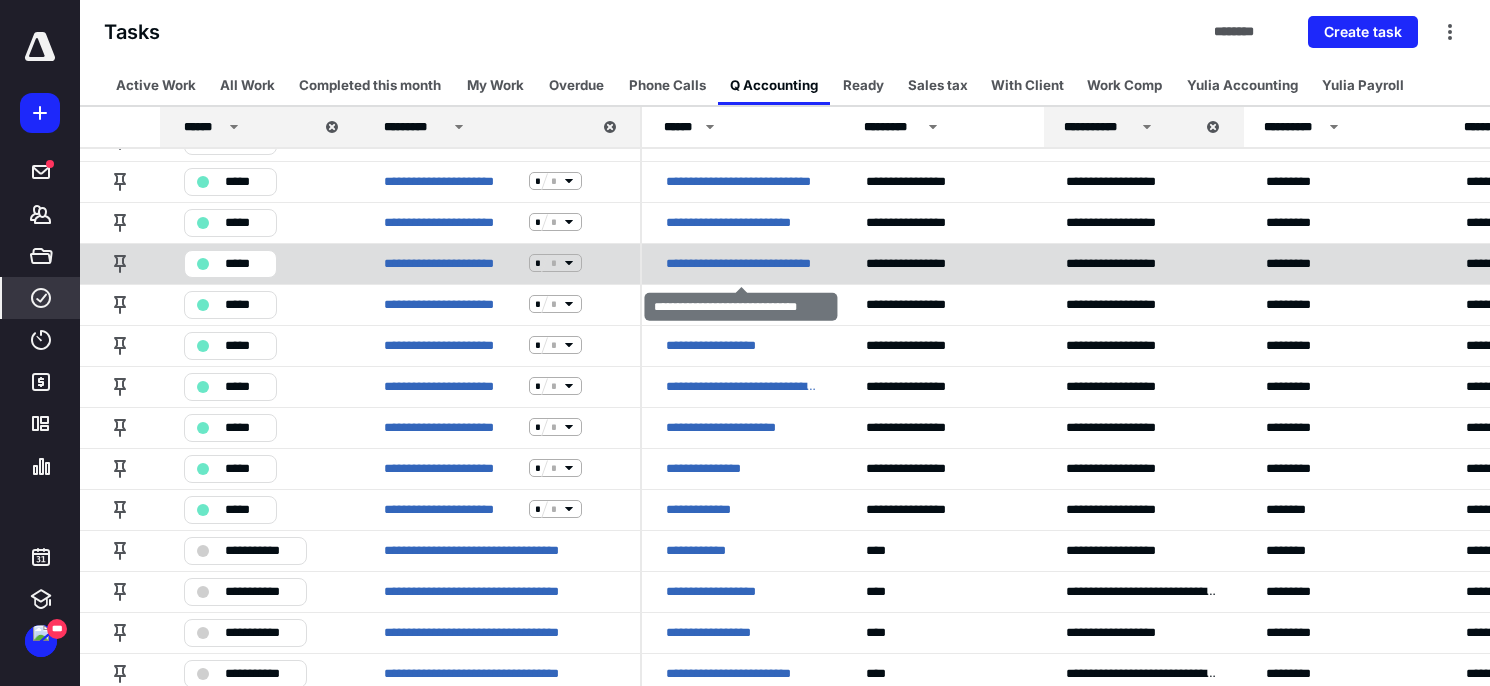 click on "**********" at bounding box center (742, 263) 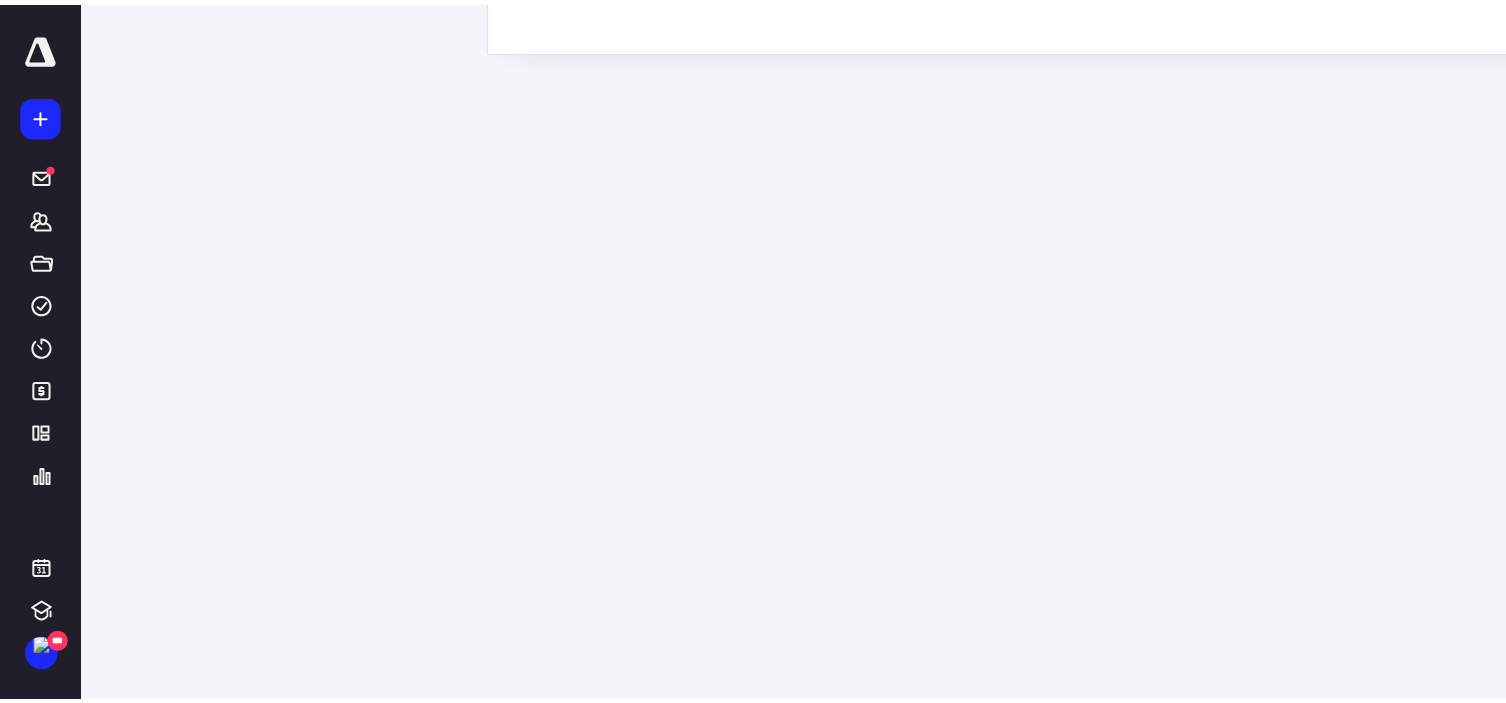 scroll, scrollTop: 0, scrollLeft: 0, axis: both 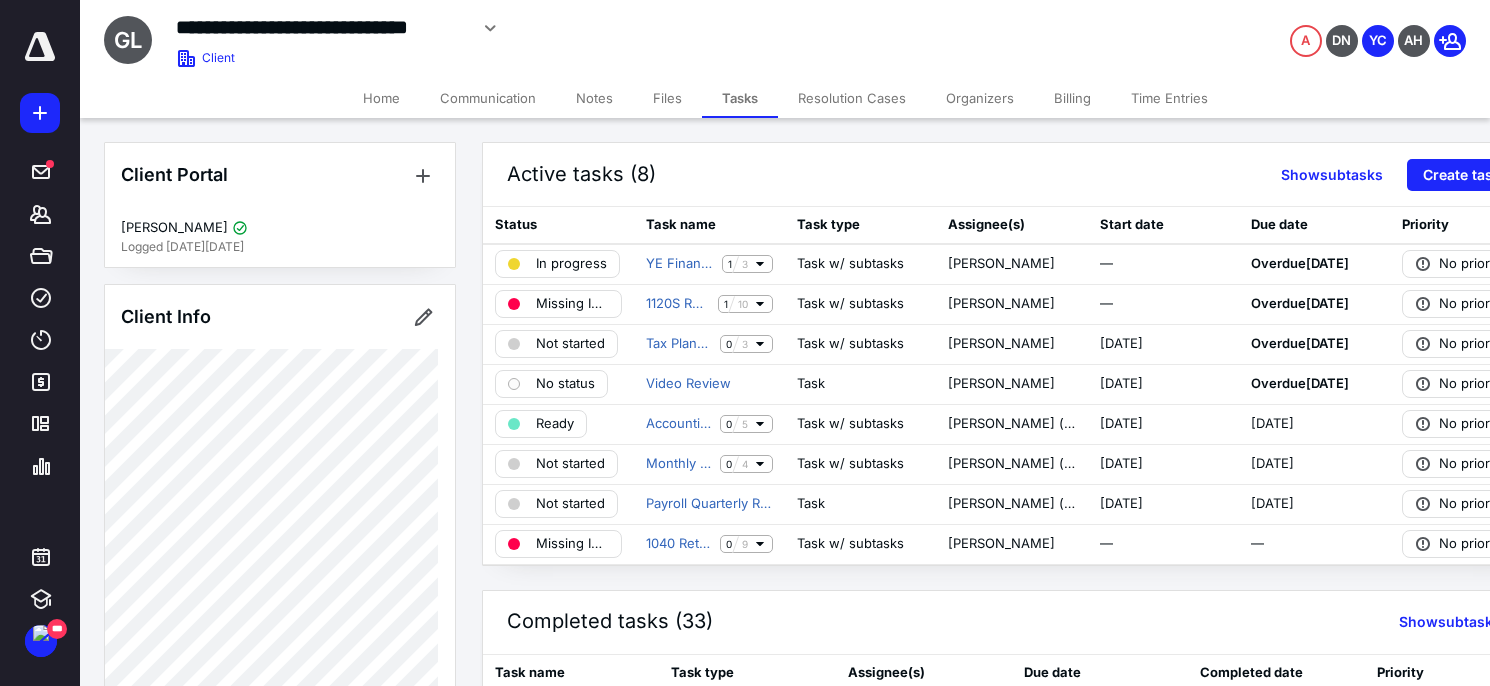 click on "Files" at bounding box center (667, 98) 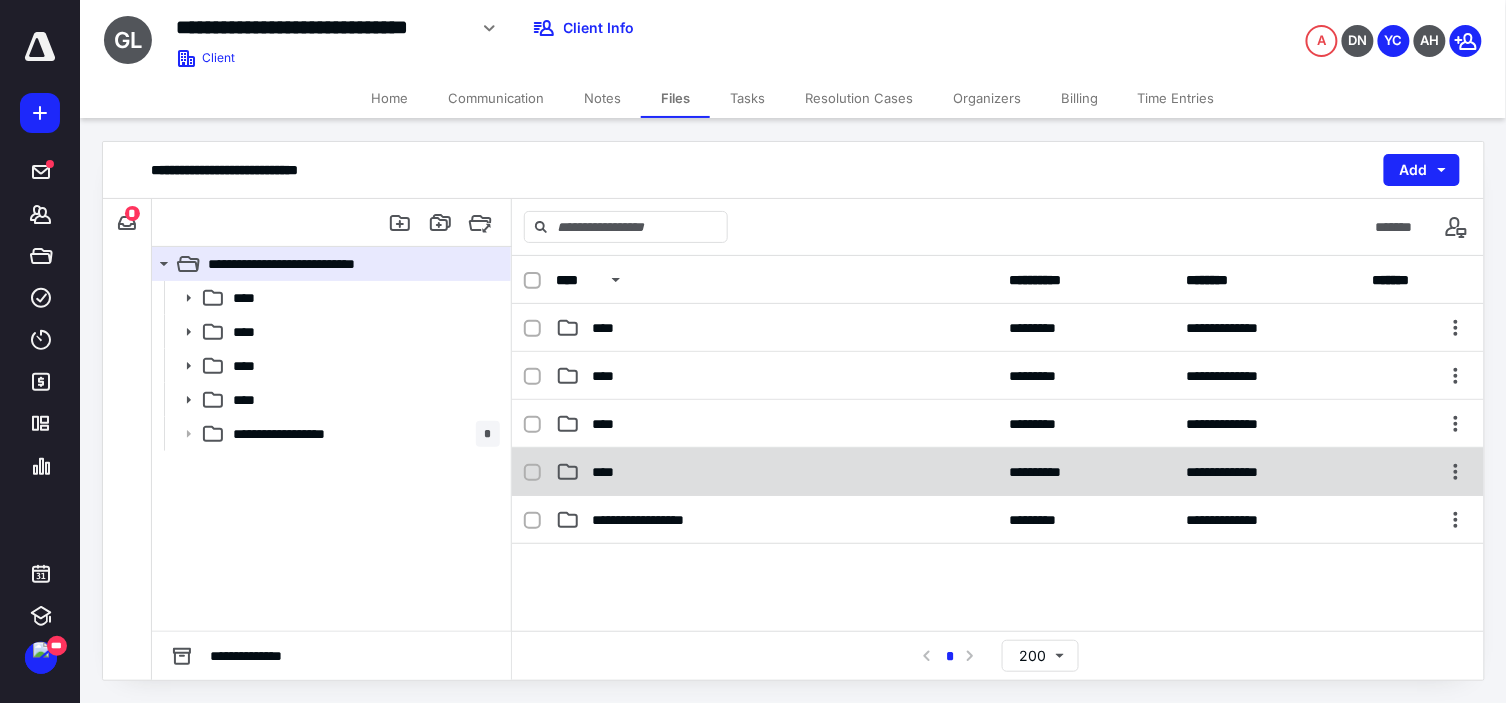 click on "****" at bounding box center (777, 472) 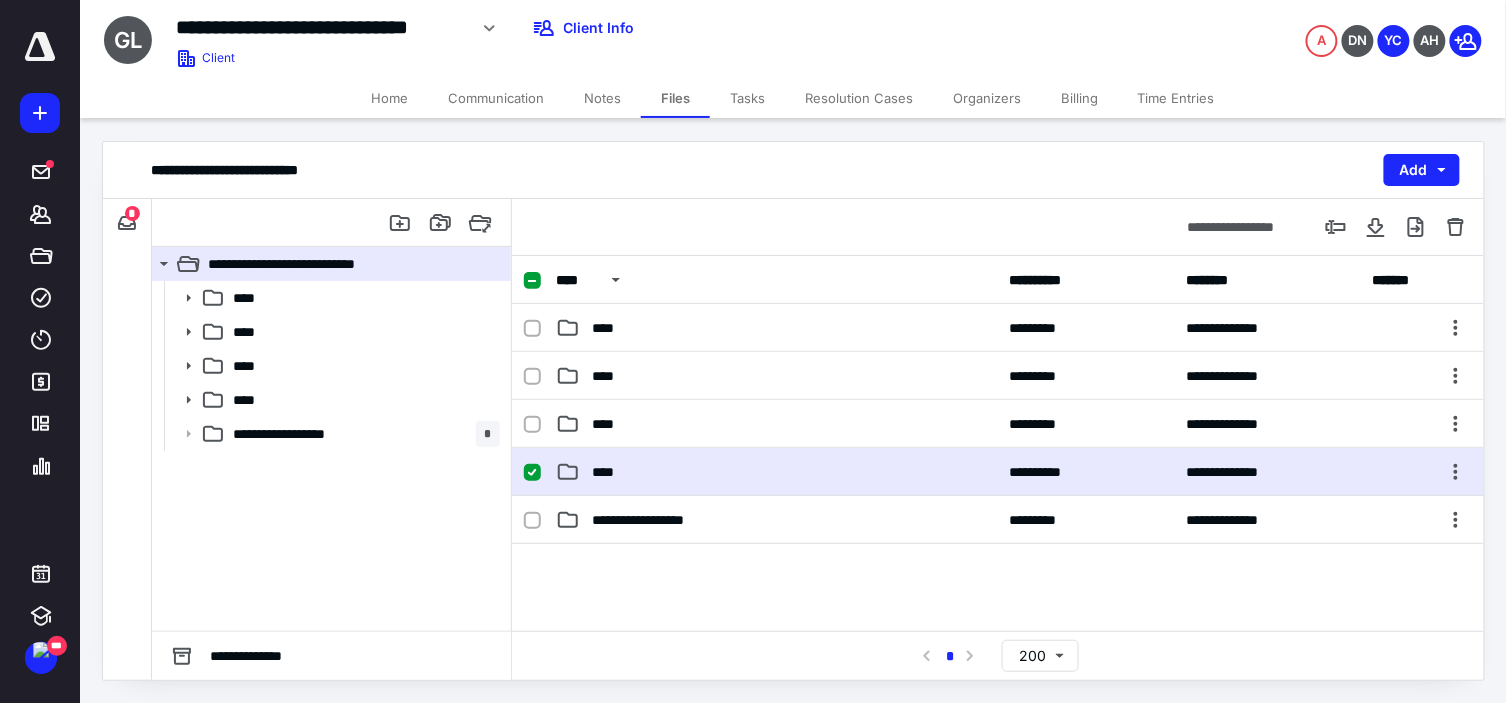 click on "****" at bounding box center (777, 472) 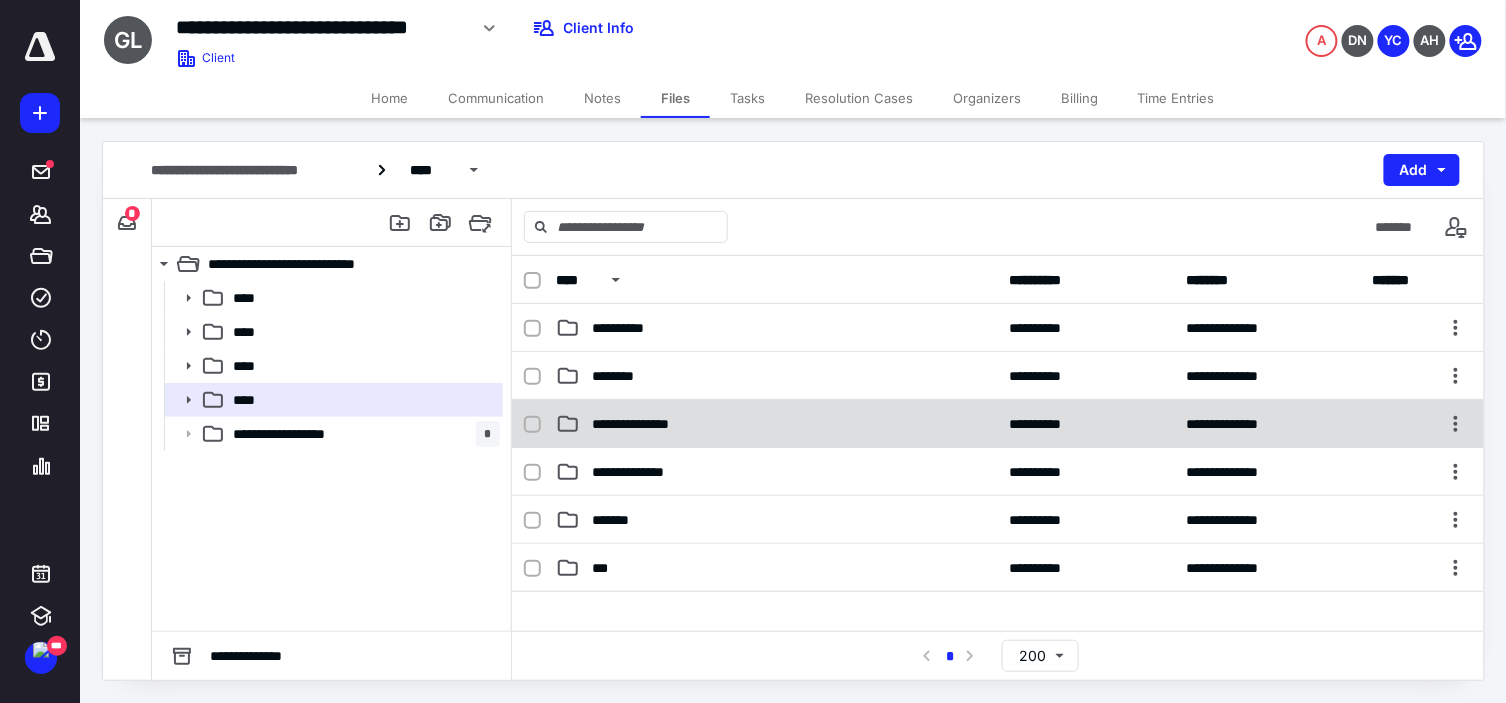click on "**********" at bounding box center (777, 424) 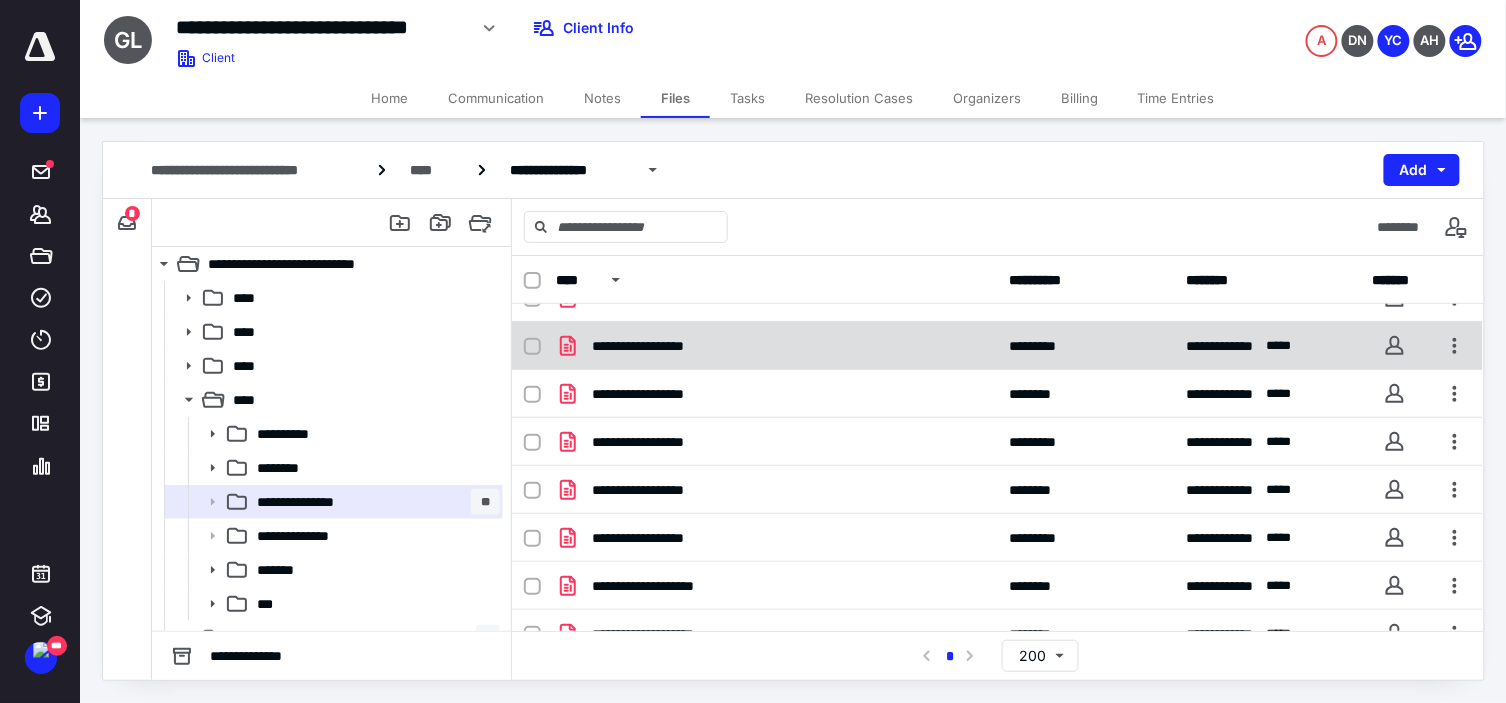 scroll, scrollTop: 298, scrollLeft: 0, axis: vertical 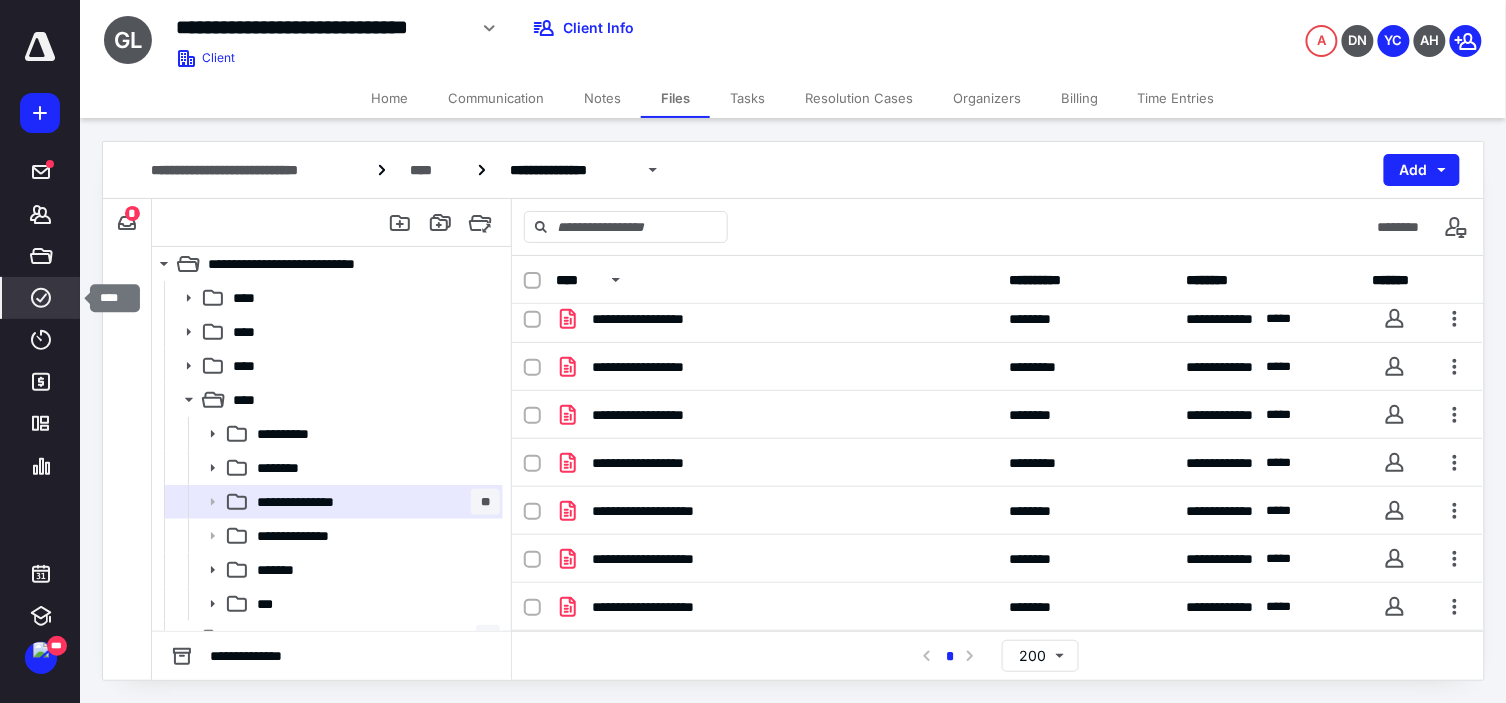 click 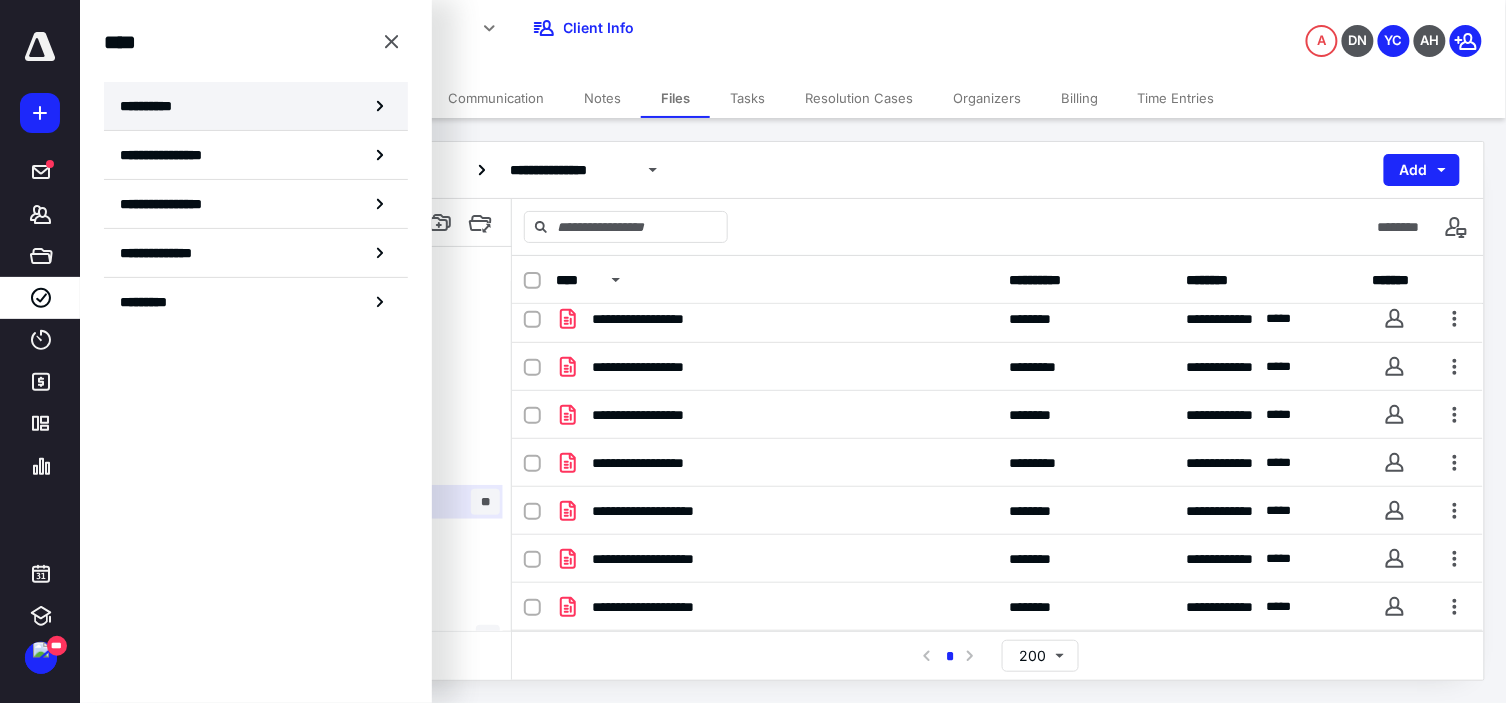 click on "**********" at bounding box center [256, 106] 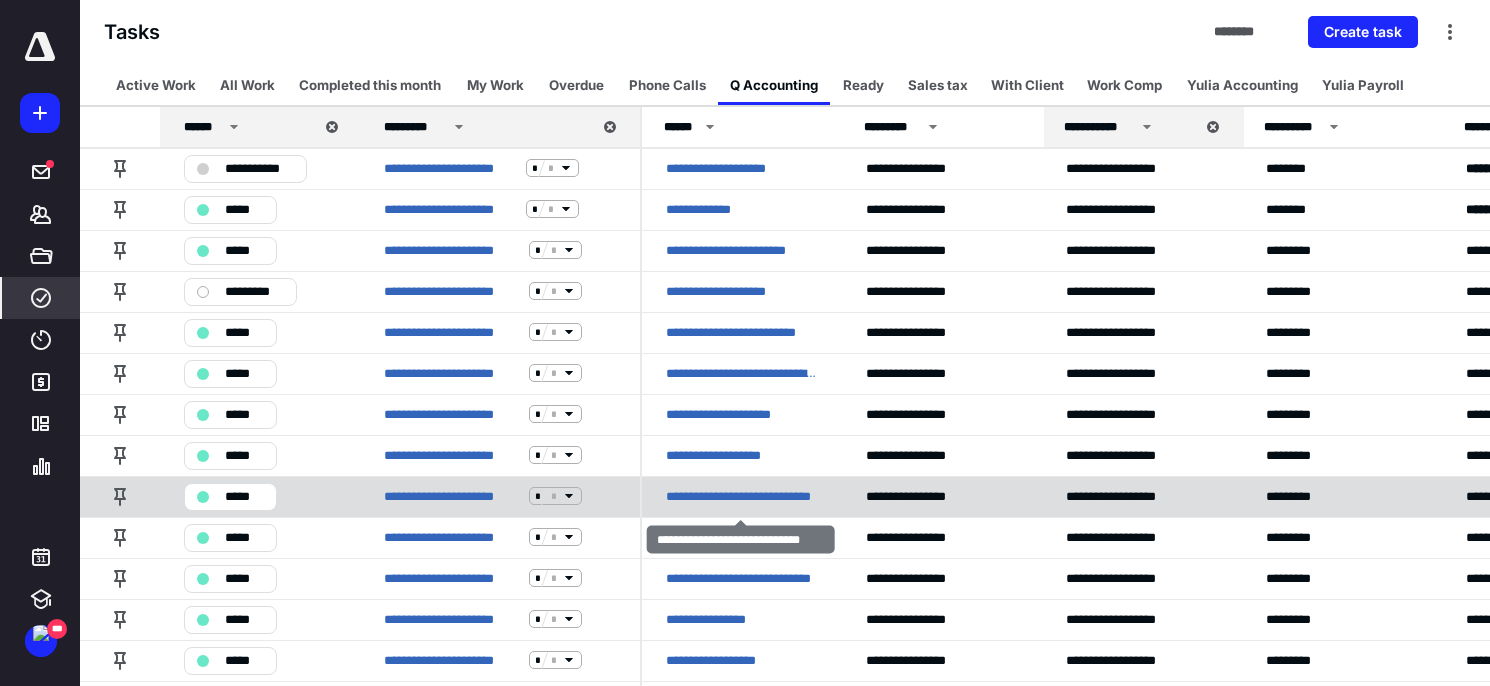 click on "**********" at bounding box center [742, 496] 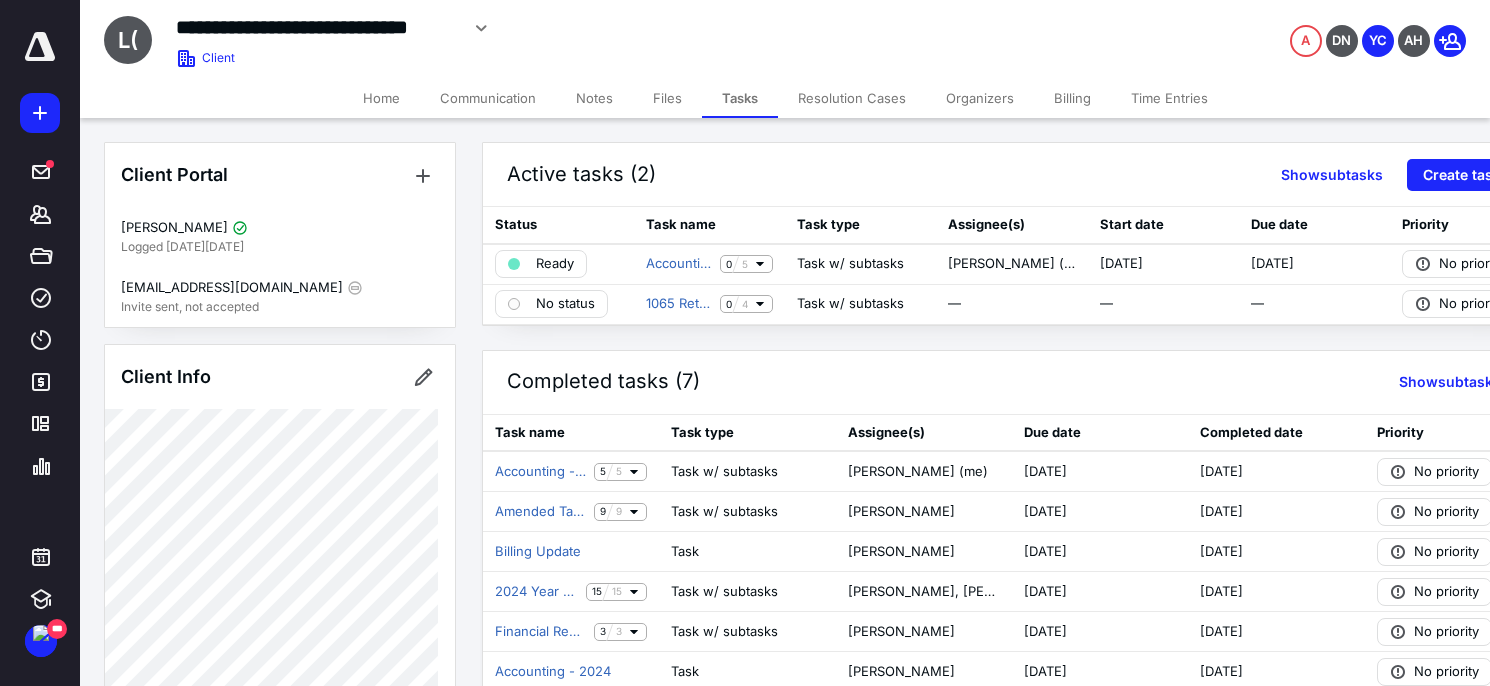click on "Files" at bounding box center [667, 98] 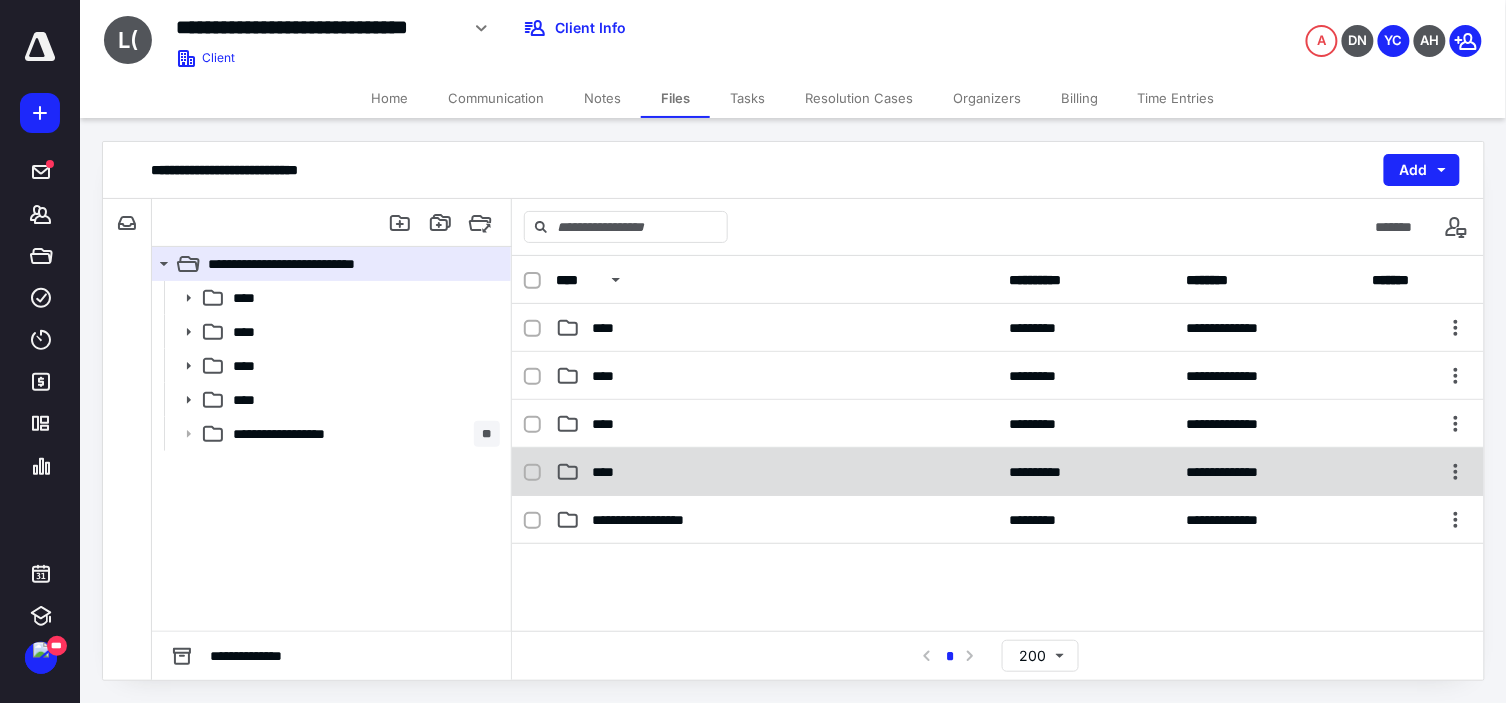 click on "****" at bounding box center [777, 472] 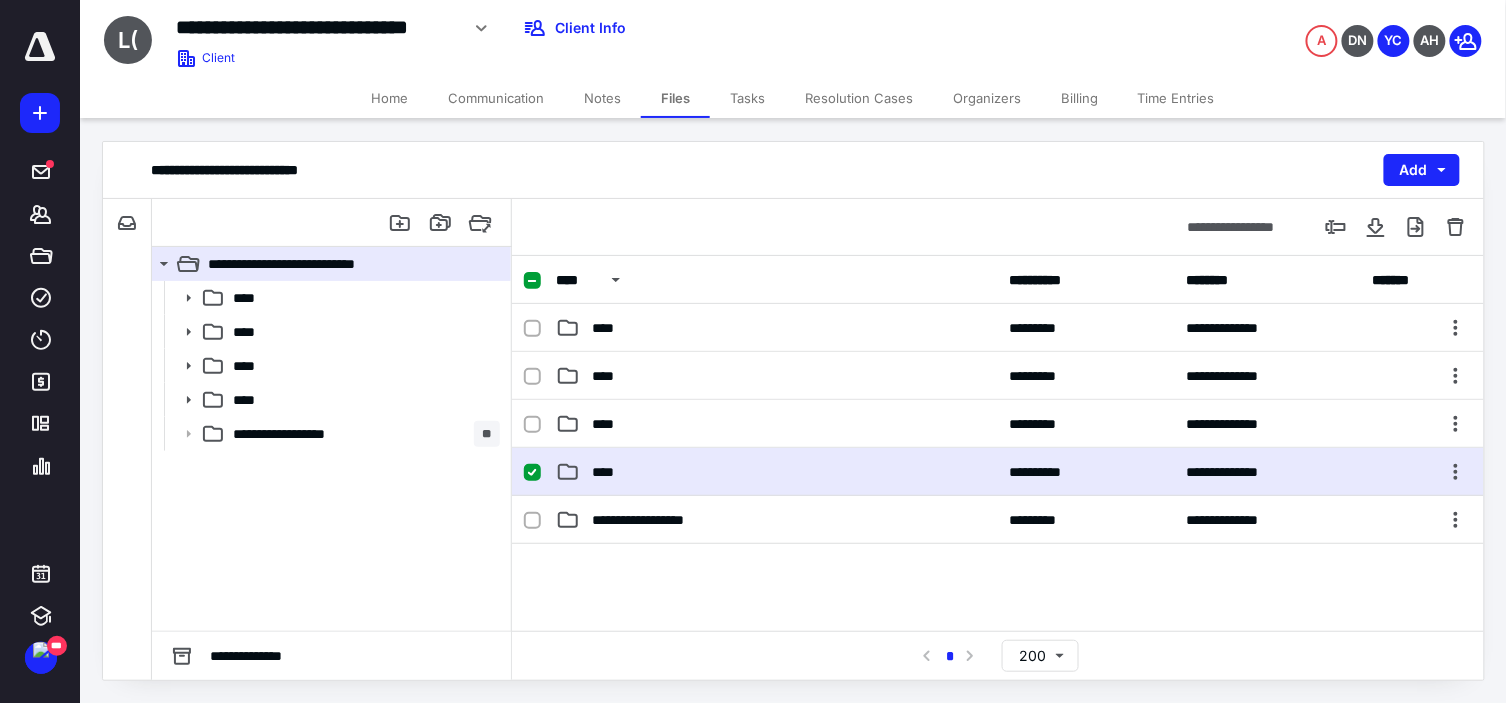 click on "****" at bounding box center [777, 472] 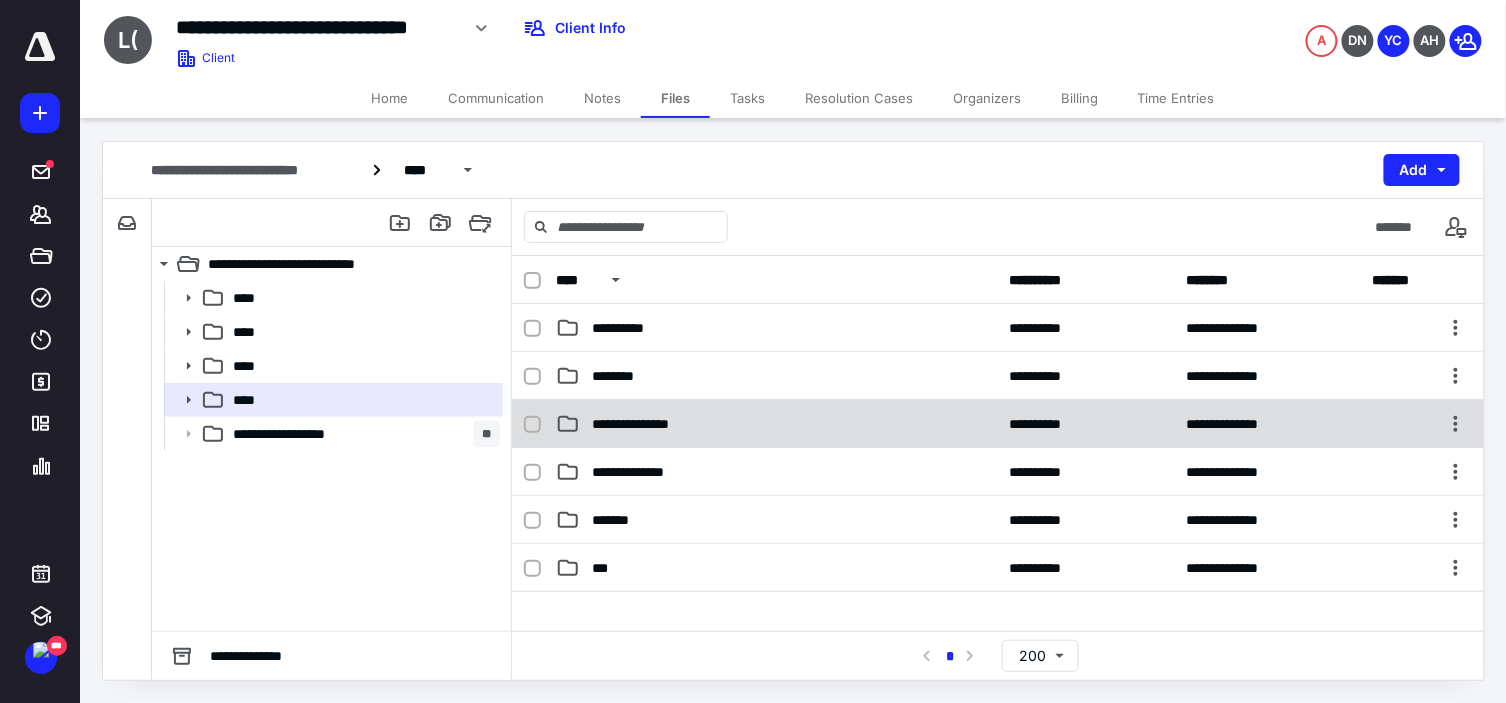click on "**********" at bounding box center (777, 424) 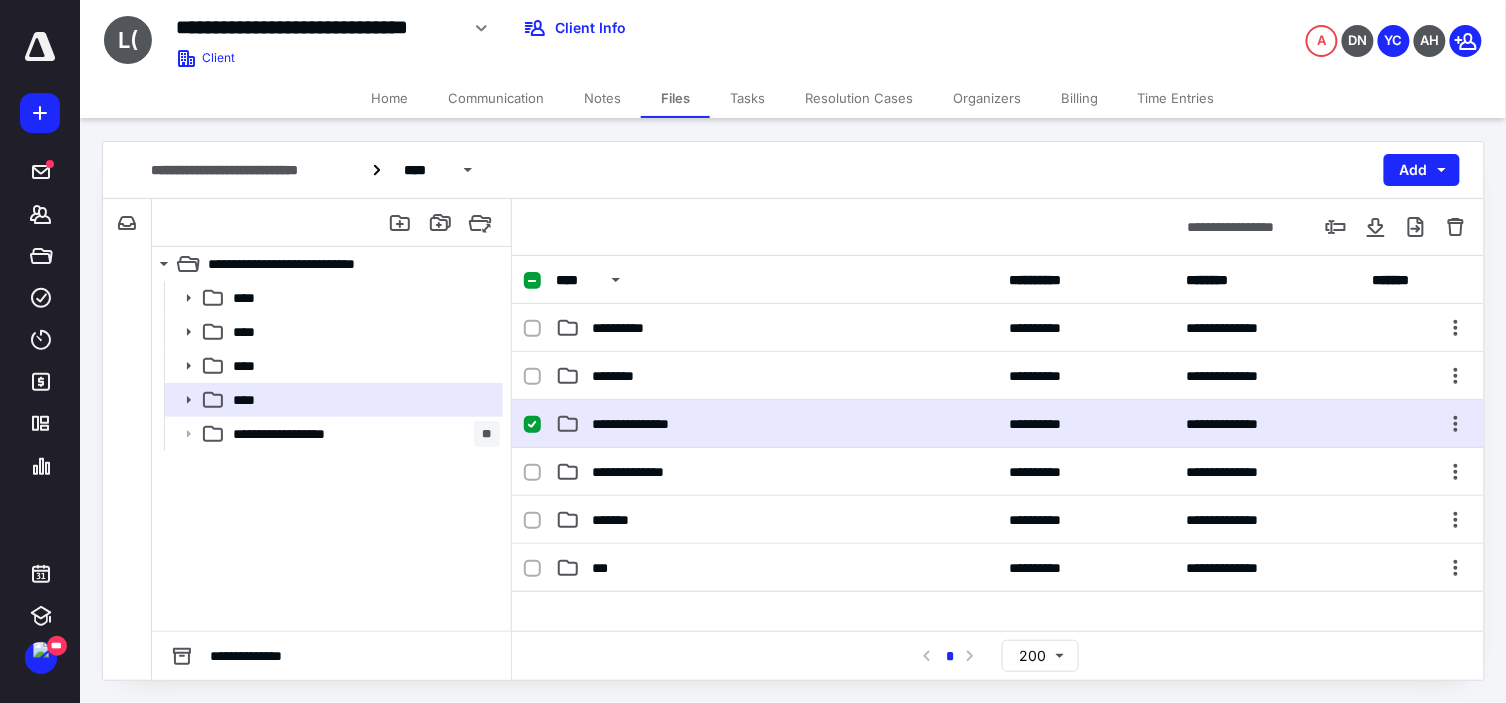 click on "**********" at bounding box center (777, 424) 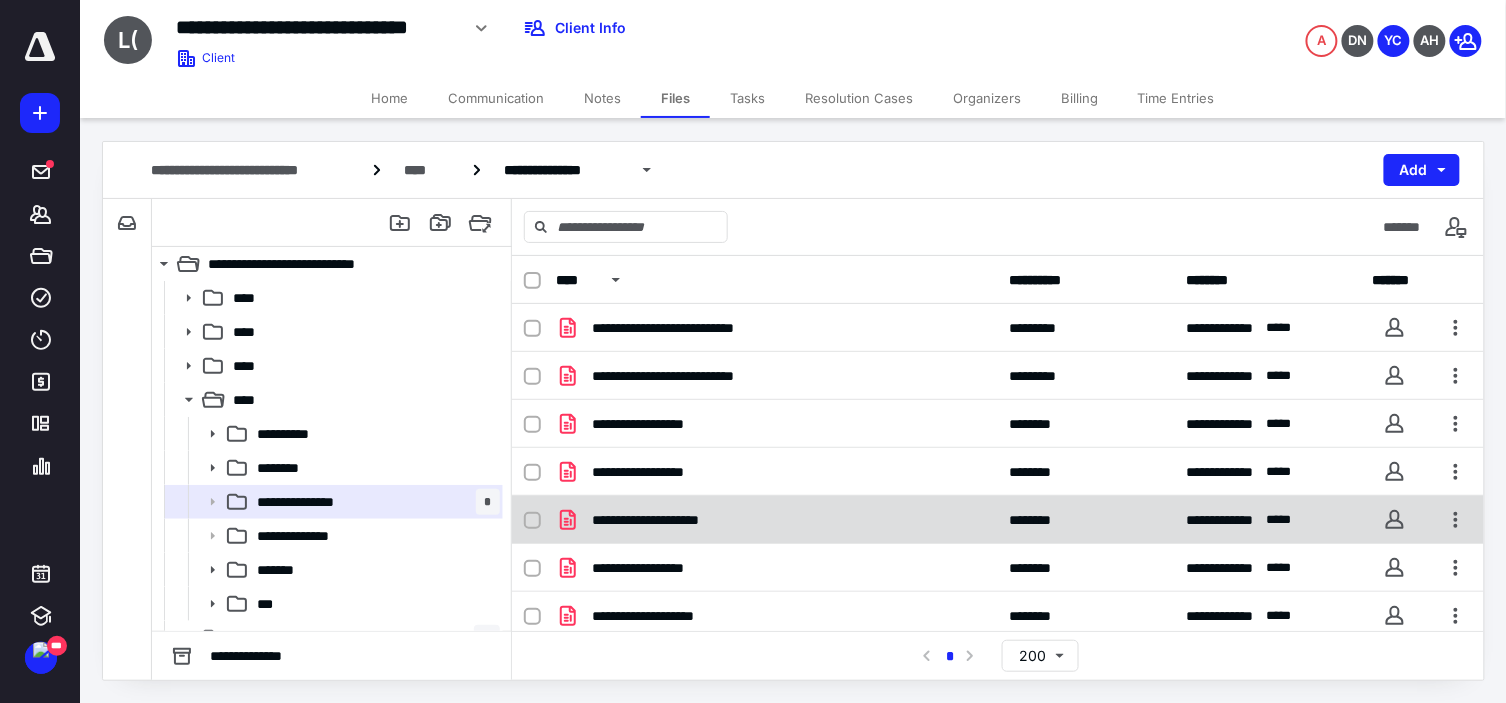 scroll, scrollTop: 105, scrollLeft: 0, axis: vertical 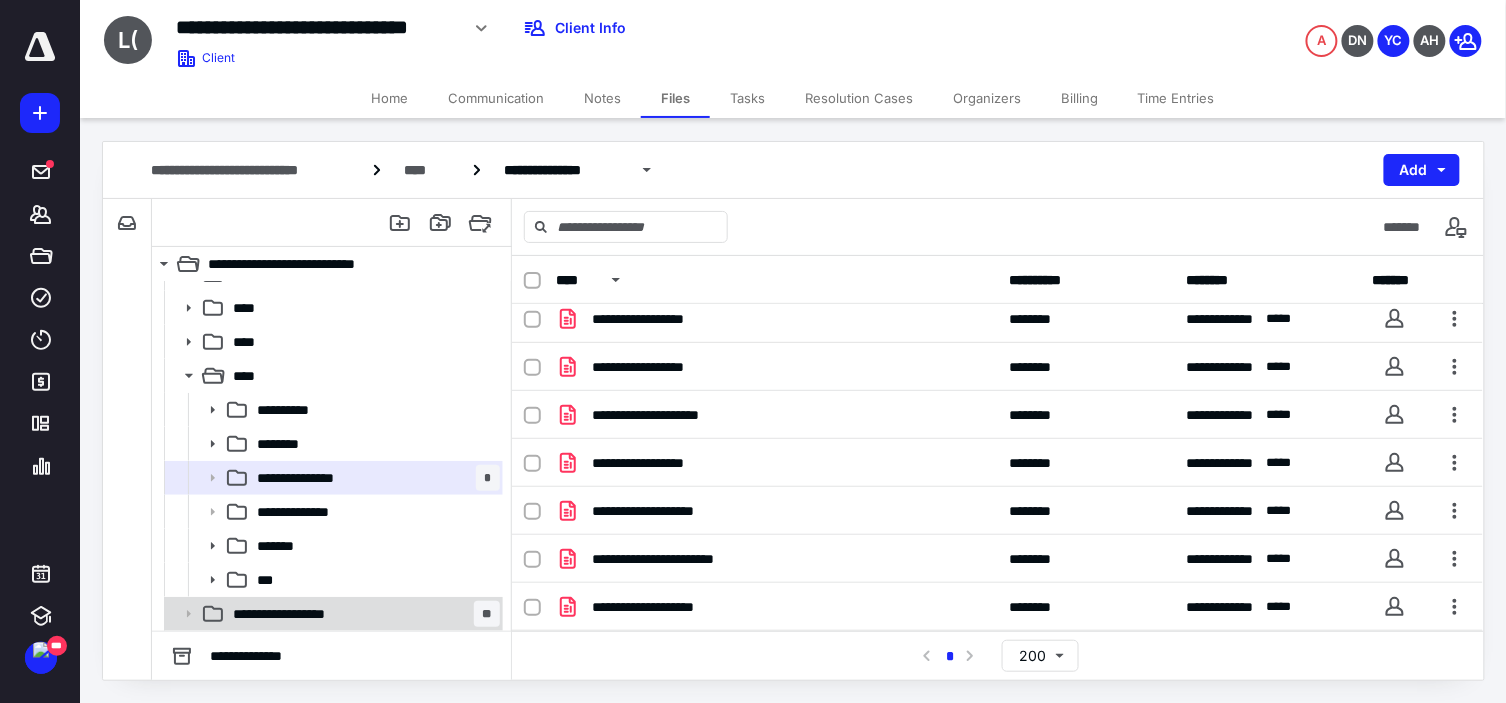 click on "**********" at bounding box center [362, 614] 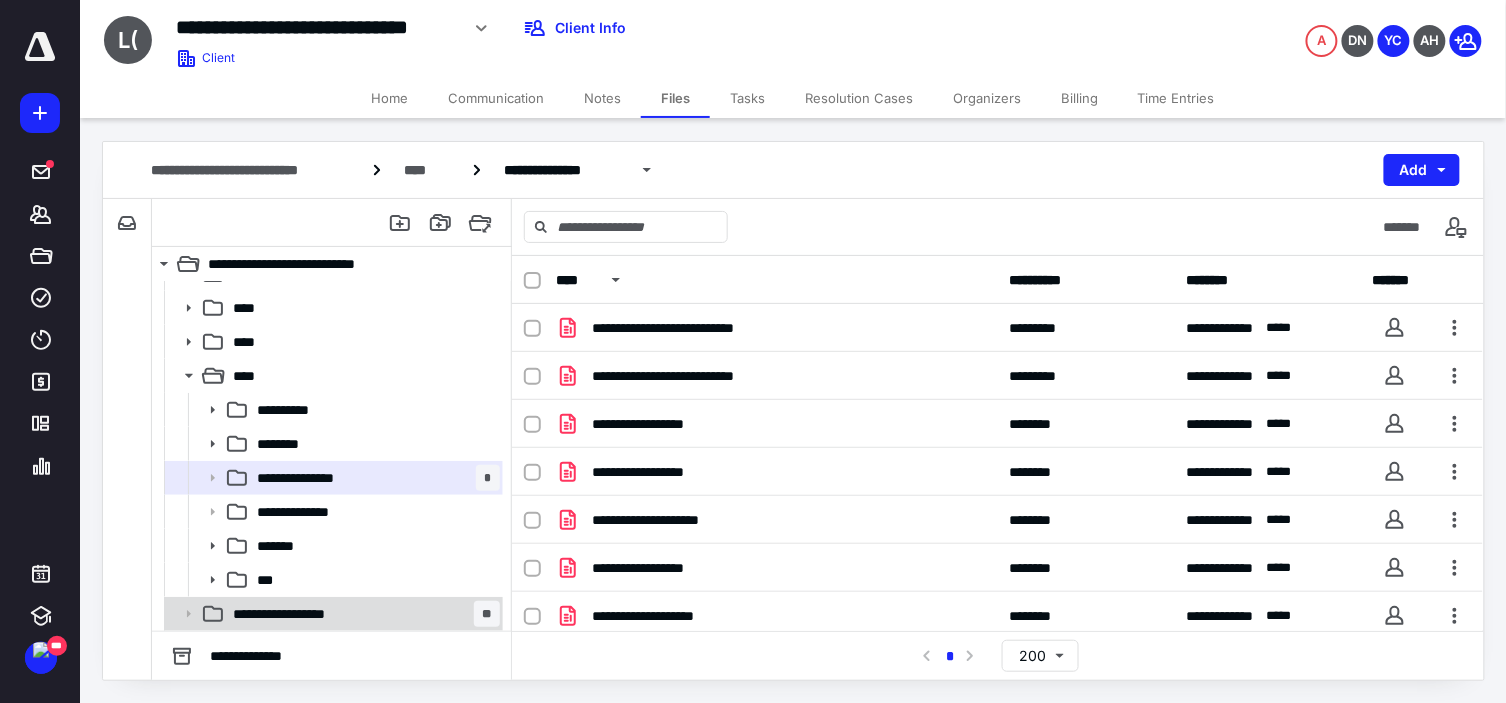 click on "**********" at bounding box center (362, 614) 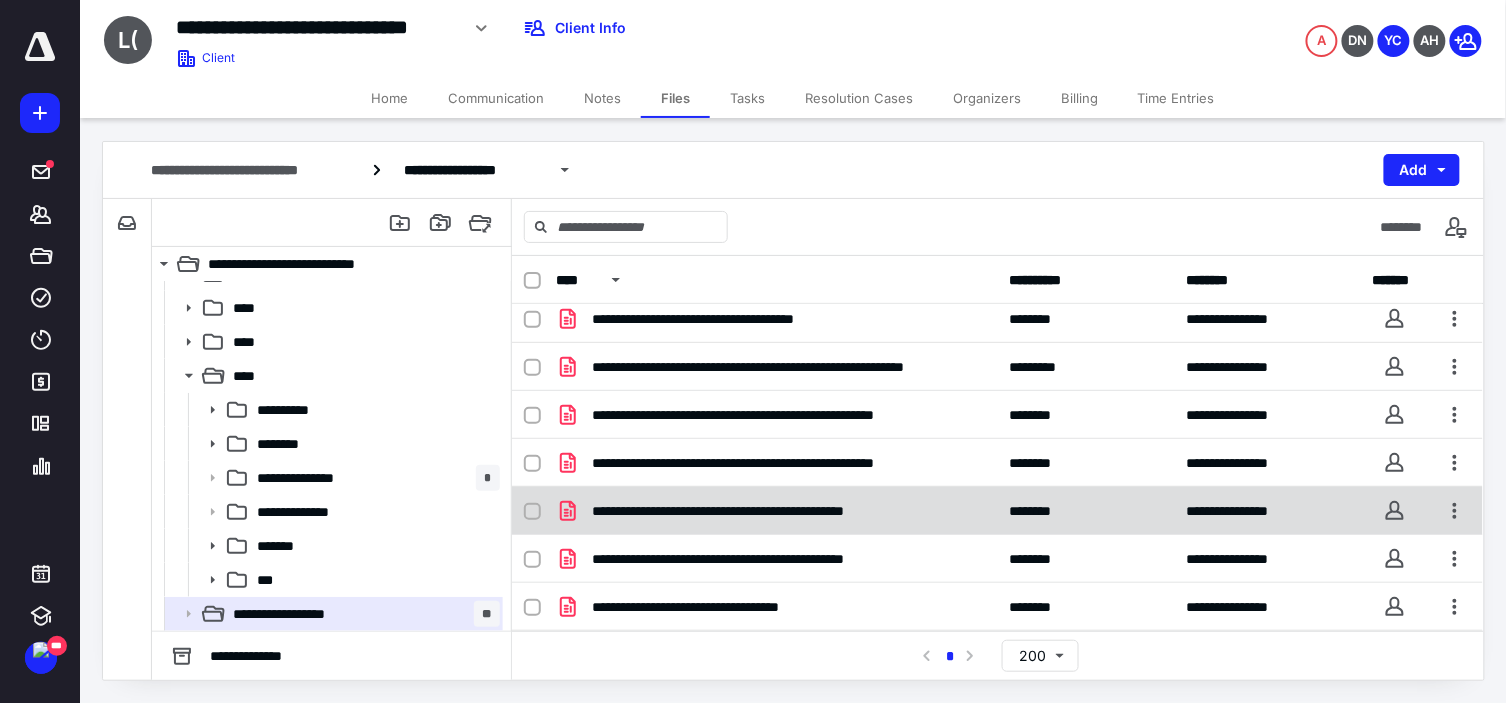 scroll, scrollTop: 0, scrollLeft: 0, axis: both 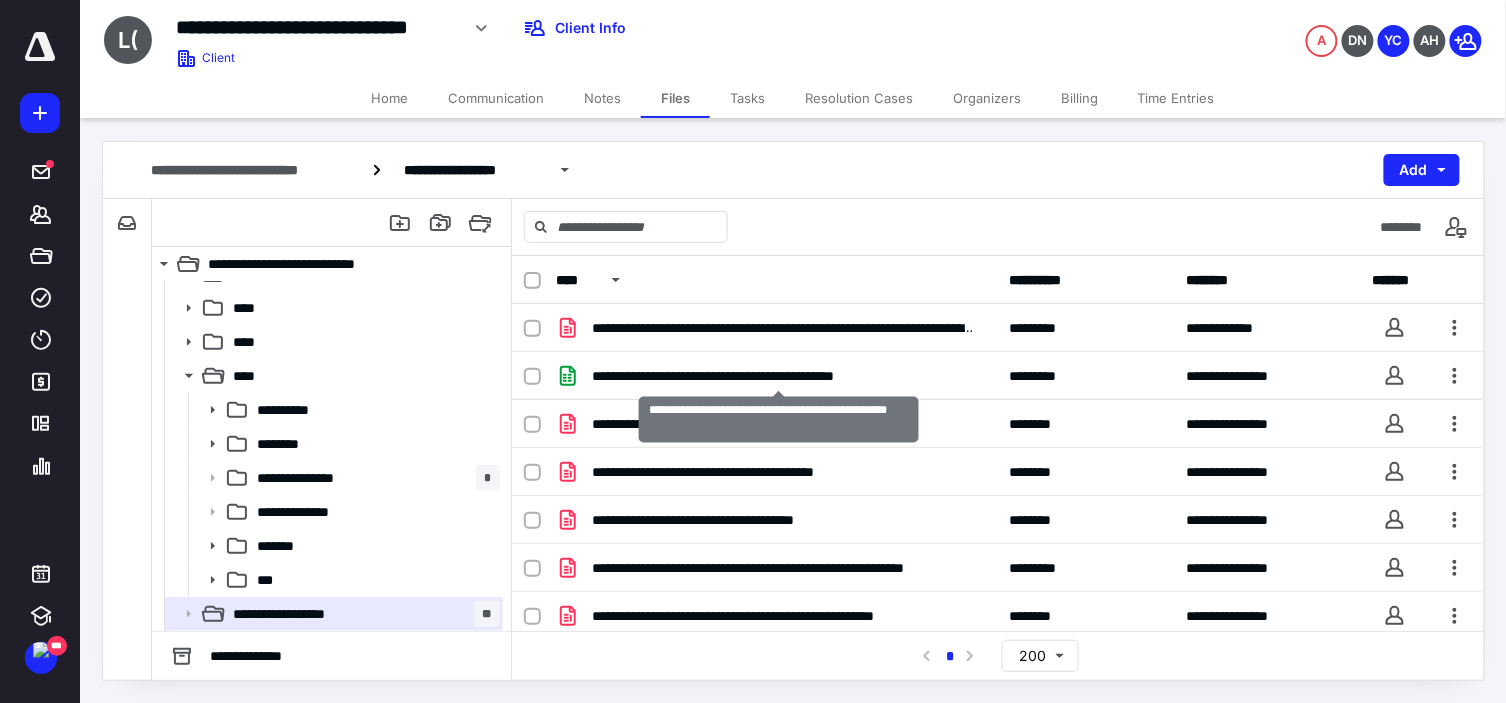 click on "**********" at bounding box center [779, 376] 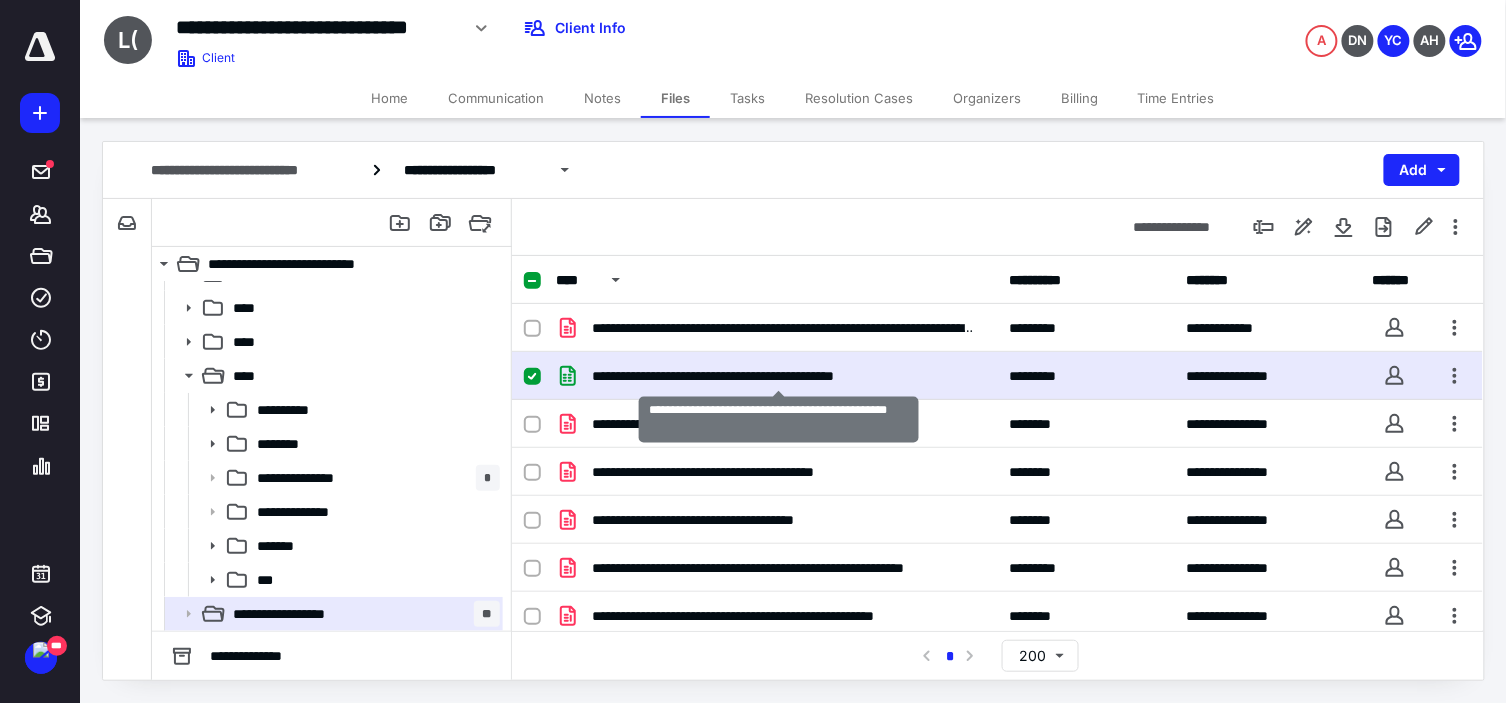 click on "**********" at bounding box center [779, 376] 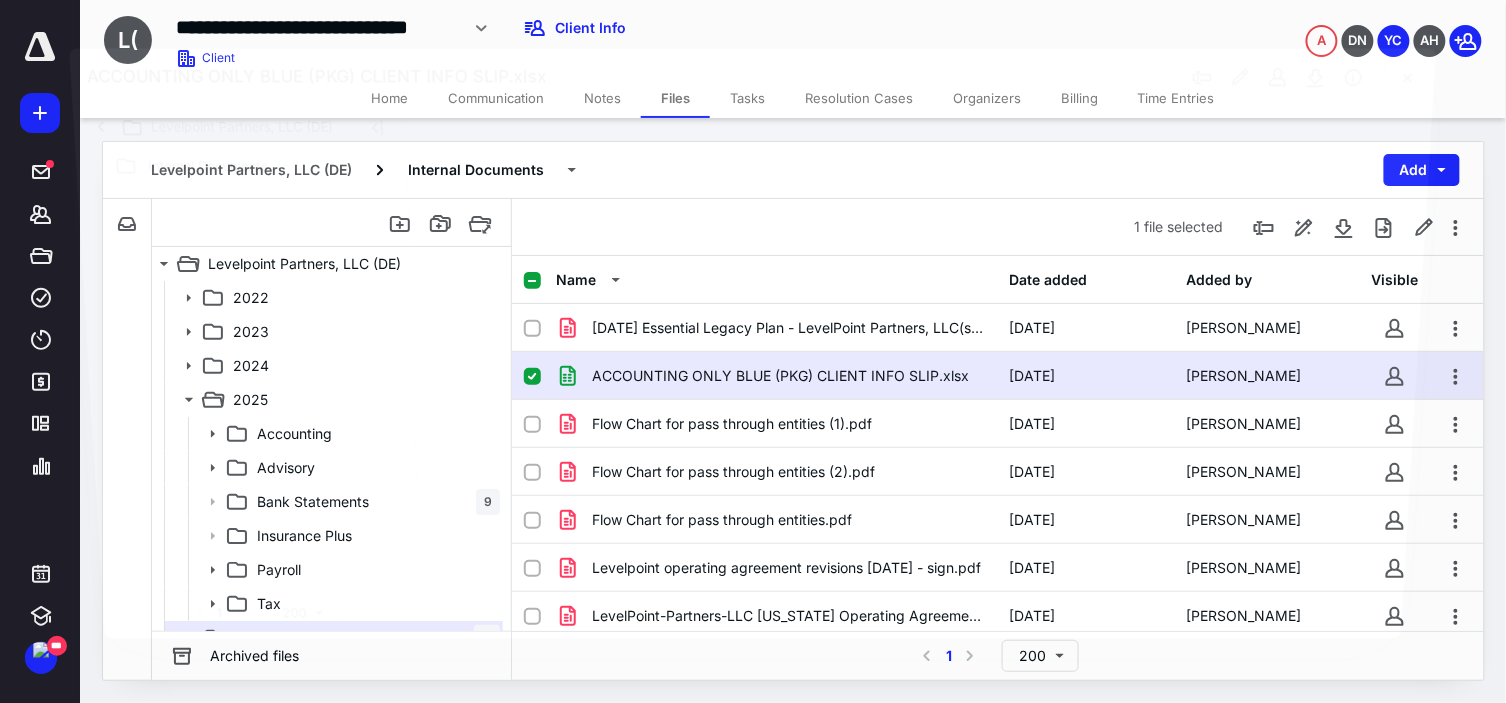 scroll, scrollTop: 24, scrollLeft: 0, axis: vertical 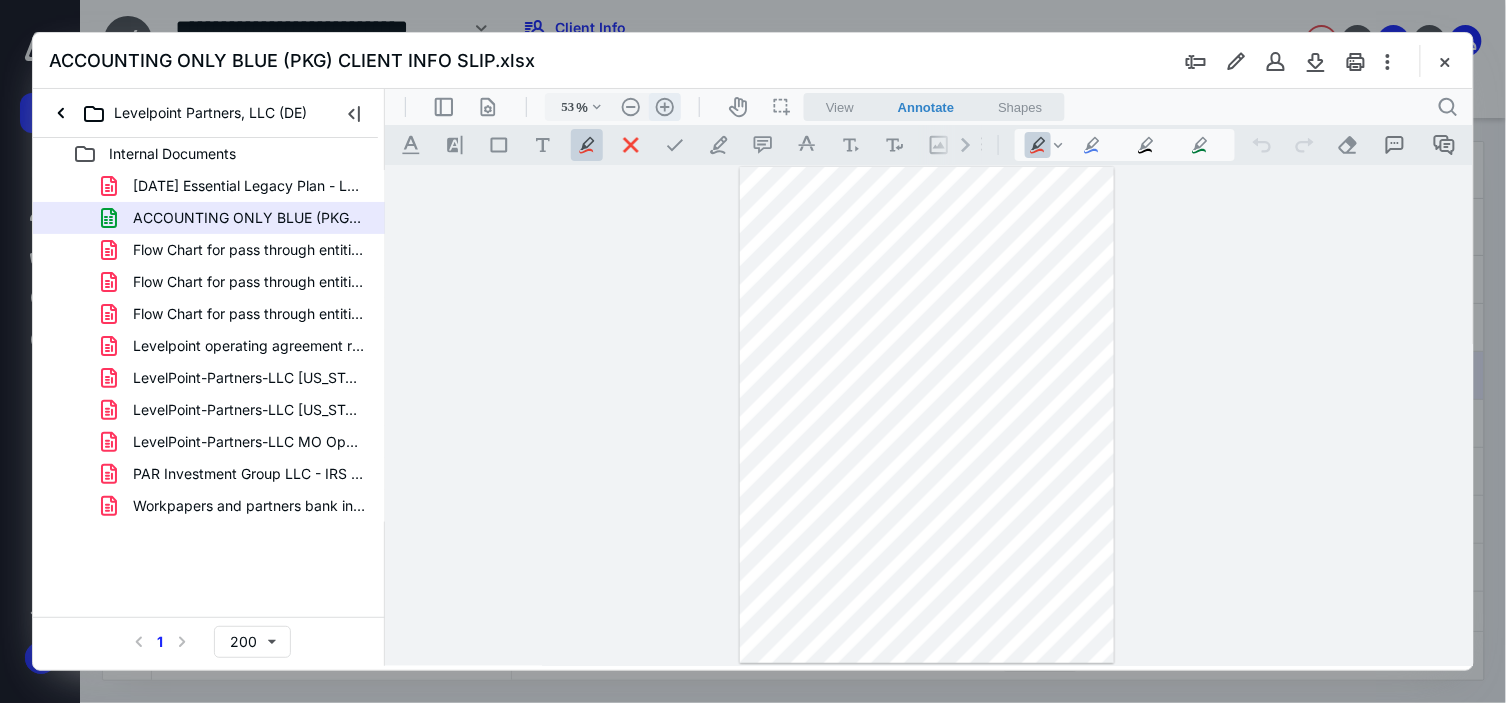 click on ".cls-1{fill:#abb0c4;} icon - header - zoom - in - line" at bounding box center [664, 106] 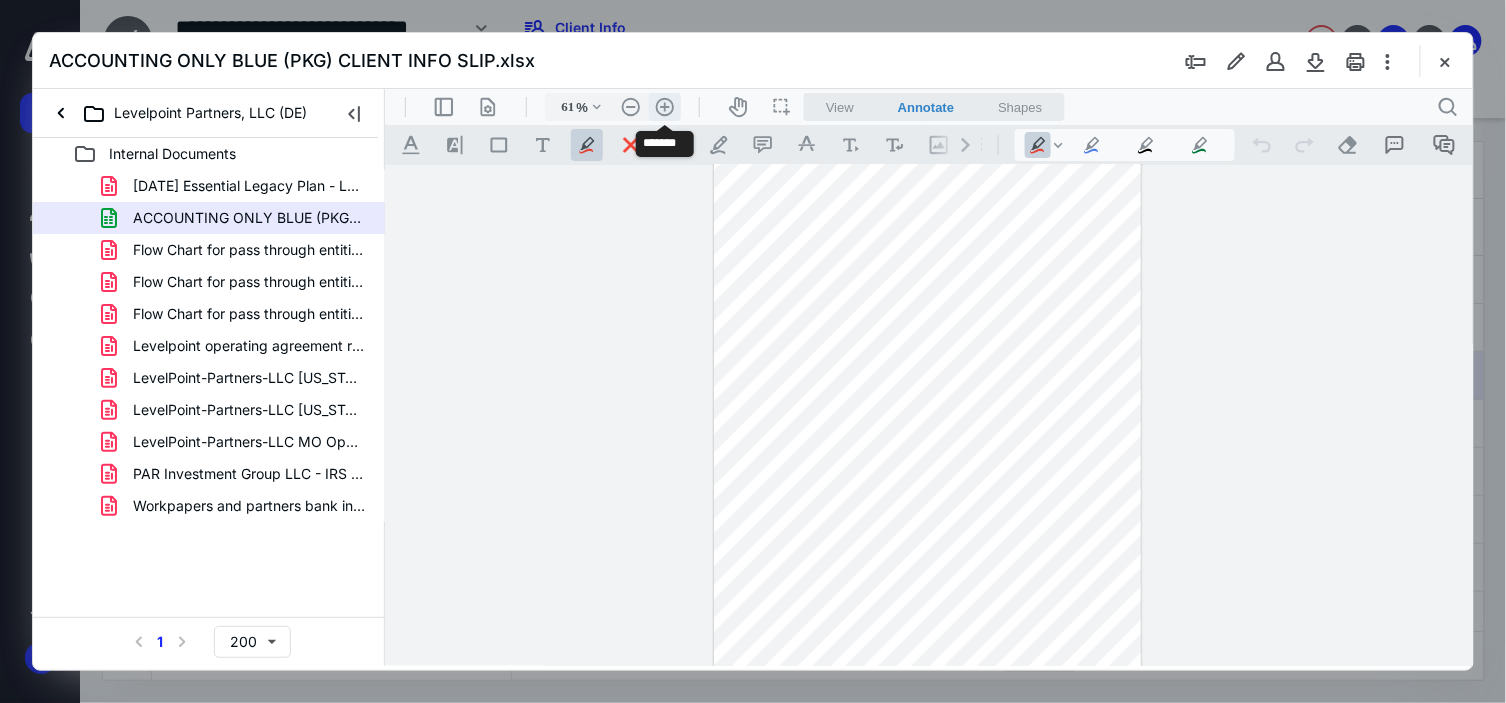 click on ".cls-1{fill:#abb0c4;} icon - header - zoom - in - line" at bounding box center (664, 106) 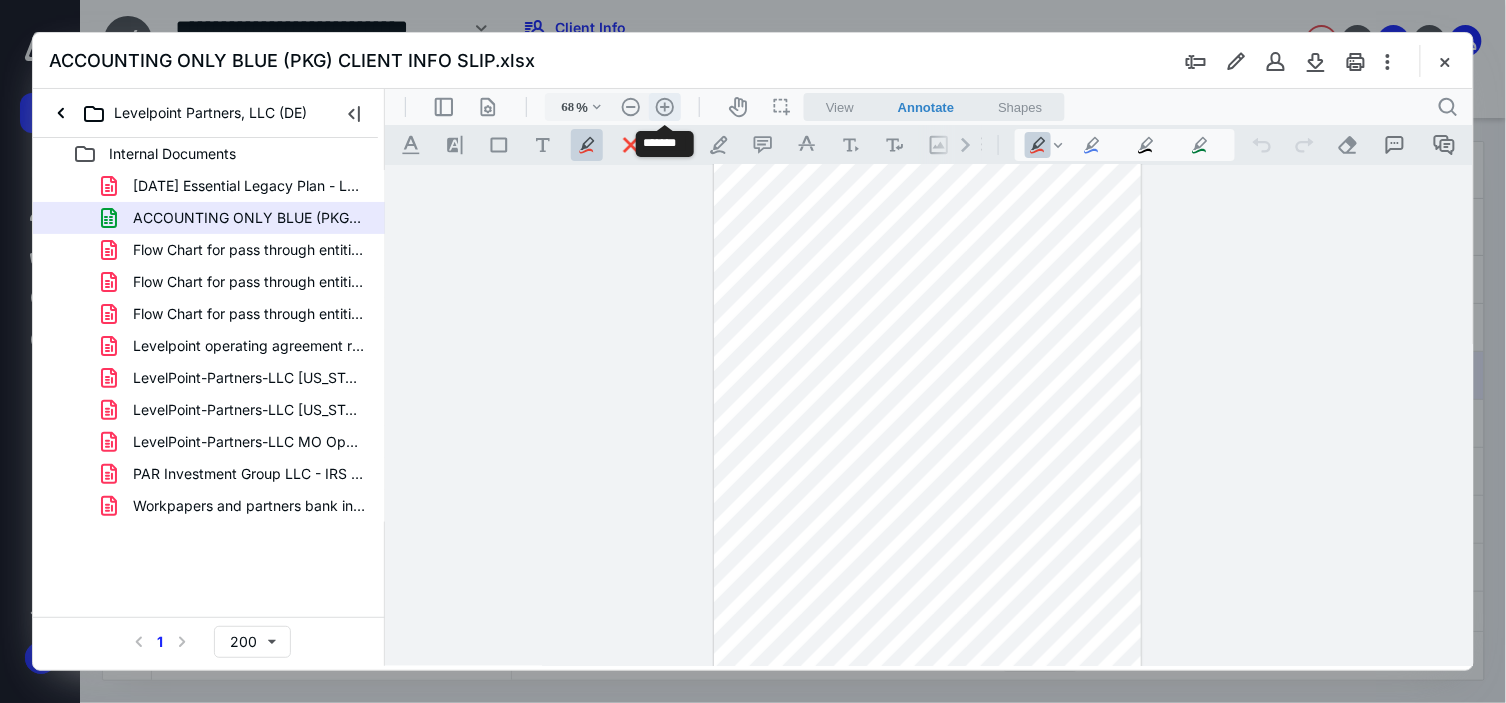 click on ".cls-1{fill:#abb0c4;} icon - header - zoom - in - line" at bounding box center [664, 106] 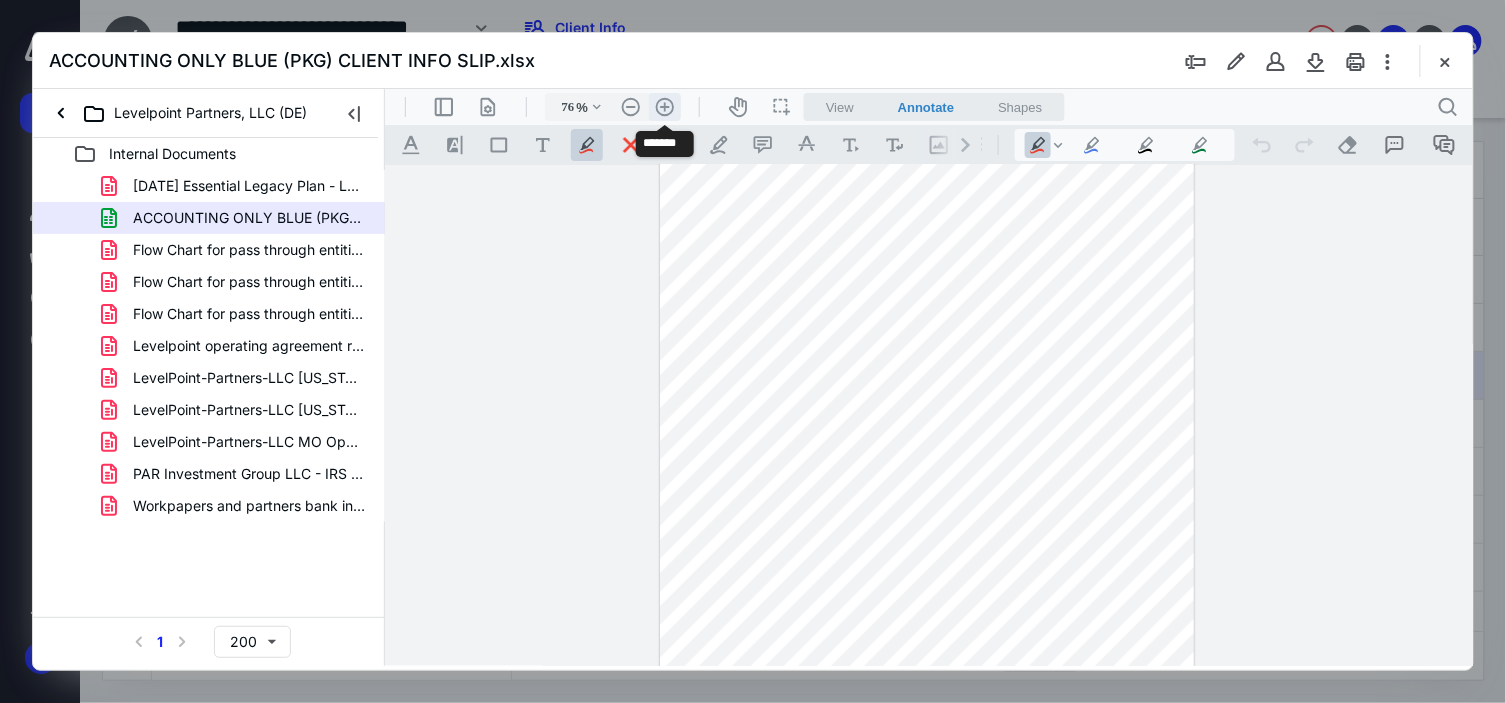 click on ".cls-1{fill:#abb0c4;} icon - header - zoom - in - line" at bounding box center [664, 106] 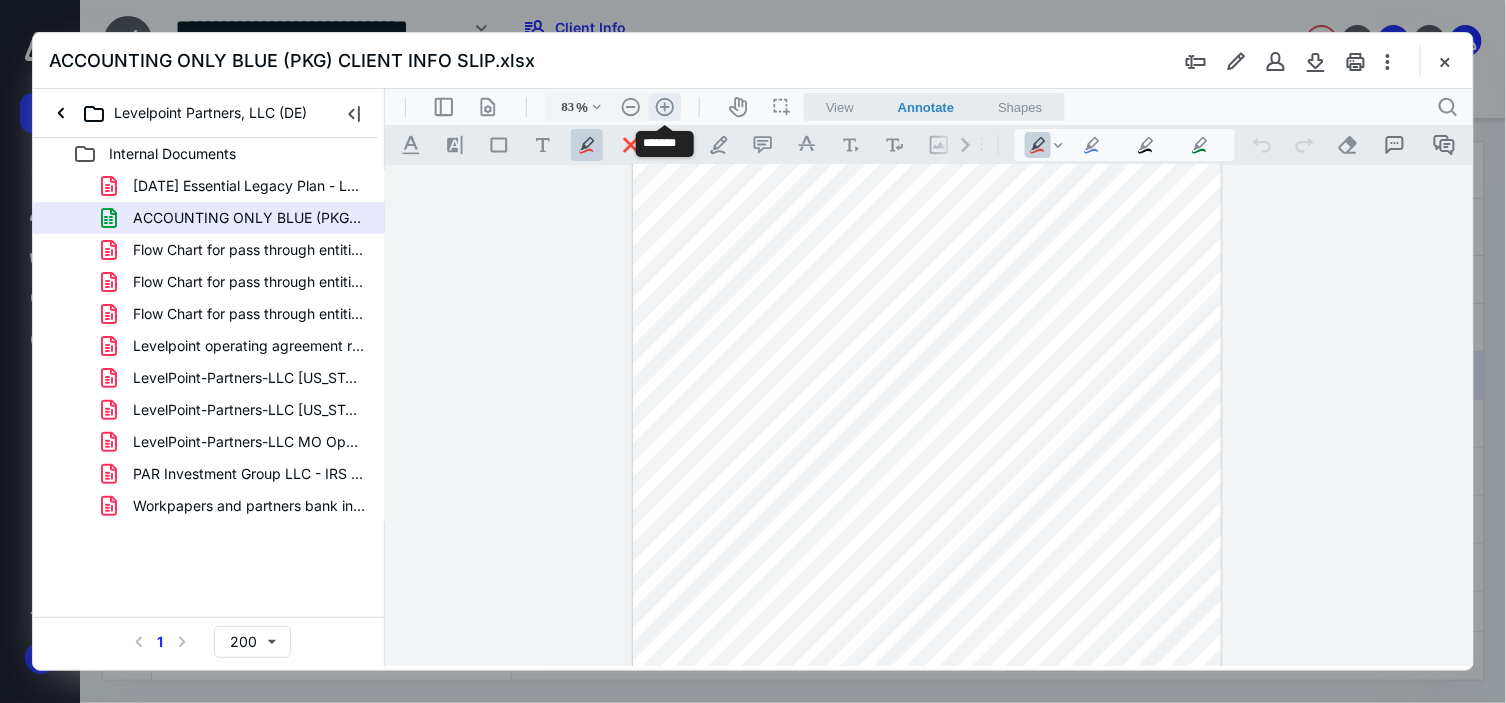 click on ".cls-1{fill:#abb0c4;} icon - header - zoom - in - line" at bounding box center (664, 106) 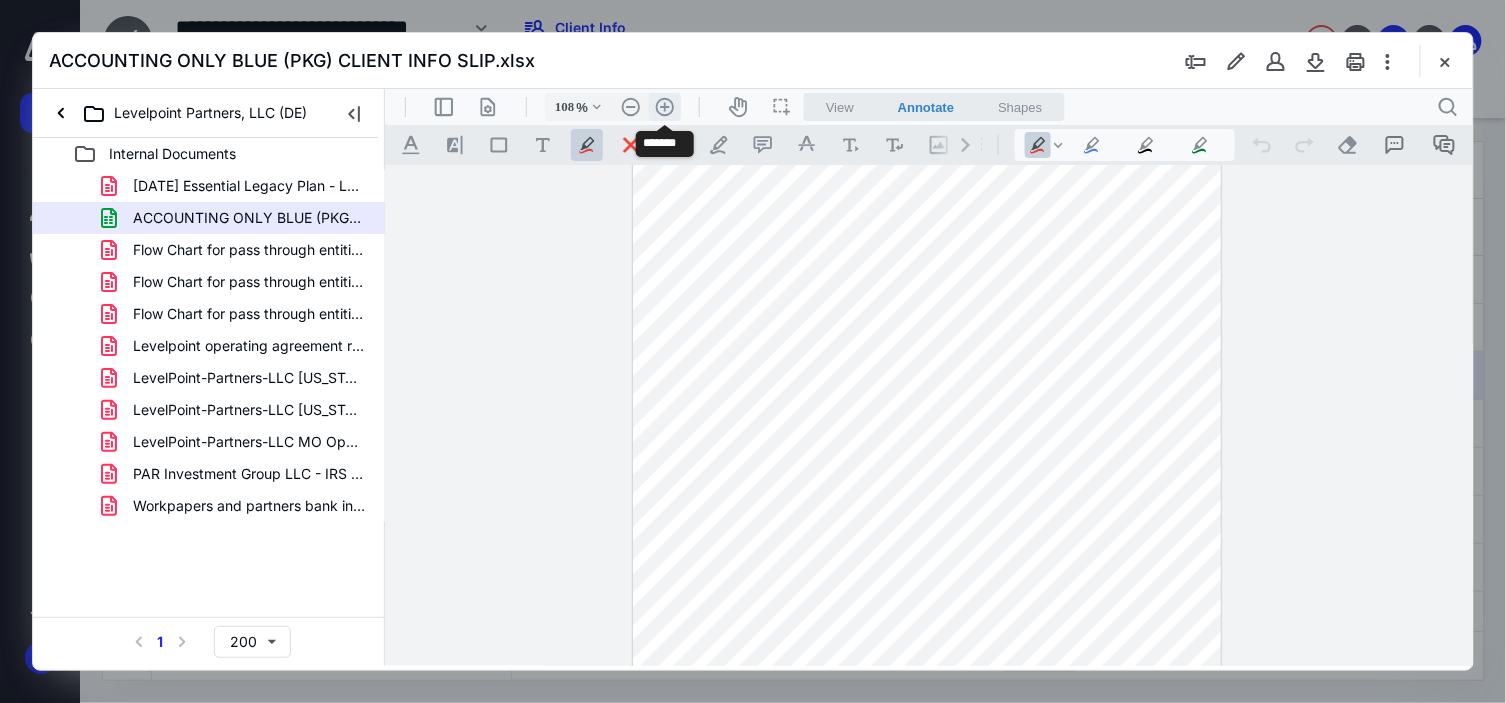 click on ".cls-1{fill:#abb0c4;} icon - header - zoom - in - line" at bounding box center (664, 106) 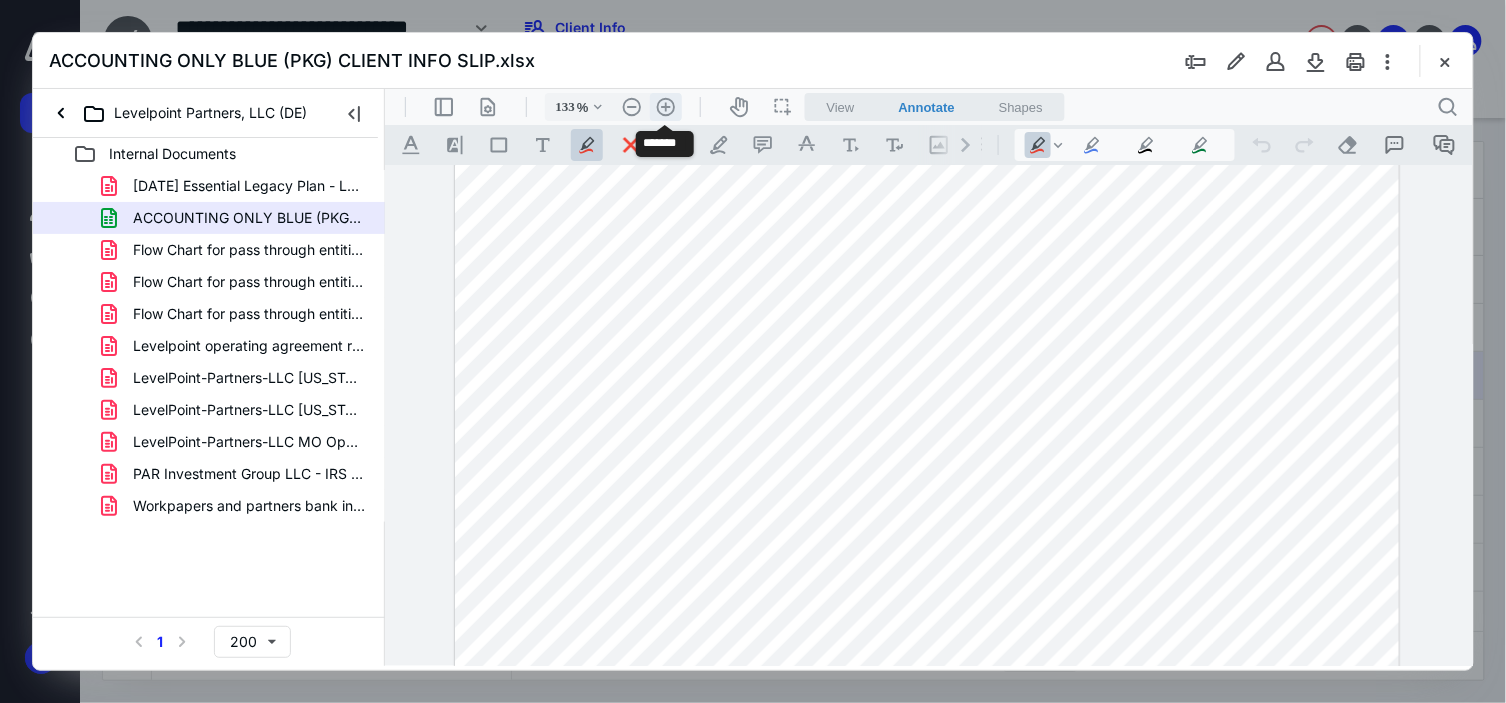 scroll, scrollTop: 322, scrollLeft: 0, axis: vertical 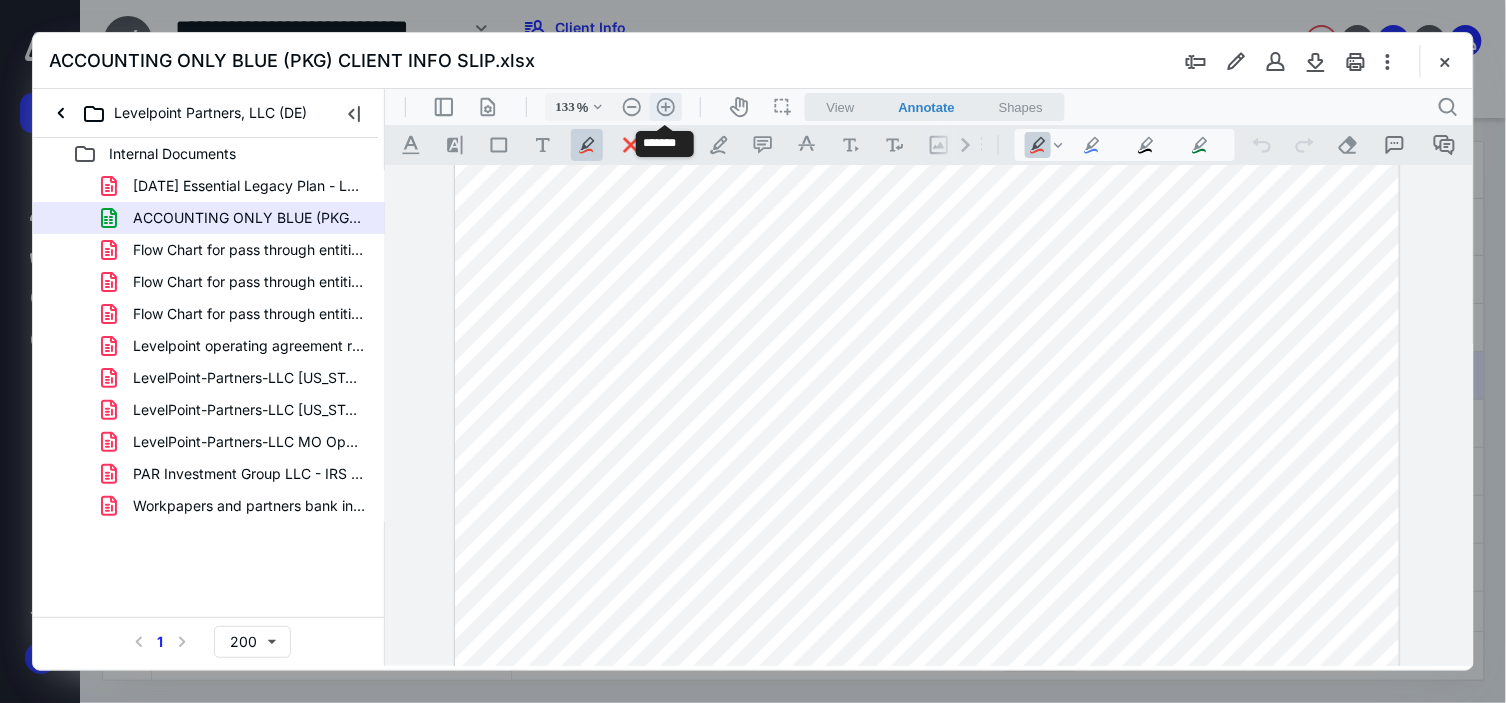 click on ".cls-1{fill:#abb0c4;} icon - header - zoom - in - line" at bounding box center (665, 106) 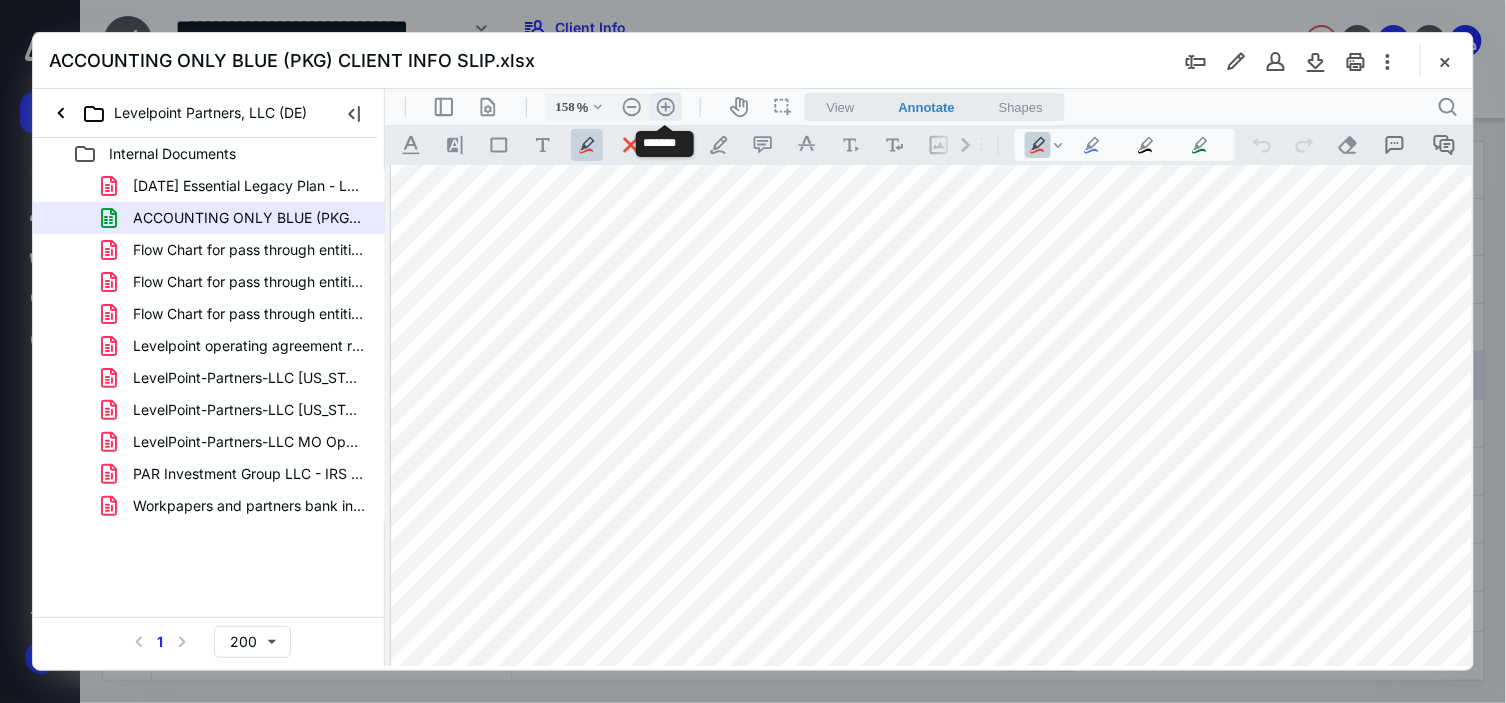 scroll, scrollTop: 423, scrollLeft: 27, axis: both 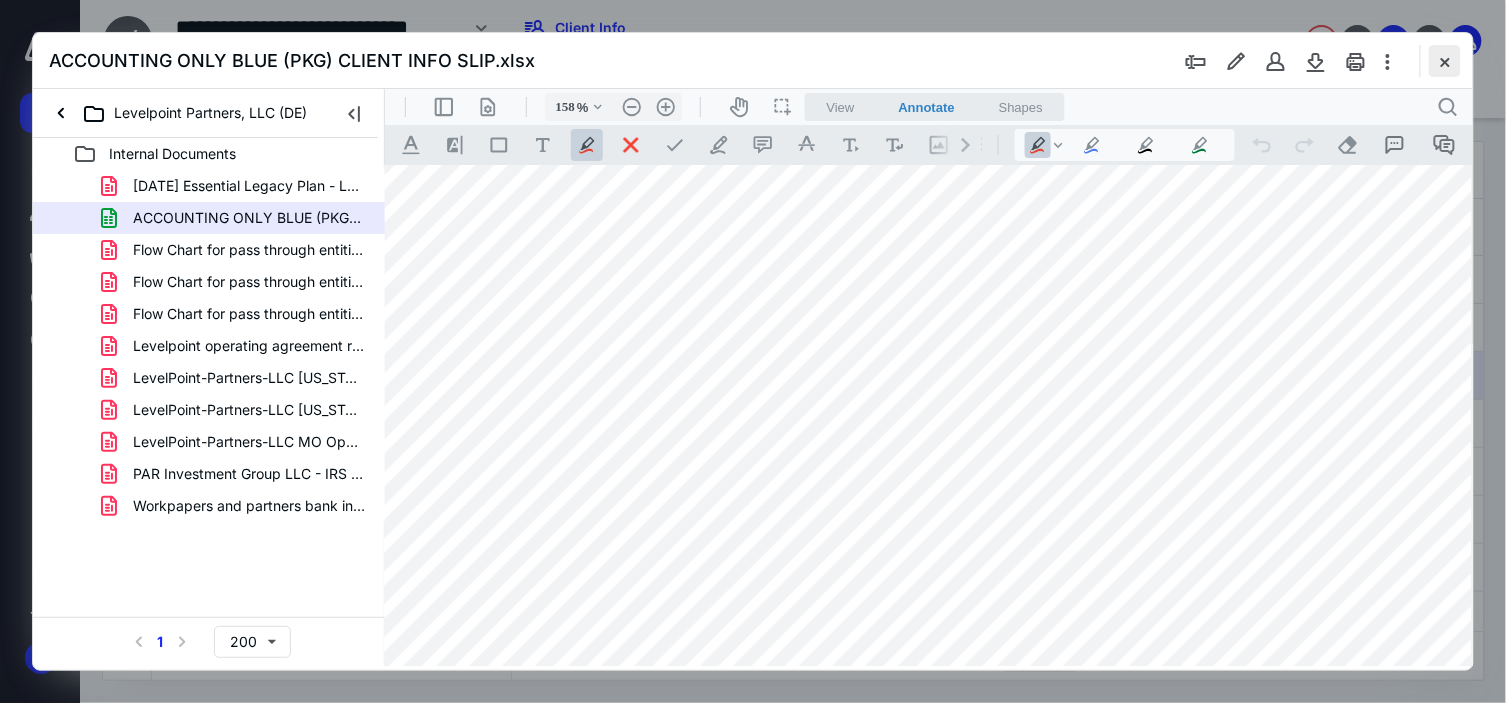 click at bounding box center [1445, 61] 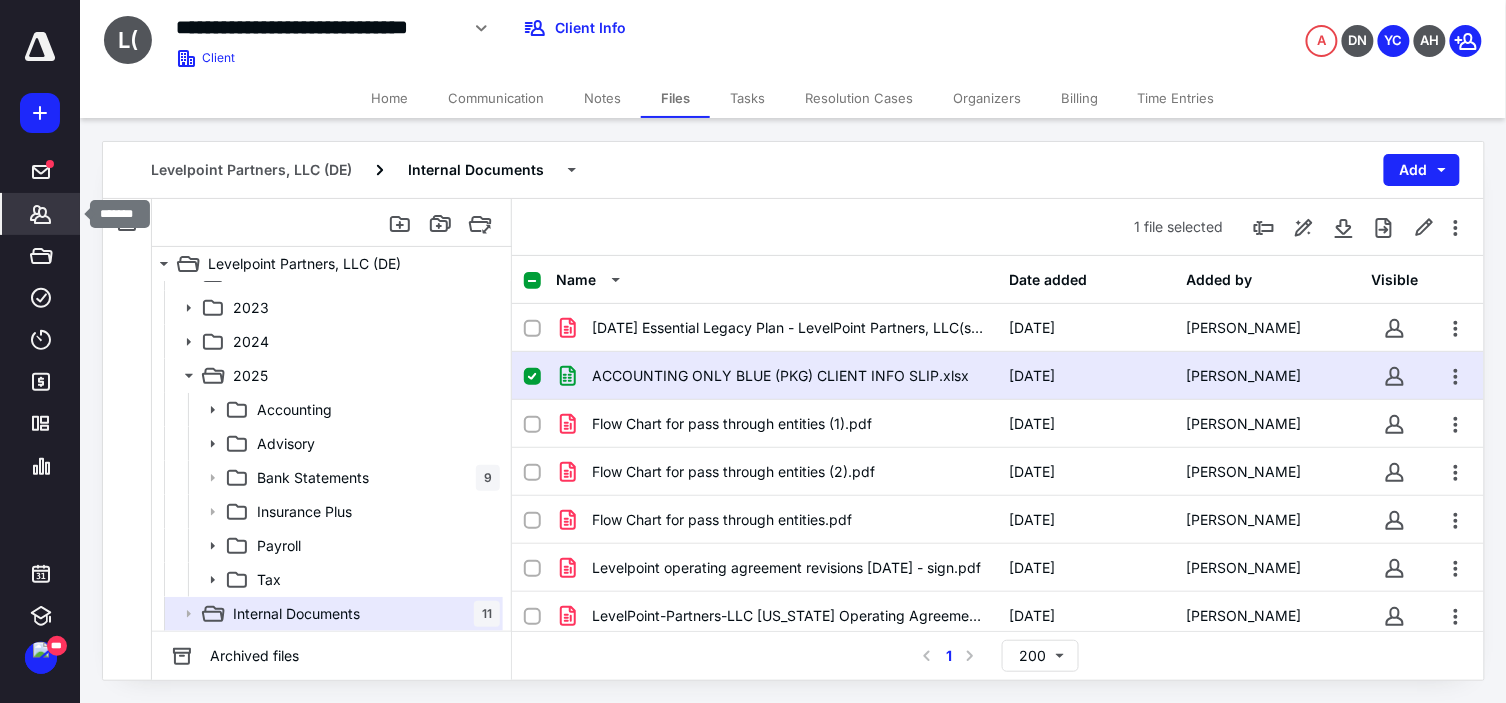 click 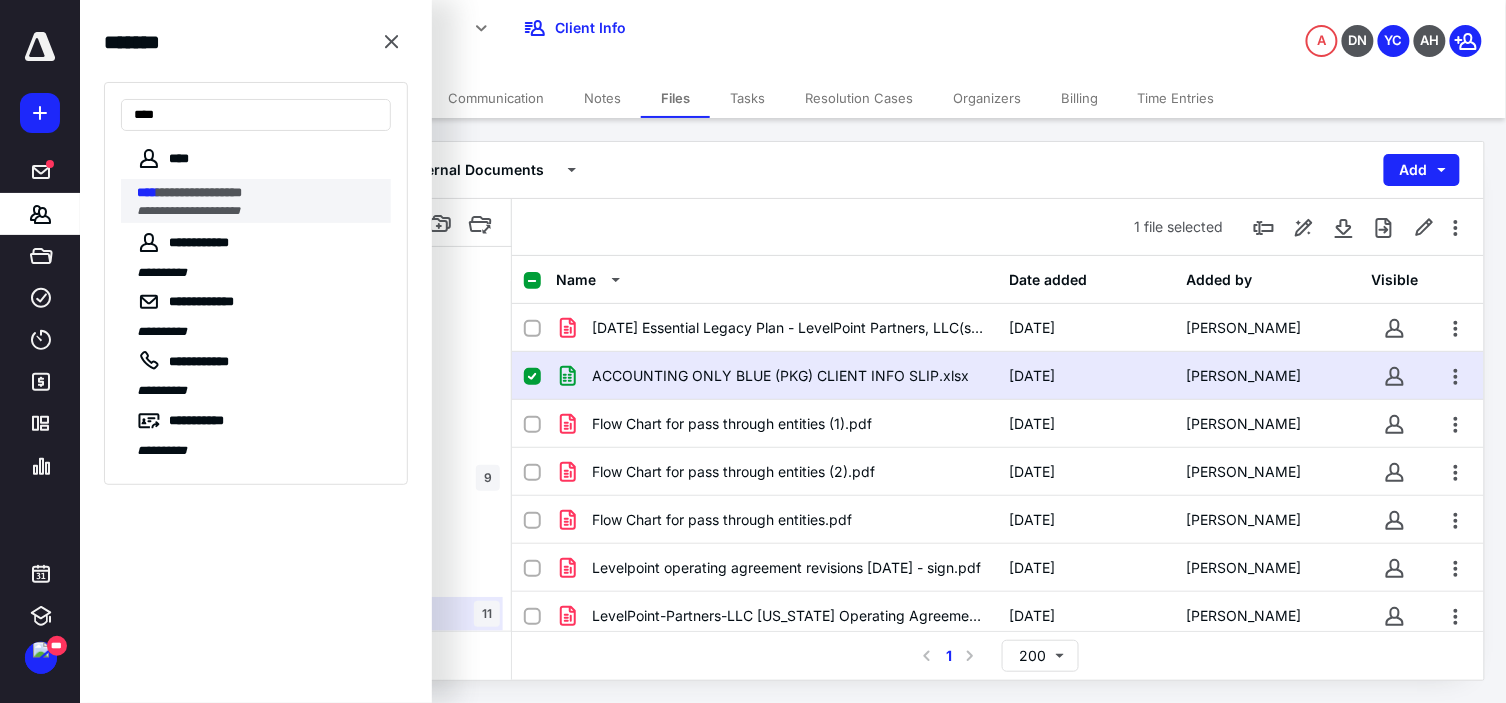 type on "****" 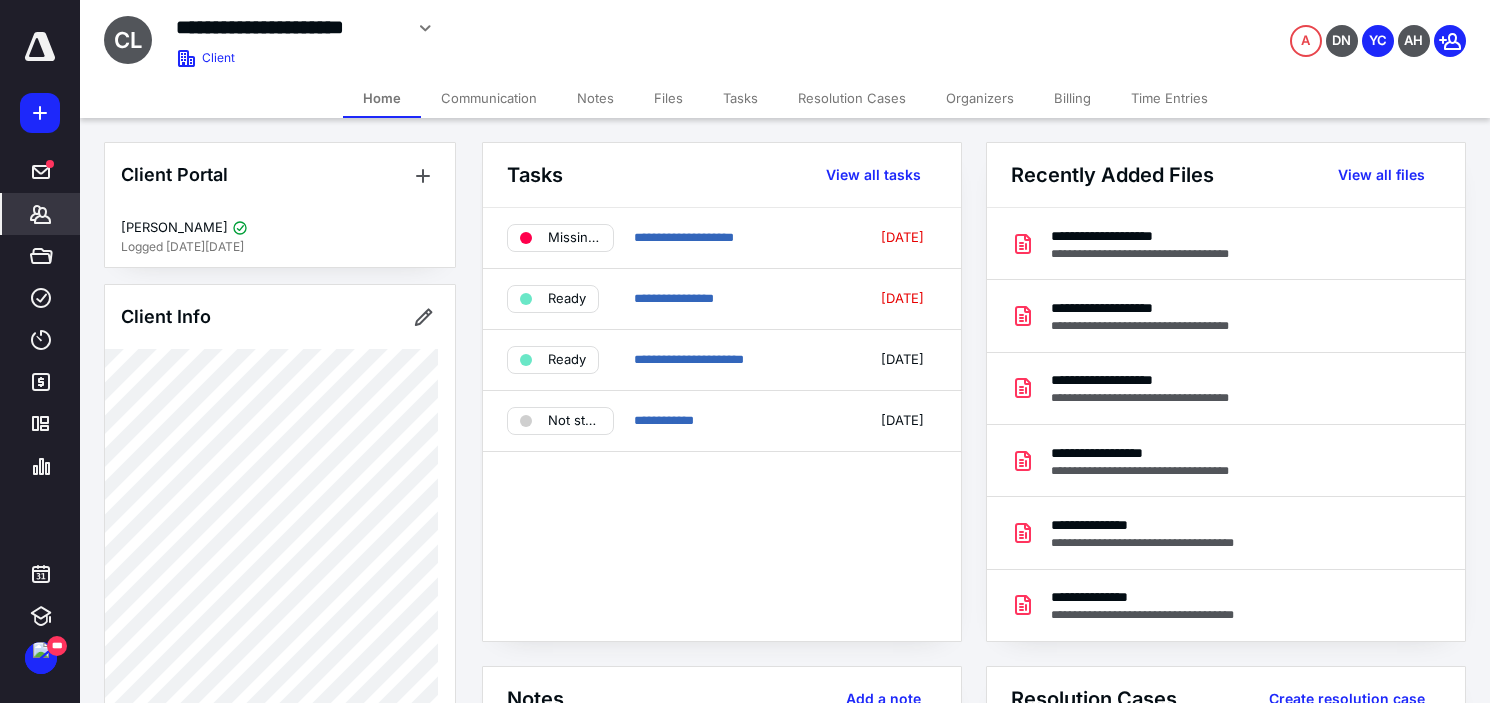 click on "Files" at bounding box center (668, 98) 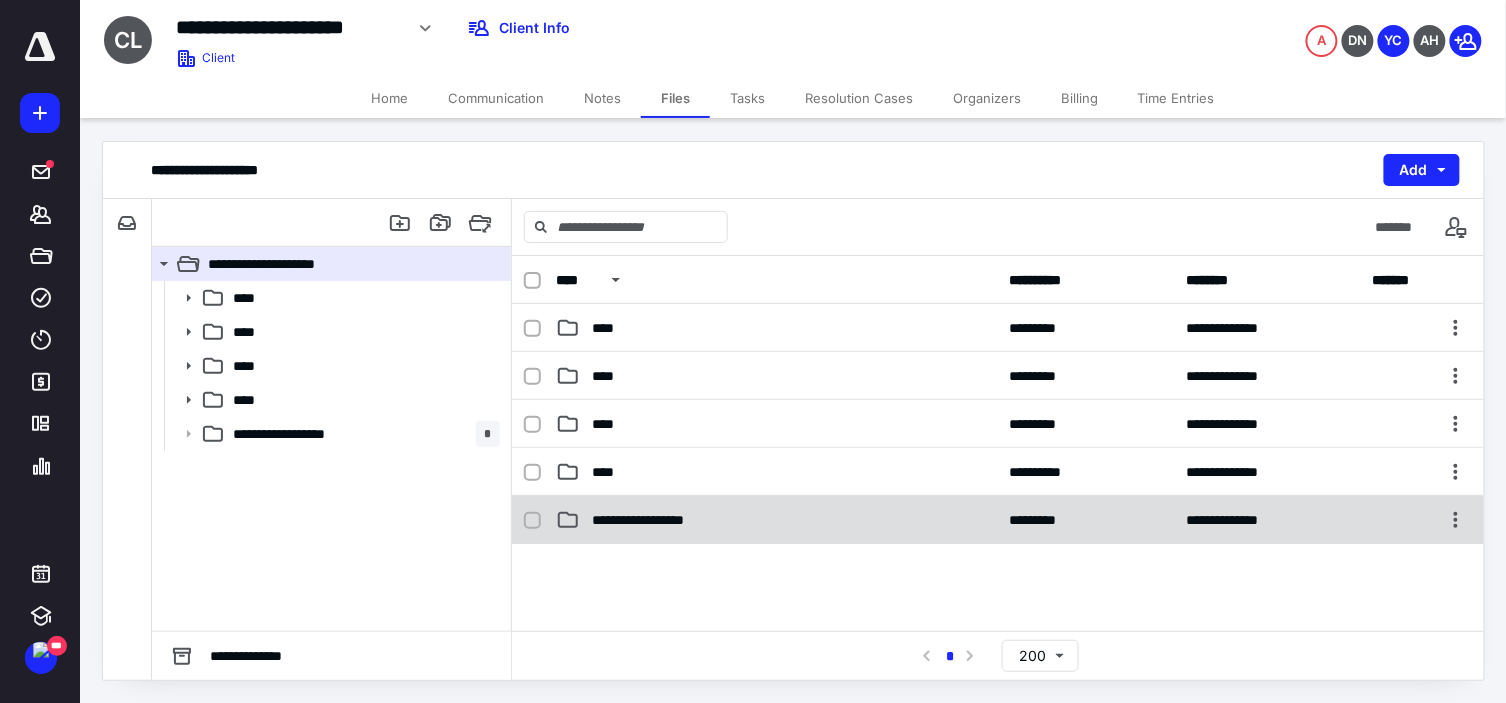click on "**********" at bounding box center [777, 520] 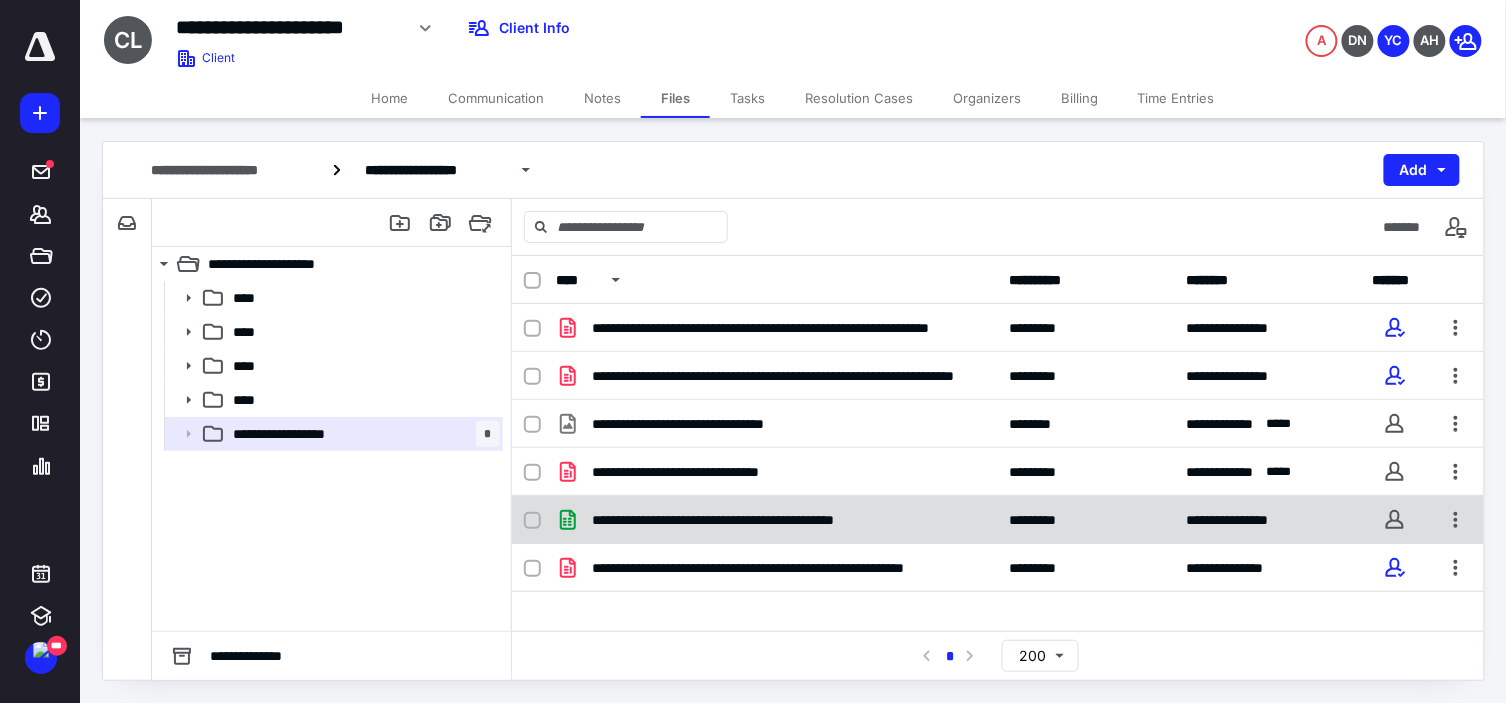 click on "**********" at bounding box center [775, 520] 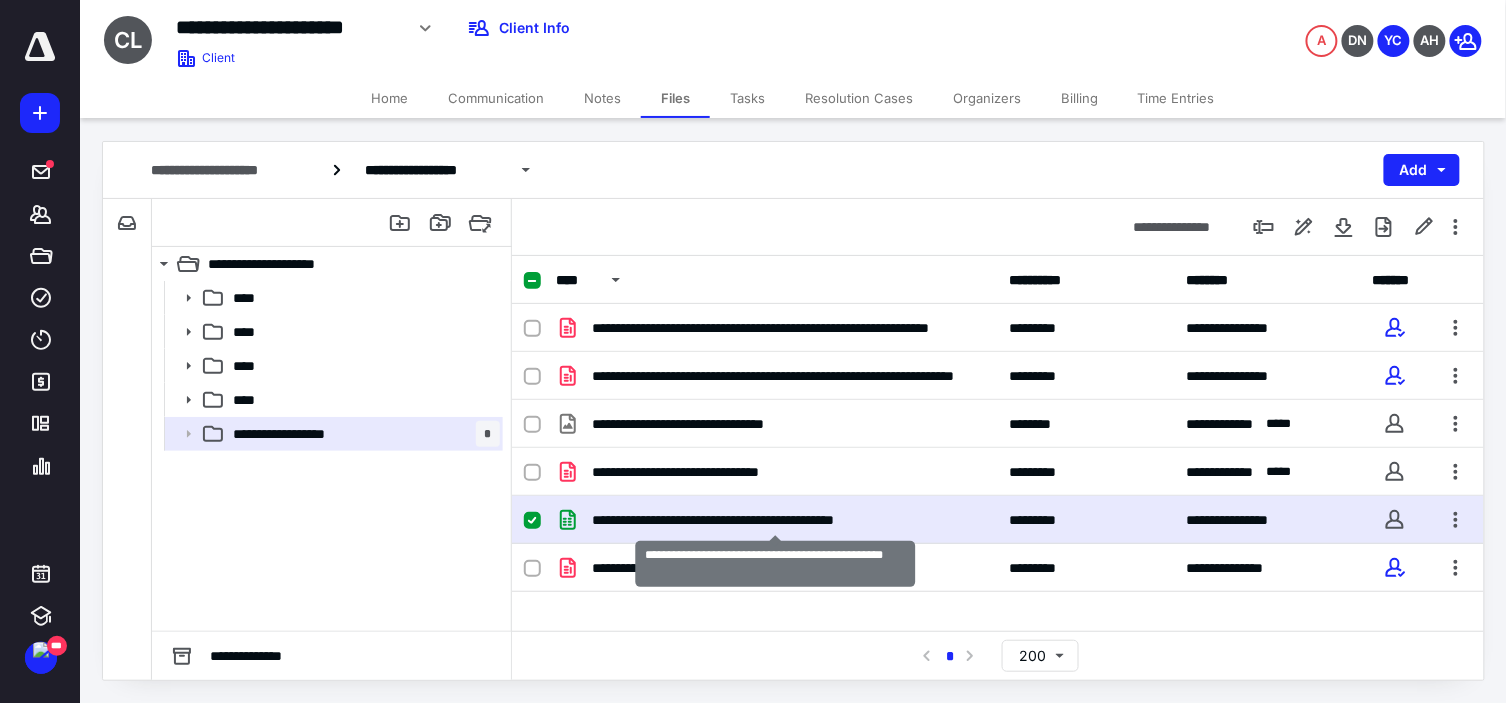 click on "**********" at bounding box center [775, 520] 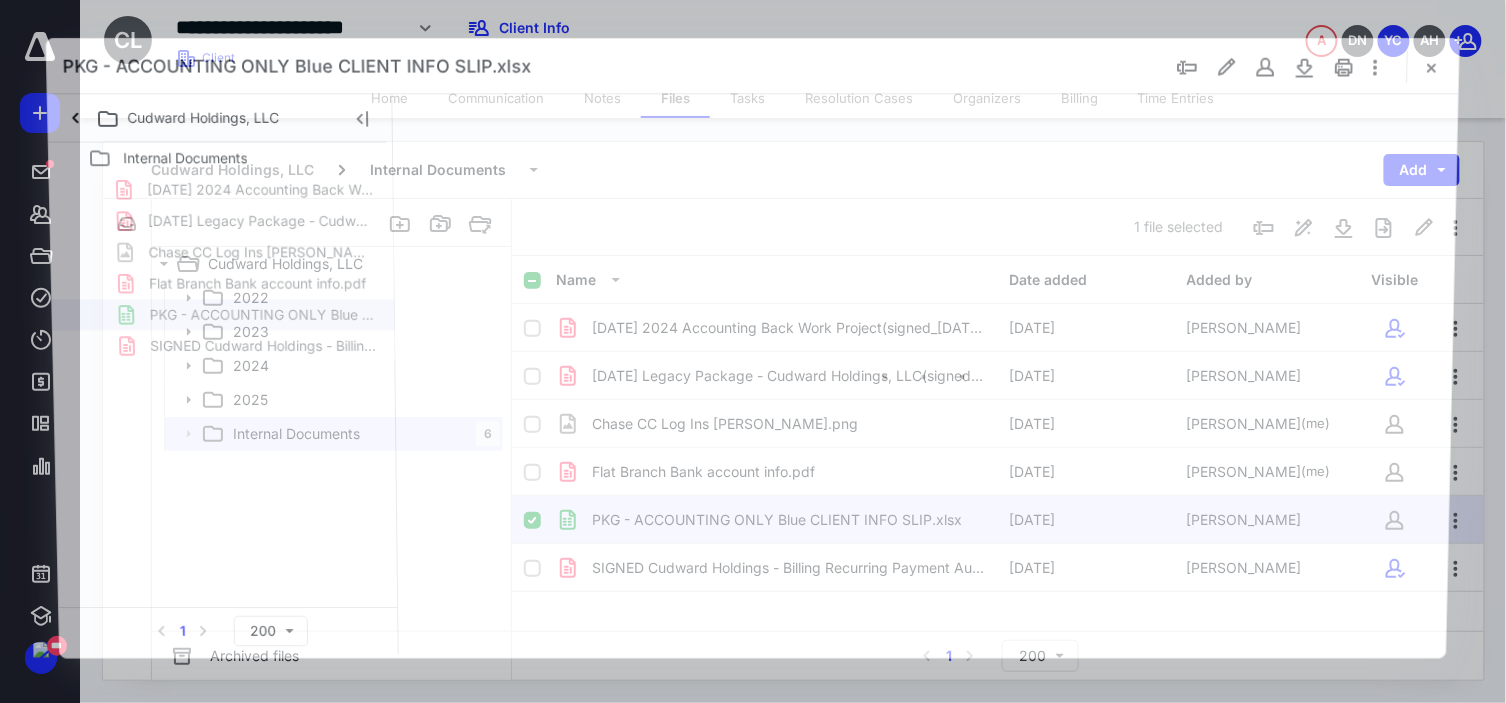scroll, scrollTop: 0, scrollLeft: 0, axis: both 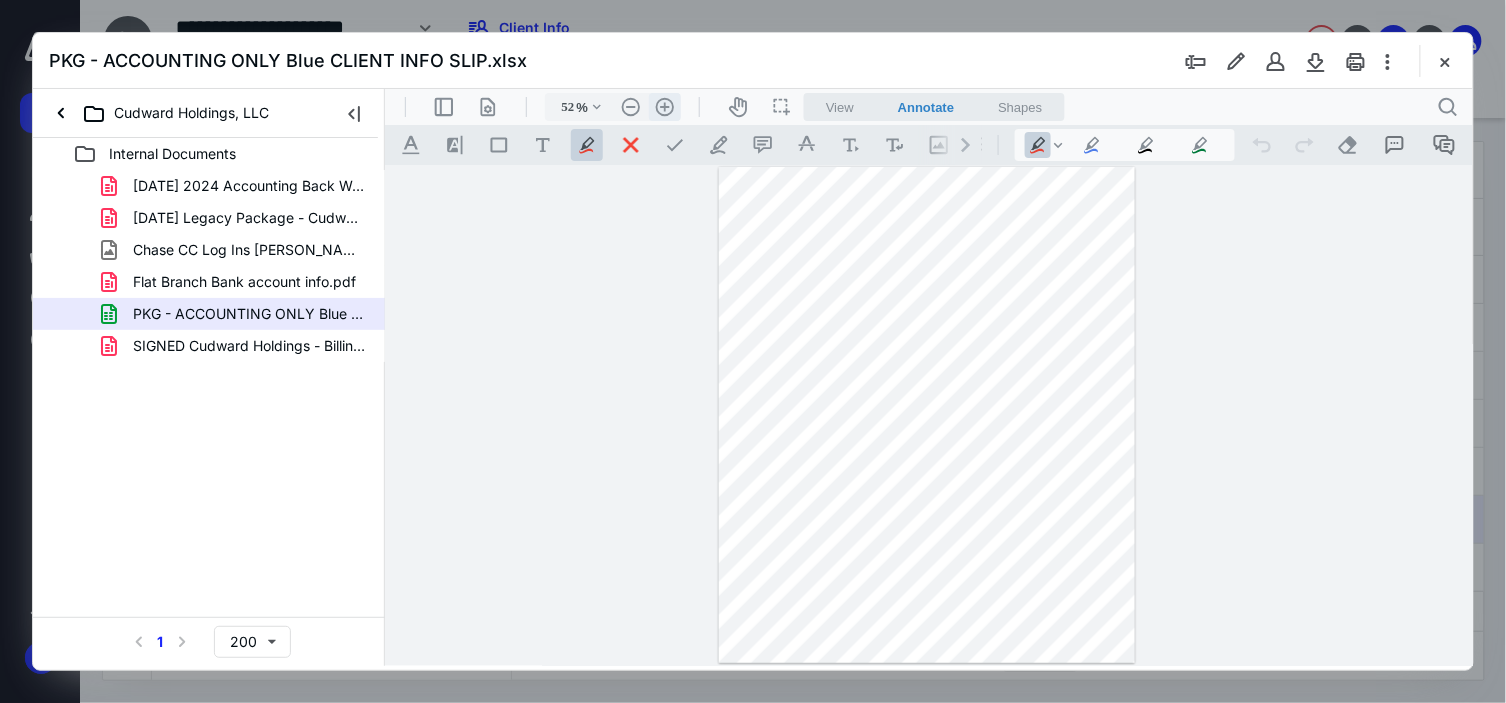 click on ".cls-1{fill:#abb0c4;} icon - header - zoom - in - line" at bounding box center (664, 106) 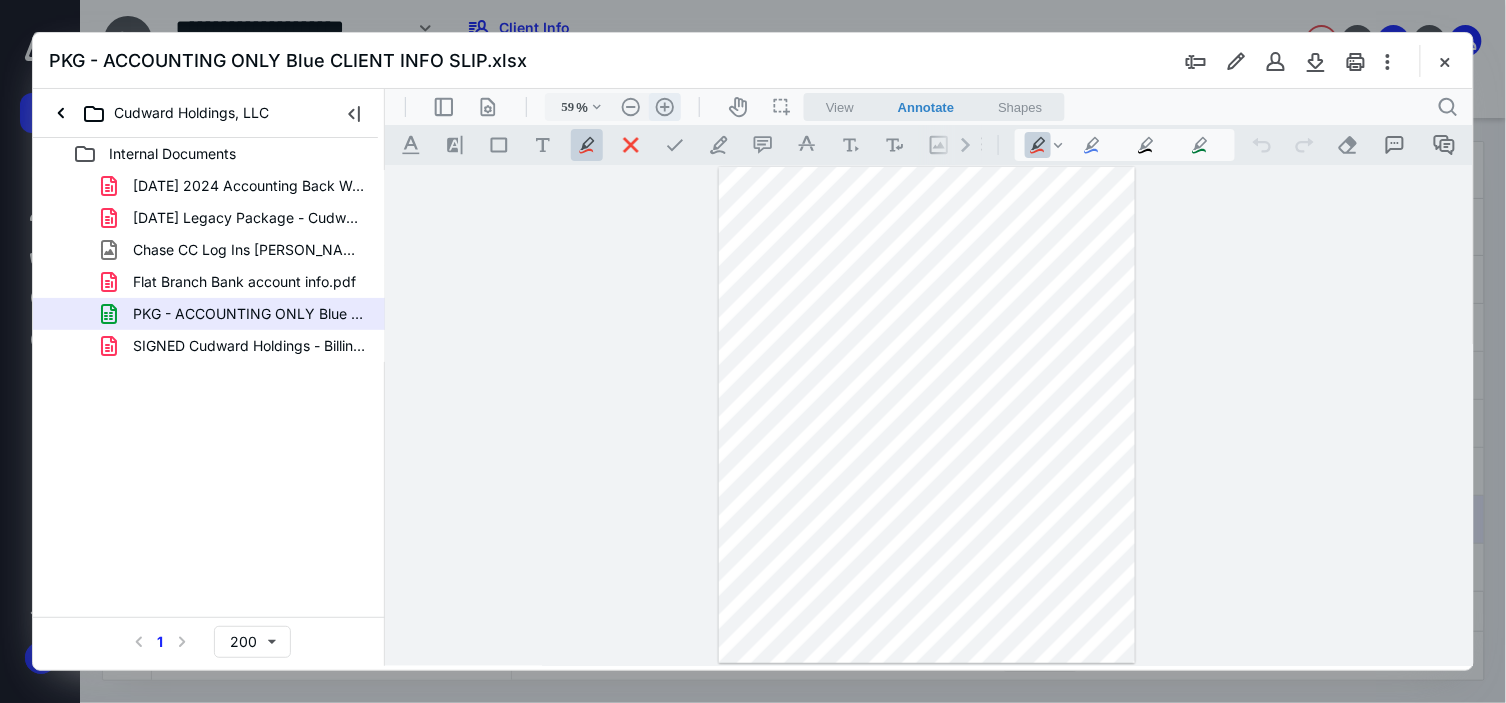 click on ".cls-1{fill:#abb0c4;} icon - header - zoom - in - line" at bounding box center (664, 106) 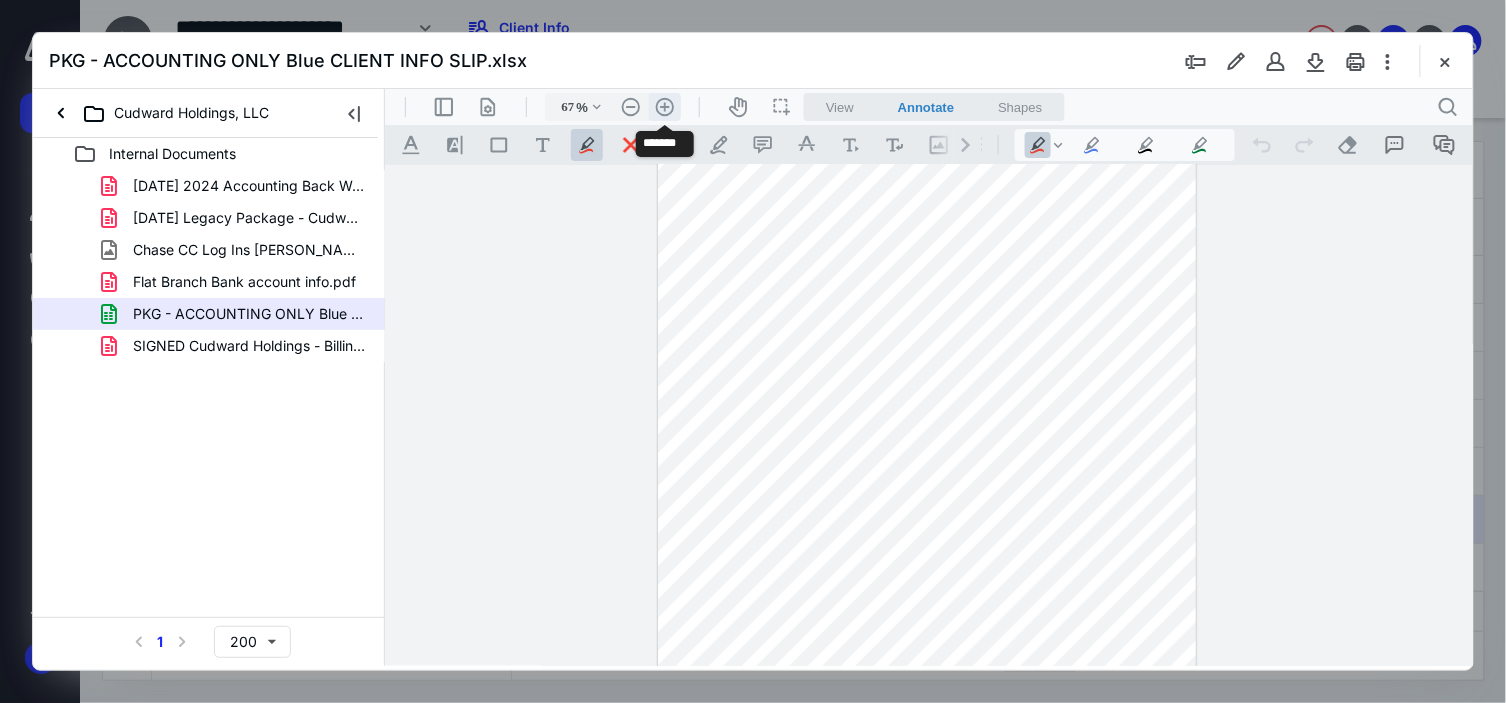 click on ".cls-1{fill:#abb0c4;} icon - header - zoom - in - line" at bounding box center (664, 106) 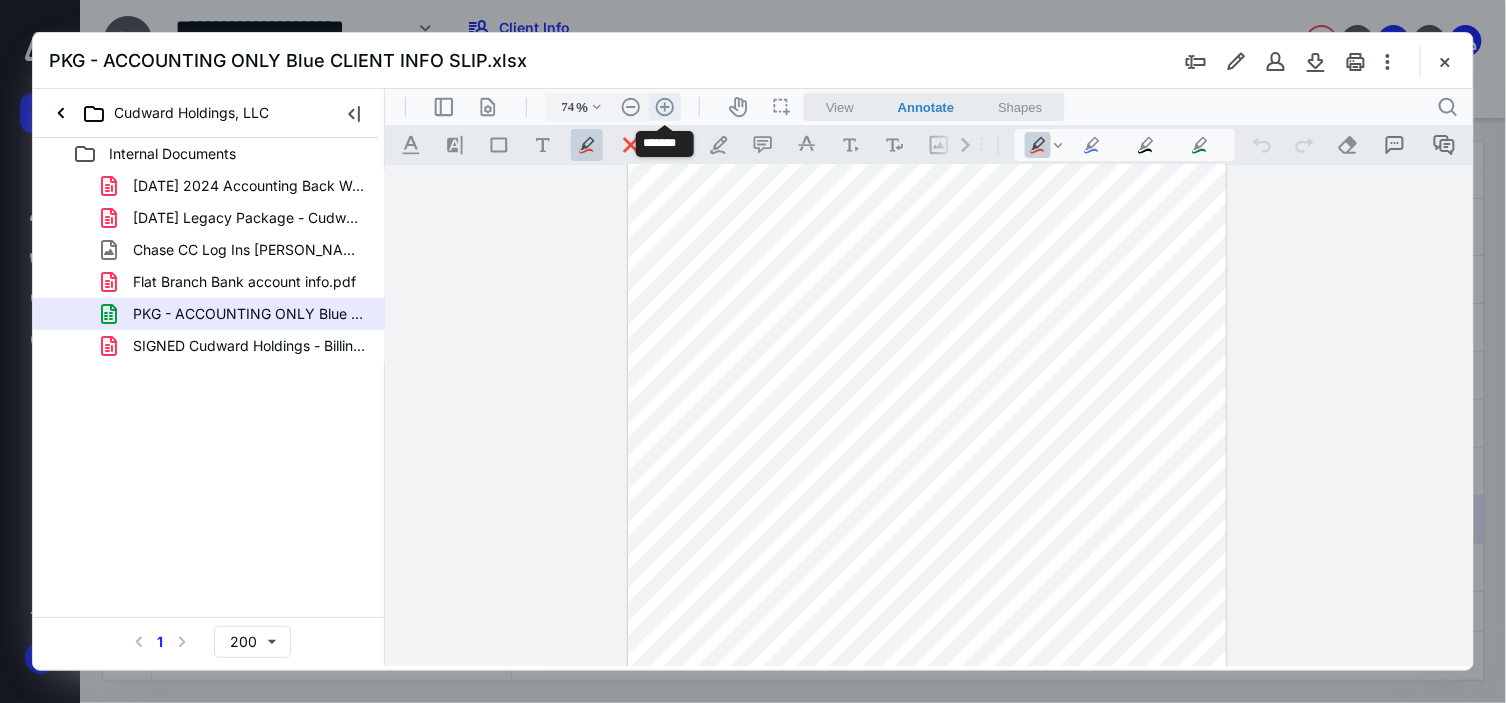 click on ".cls-1{fill:#abb0c4;} icon - header - zoom - in - line" at bounding box center (664, 106) 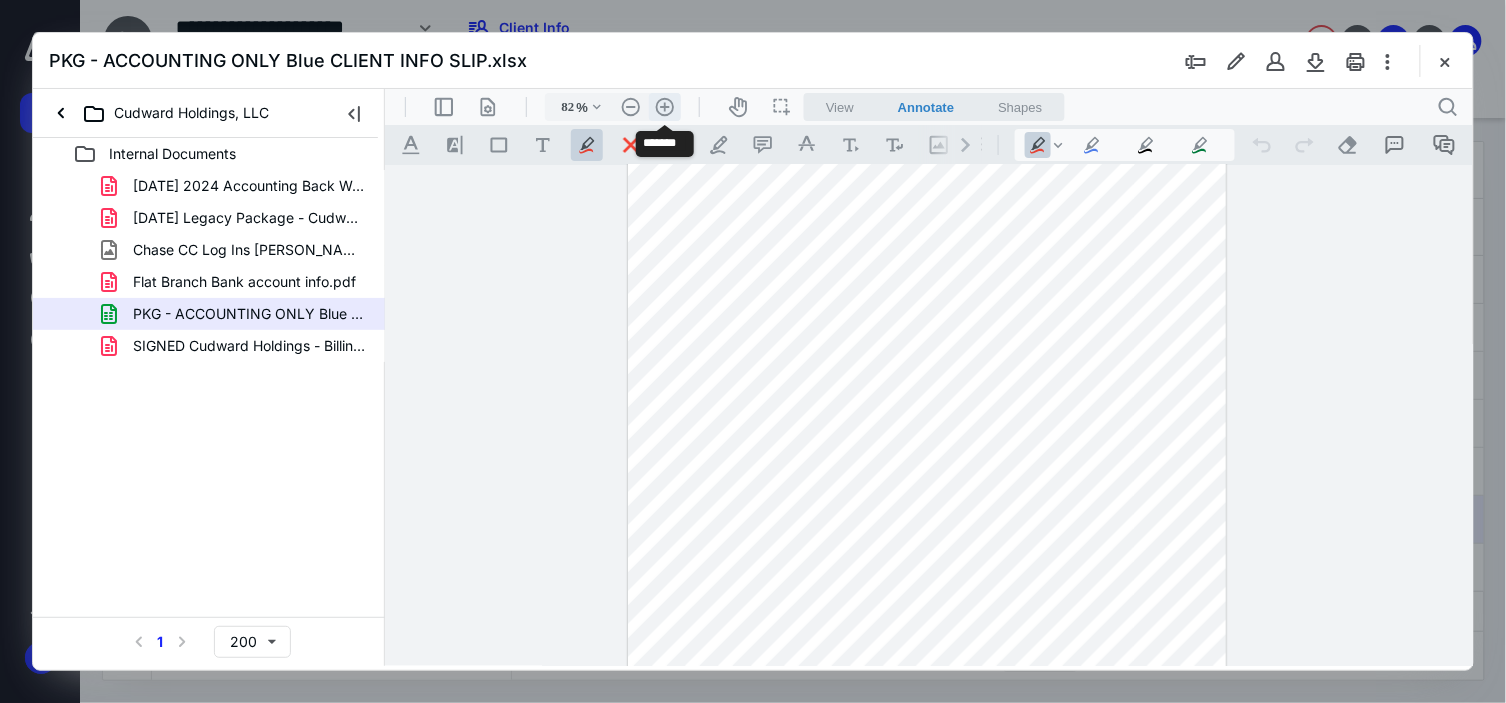 click on ".cls-1{fill:#abb0c4;} icon - header - zoom - in - line" at bounding box center (664, 106) 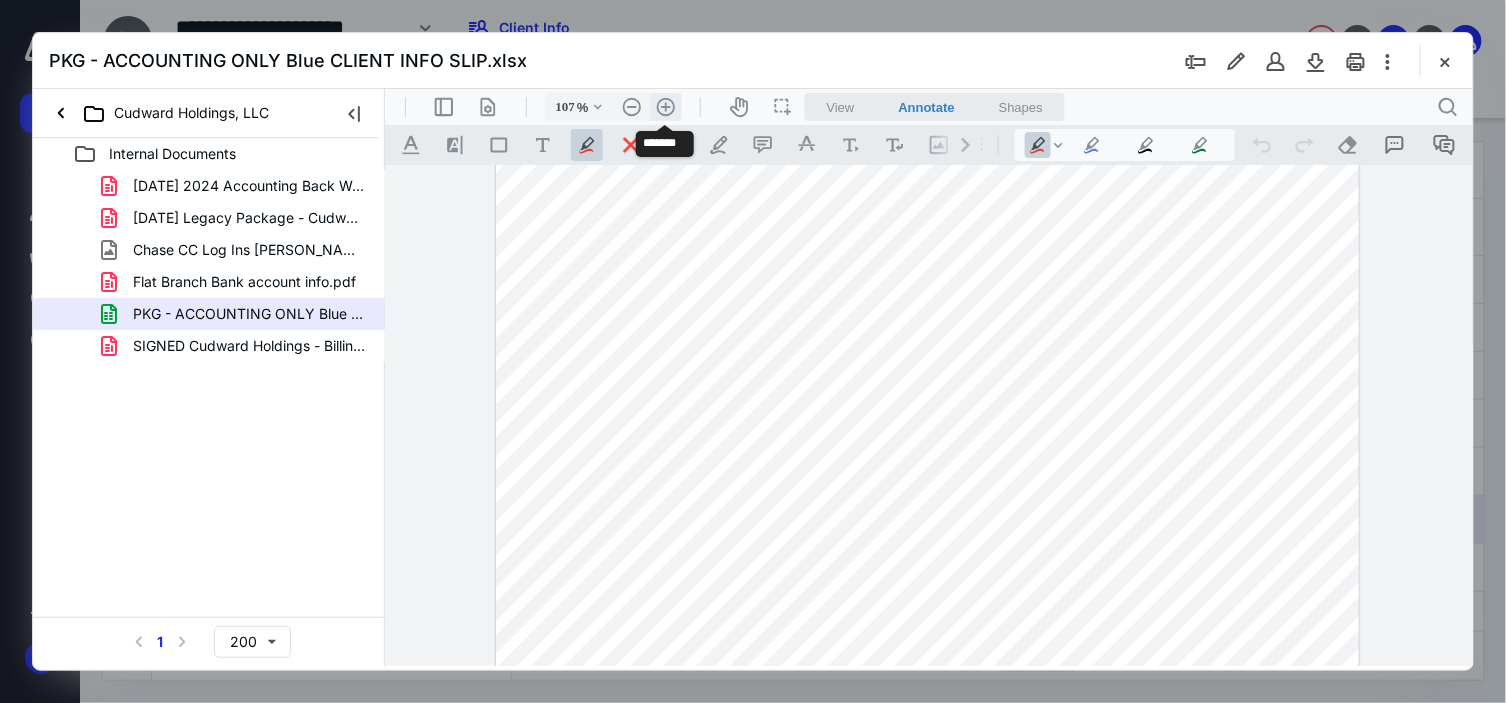 click on ".cls-1{fill:#abb0c4;} icon - header - zoom - in - line" at bounding box center [665, 106] 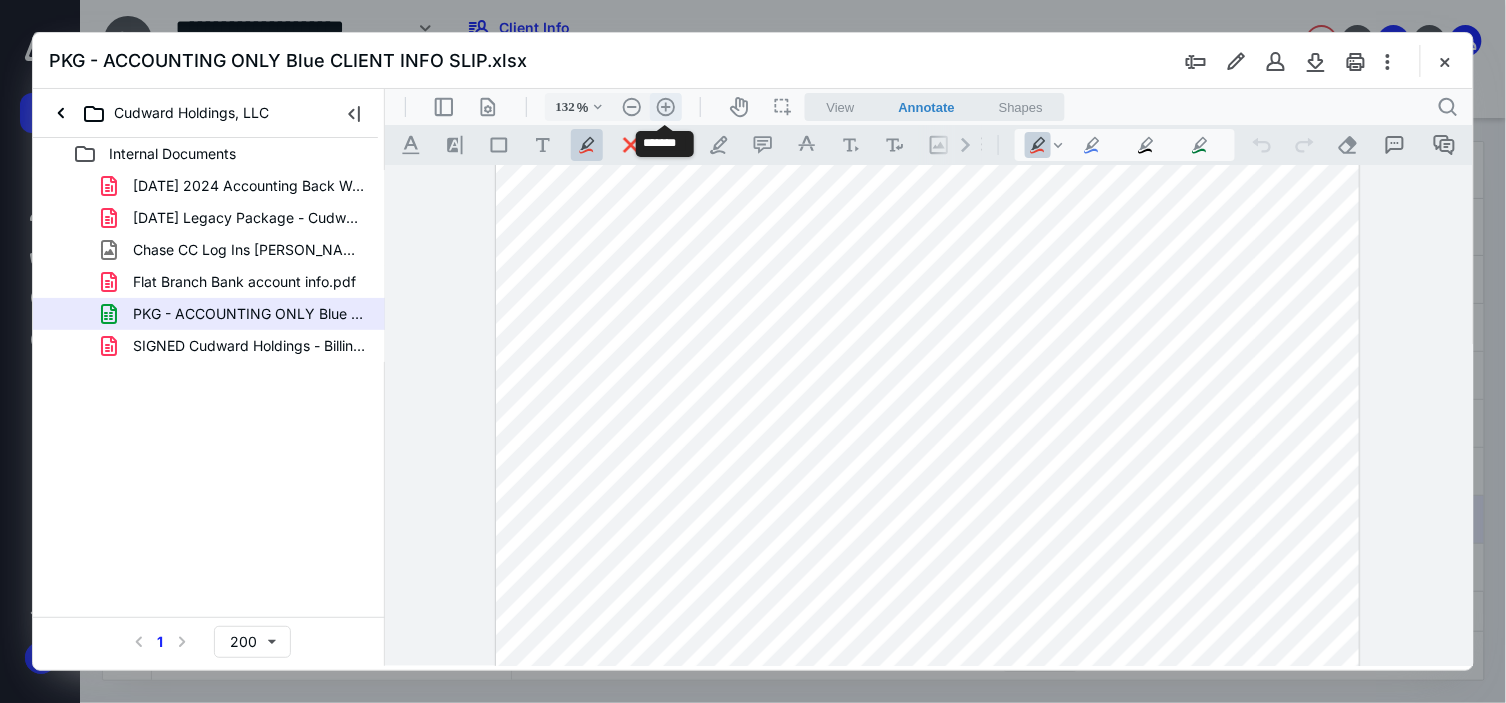 scroll, scrollTop: 331, scrollLeft: 0, axis: vertical 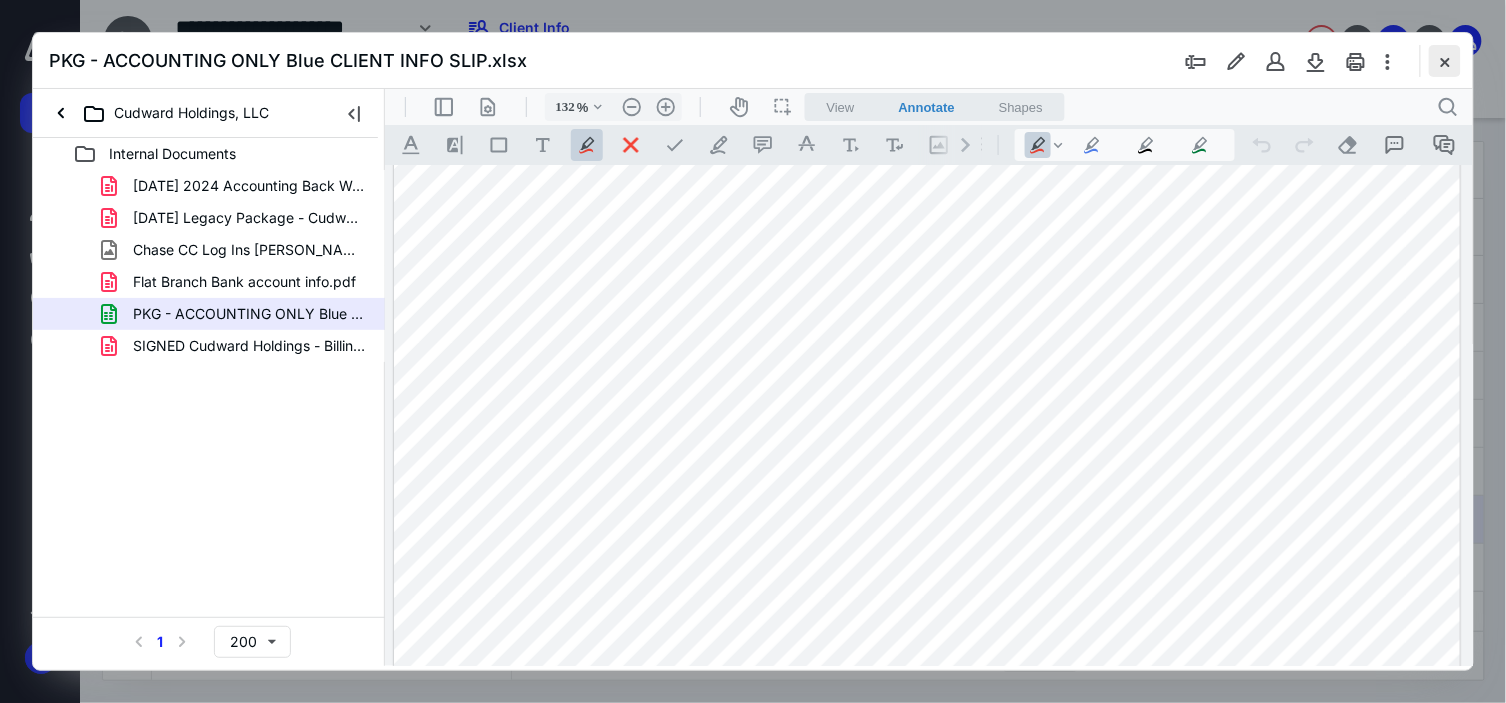 click at bounding box center (1445, 61) 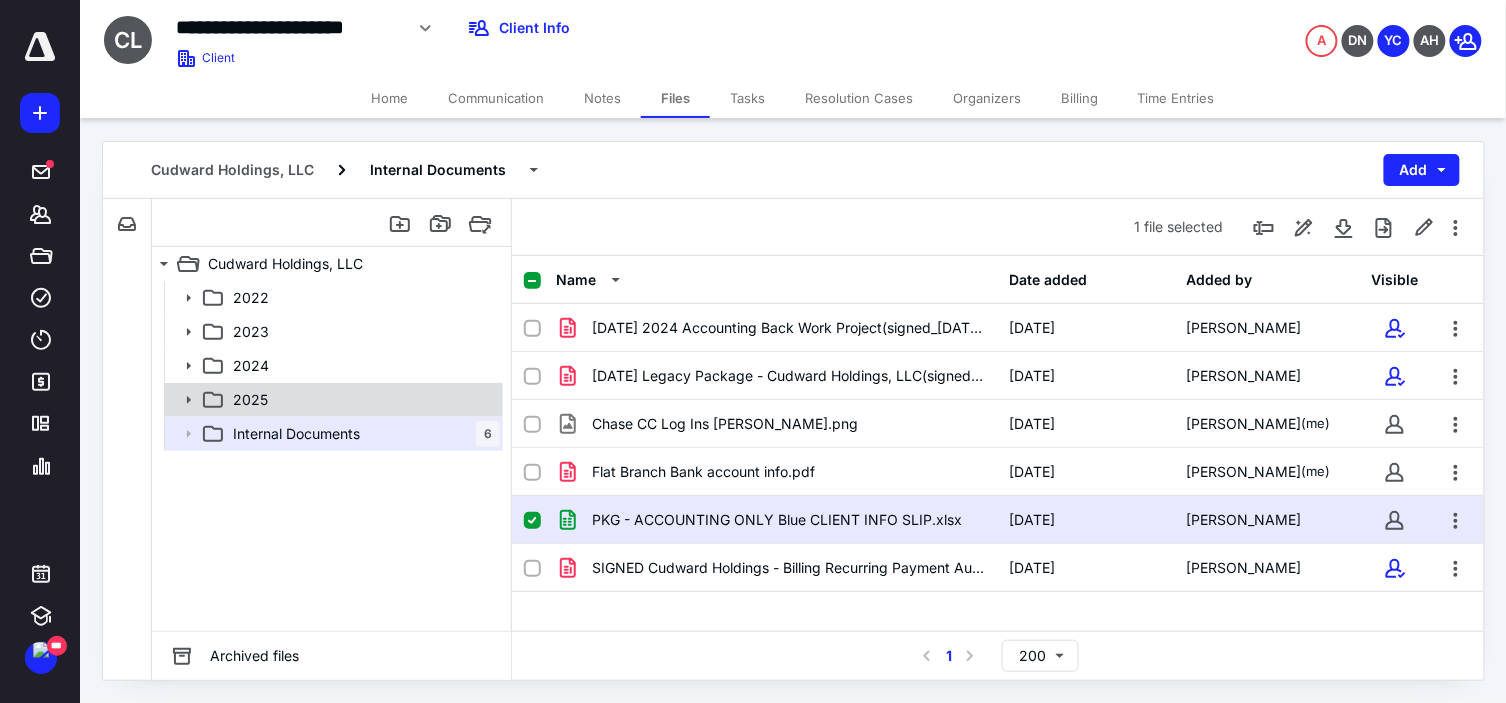 click on "2025" at bounding box center [362, 400] 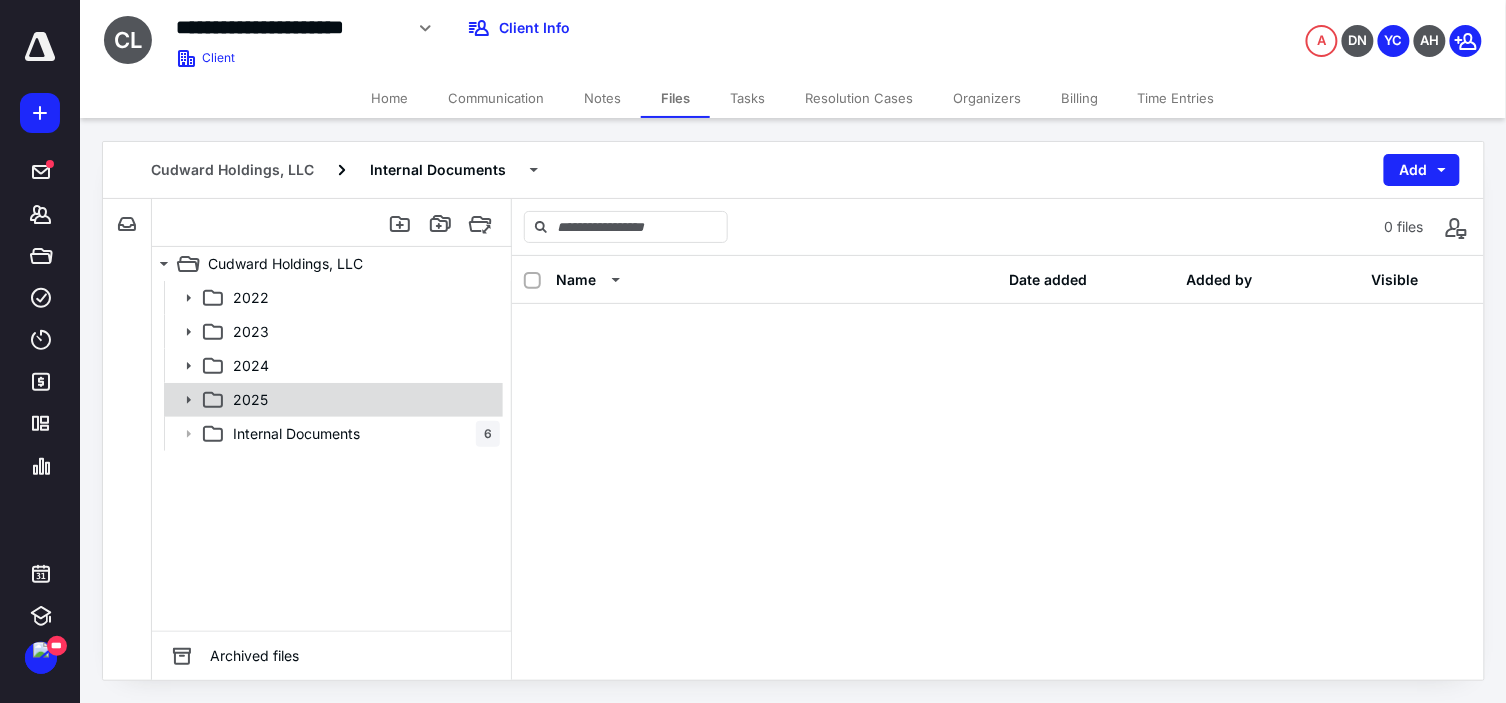 click on "2025" at bounding box center [362, 400] 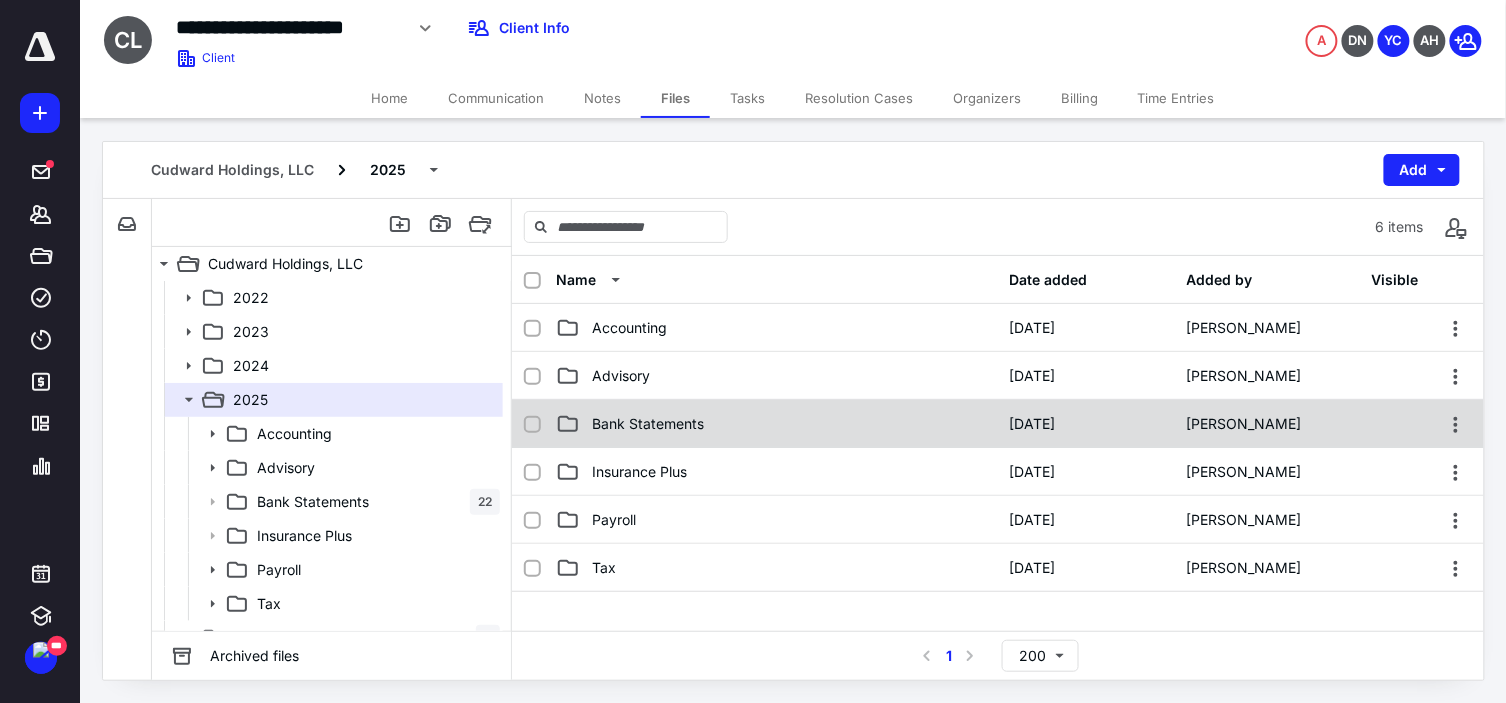 click on "Bank Statements 12/16/2024 Ashley Nichols" at bounding box center (998, 424) 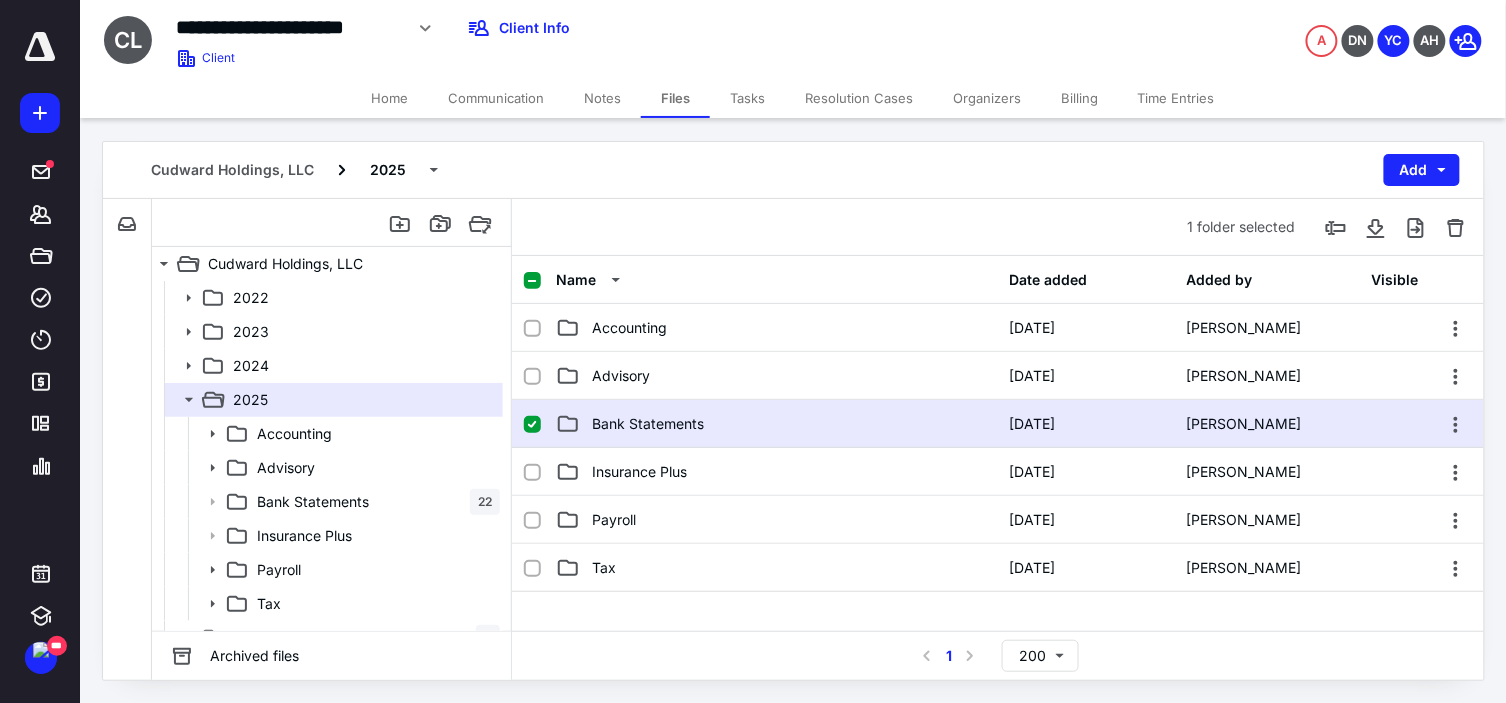 click on "Bank Statements 12/16/2024 Ashley Nichols" at bounding box center [998, 424] 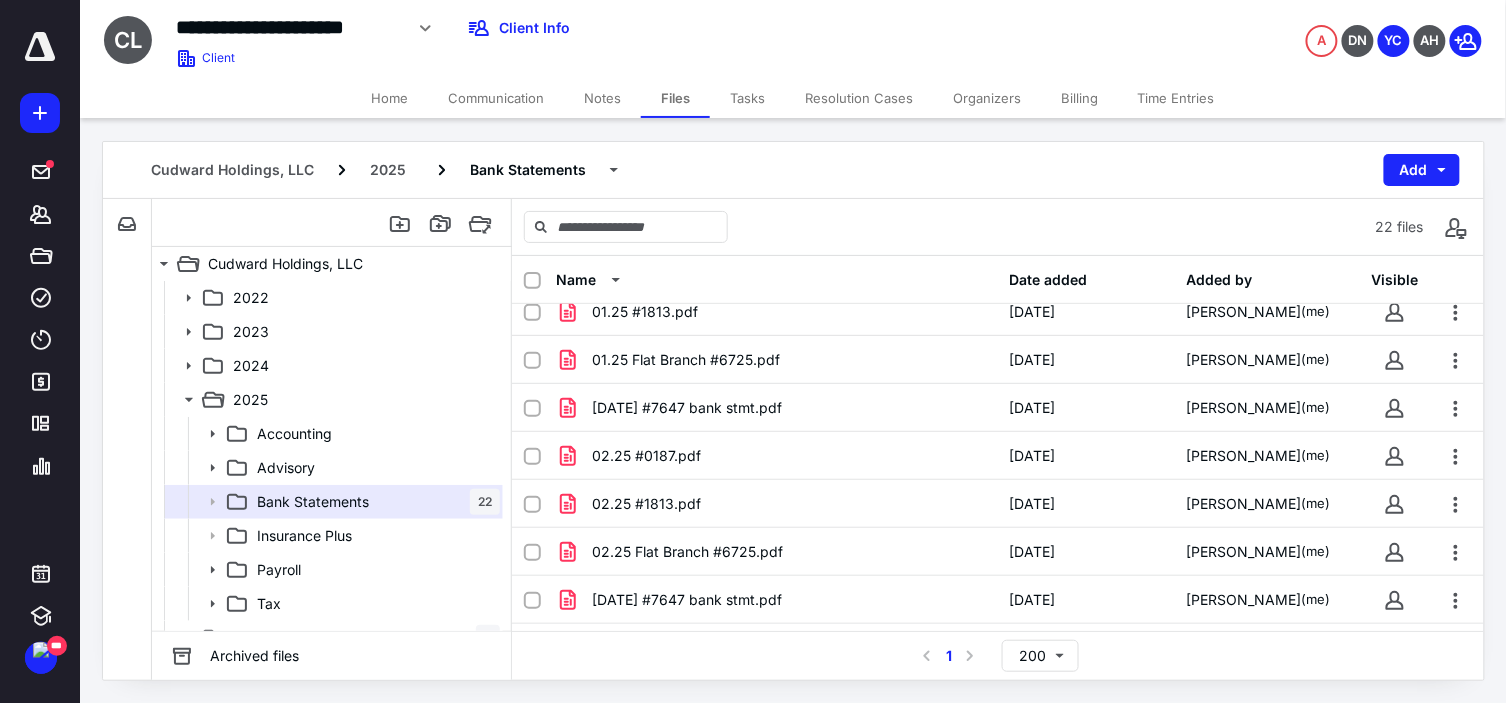 scroll, scrollTop: 0, scrollLeft: 0, axis: both 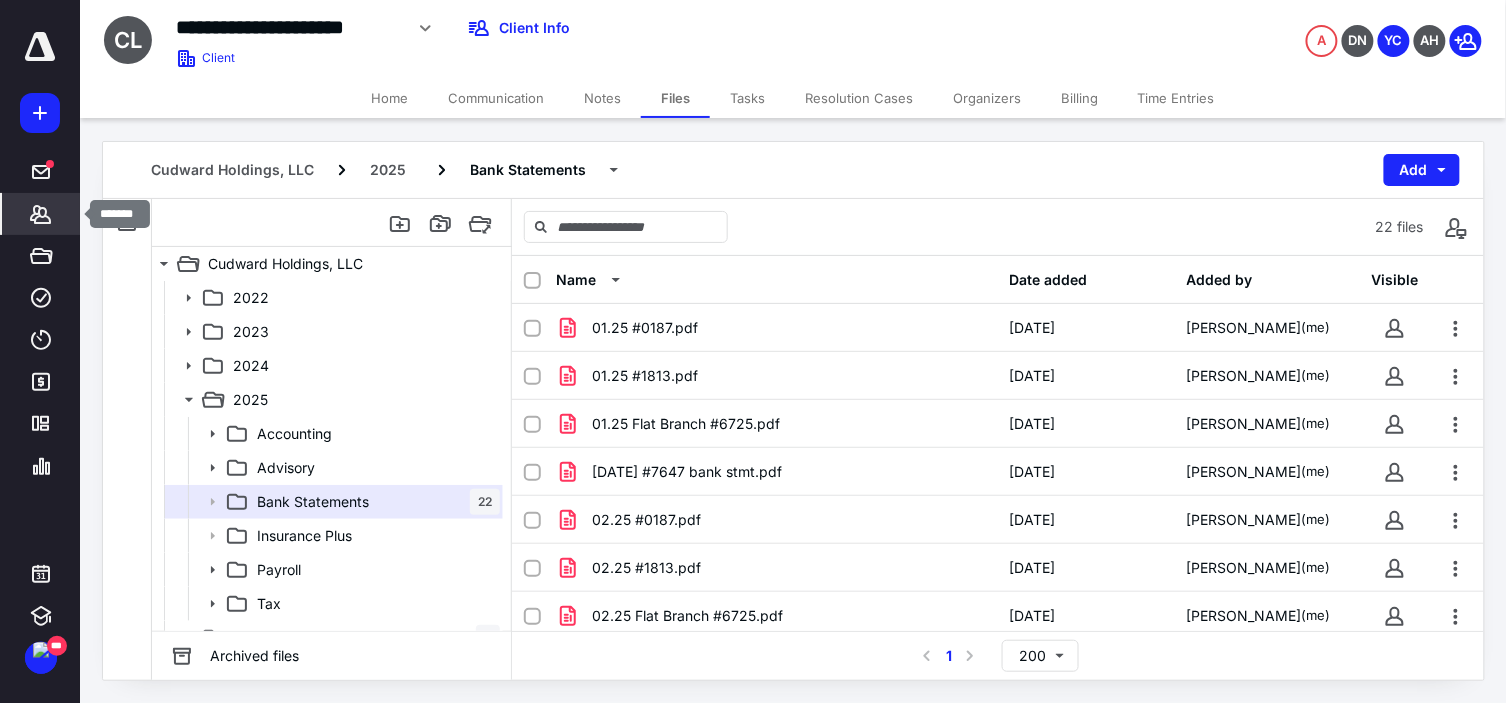 click on "*******" at bounding box center [41, 214] 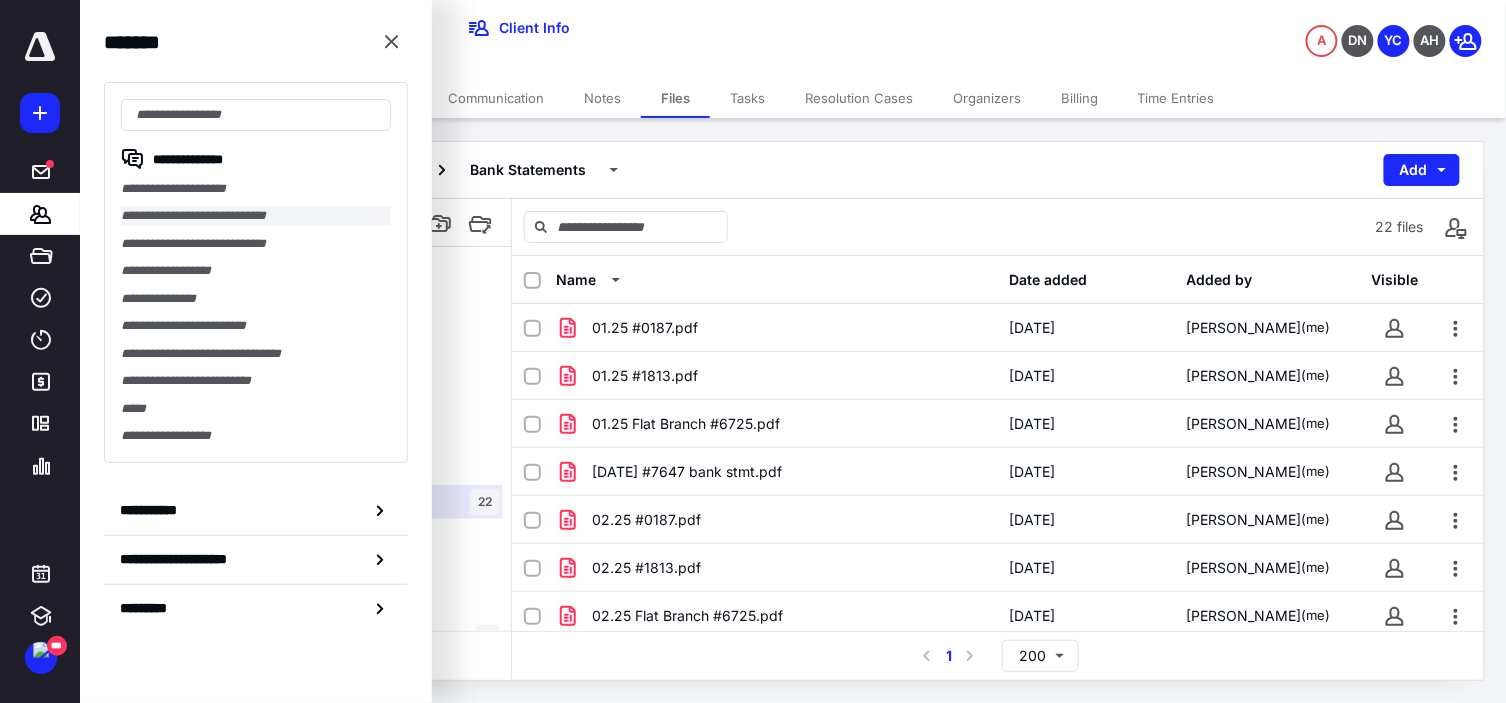click on "**********" at bounding box center (256, 215) 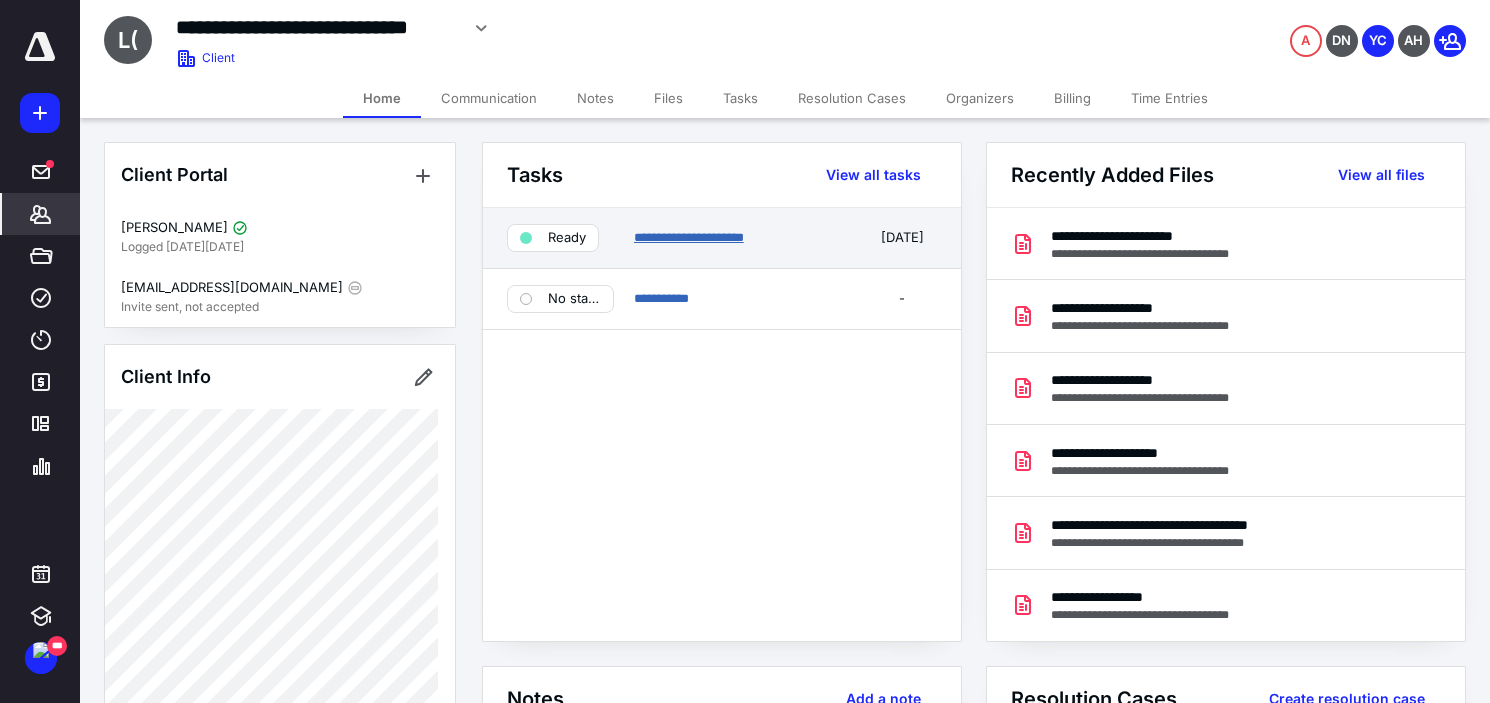 click on "**********" at bounding box center (689, 237) 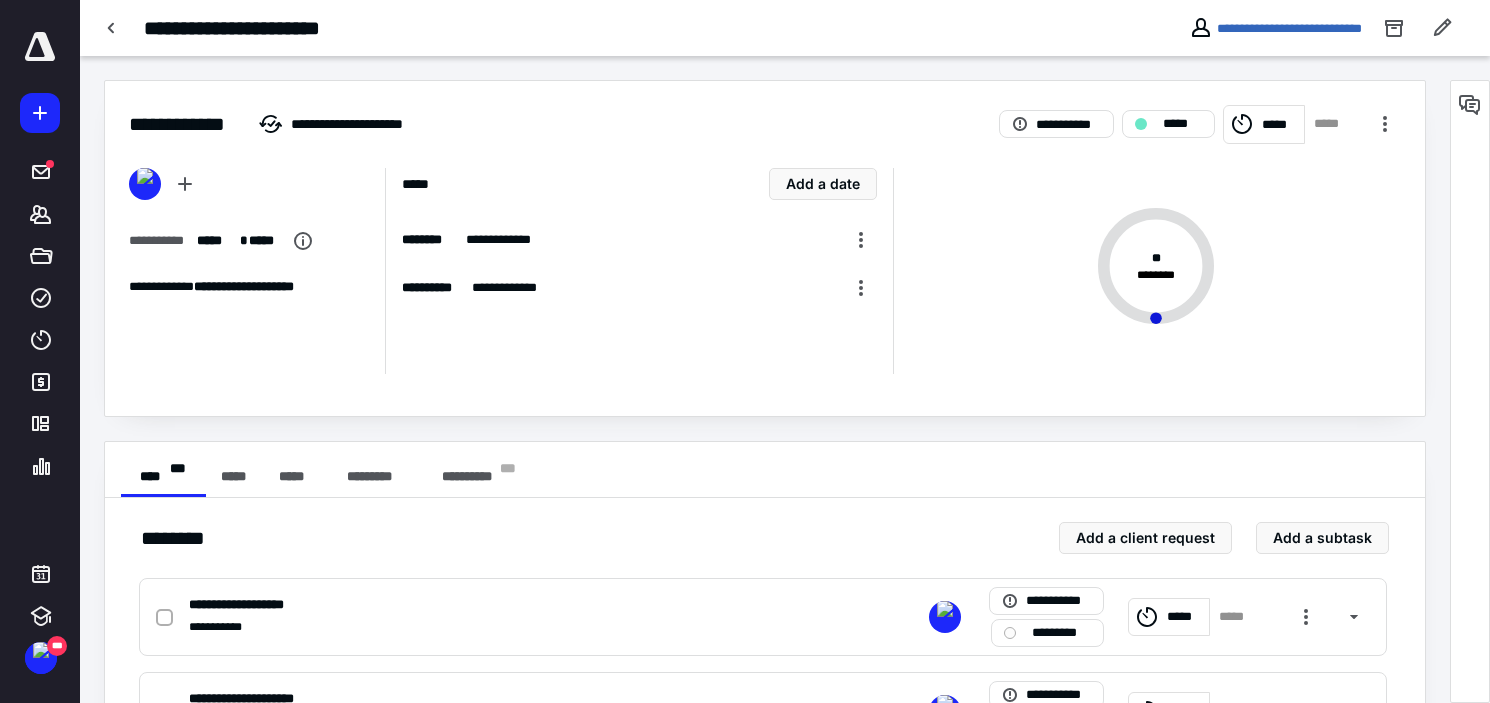 click on "*****" at bounding box center [1264, 124] 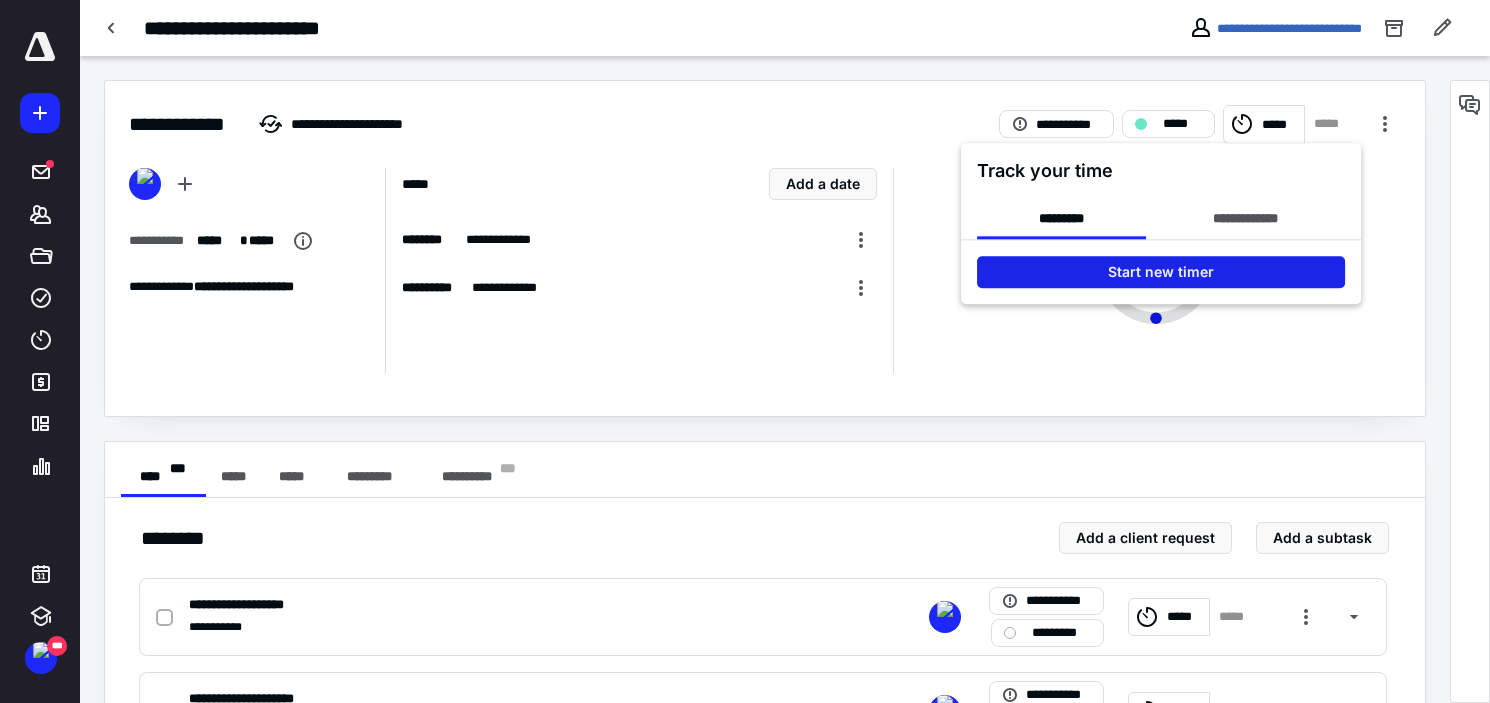 click on "Start new timer" at bounding box center (1161, 272) 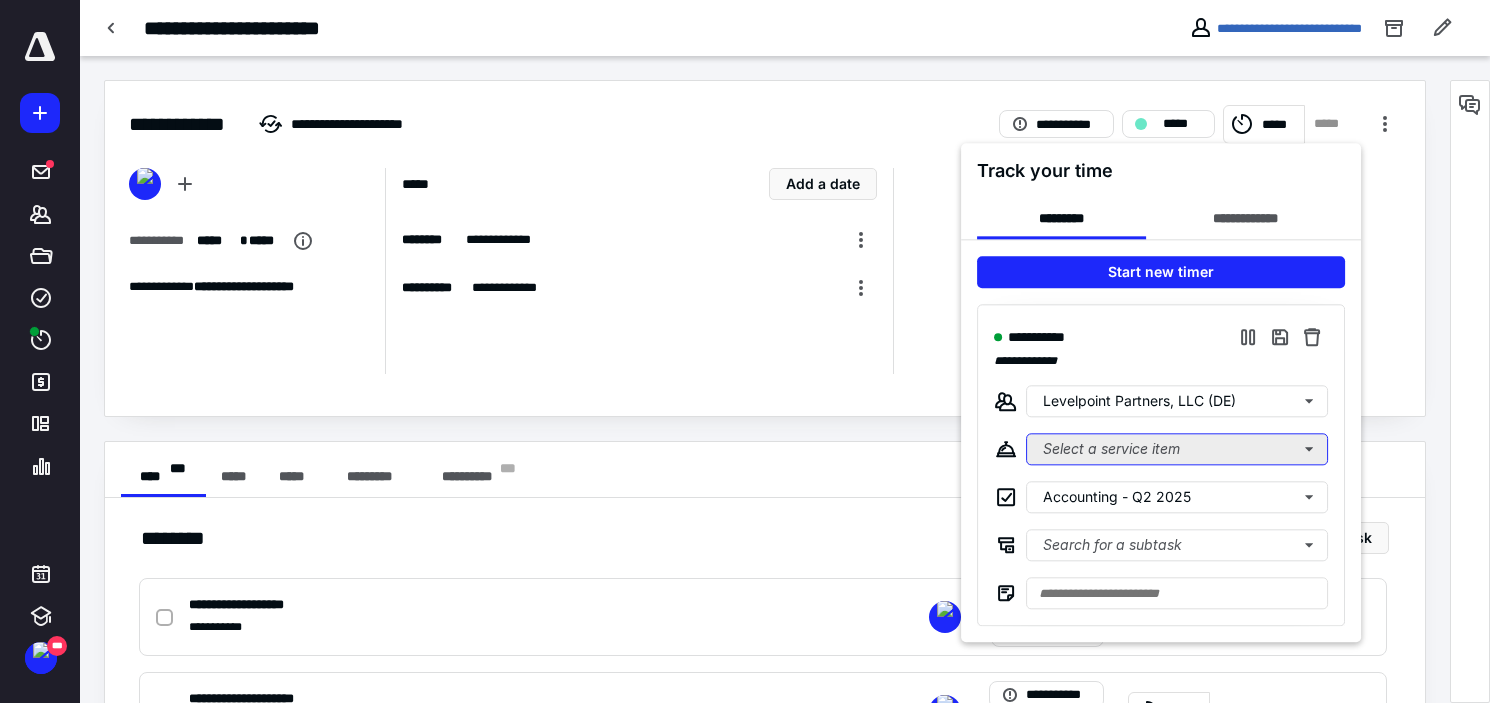 click on "Select a service item" at bounding box center (1177, 449) 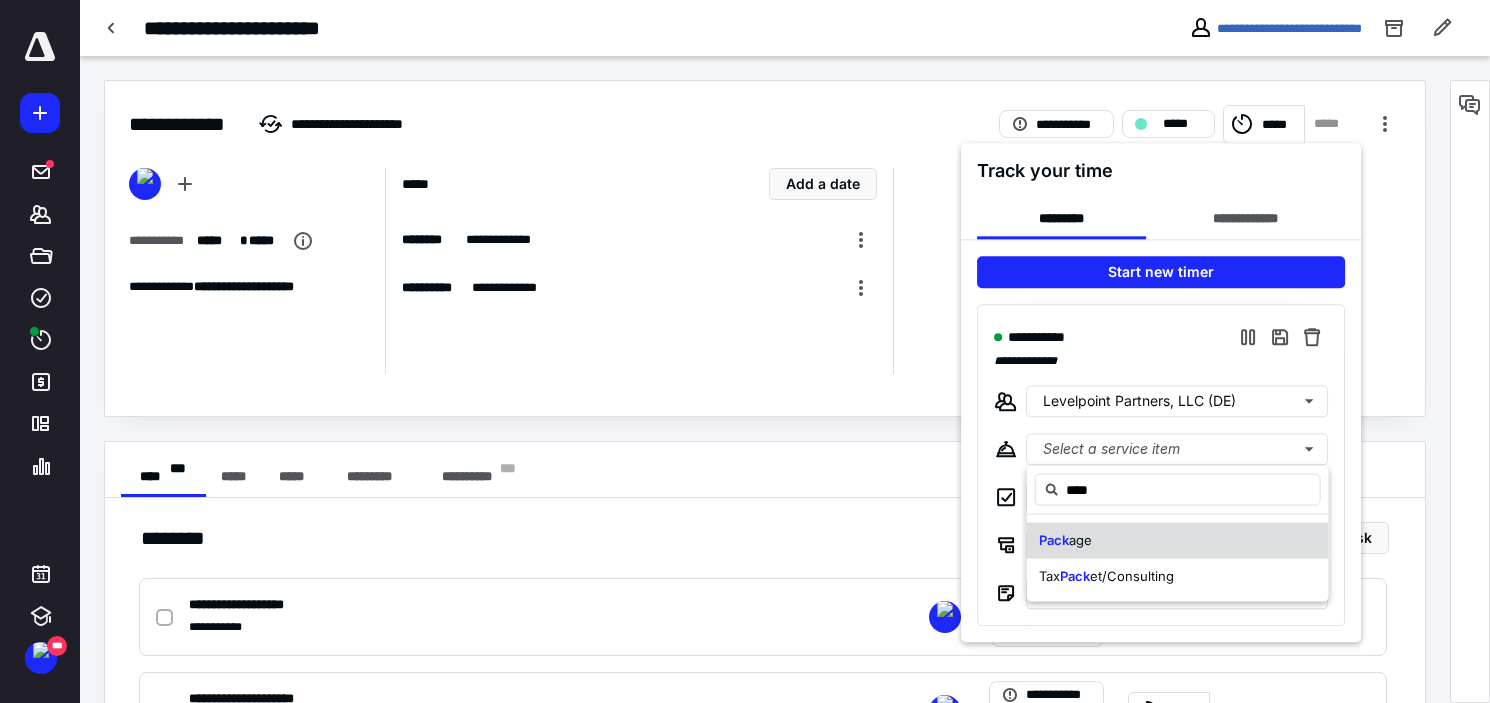 click on "Pack age" at bounding box center [1178, 541] 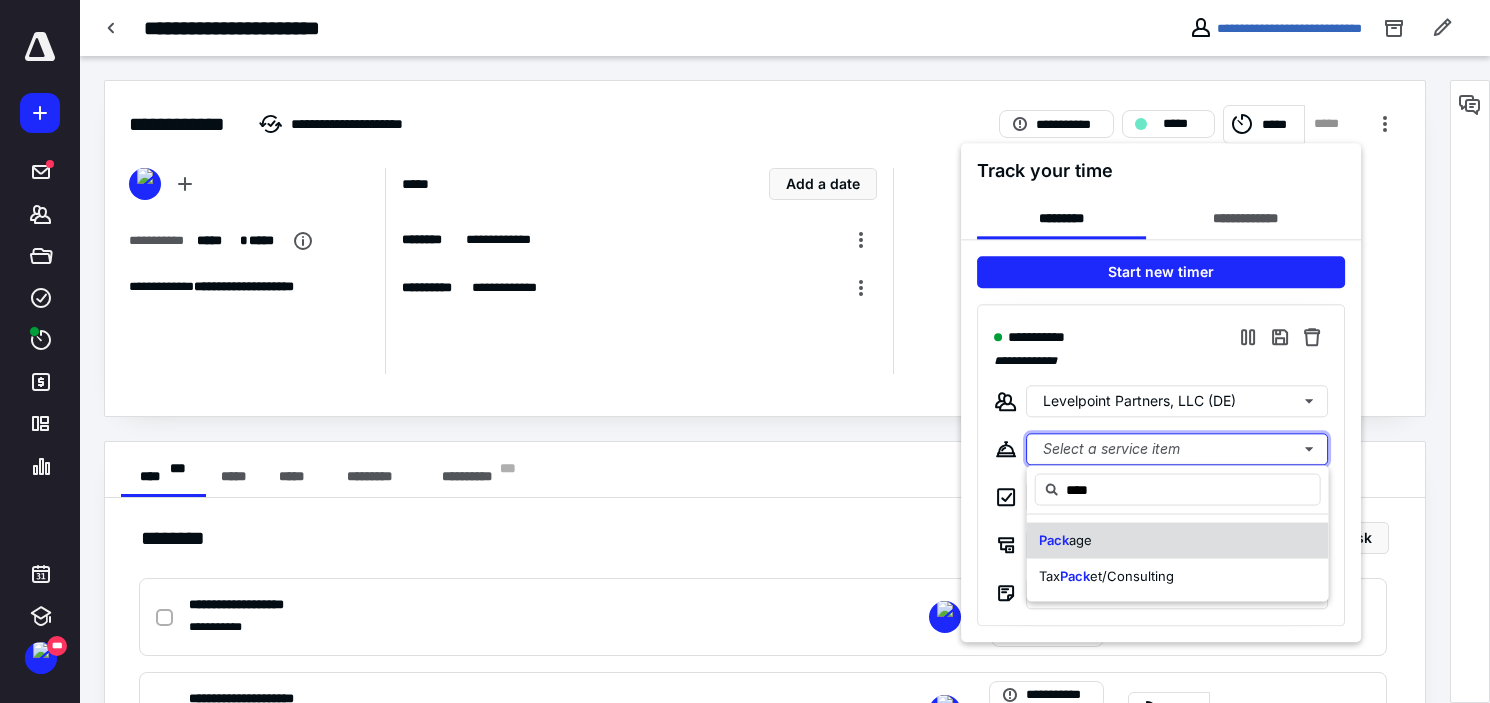 type 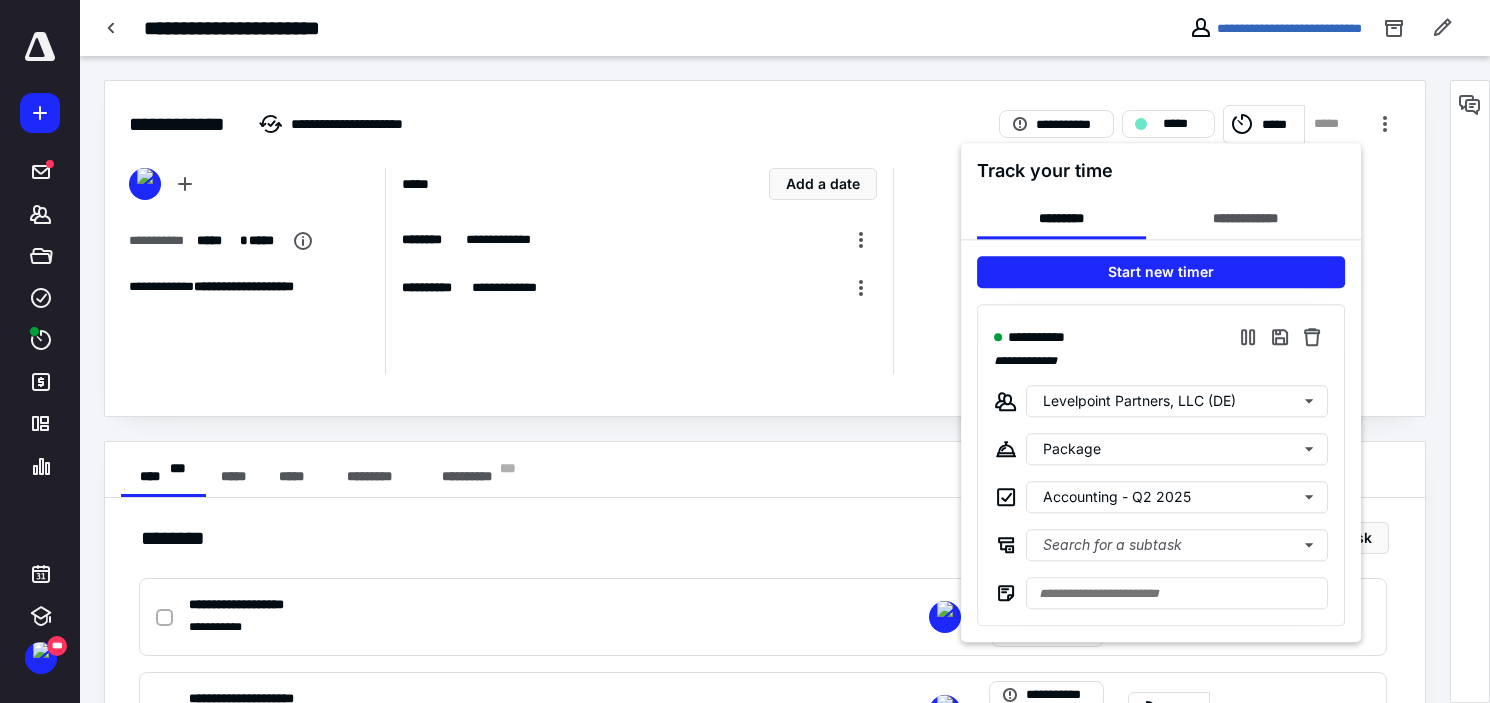 click at bounding box center (745, 351) 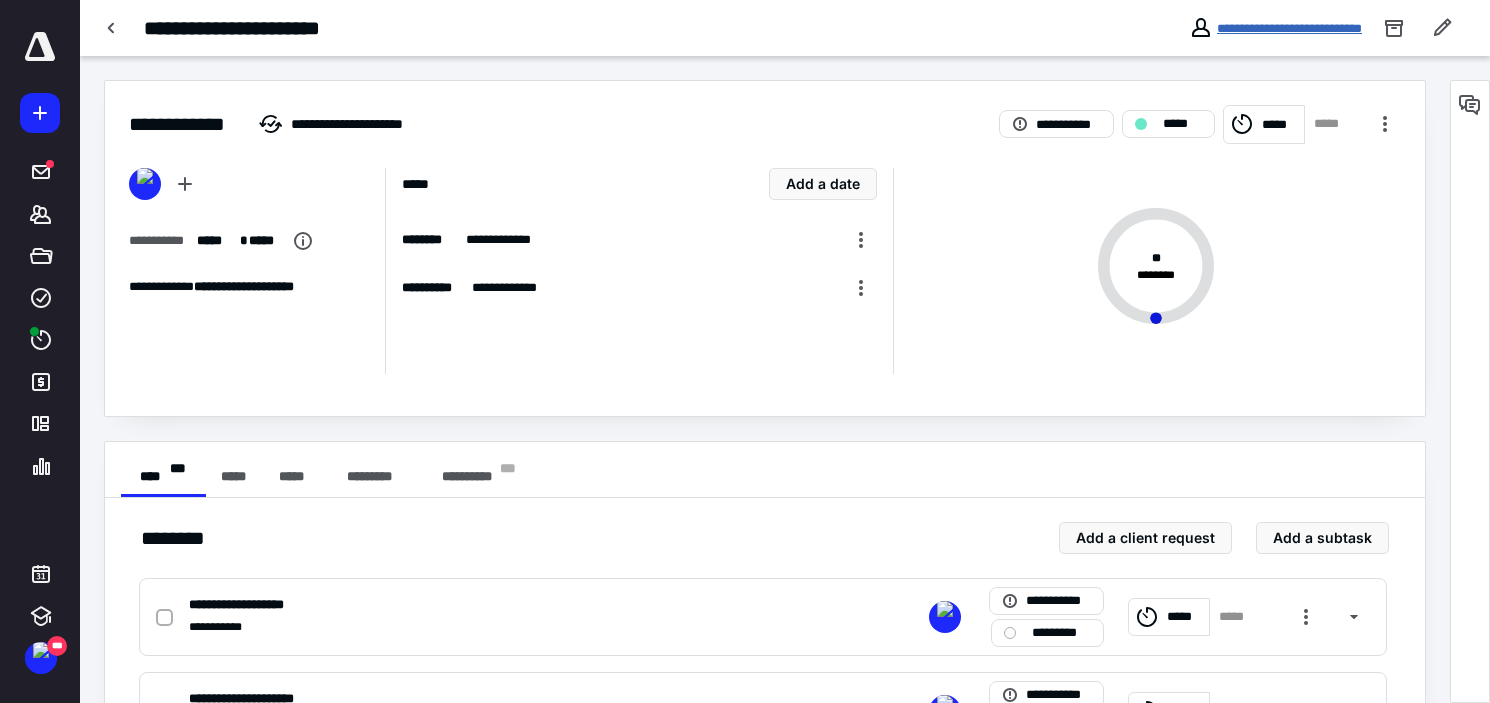 click on "**********" at bounding box center (1289, 28) 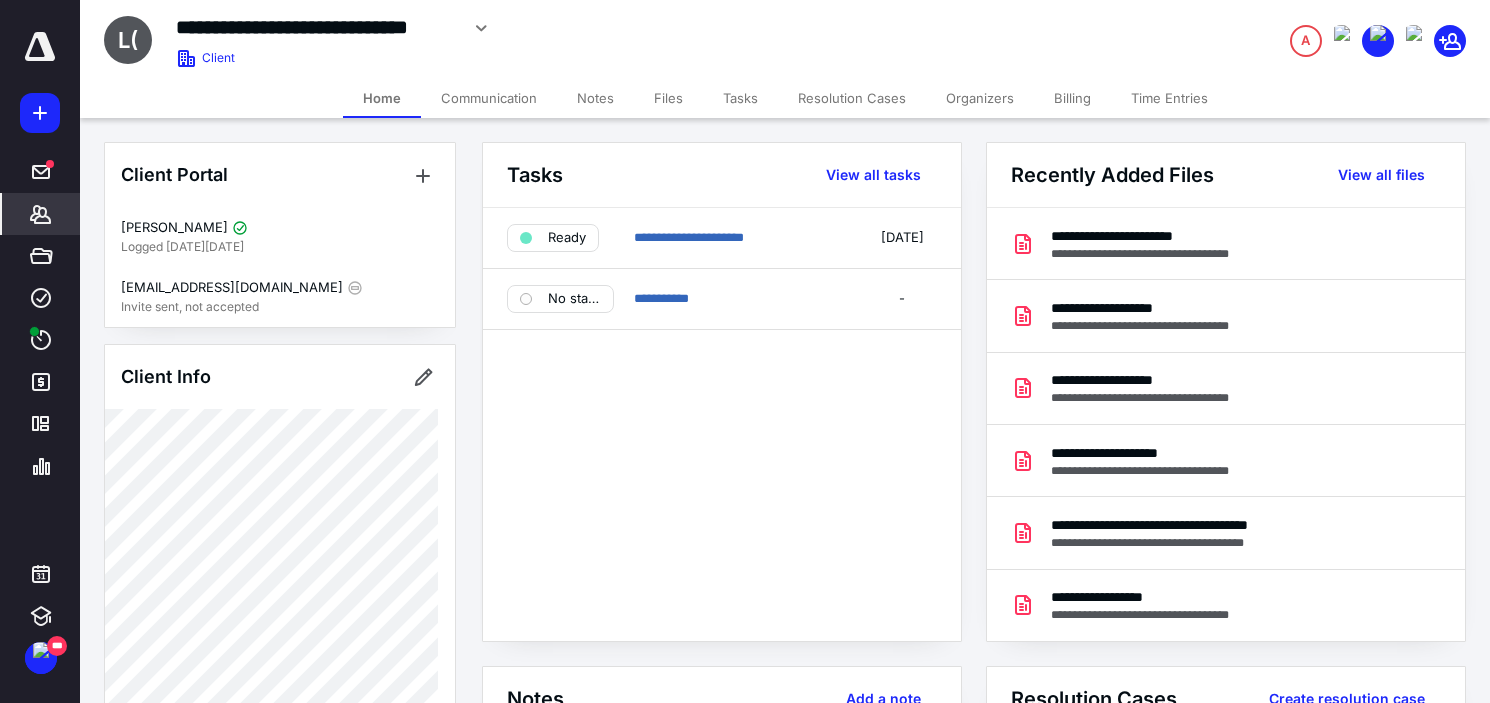 click on "Files" at bounding box center (668, 98) 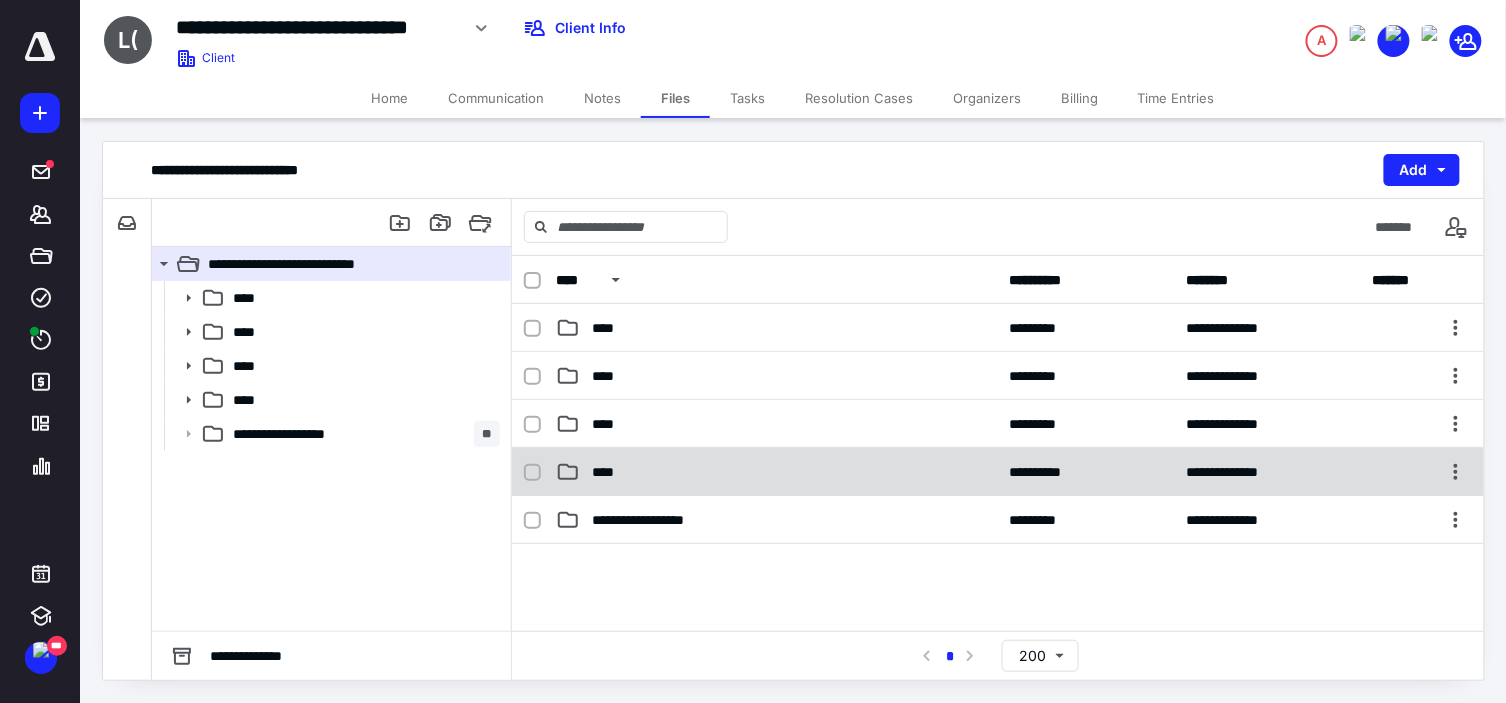 click on "****" at bounding box center [777, 472] 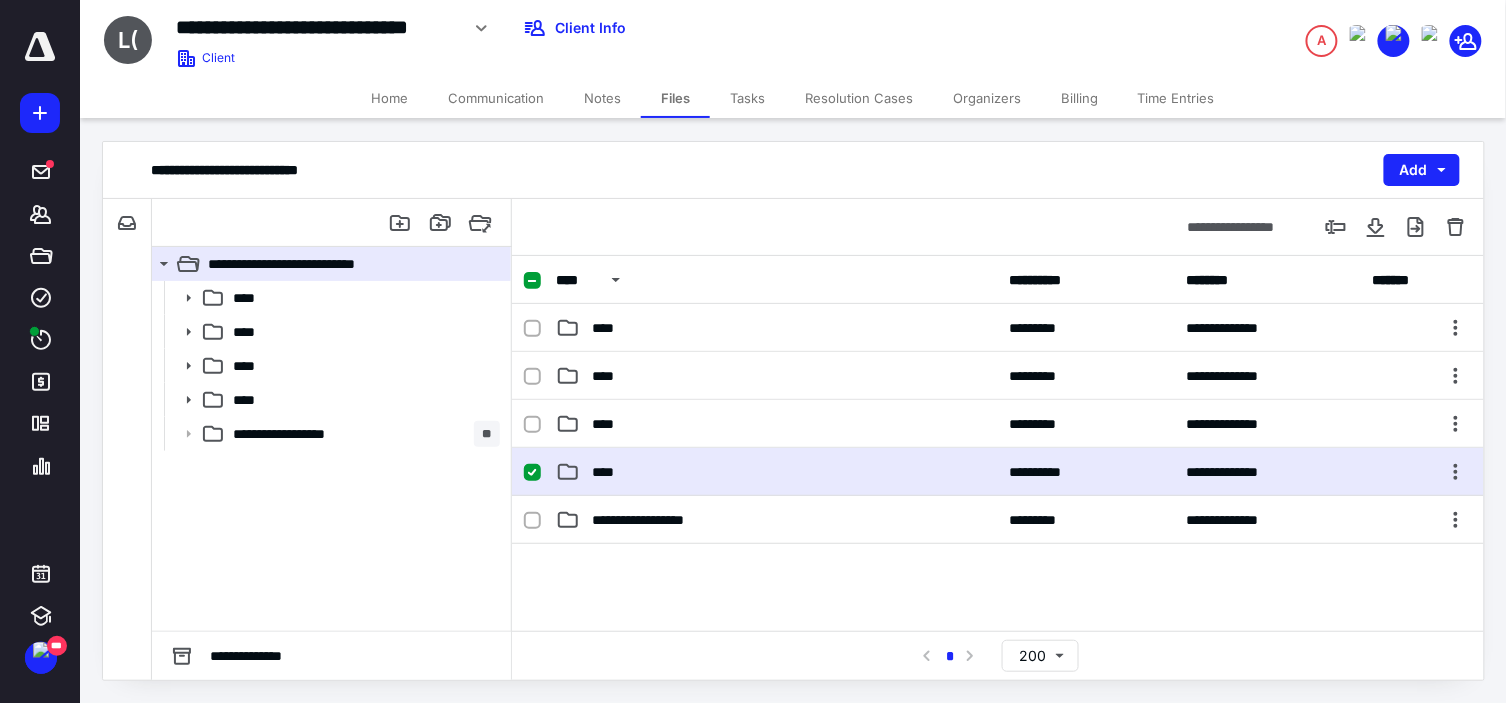 click on "****" at bounding box center (777, 472) 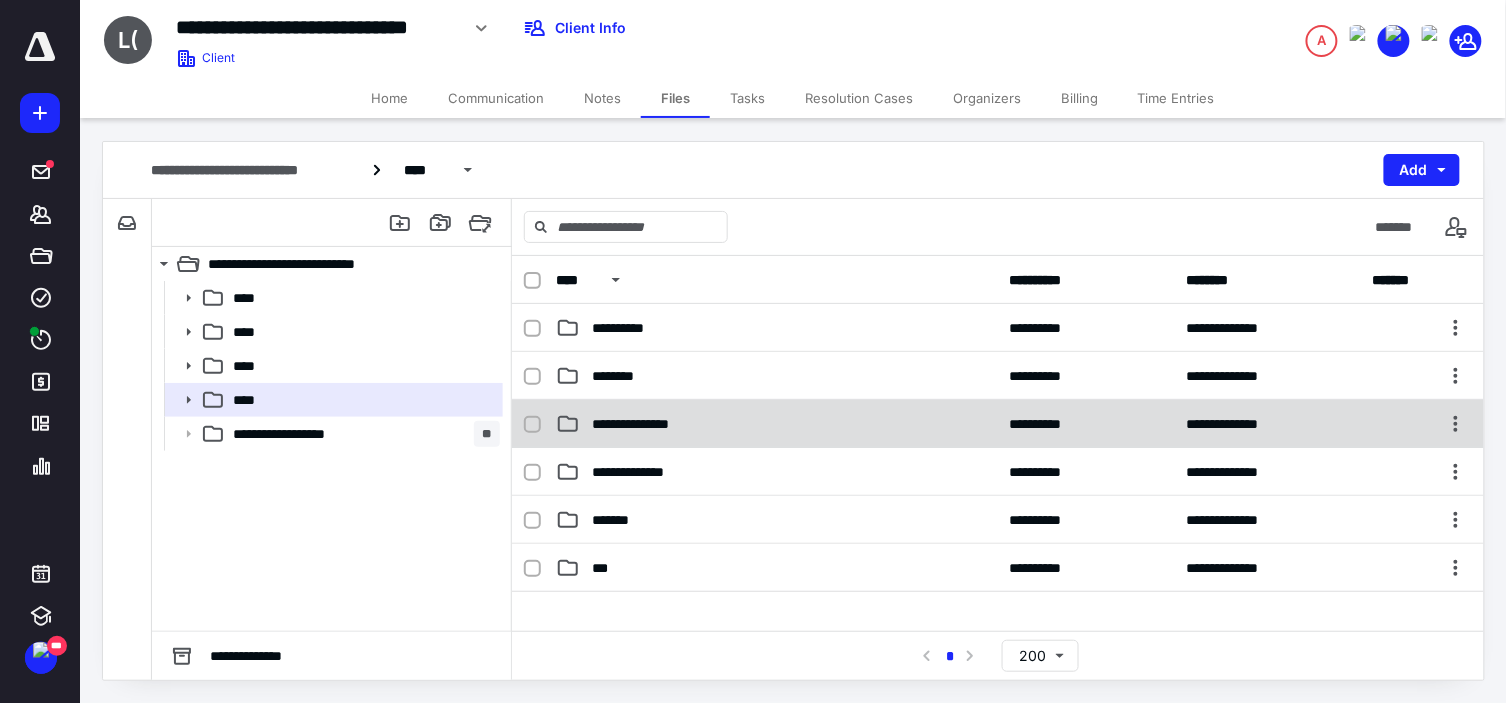 click on "**********" at bounding box center (777, 424) 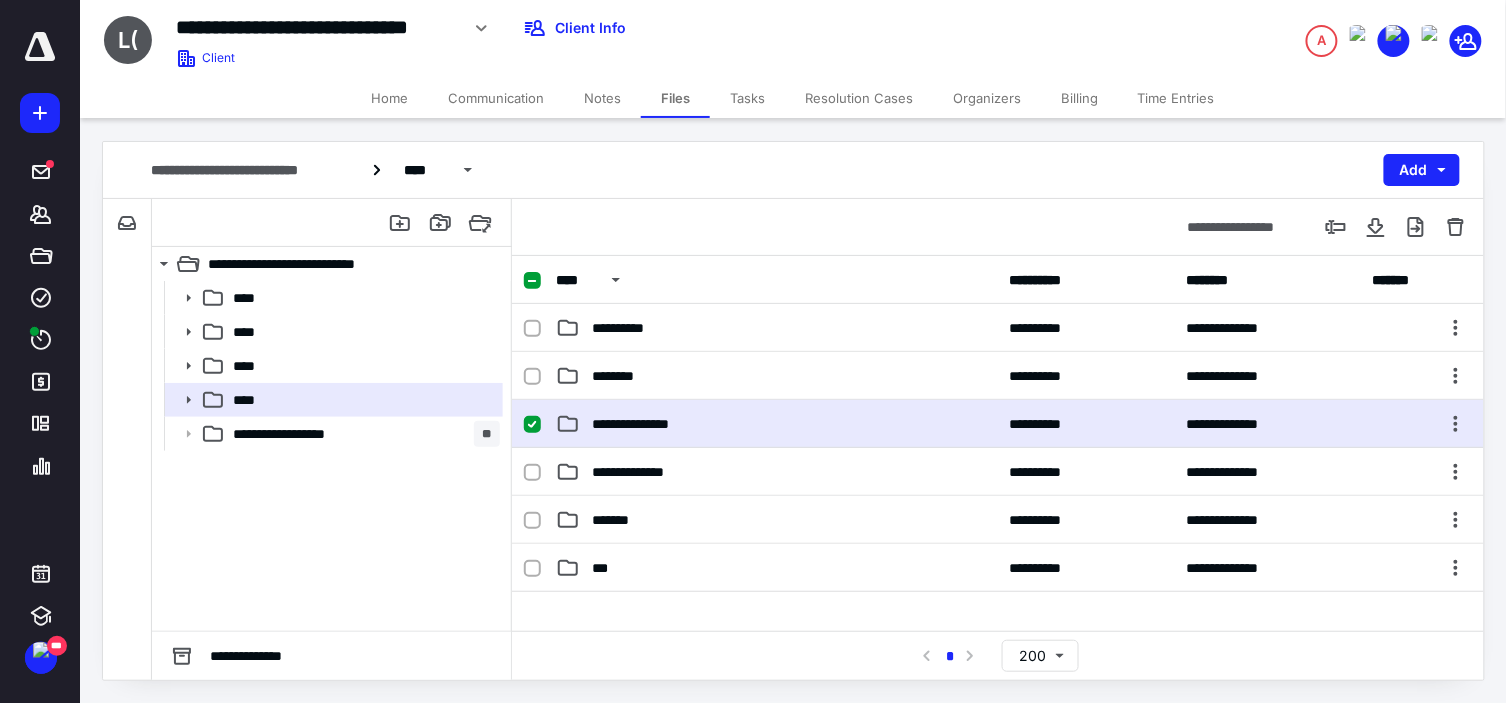 click on "**********" at bounding box center (777, 424) 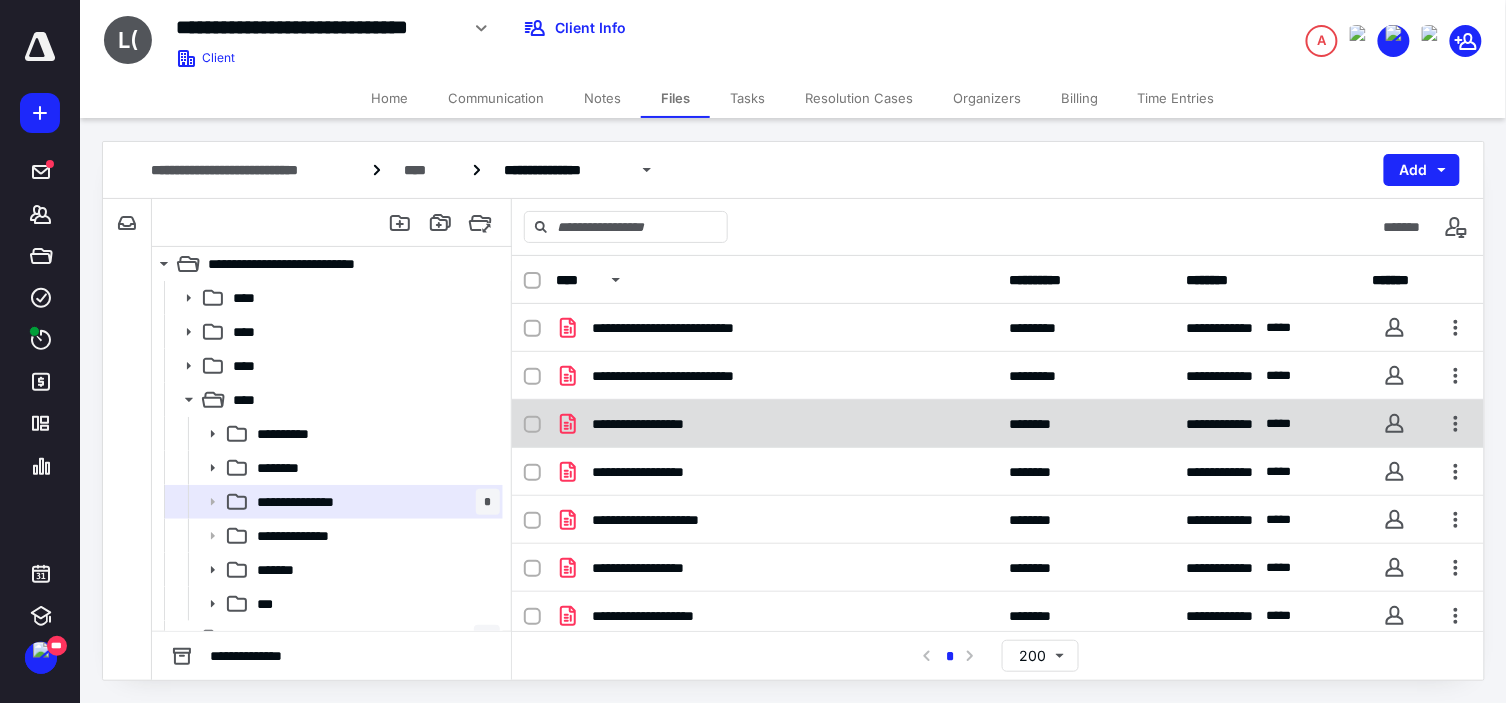scroll, scrollTop: 105, scrollLeft: 0, axis: vertical 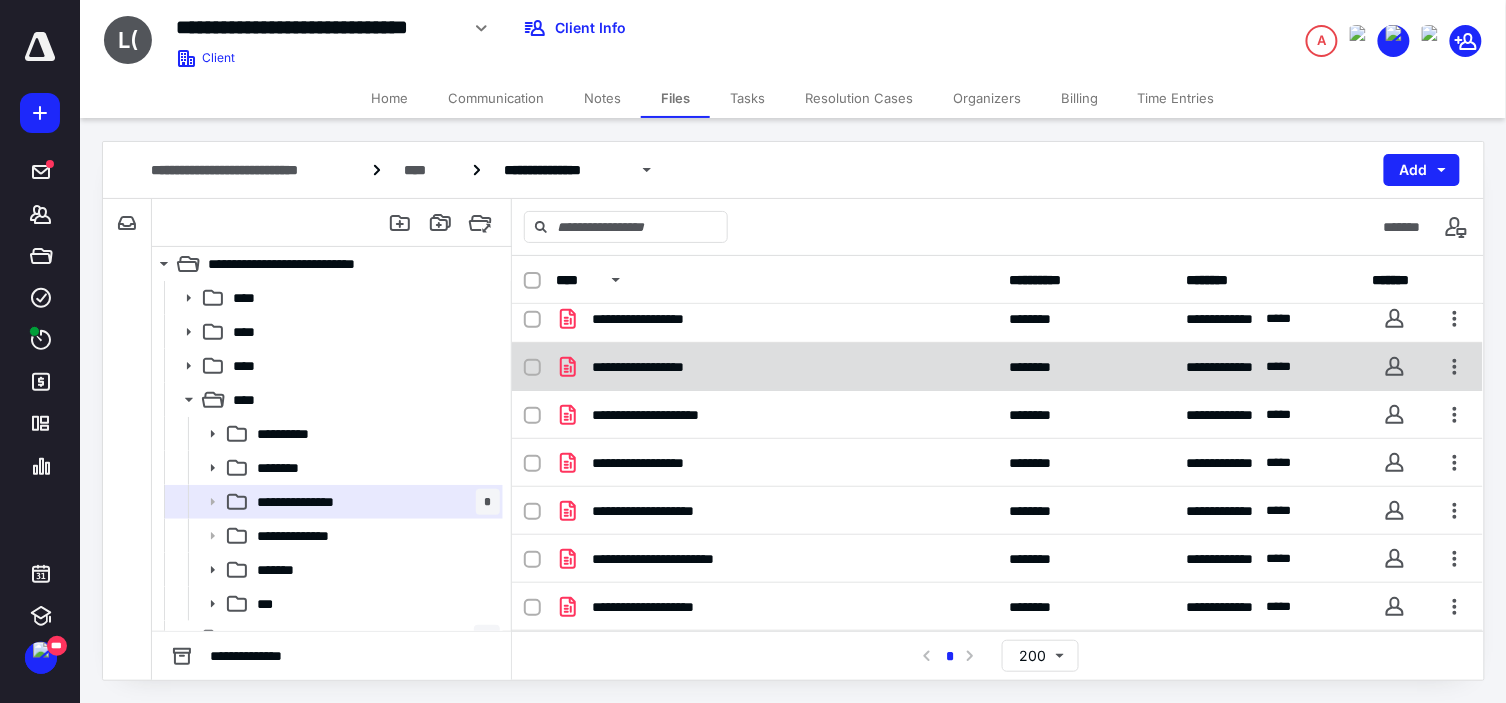 click 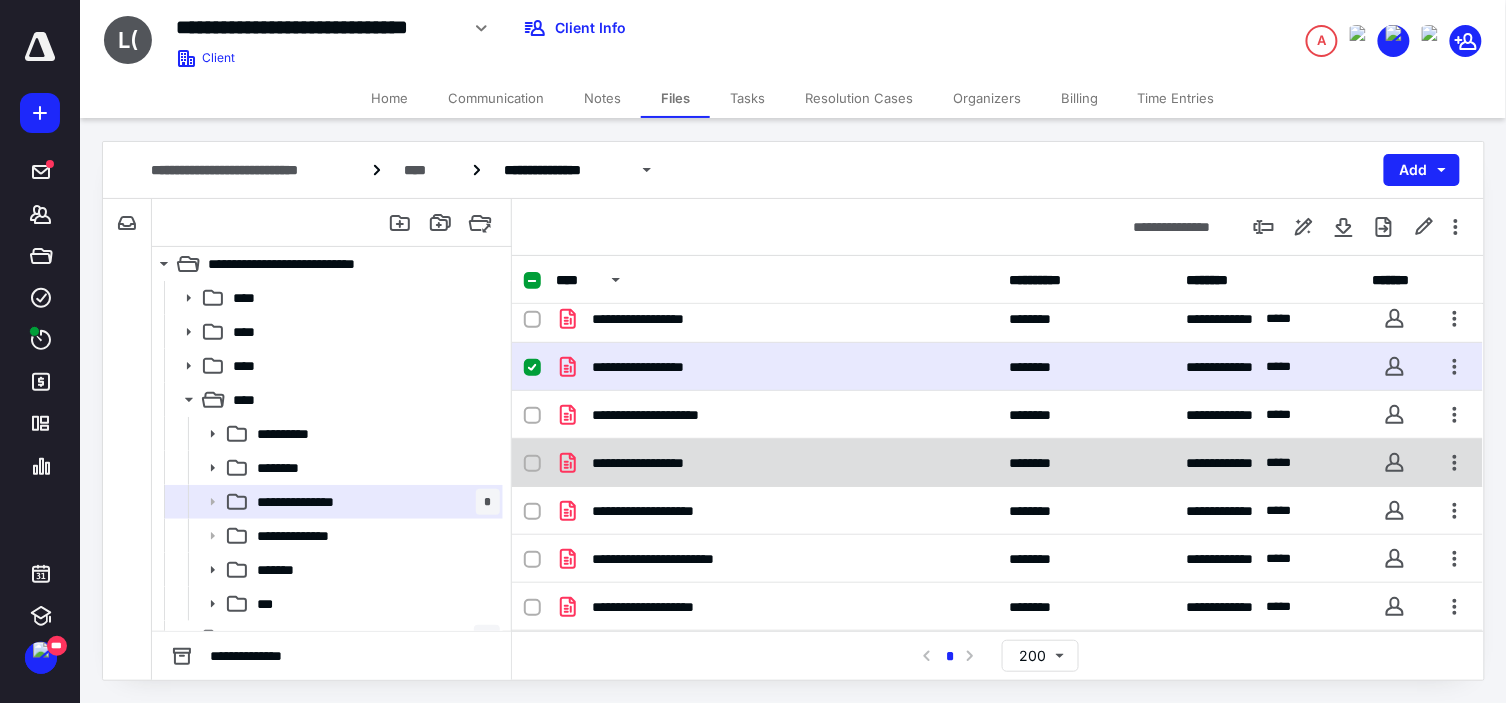 click 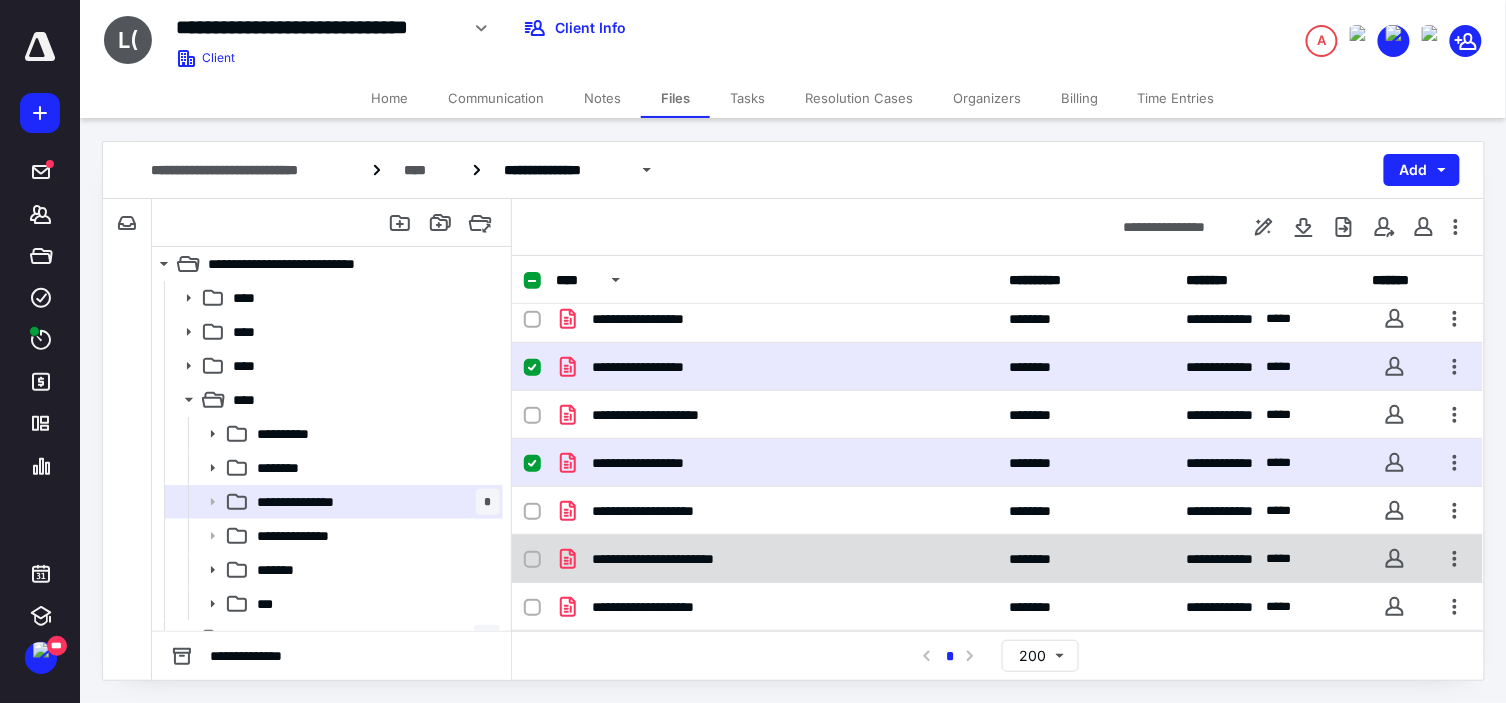 click 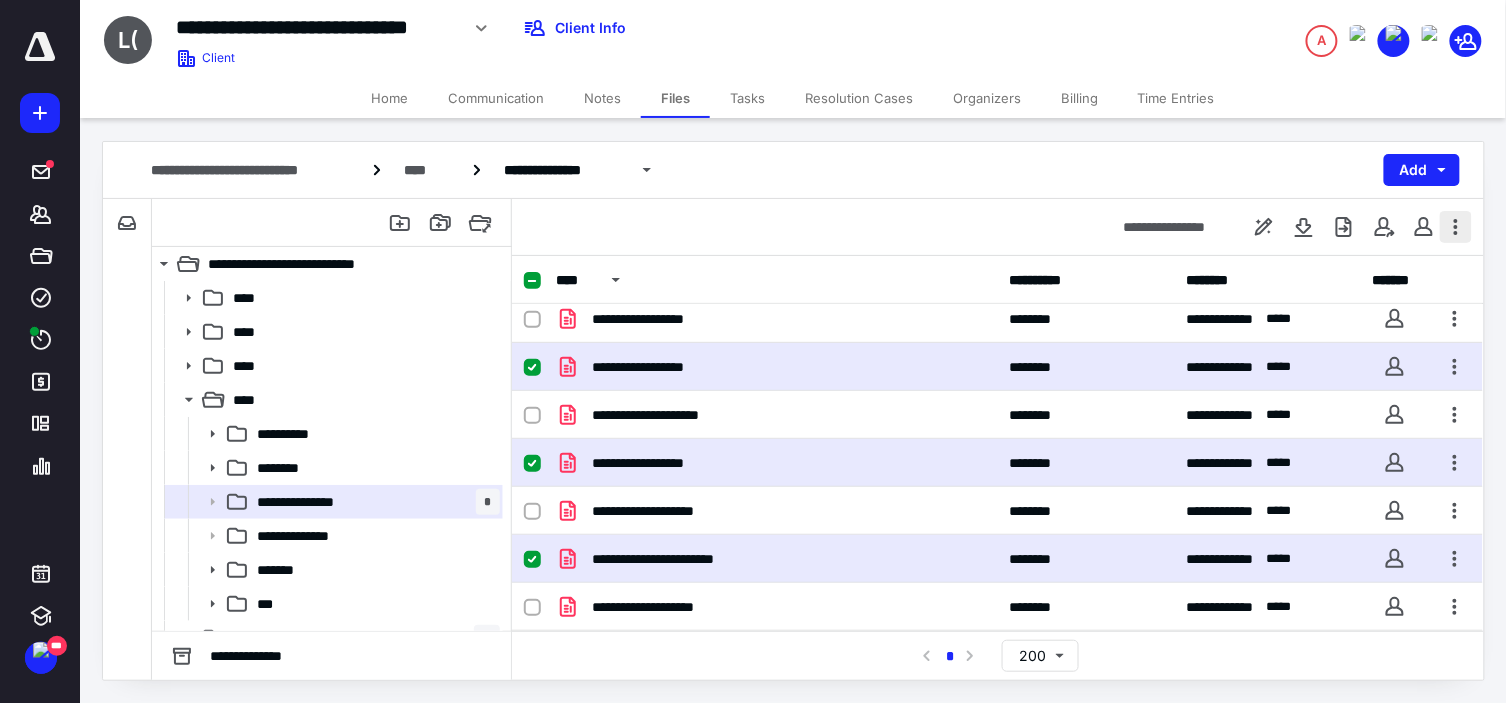 click at bounding box center [1456, 227] 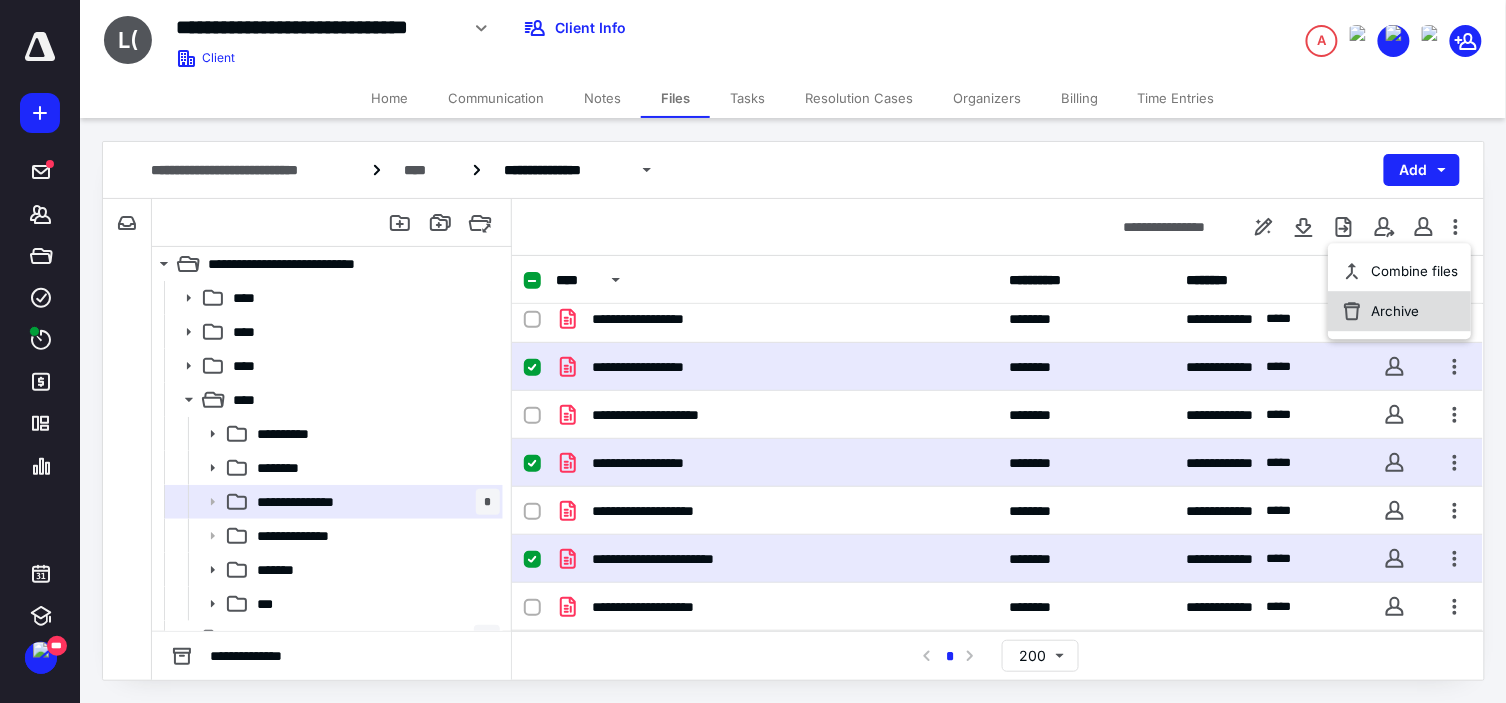 click on "Archive" at bounding box center (1396, 311) 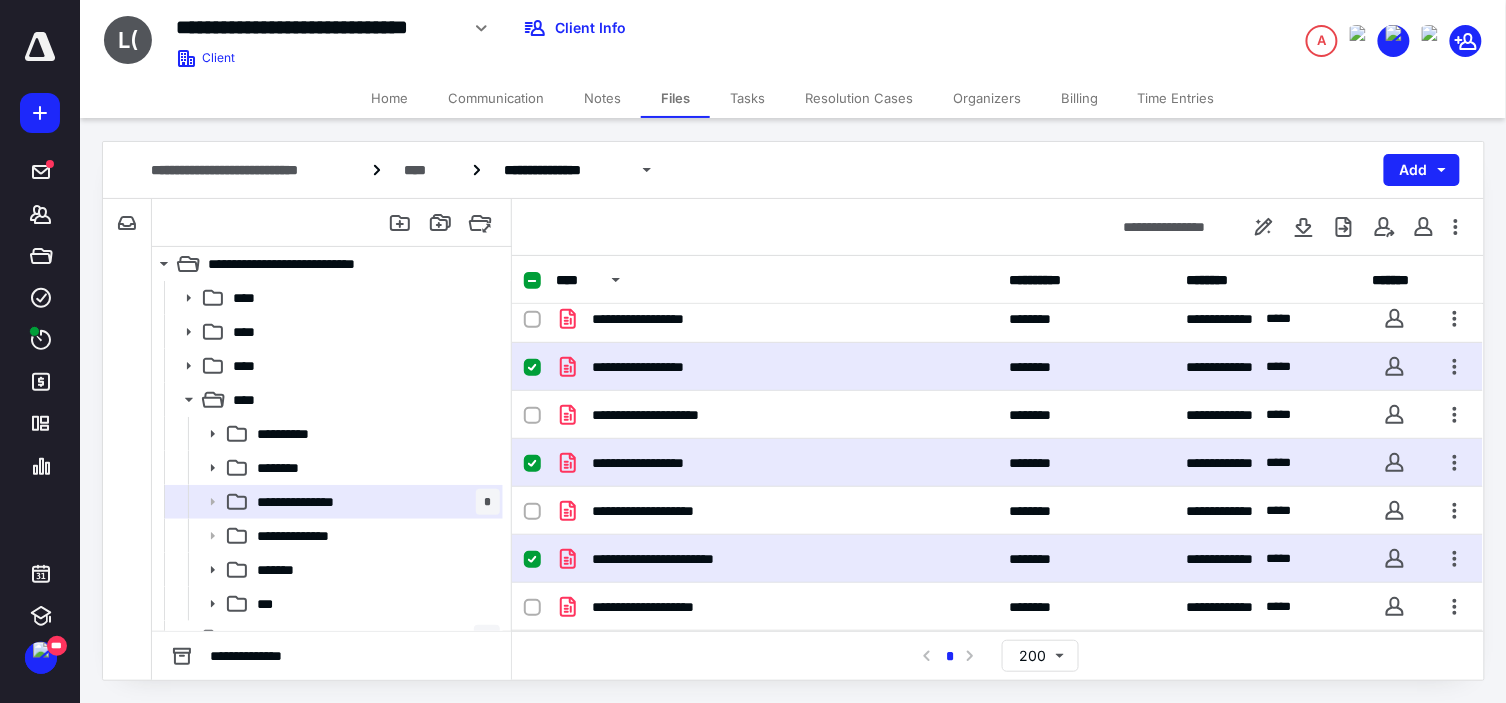 checkbox on "false" 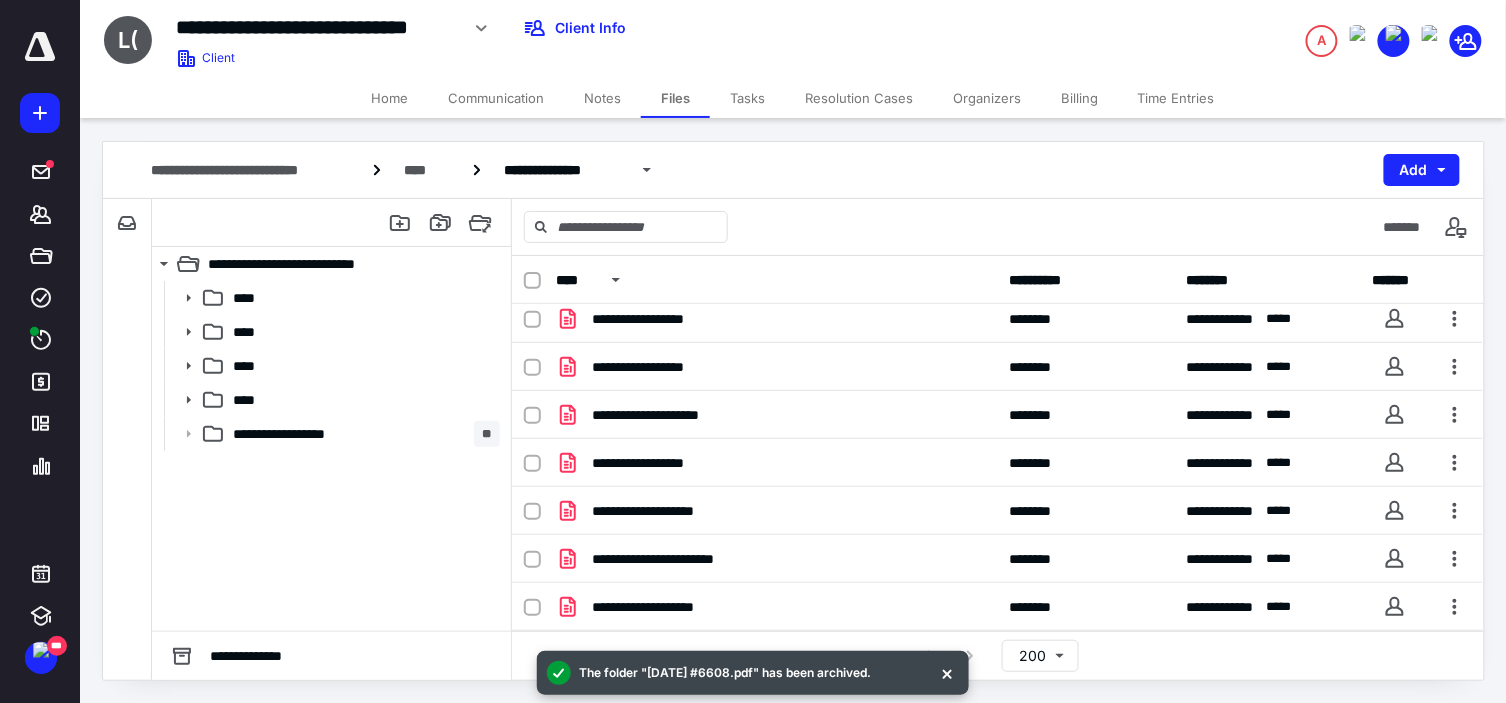 scroll, scrollTop: 0, scrollLeft: 0, axis: both 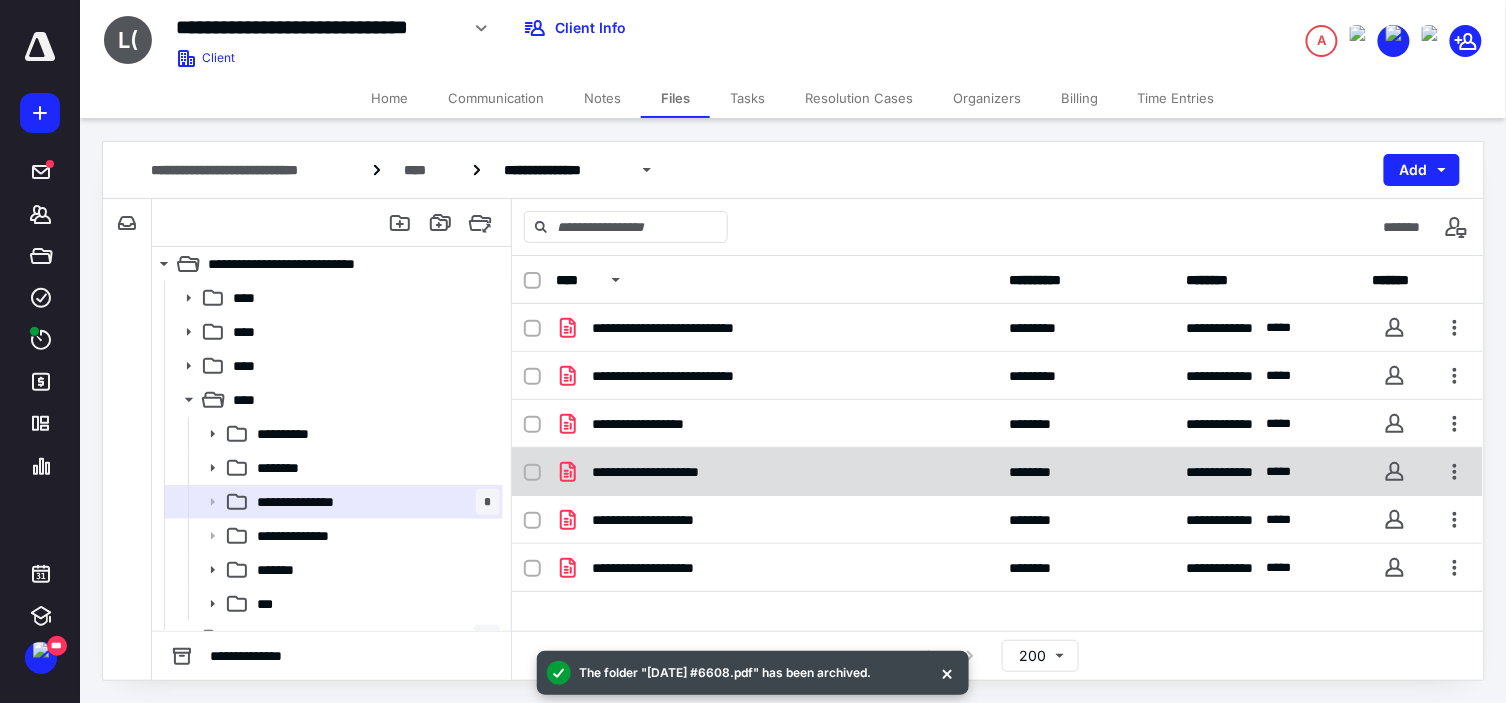 click on "**********" at bounding box center [777, 472] 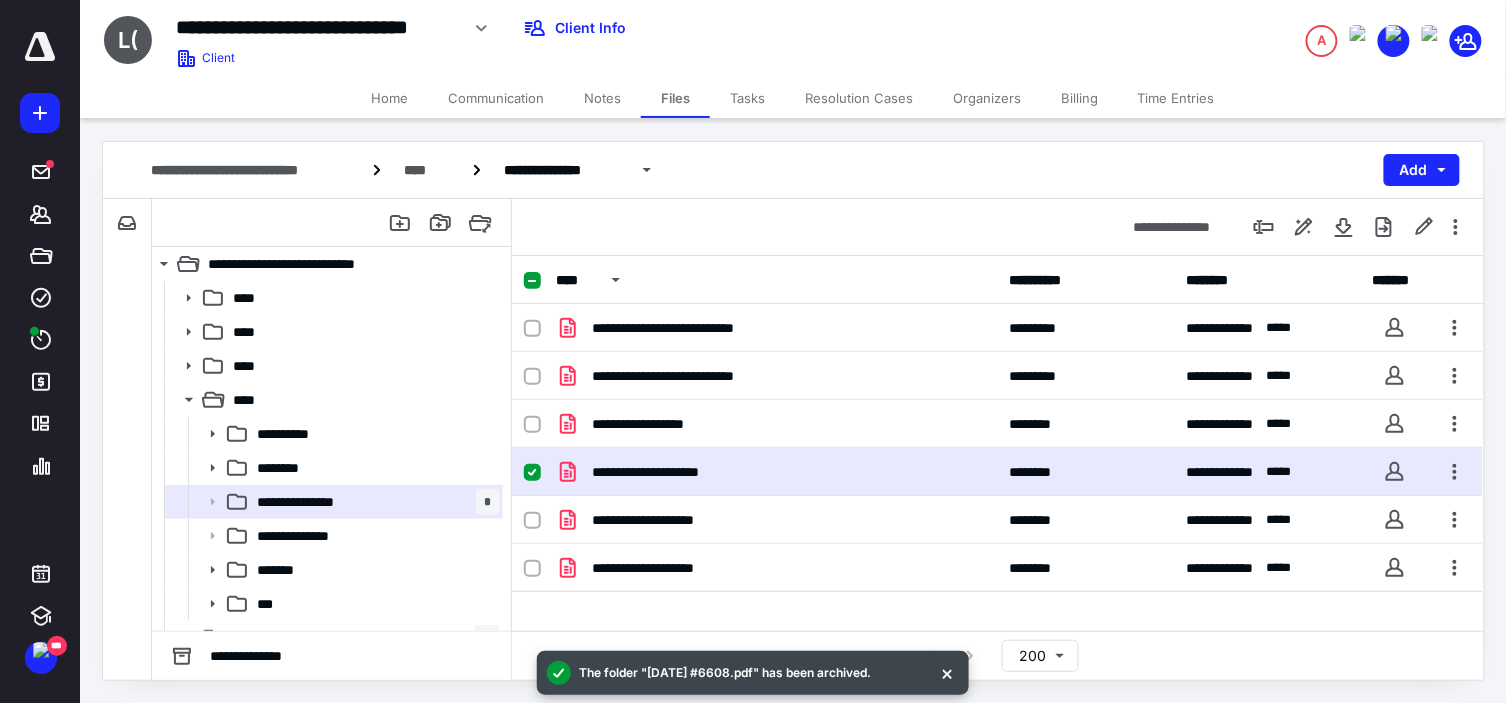 click on "**********" at bounding box center (777, 472) 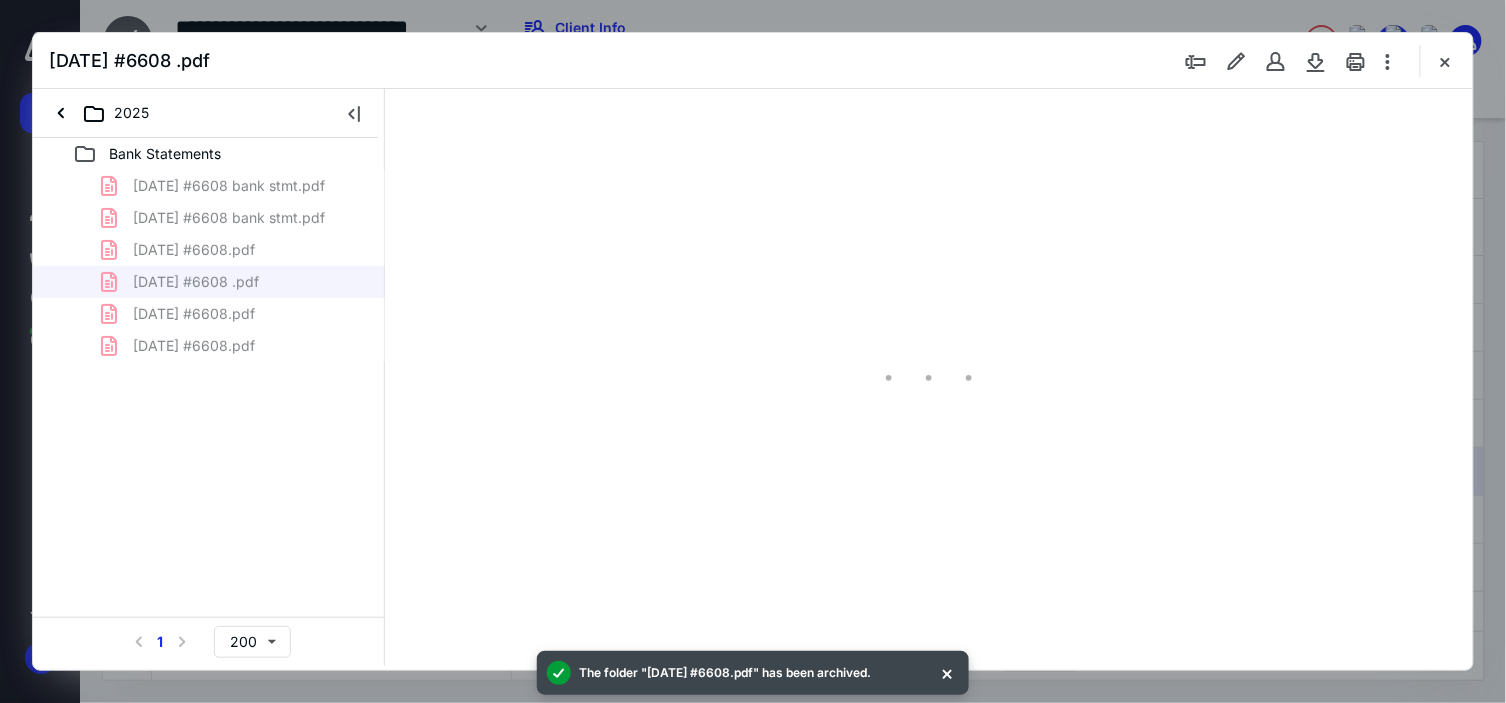 scroll, scrollTop: 0, scrollLeft: 0, axis: both 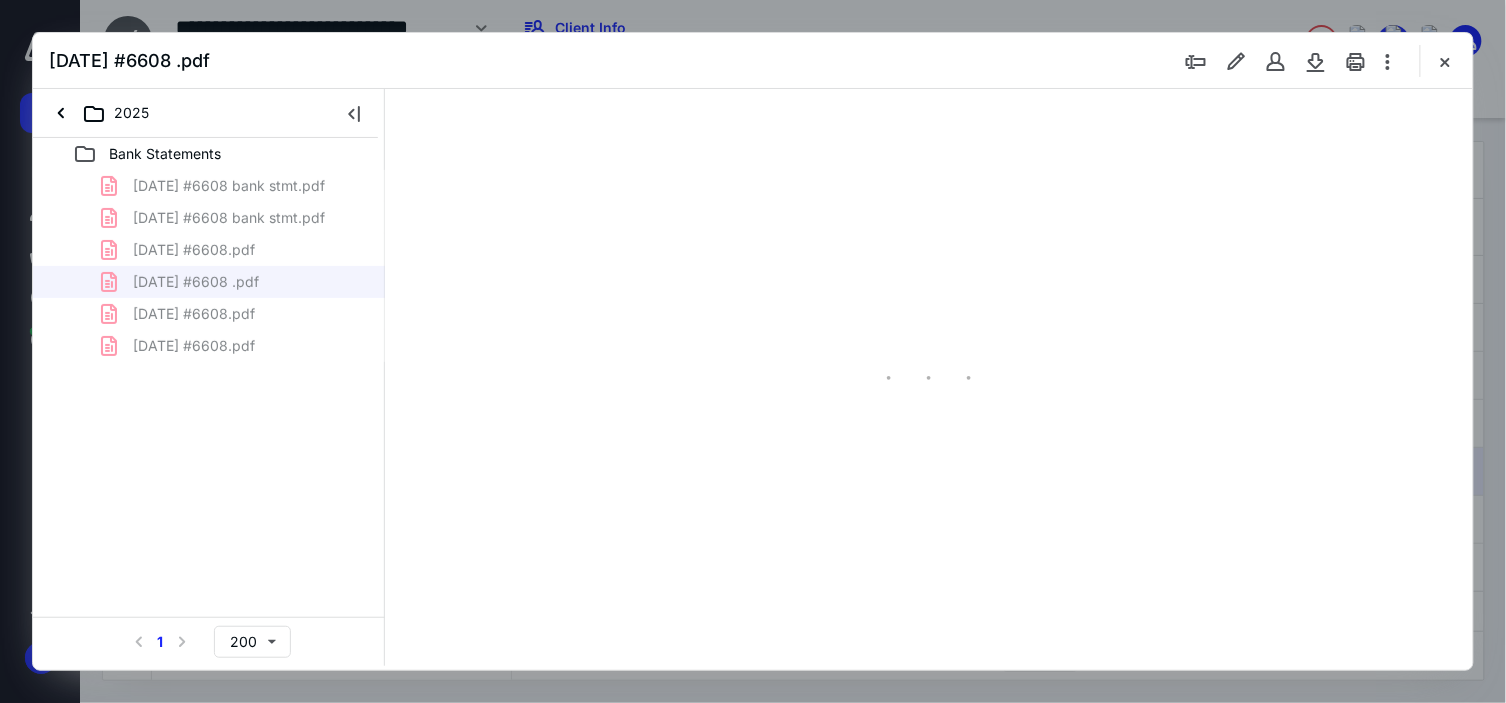 type on "63" 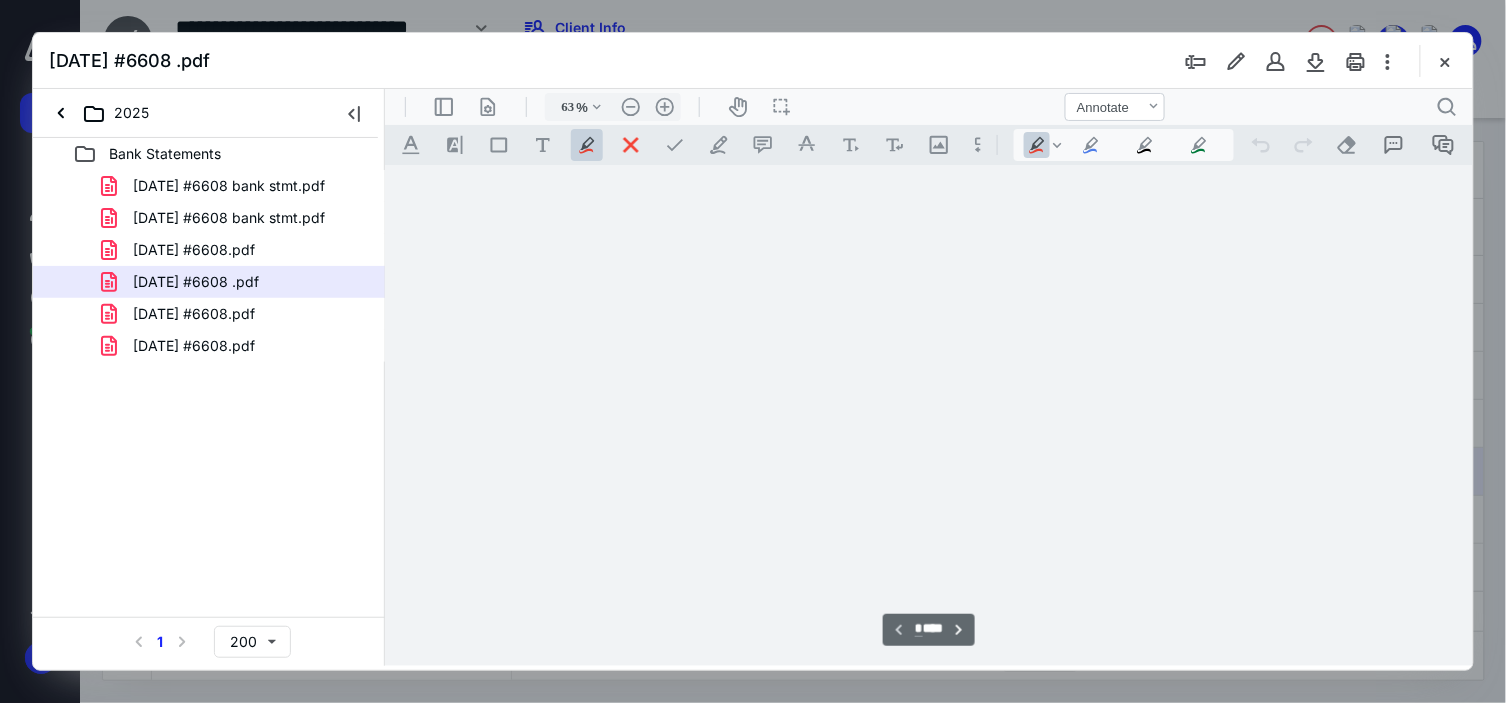 scroll, scrollTop: 78, scrollLeft: 0, axis: vertical 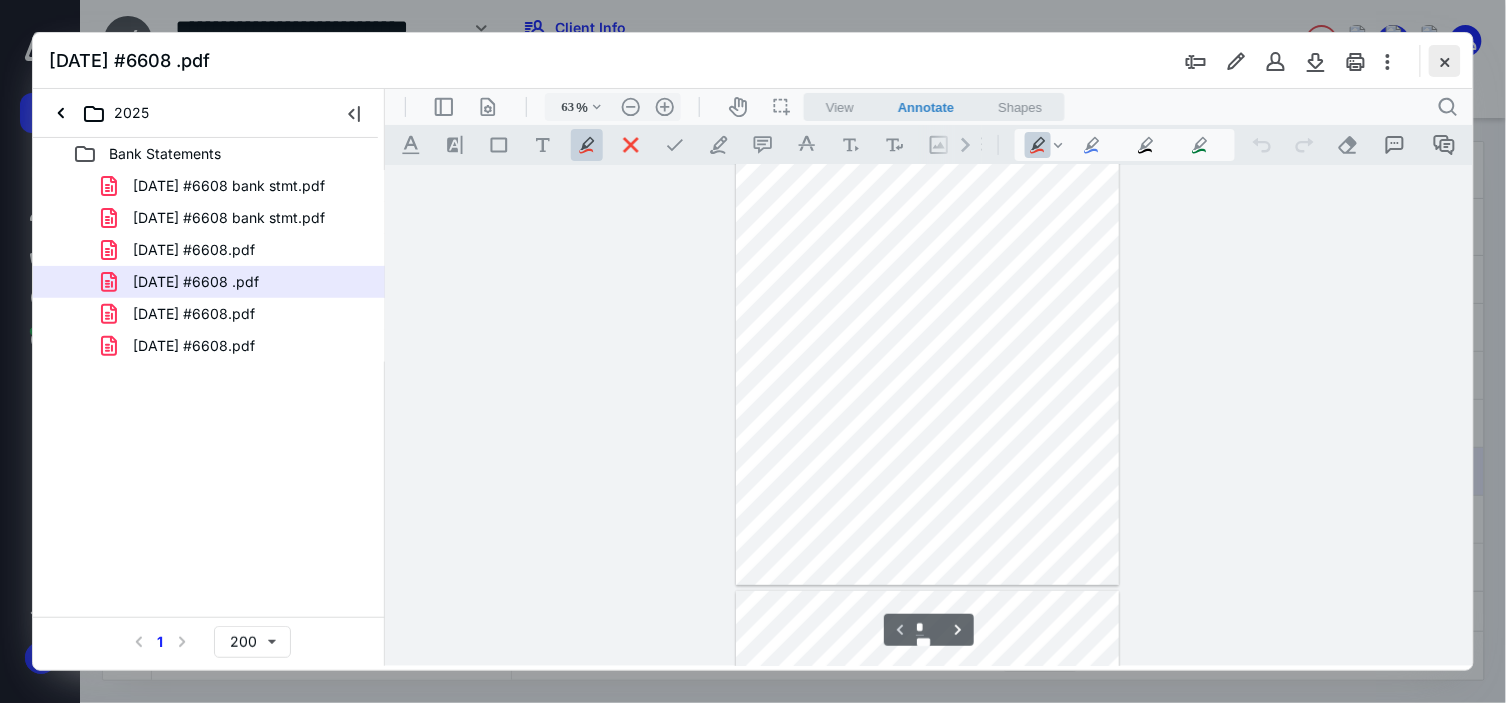click at bounding box center [1445, 61] 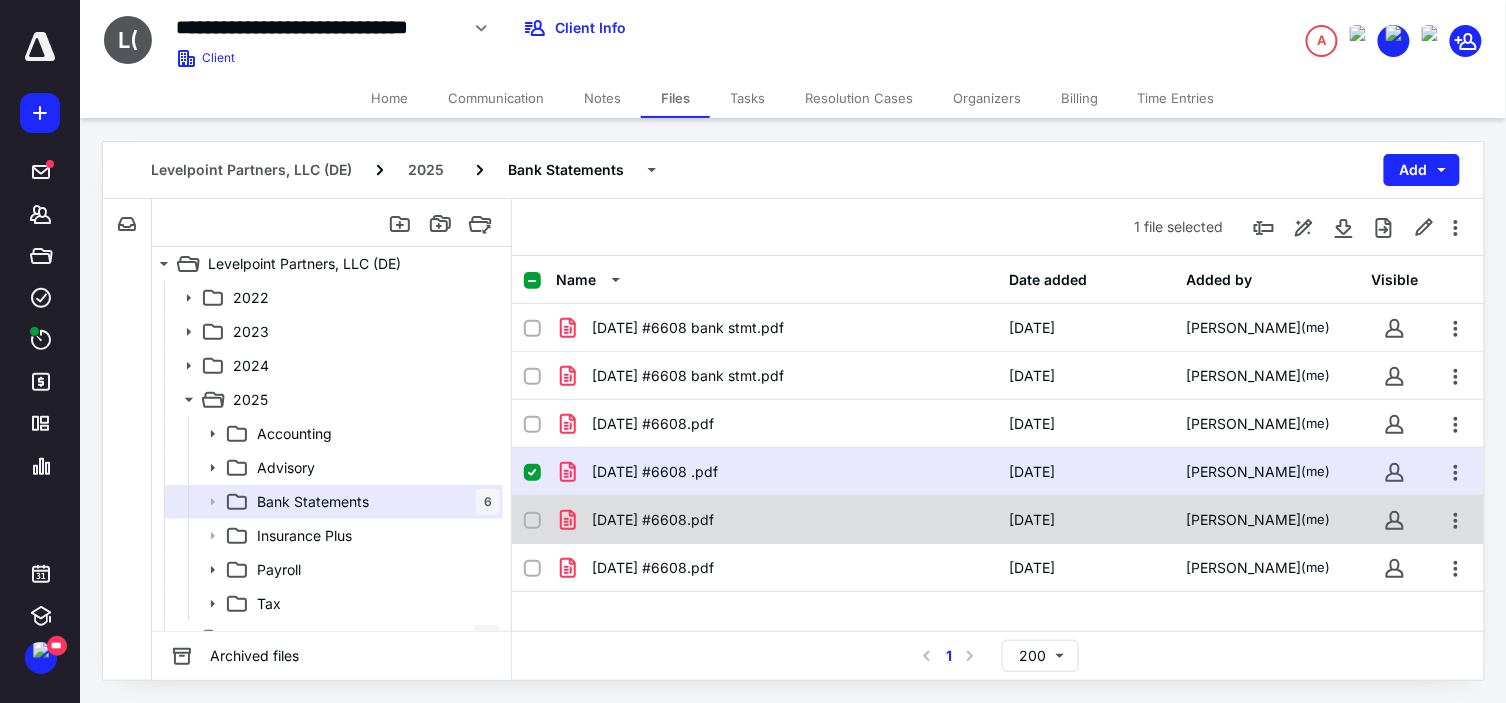 click on "05.31.2025 #6608.pdf" at bounding box center [653, 520] 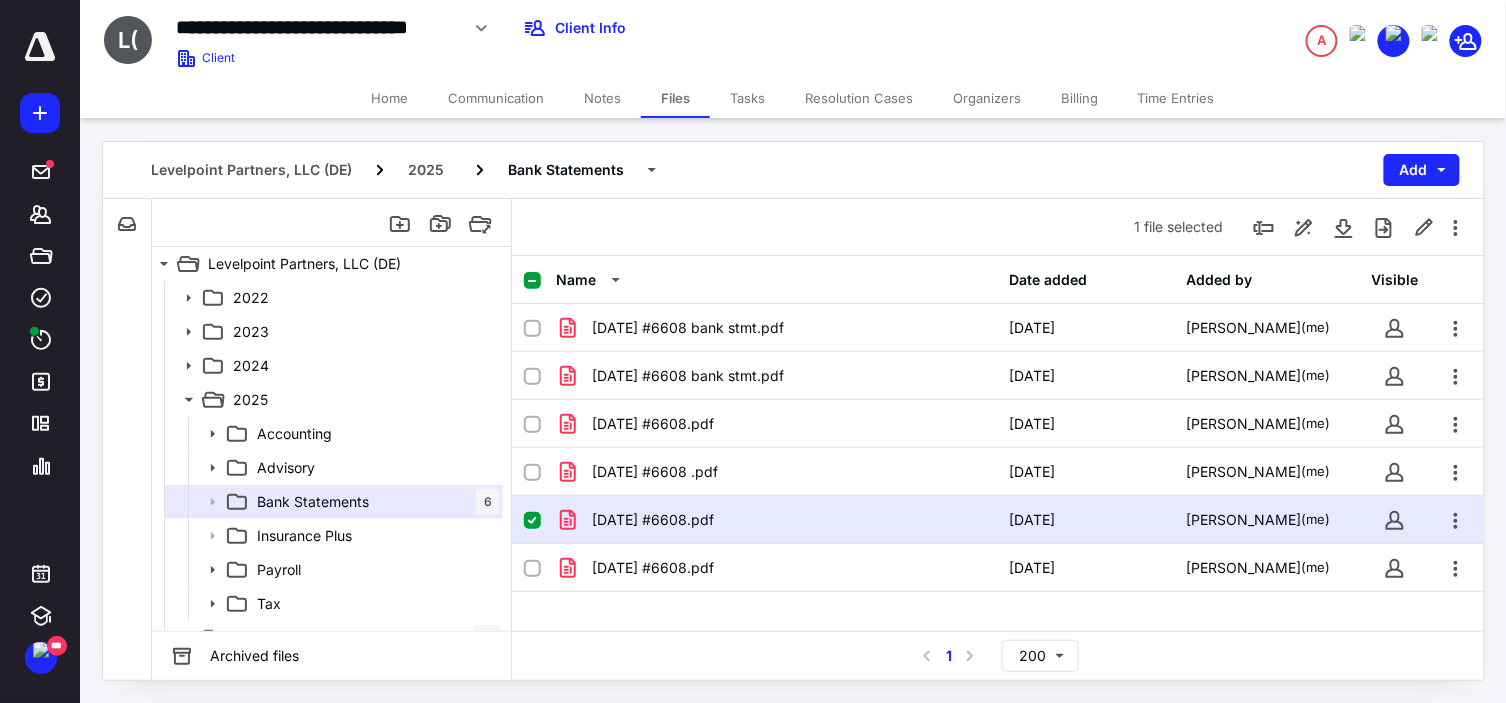 click on "05.31.2025 #6608.pdf" at bounding box center (653, 520) 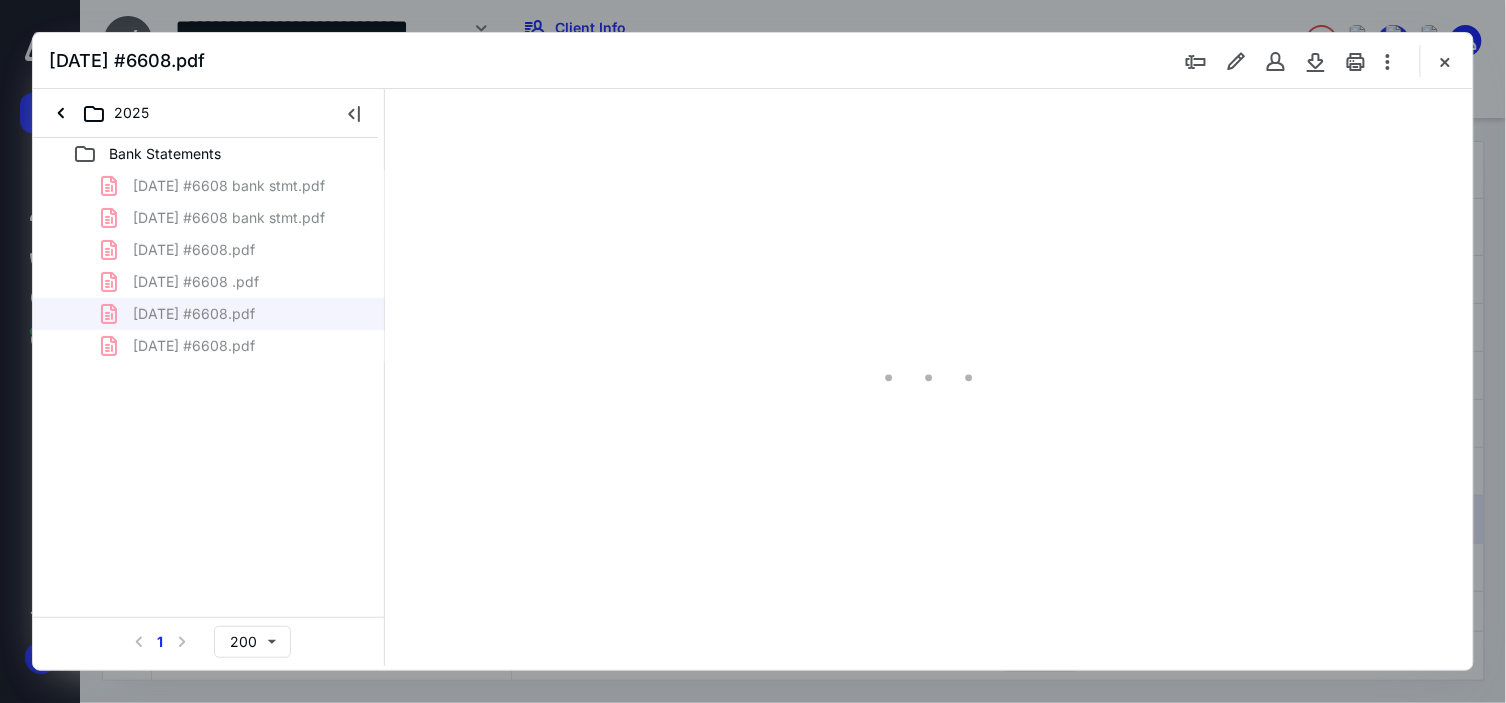 scroll, scrollTop: 0, scrollLeft: 0, axis: both 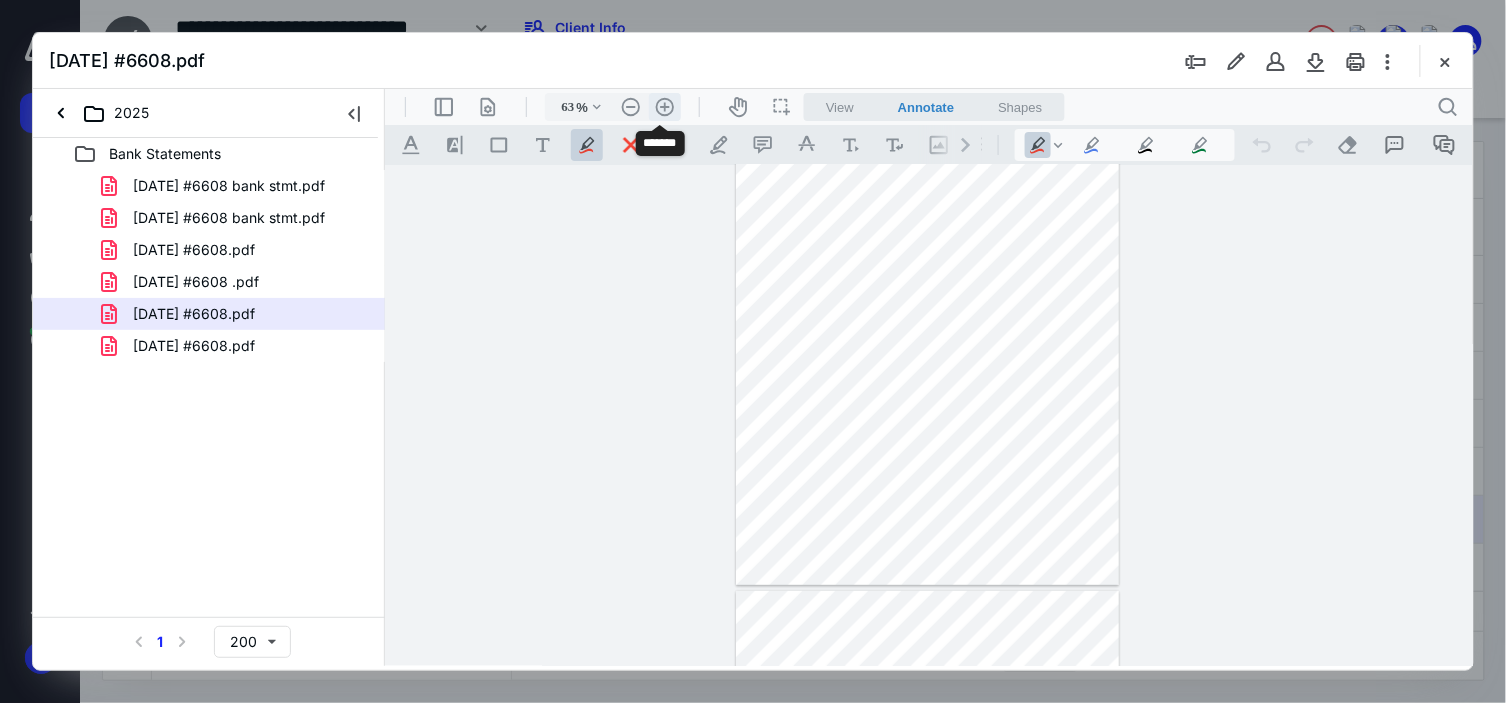click on ".cls-1{fill:#abb0c4;} icon - header - zoom - in - line" at bounding box center [664, 106] 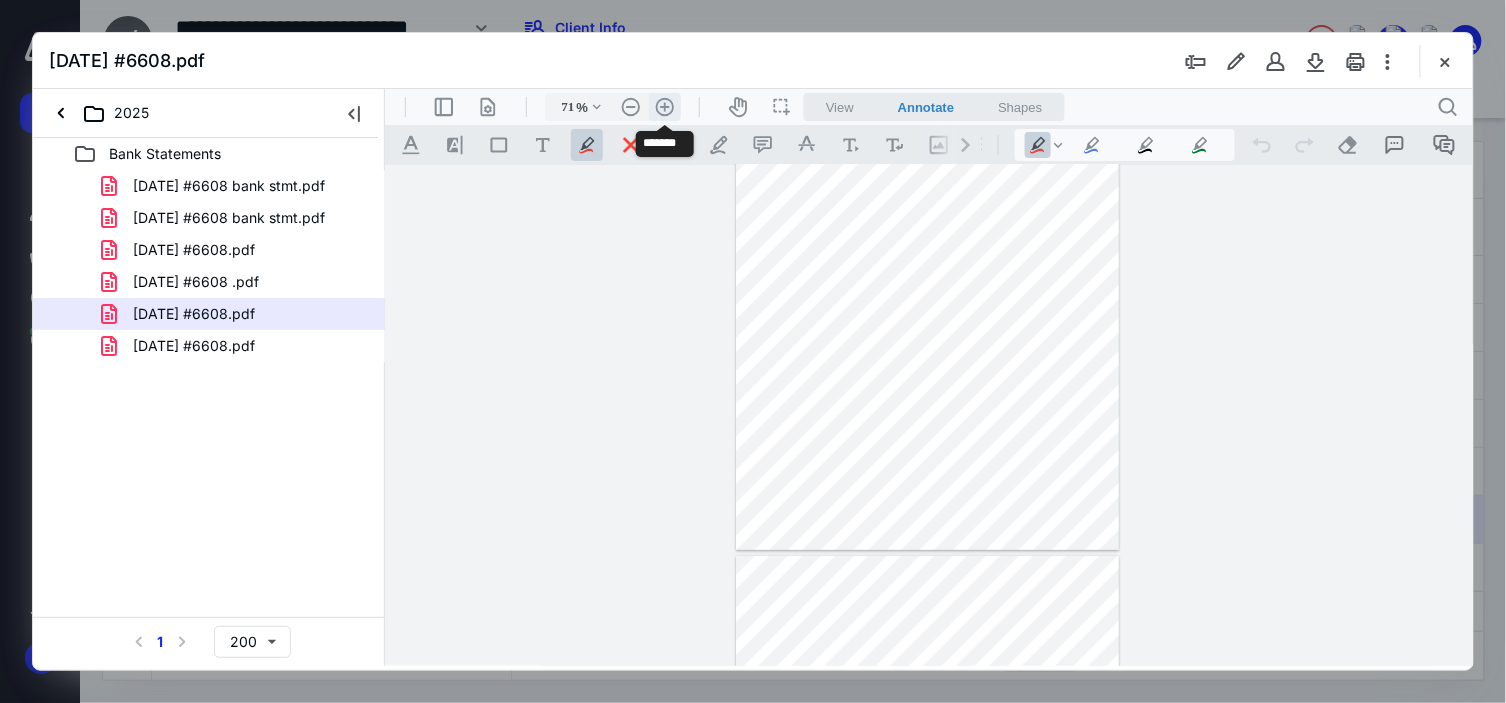 click on ".cls-1{fill:#abb0c4;} icon - header - zoom - in - line" at bounding box center (664, 106) 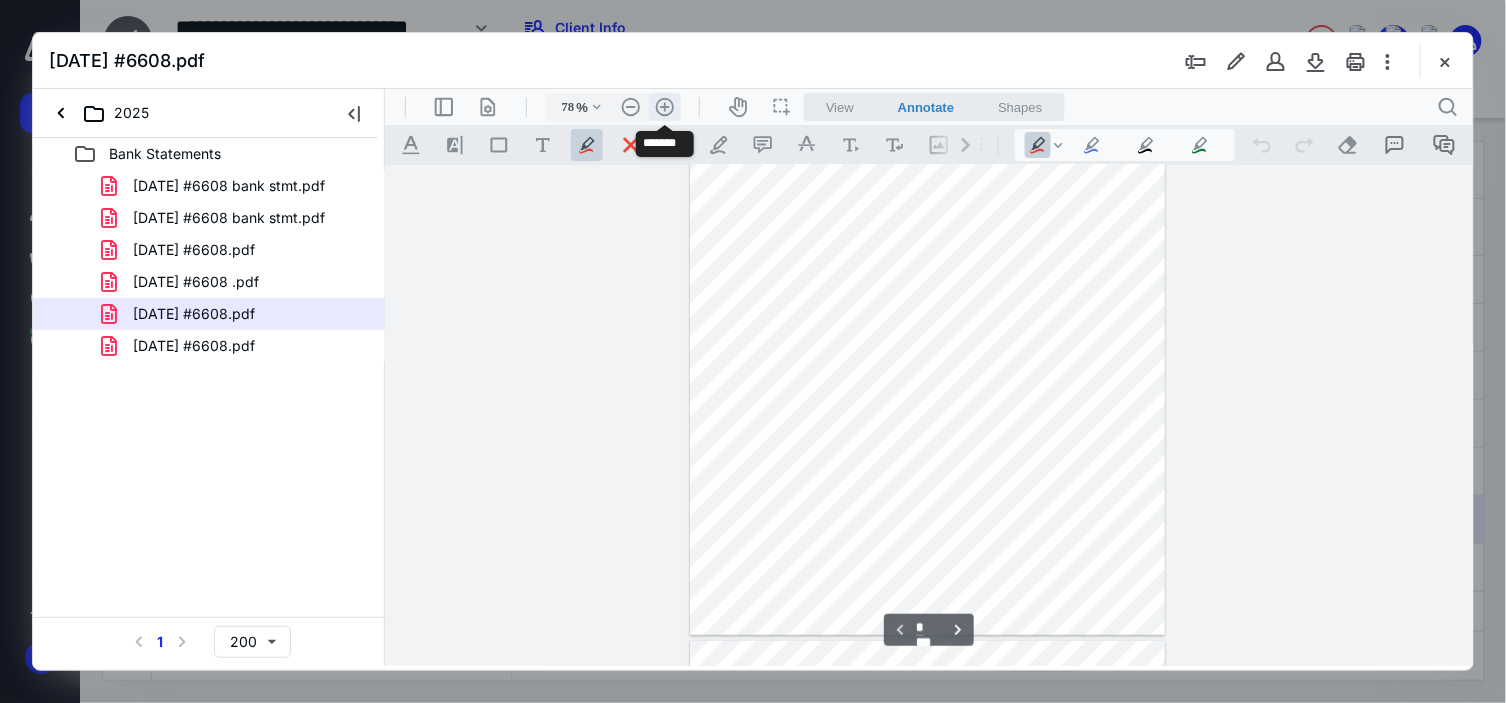 click on ".cls-1{fill:#abb0c4;} icon - header - zoom - in - line" at bounding box center [664, 106] 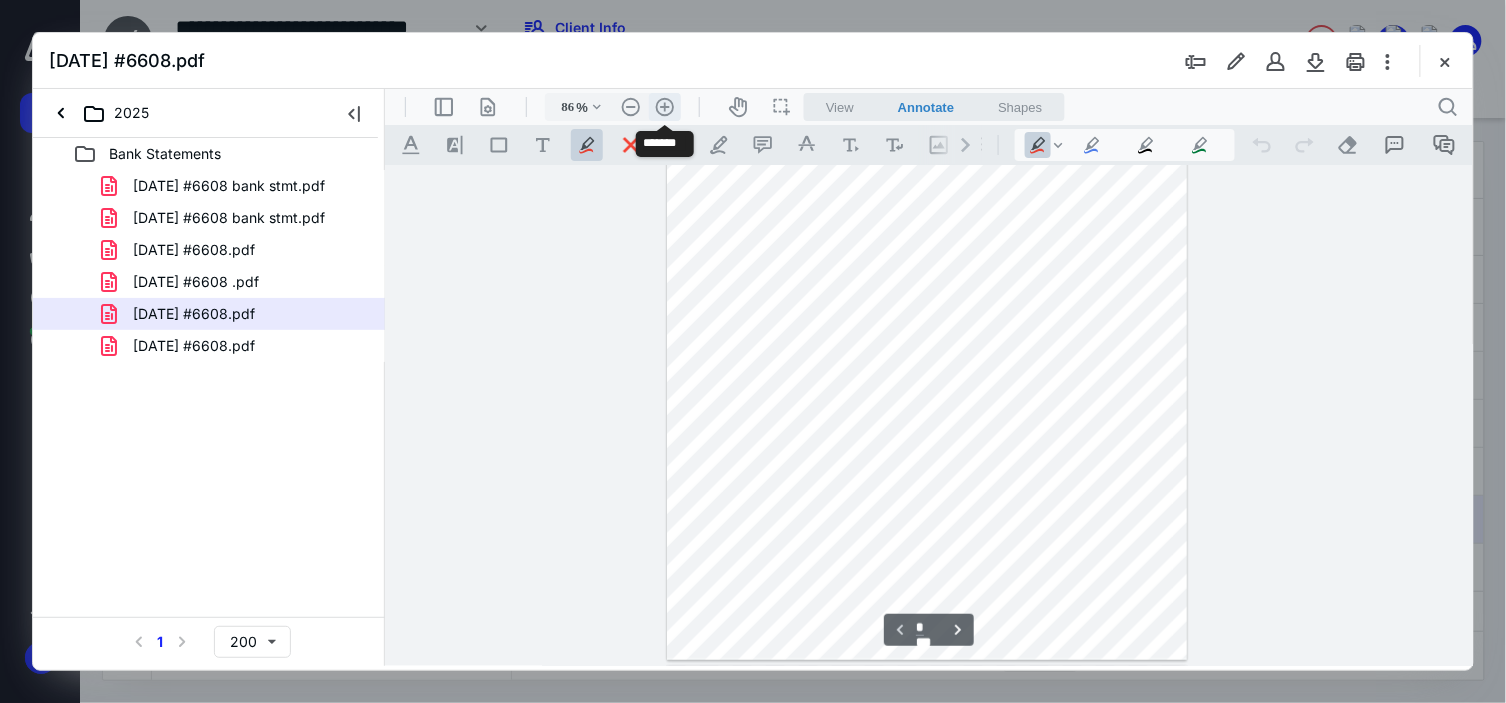 click on ".cls-1{fill:#abb0c4;} icon - header - zoom - in - line" at bounding box center [664, 106] 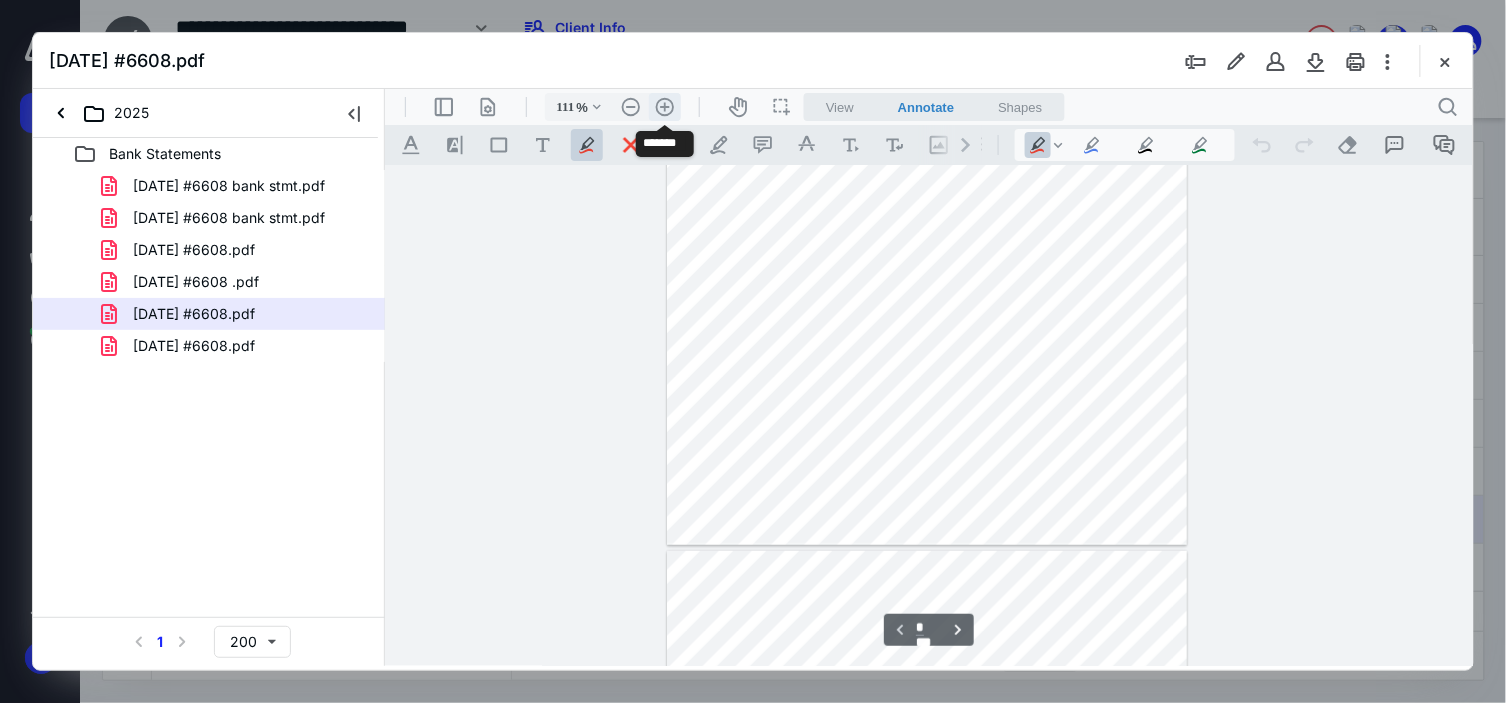 click on ".cls-1{fill:#abb0c4;} icon - header - zoom - in - line" at bounding box center [664, 106] 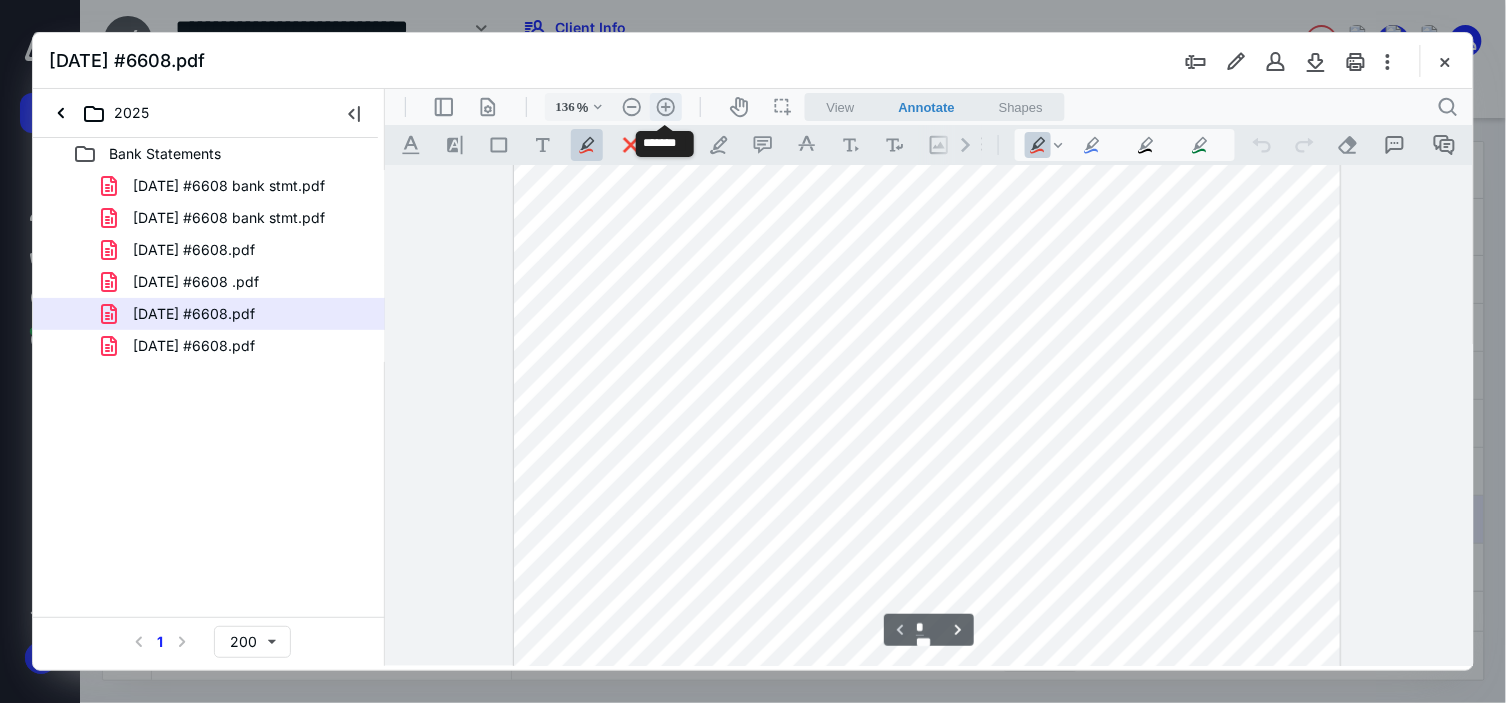 click on ".cls-1{fill:#abb0c4;} icon - header - zoom - in - line" at bounding box center (665, 106) 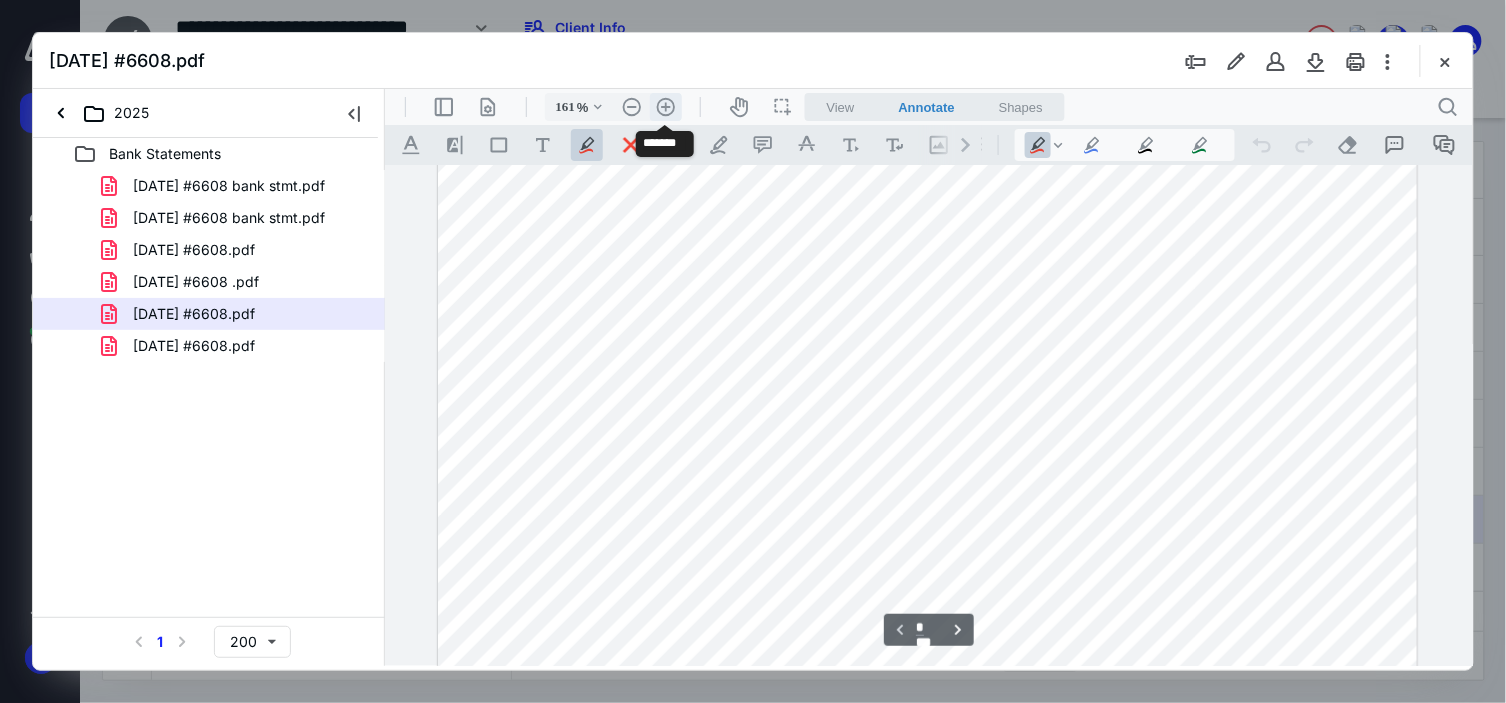 scroll, scrollTop: 528, scrollLeft: 0, axis: vertical 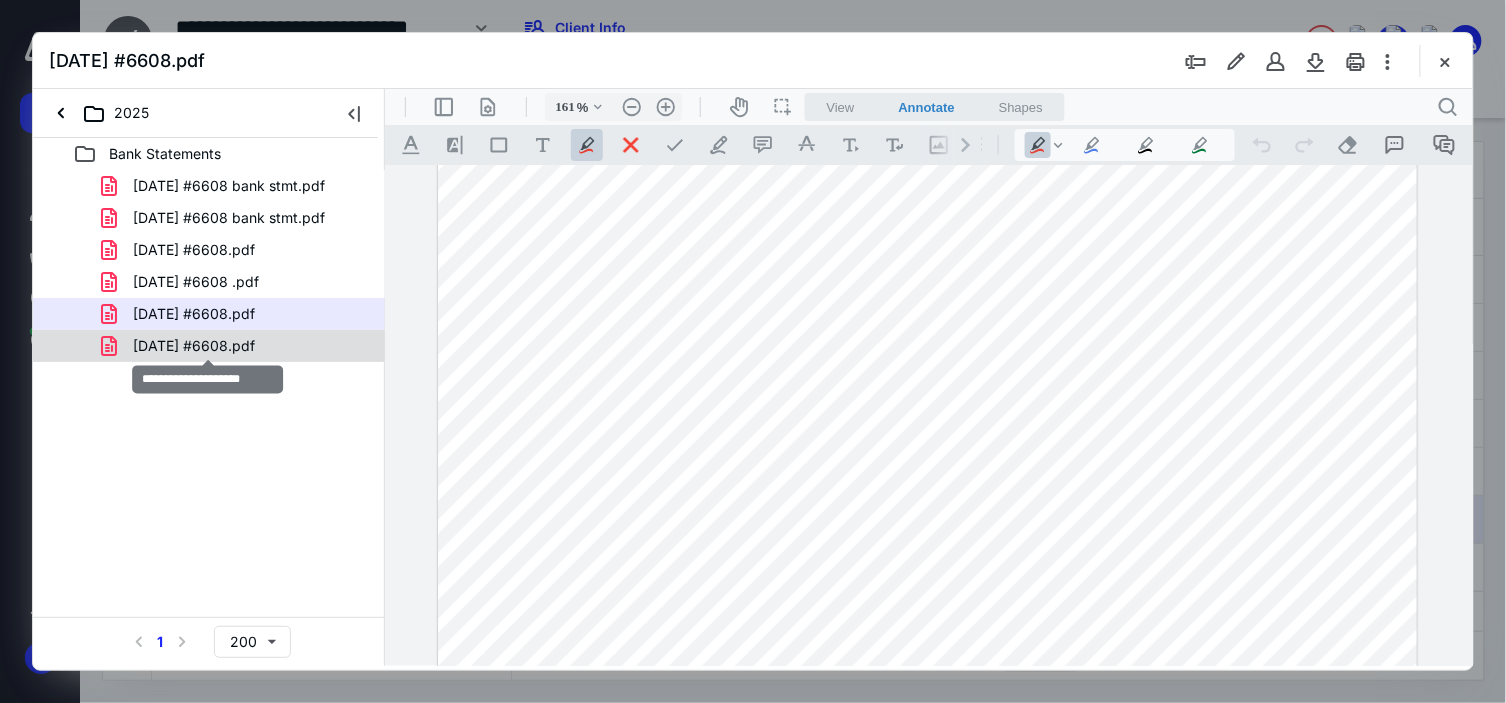 click on "06.30.2025 #6608.pdf" at bounding box center (194, 346) 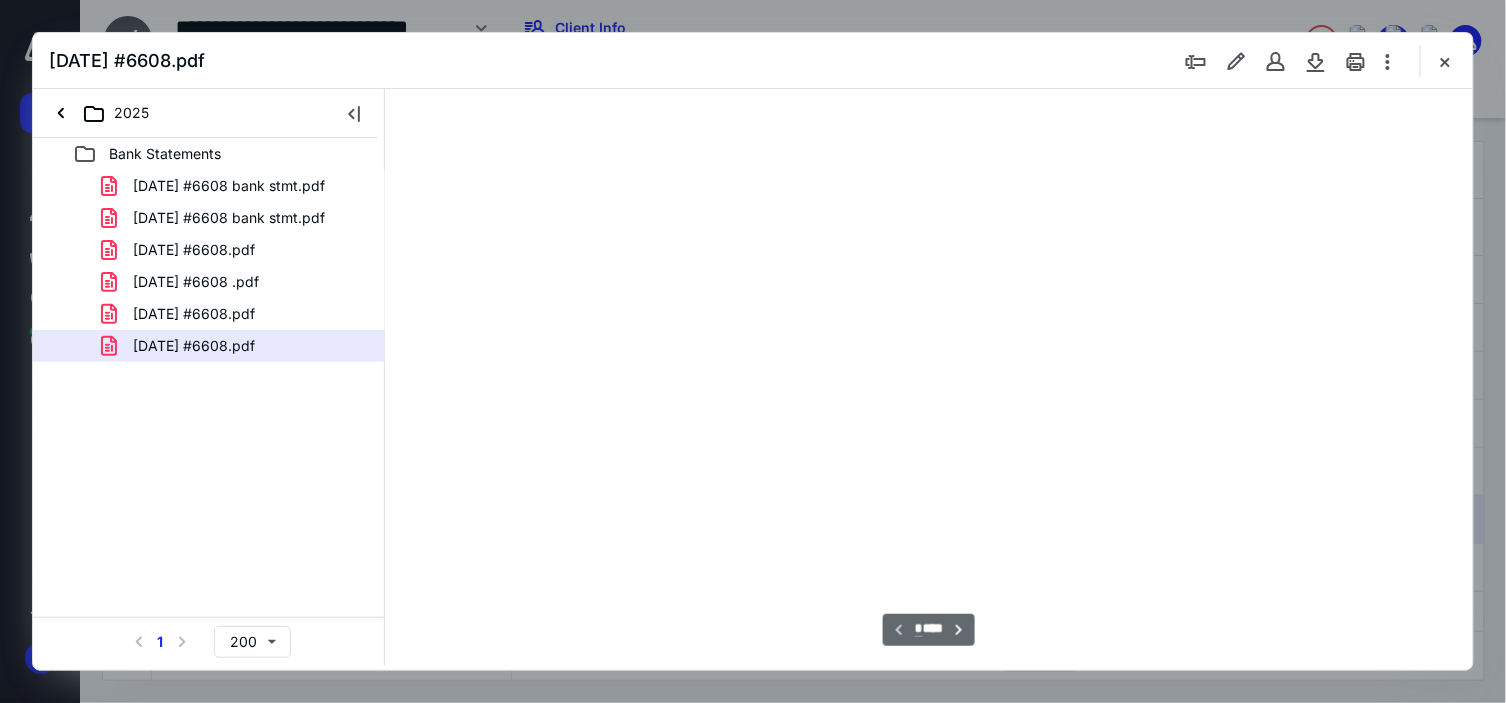 scroll, scrollTop: 78, scrollLeft: 0, axis: vertical 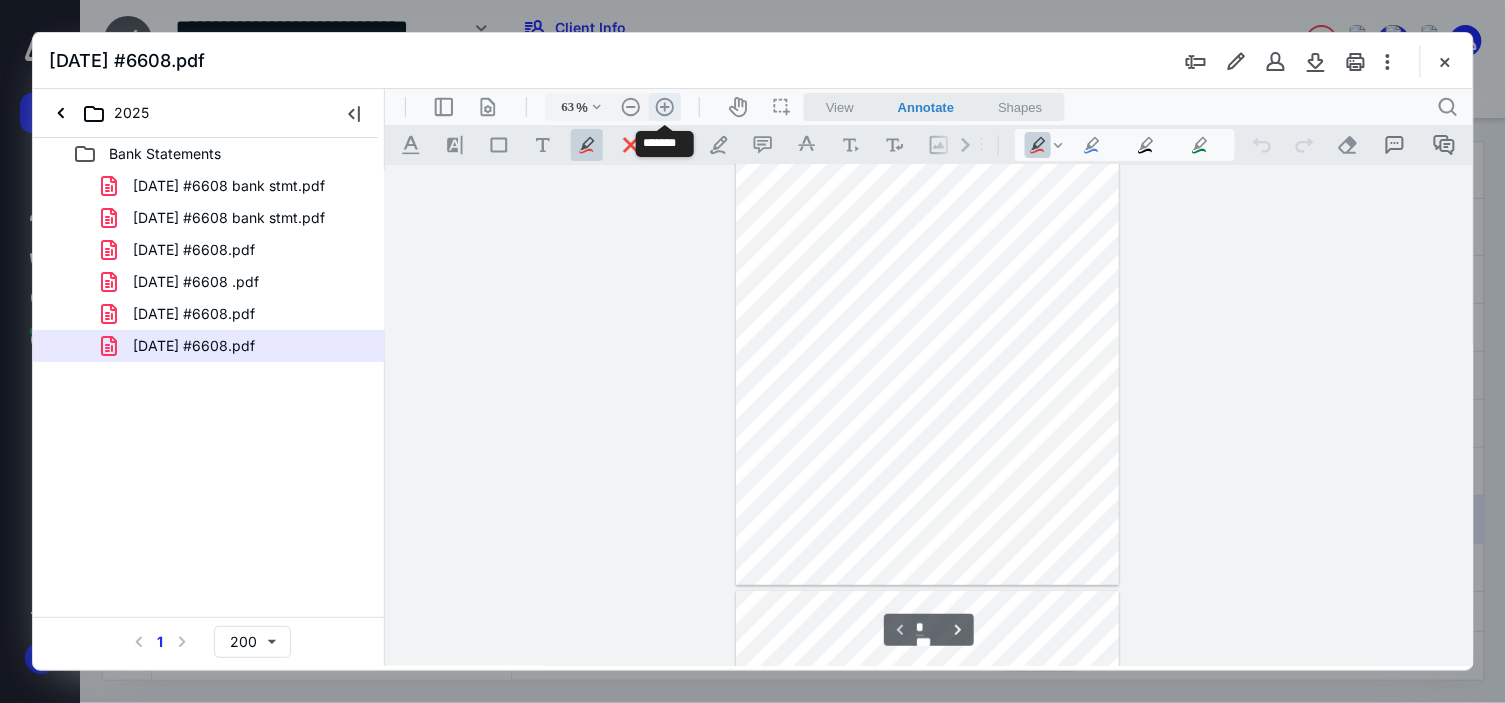 click on ".cls-1{fill:#abb0c4;} icon - header - zoom - in - line" at bounding box center [664, 106] 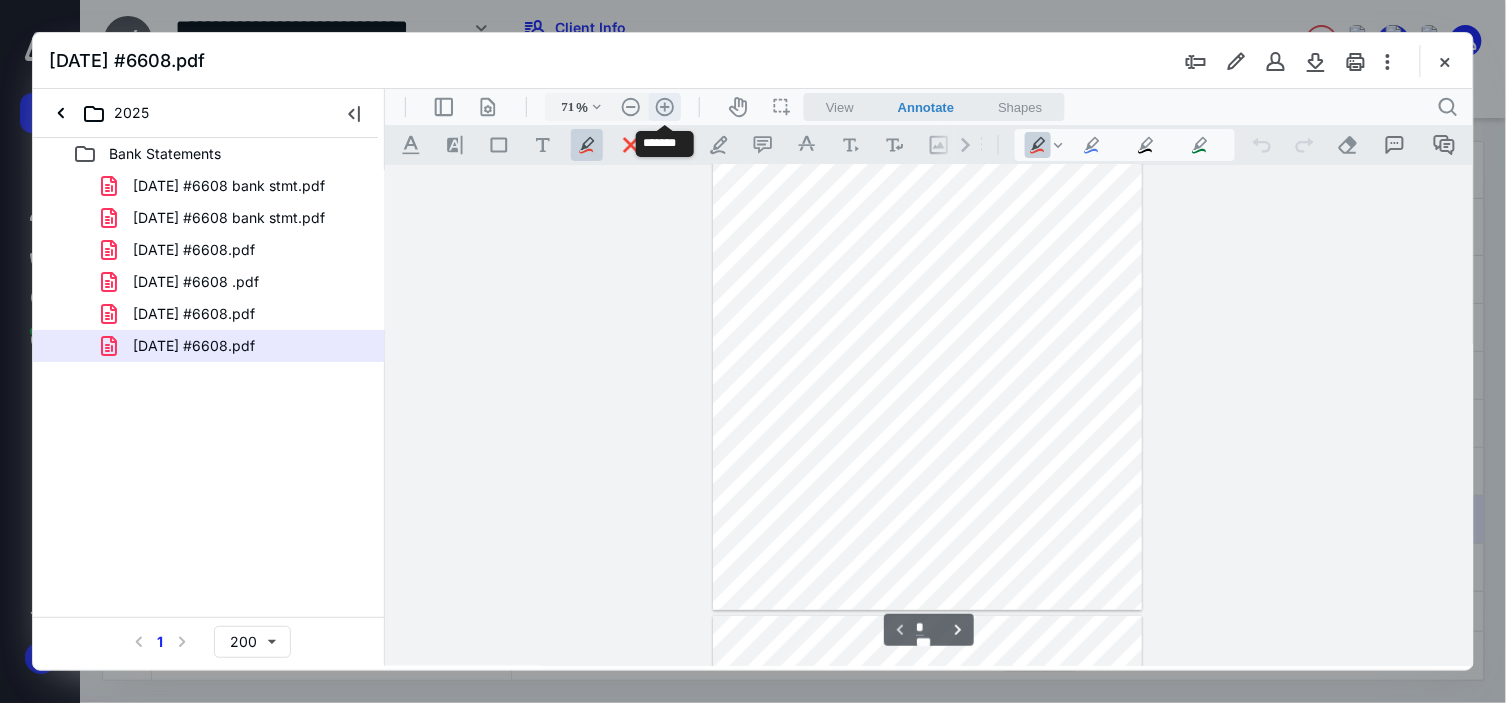 click on ".cls-1{fill:#abb0c4;} icon - header - zoom - in - line" at bounding box center (664, 106) 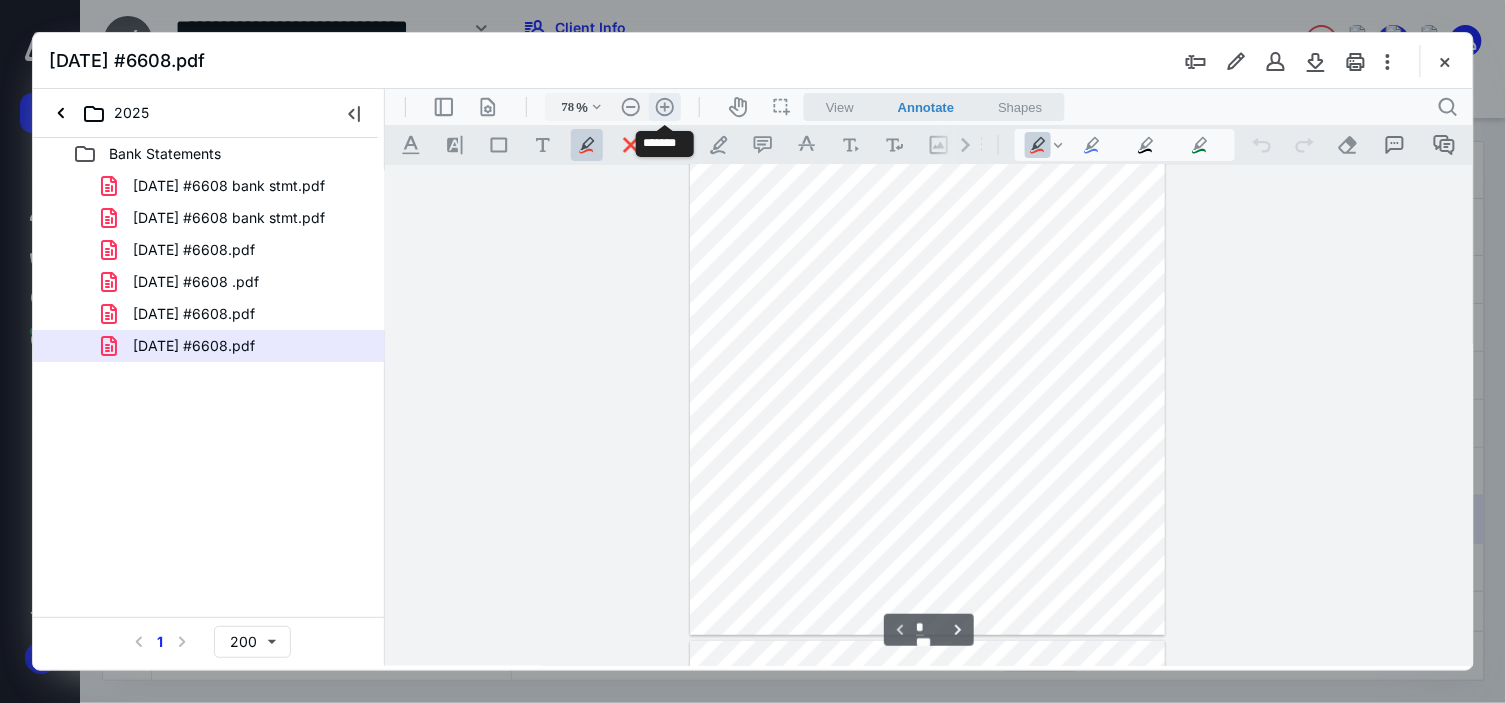 click on ".cls-1{fill:#abb0c4;} icon - header - zoom - in - line" at bounding box center [664, 106] 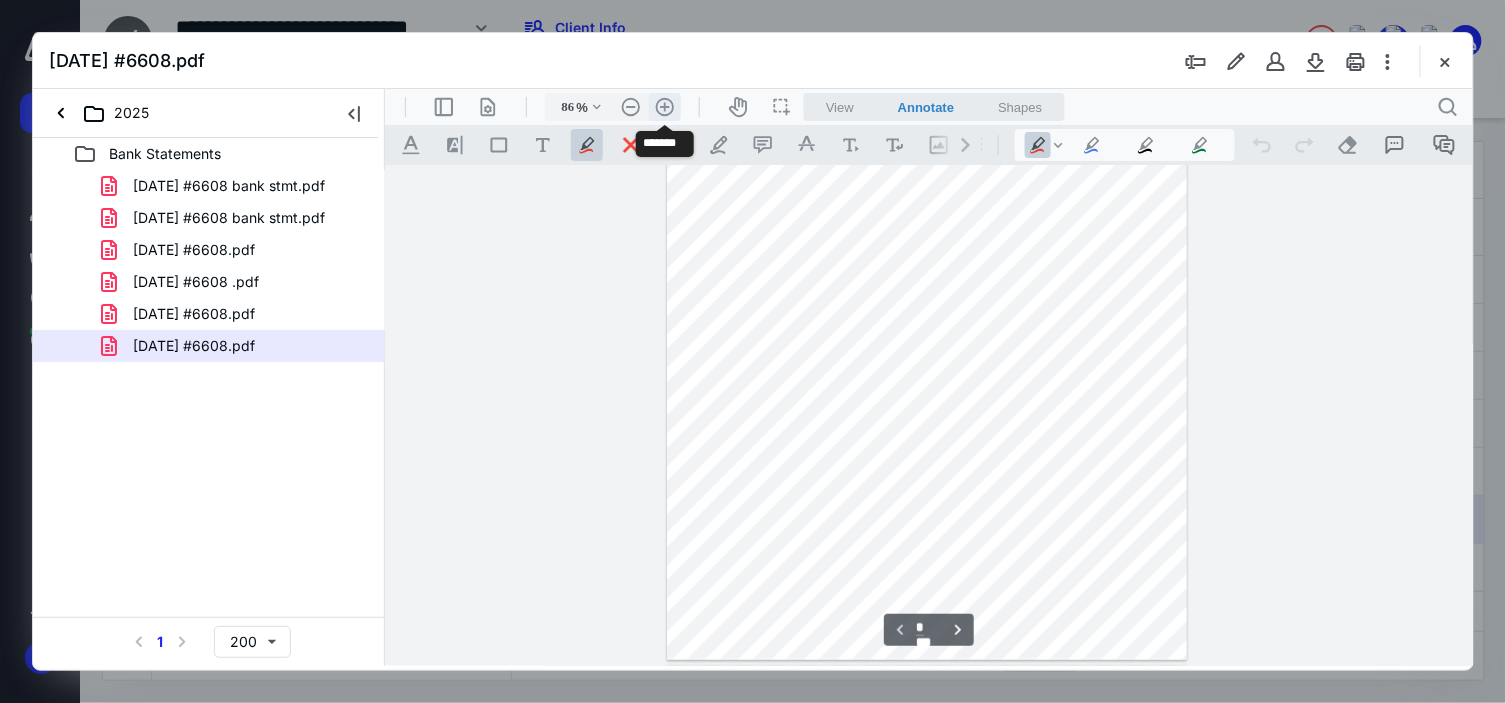 click on ".cls-1{fill:#abb0c4;} icon - header - zoom - in - line" at bounding box center (664, 106) 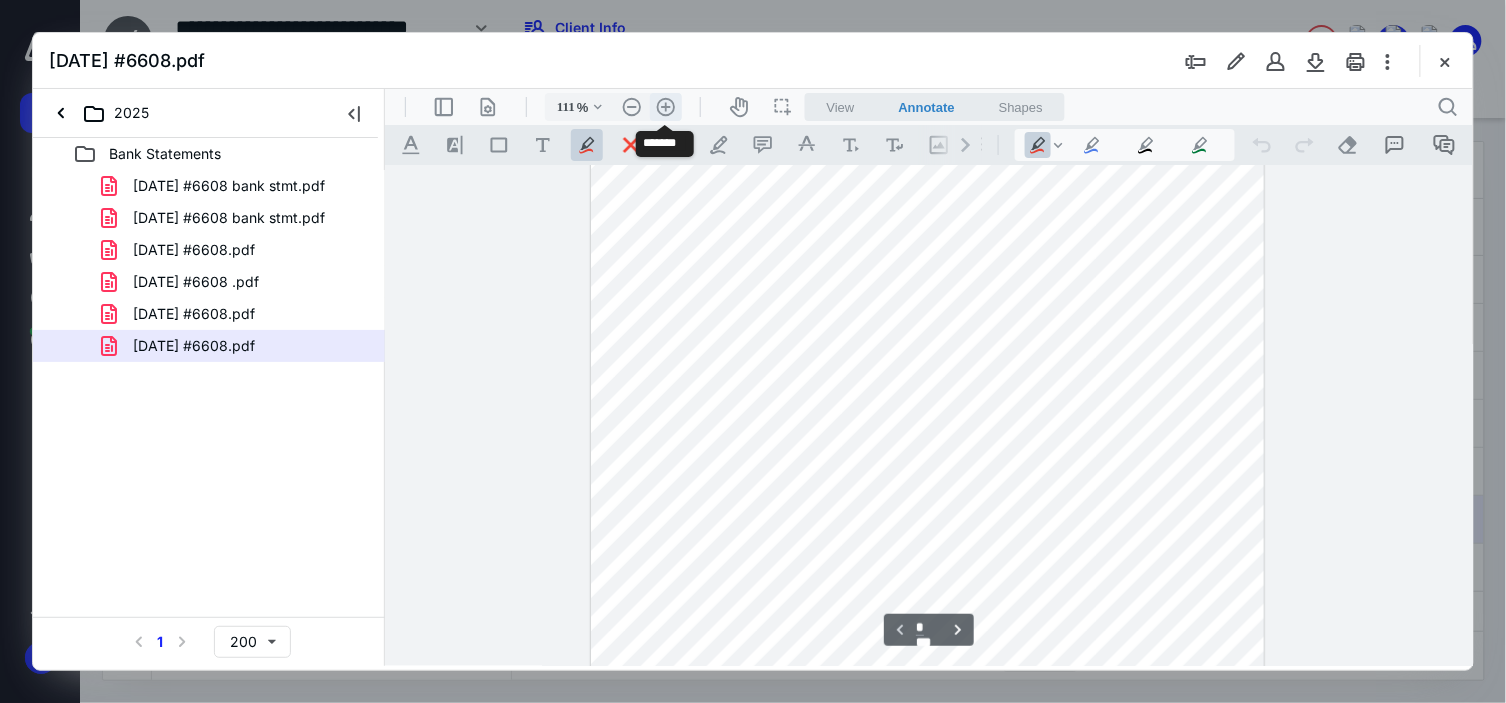 click on ".cls-1{fill:#abb0c4;} icon - header - zoom - in - line" at bounding box center [665, 106] 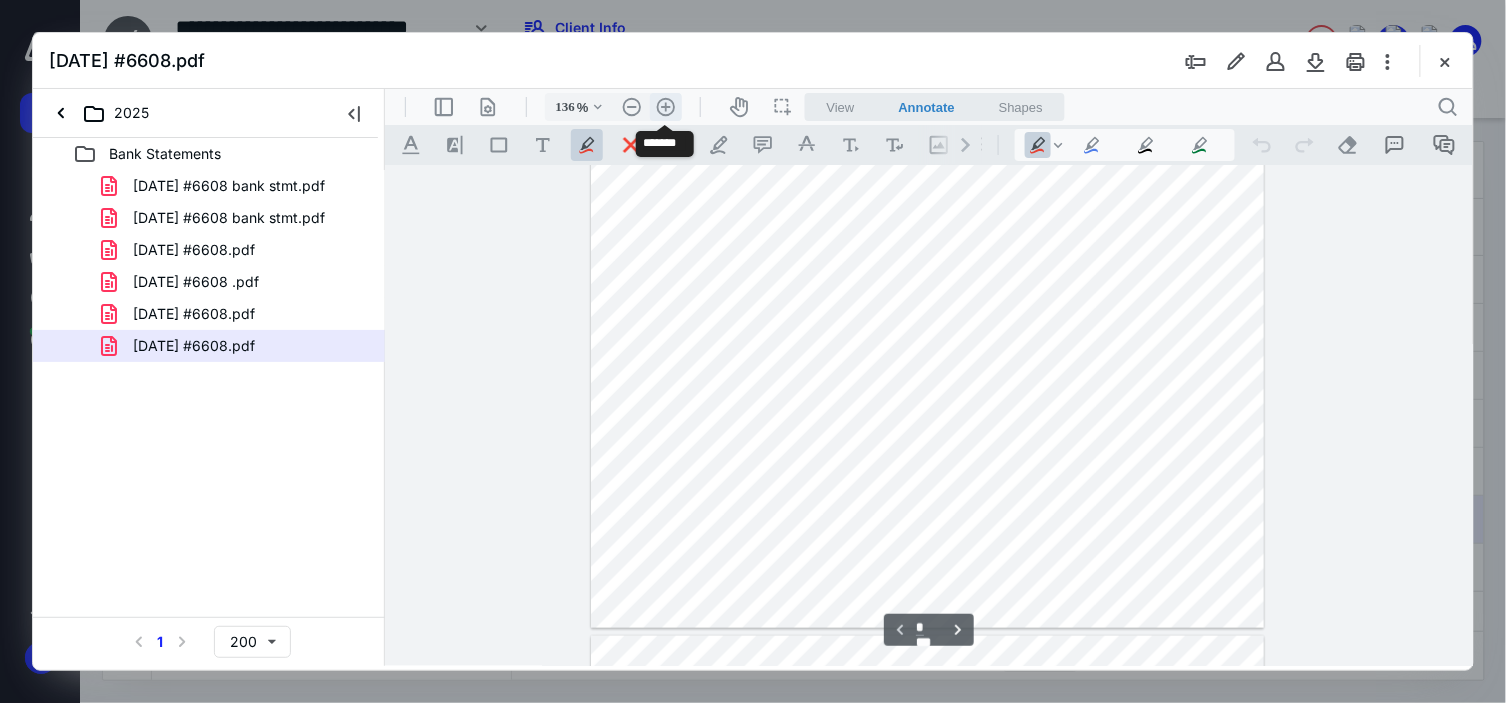 click on ".cls-1{fill:#abb0c4;} icon - header - zoom - in - line" at bounding box center (665, 106) 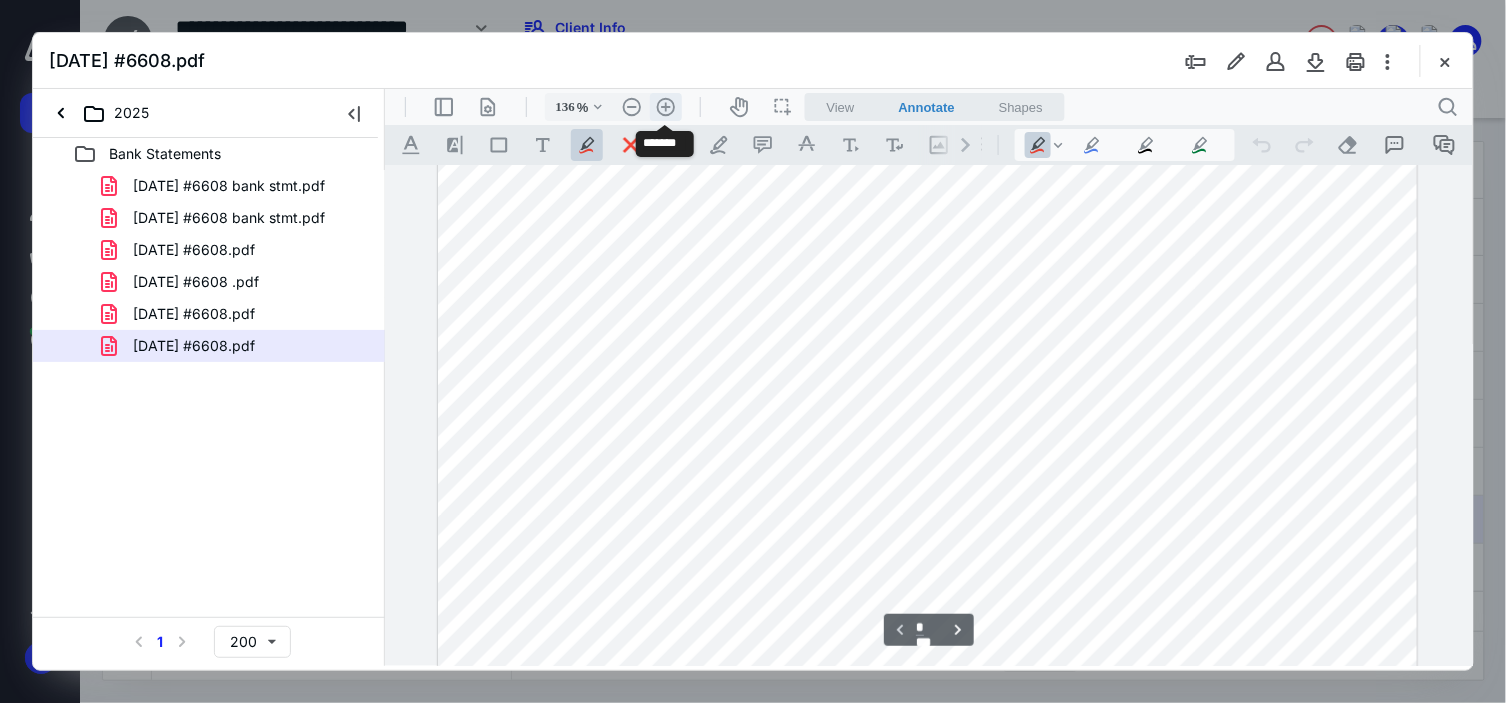 type on "161" 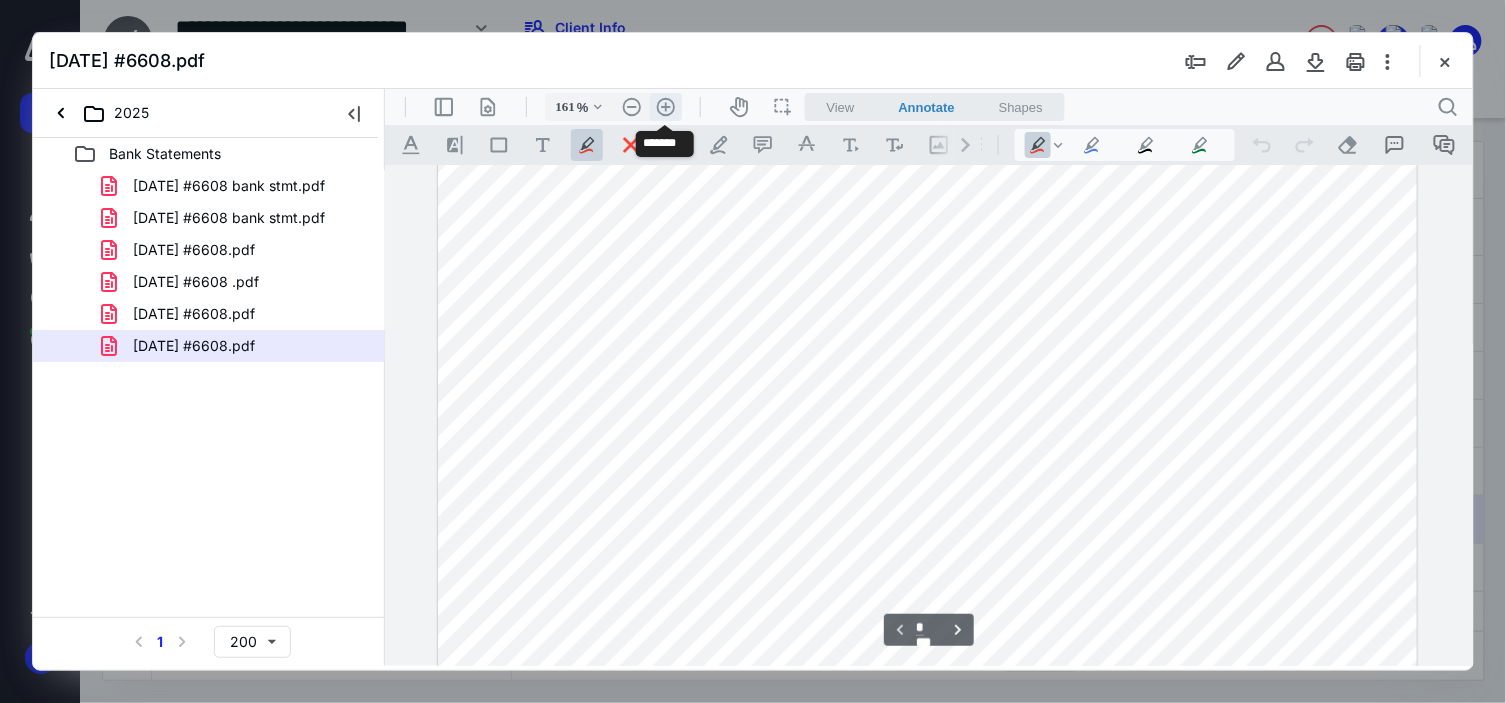 scroll, scrollTop: 528, scrollLeft: 0, axis: vertical 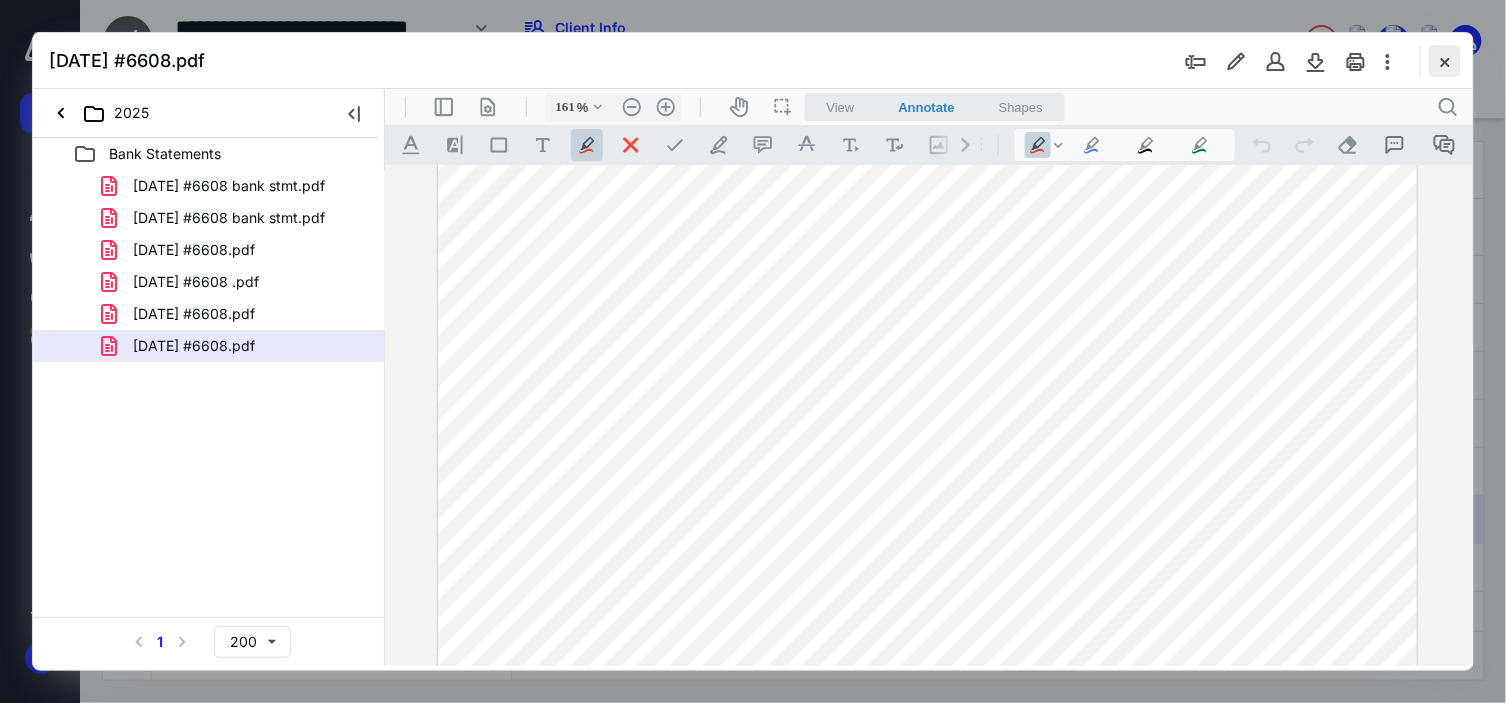 click at bounding box center (1445, 61) 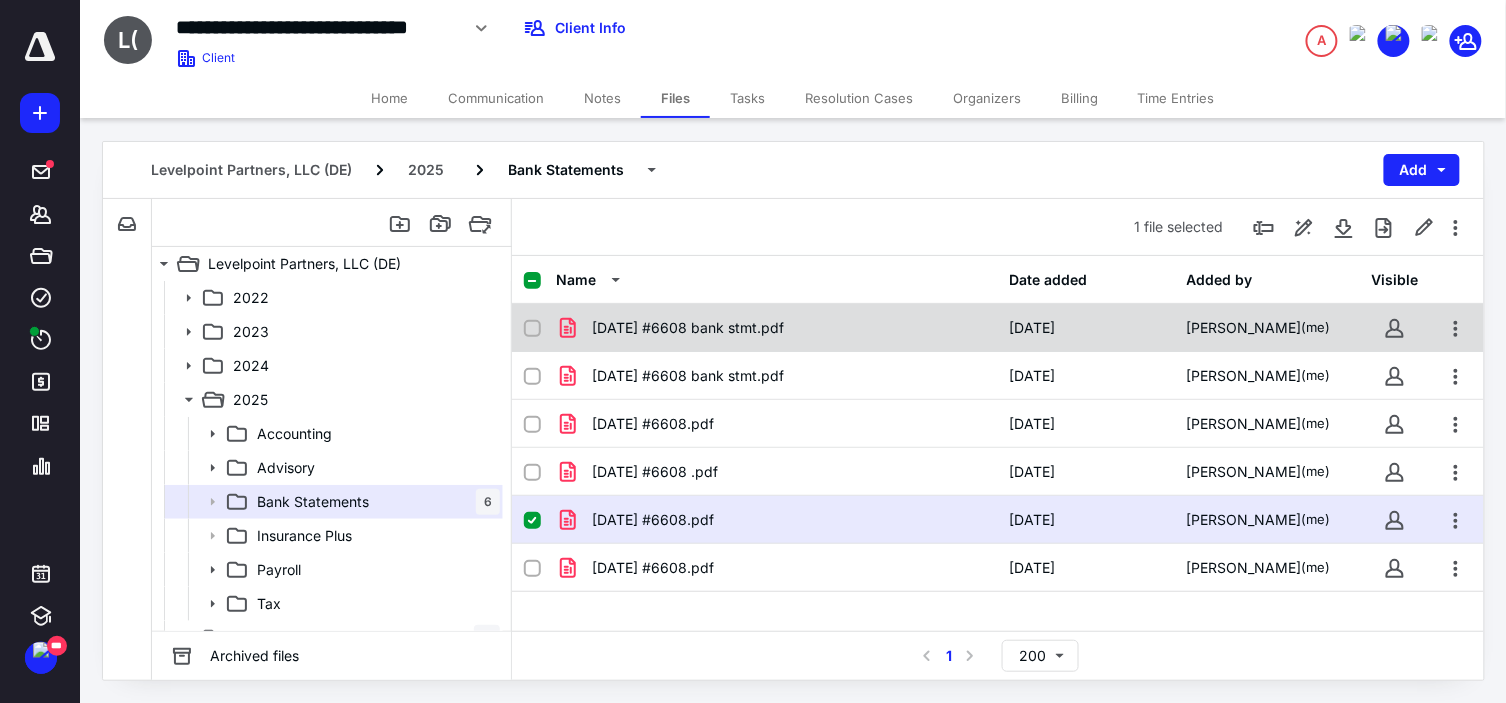 click on "01.31.25 #6608 bank stmt.pdf" at bounding box center (688, 328) 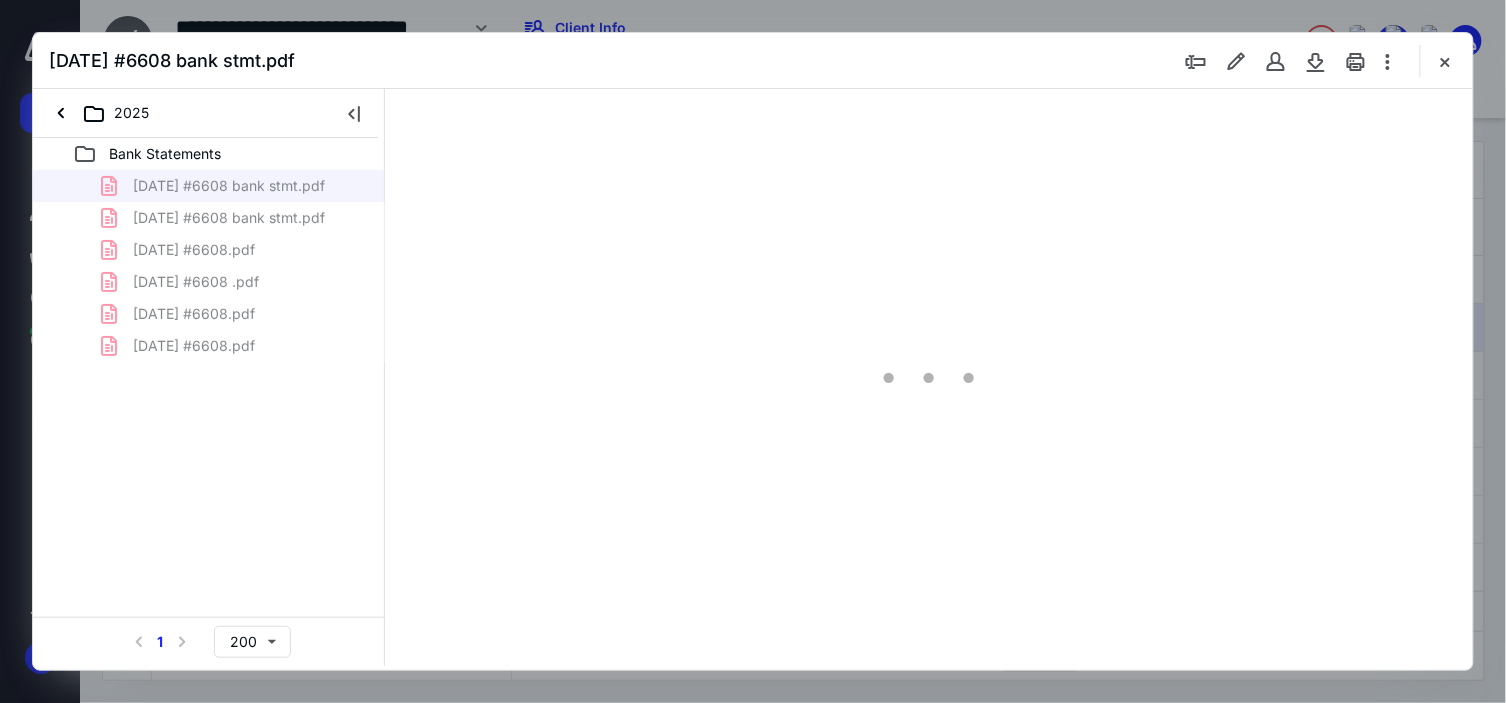 scroll, scrollTop: 0, scrollLeft: 0, axis: both 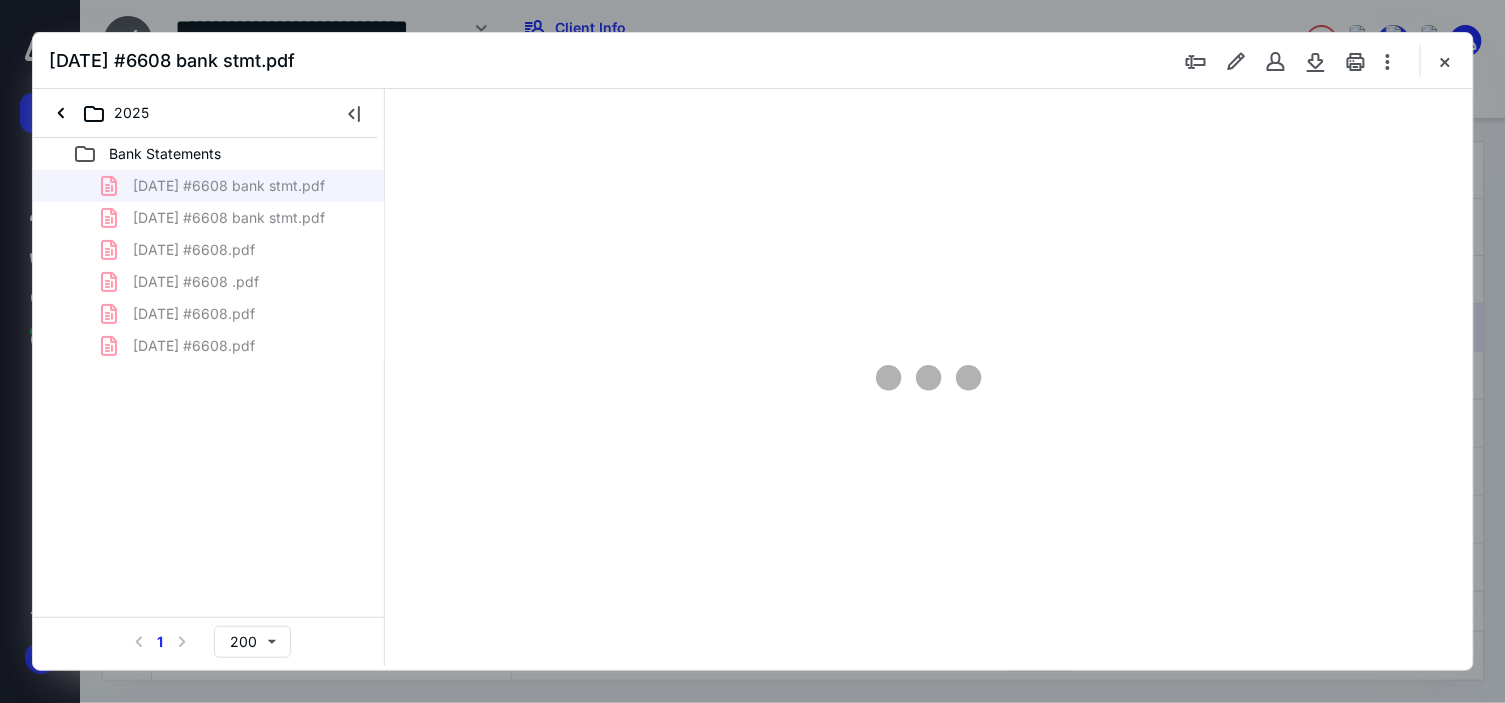 type on "63" 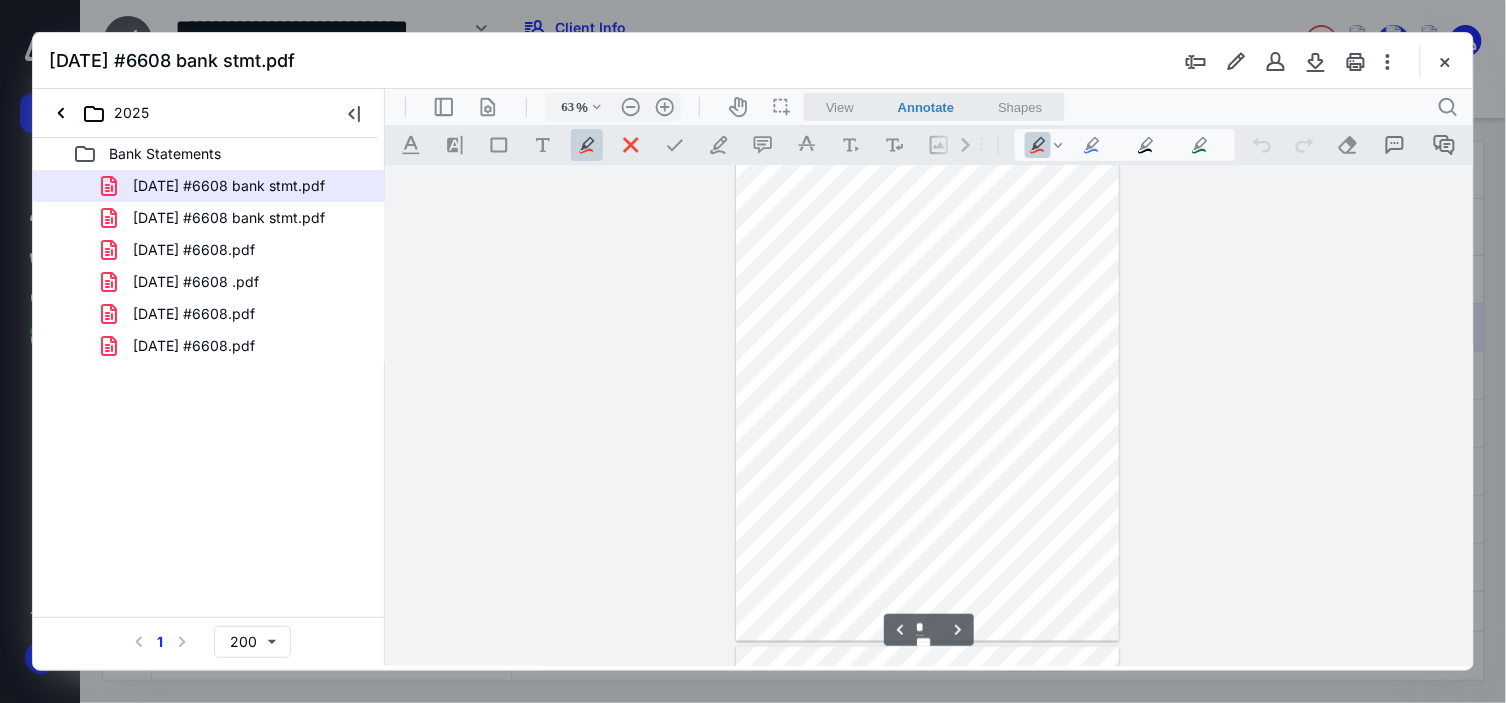 type on "*" 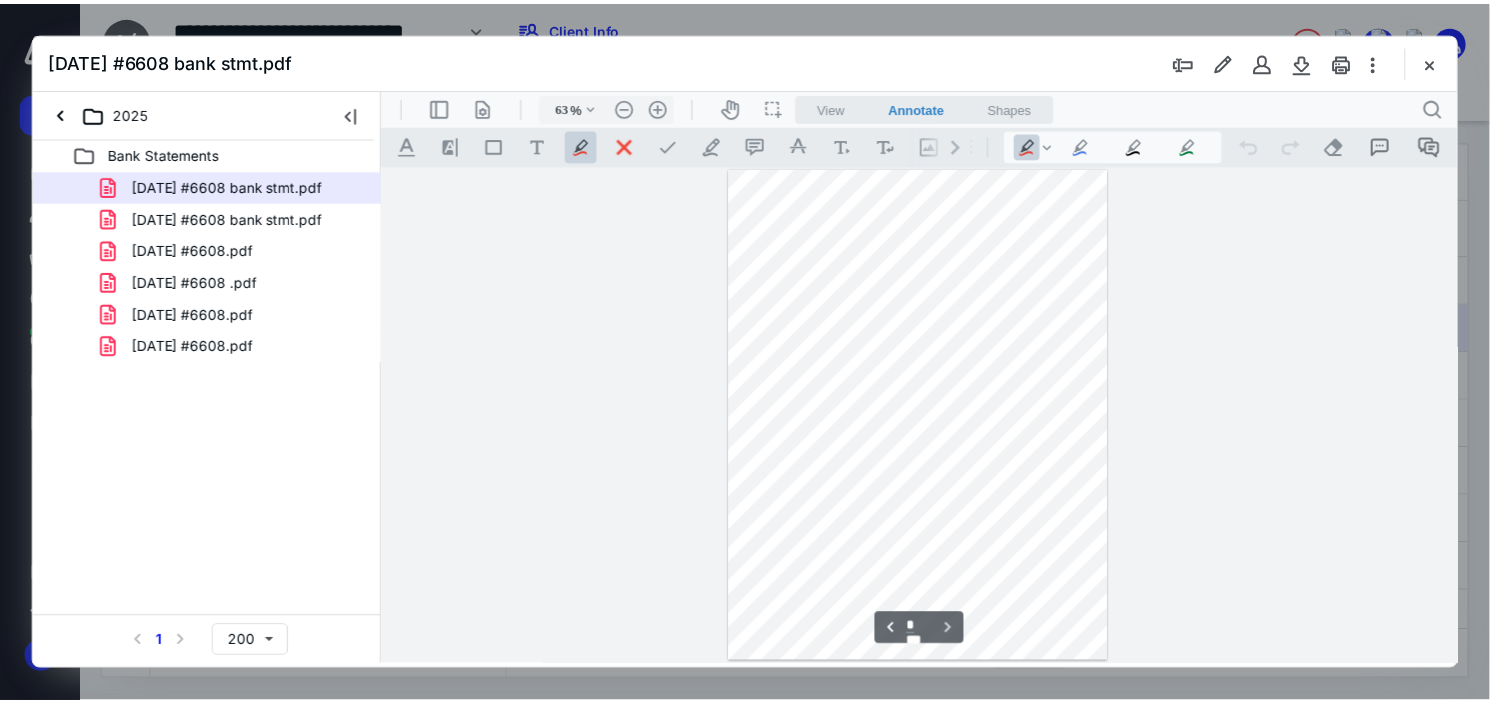 scroll, scrollTop: 780, scrollLeft: 0, axis: vertical 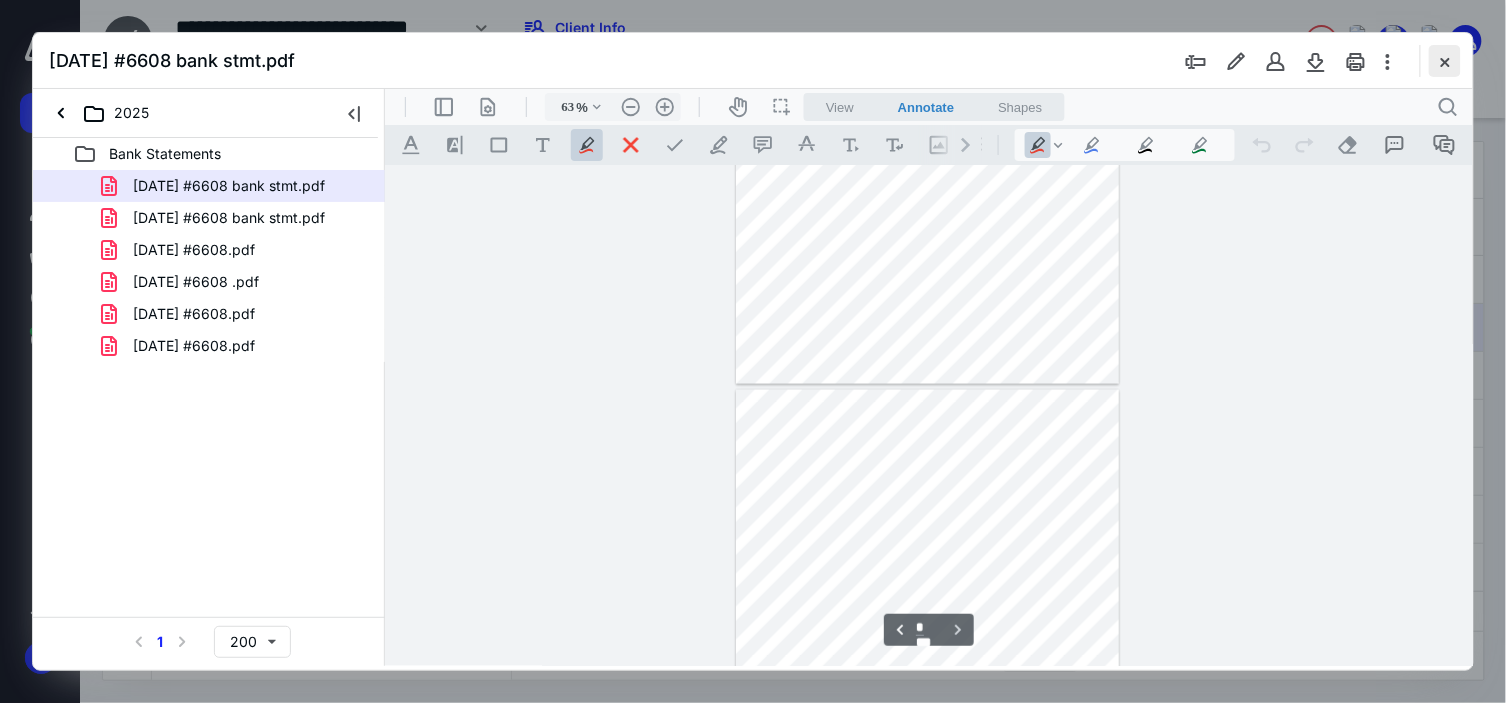 click at bounding box center [1445, 61] 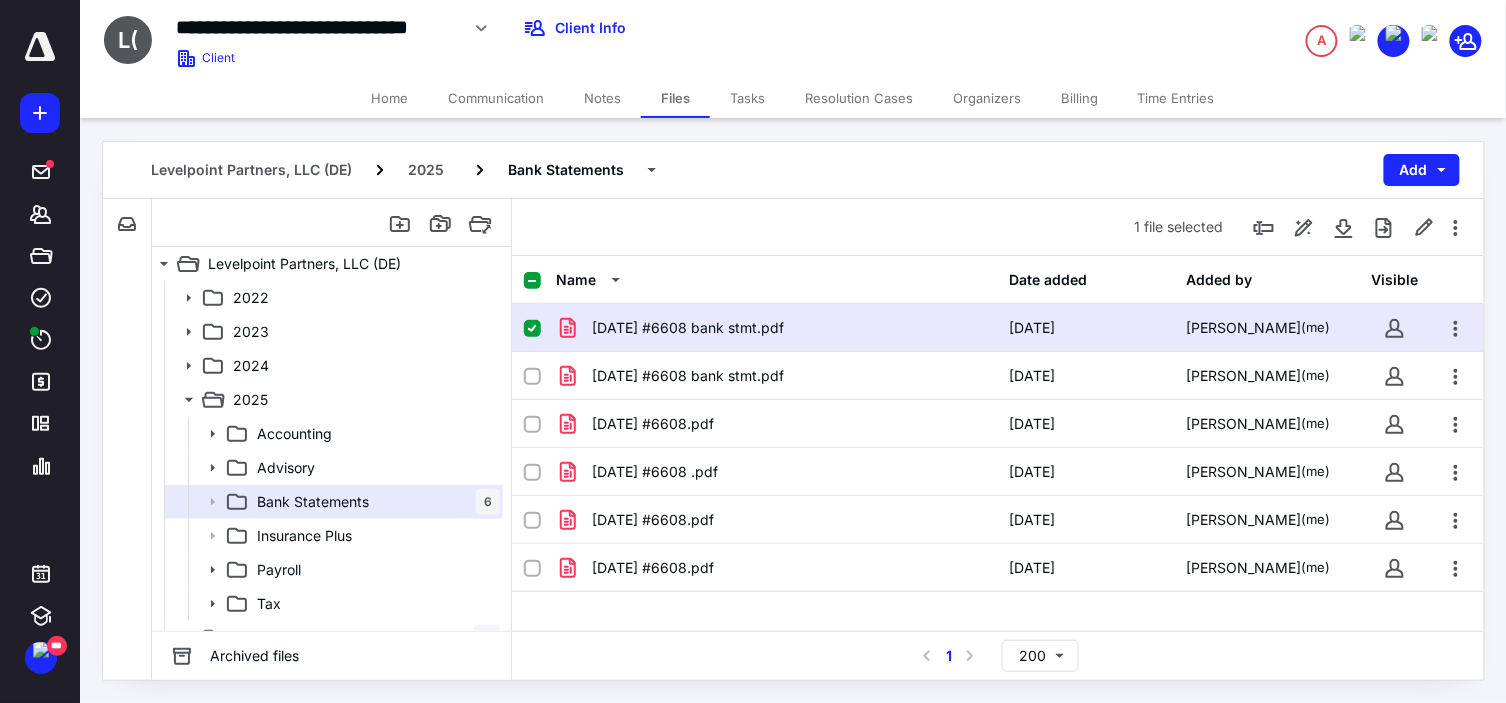 click on "Tasks" at bounding box center (747, 98) 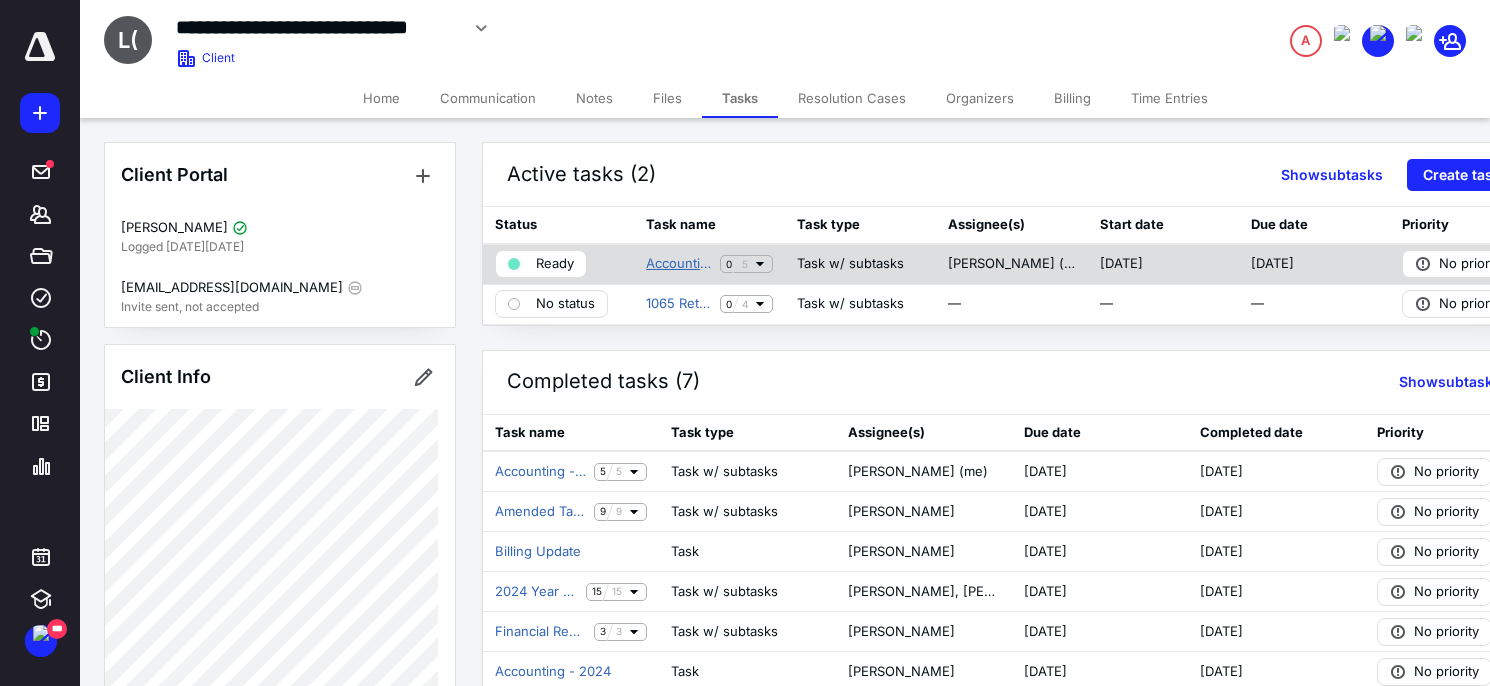 click on "Accounting -  Q2  2025" at bounding box center [679, 264] 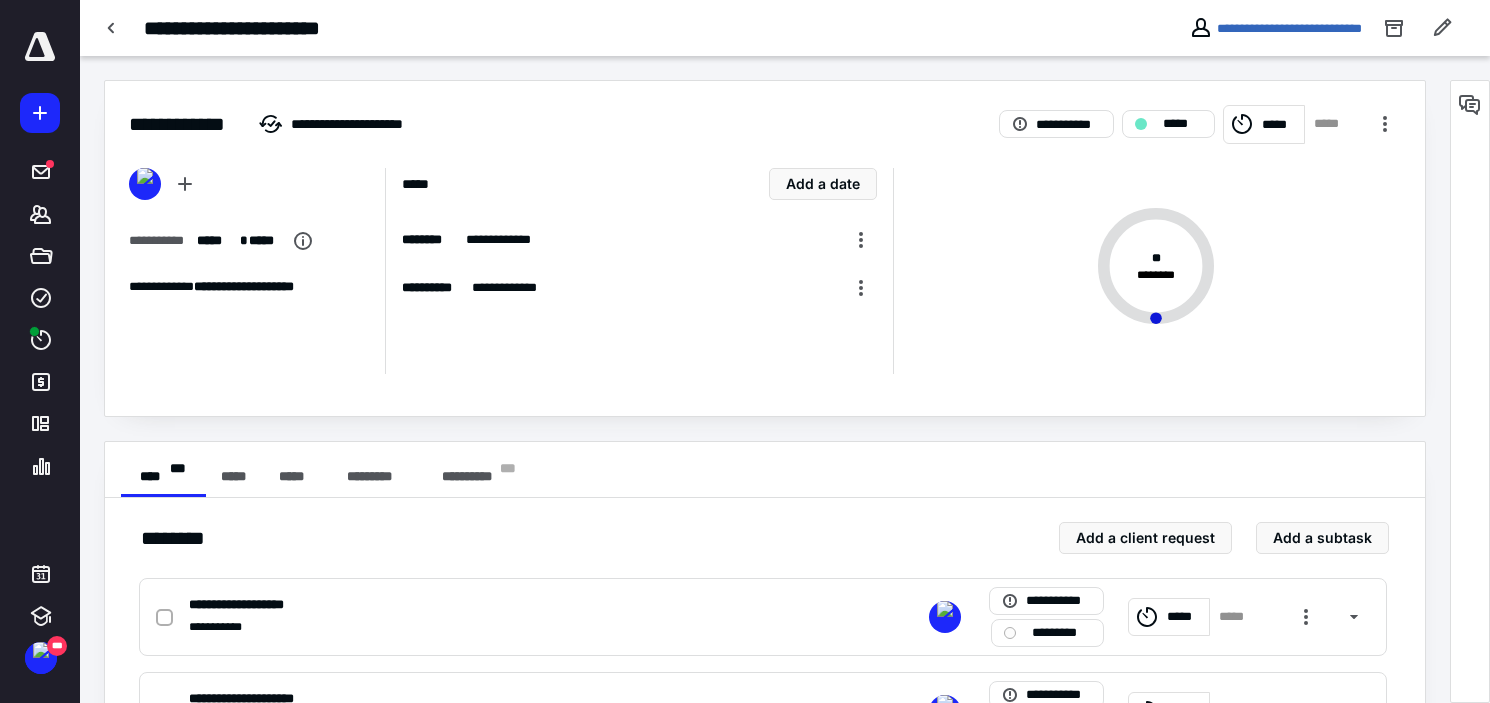 scroll, scrollTop: 222, scrollLeft: 0, axis: vertical 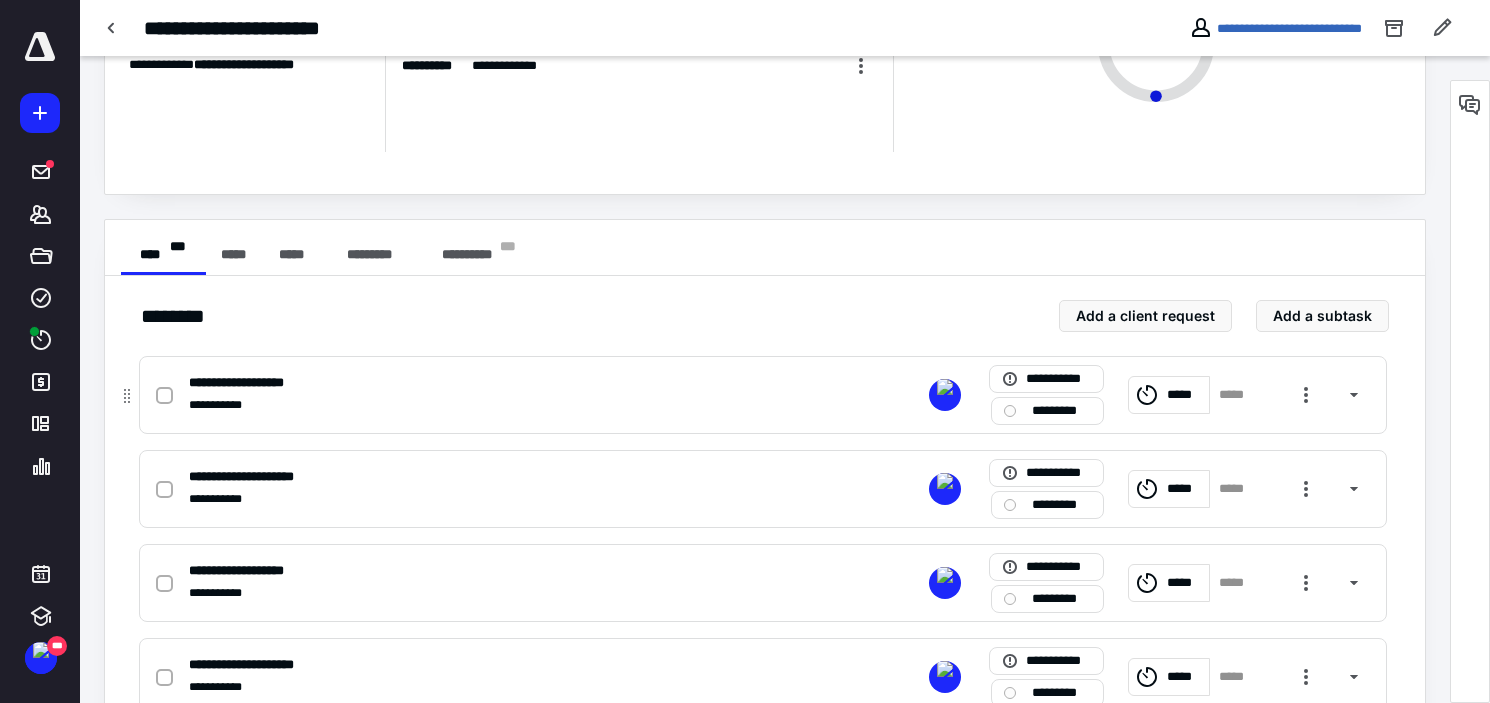 click 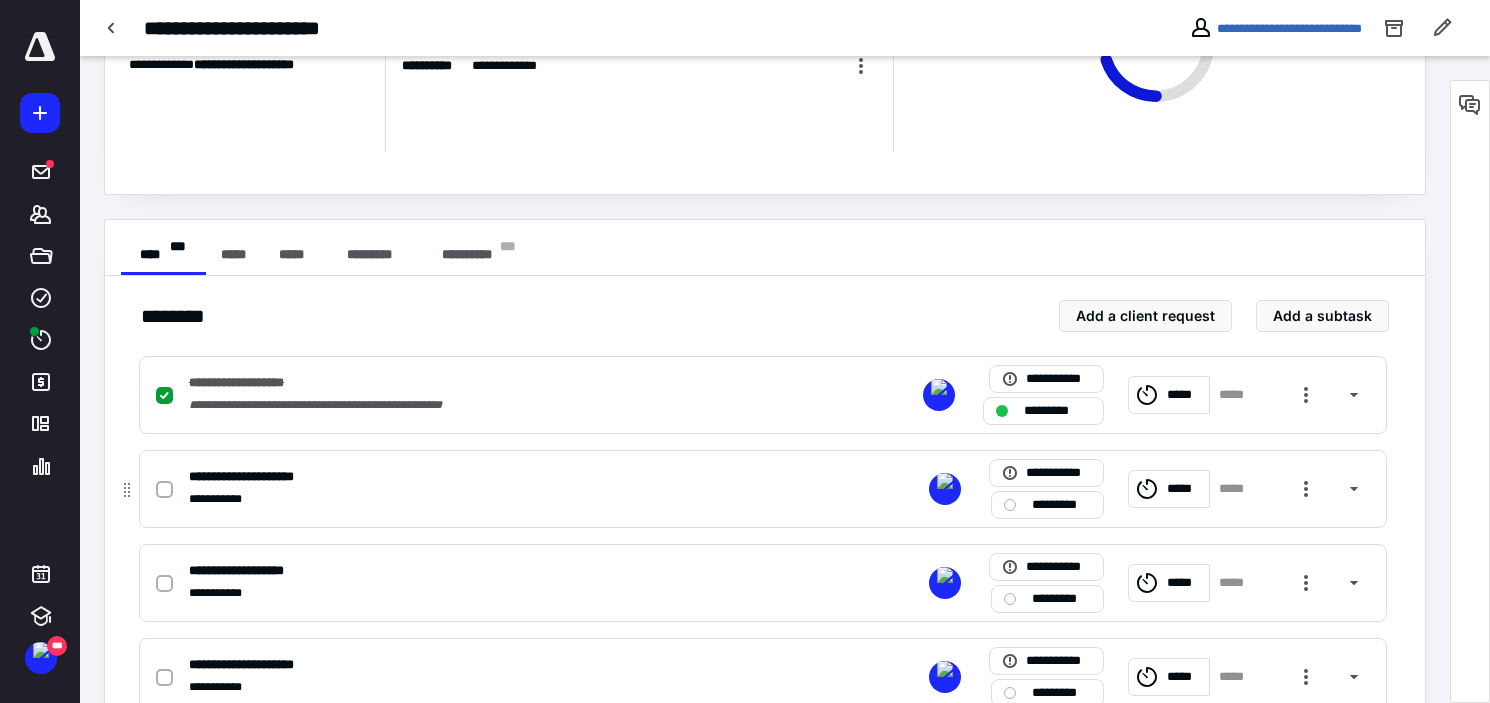 click 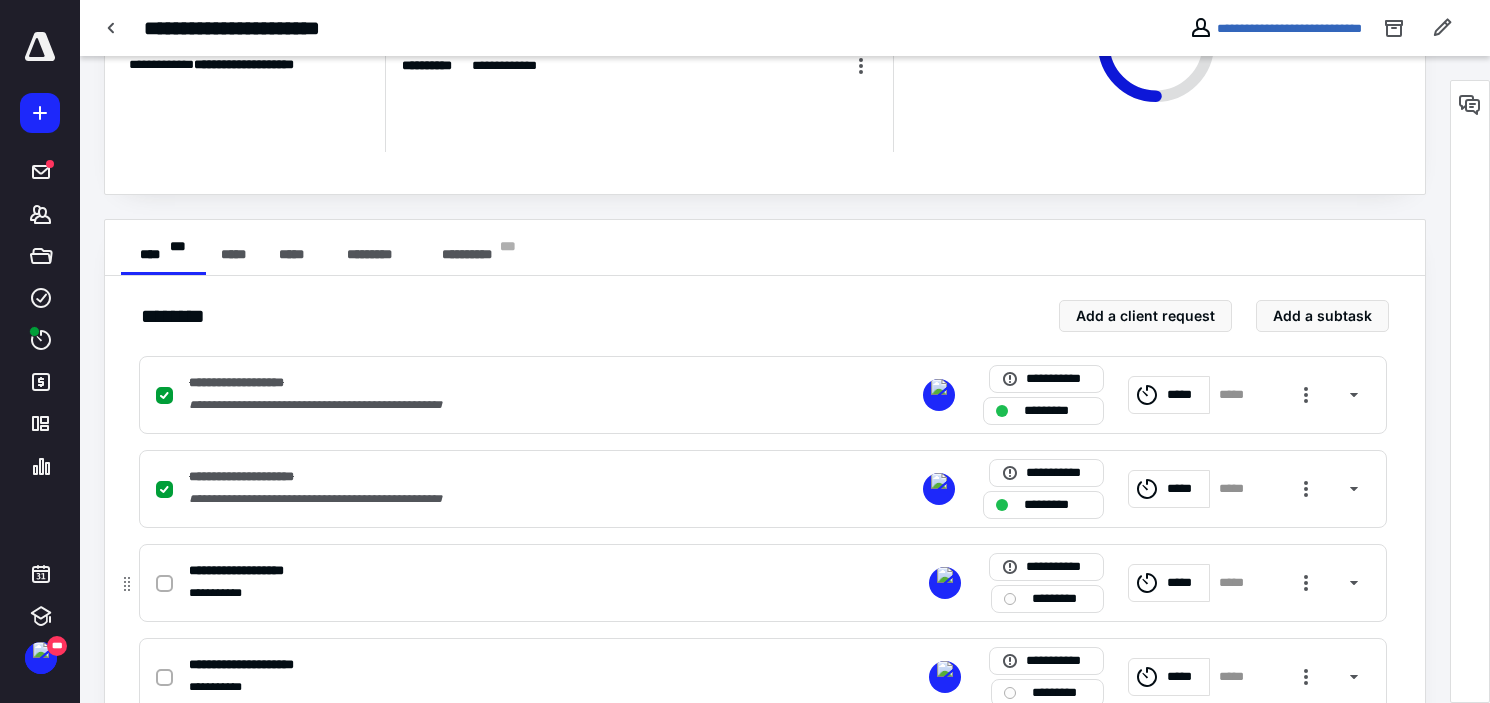 click at bounding box center [164, 584] 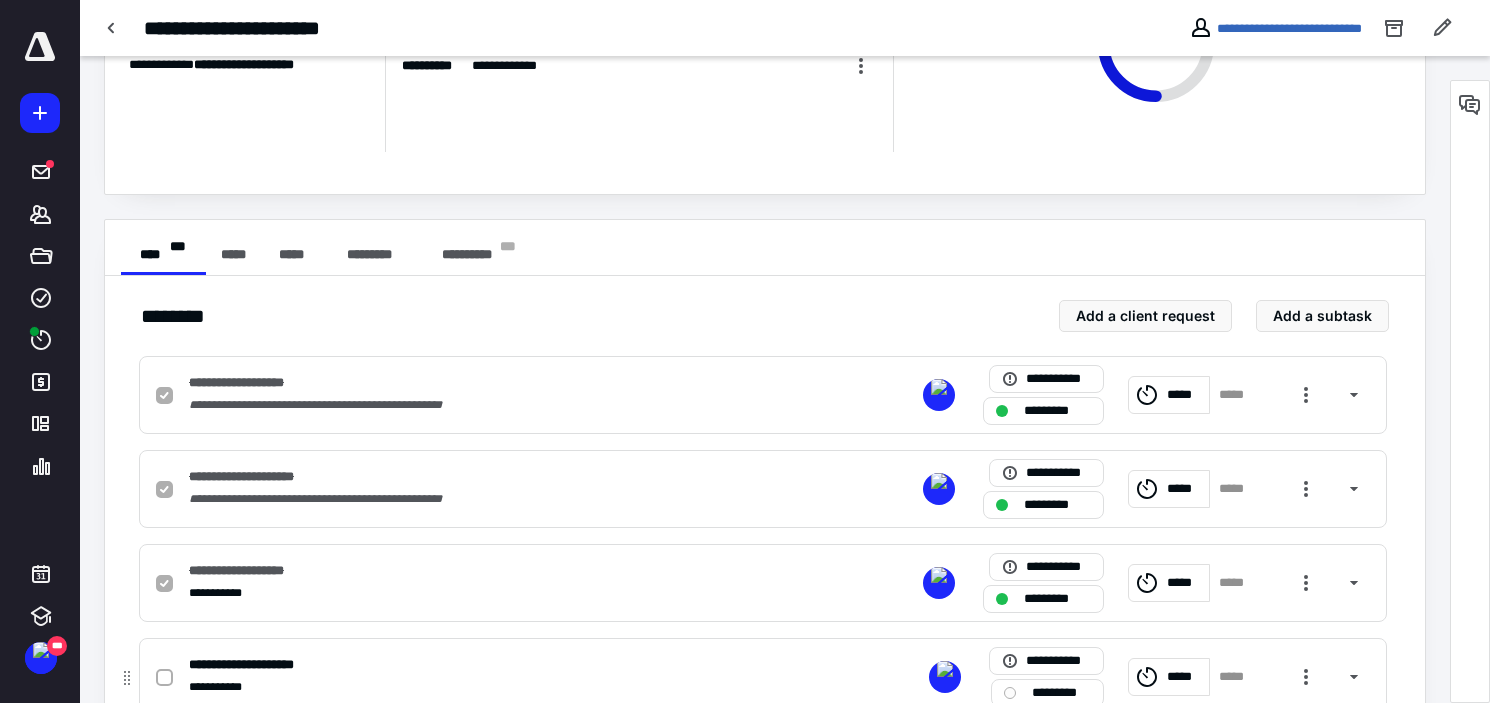 scroll, scrollTop: 378, scrollLeft: 0, axis: vertical 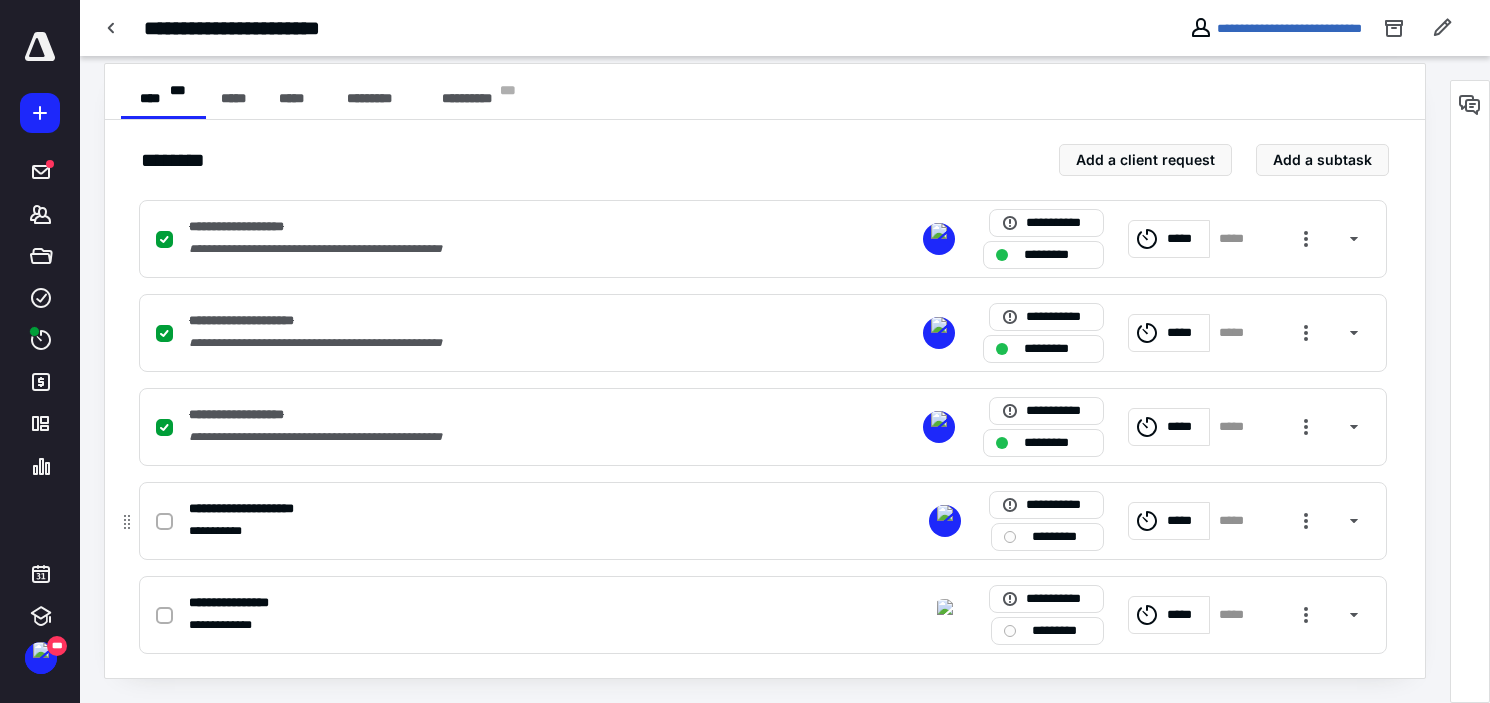 click 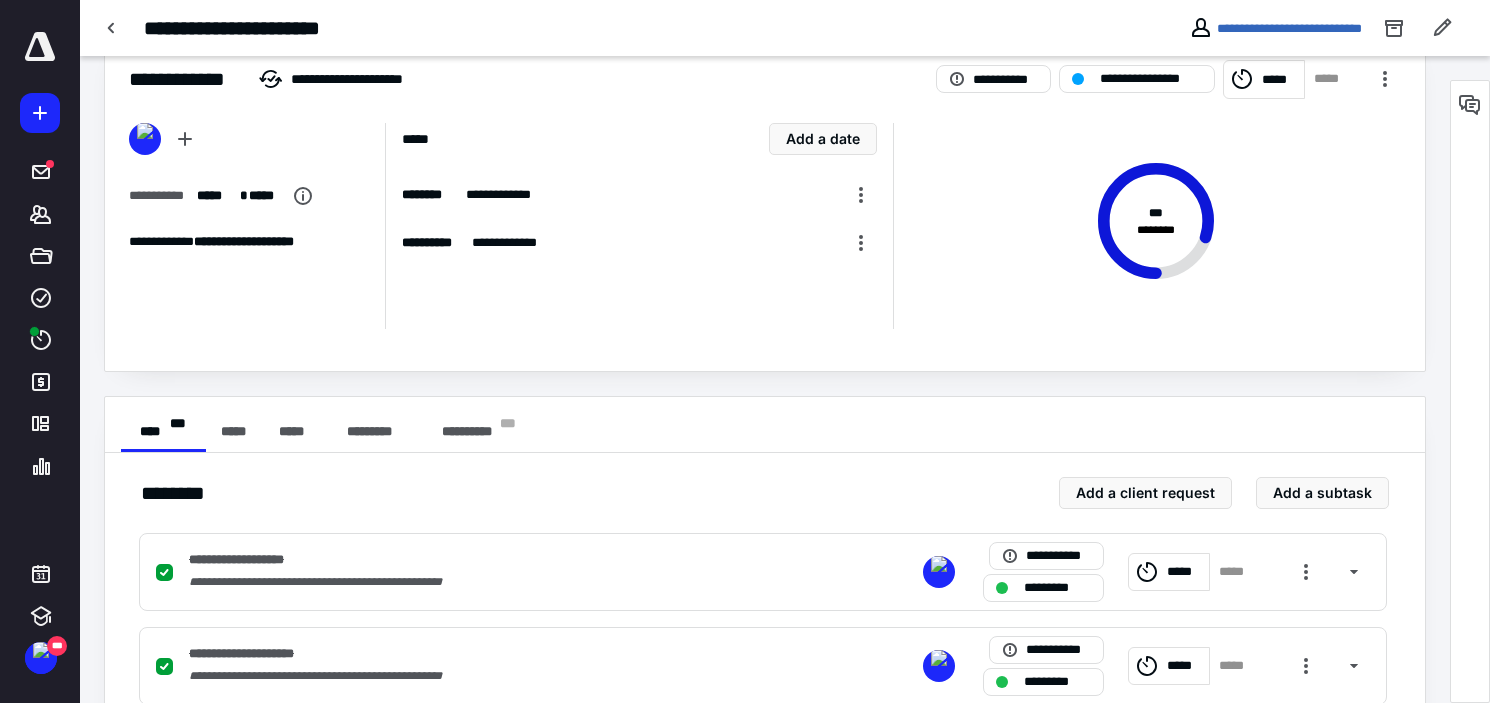 scroll, scrollTop: 0, scrollLeft: 0, axis: both 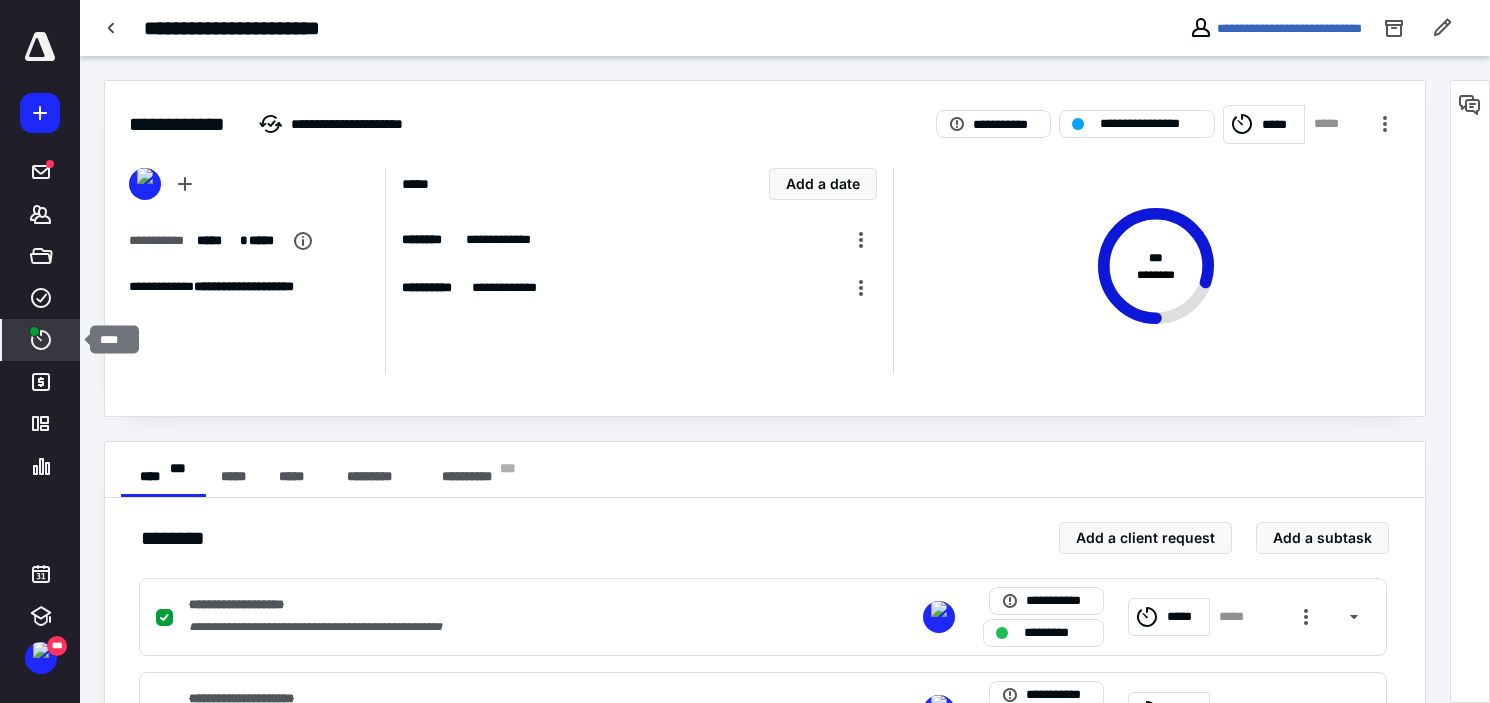 click on "****" at bounding box center (41, 340) 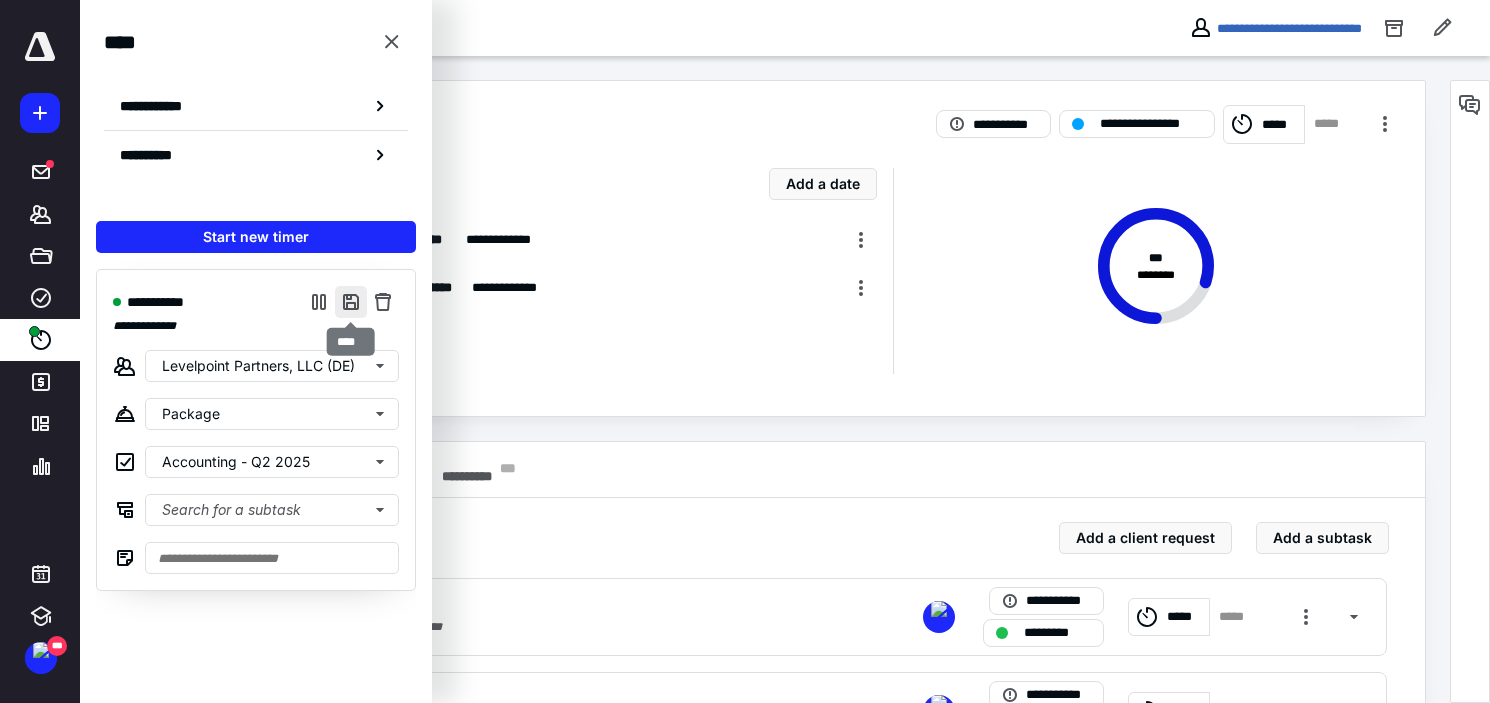 click at bounding box center [351, 302] 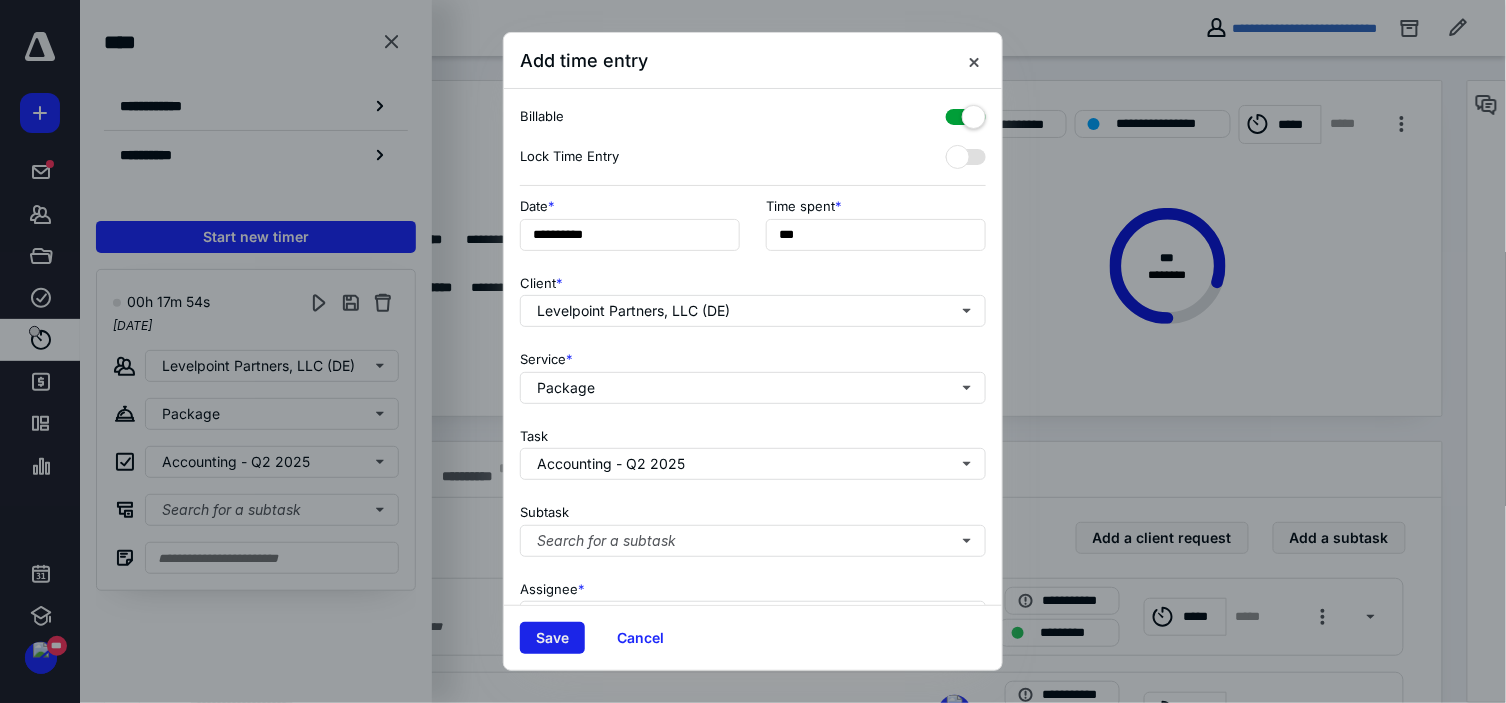 click on "Save" at bounding box center (552, 638) 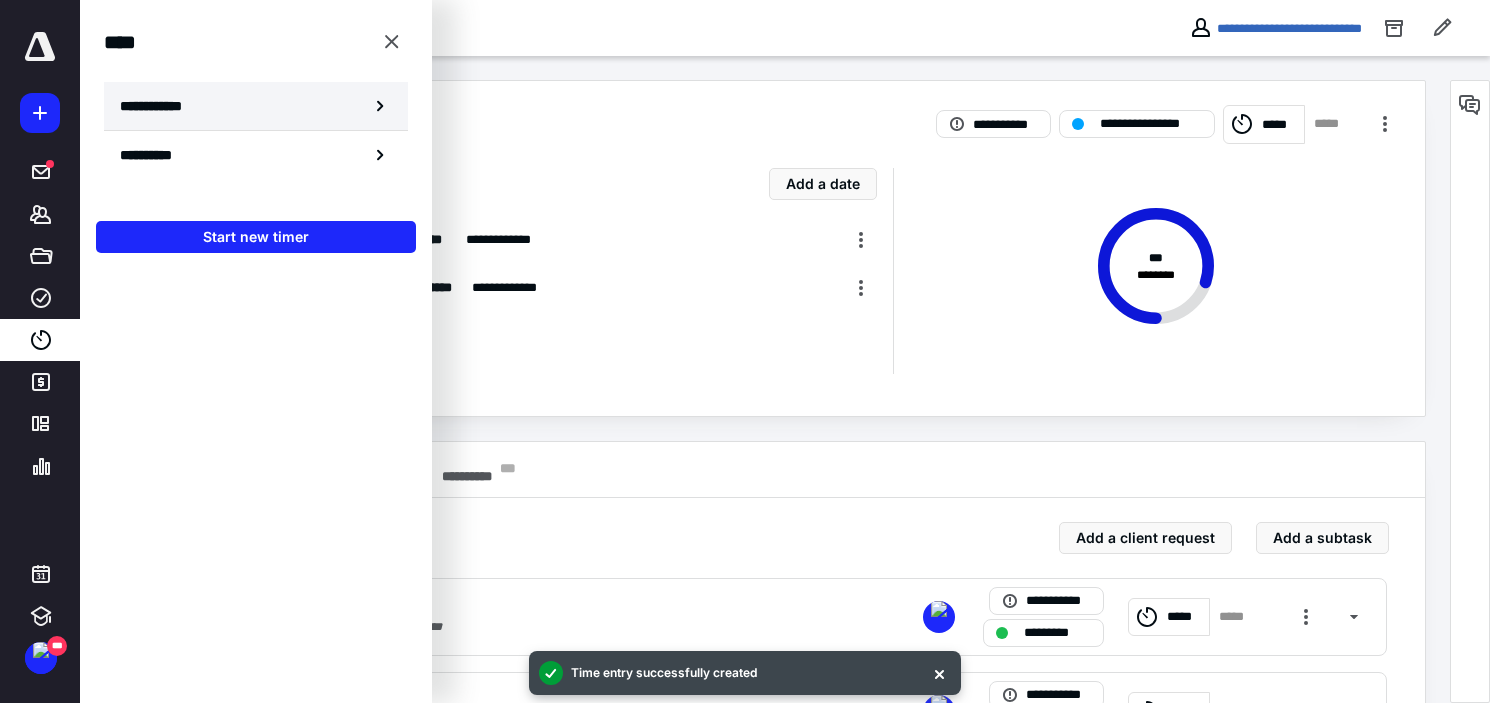 click on "**********" at bounding box center [256, 106] 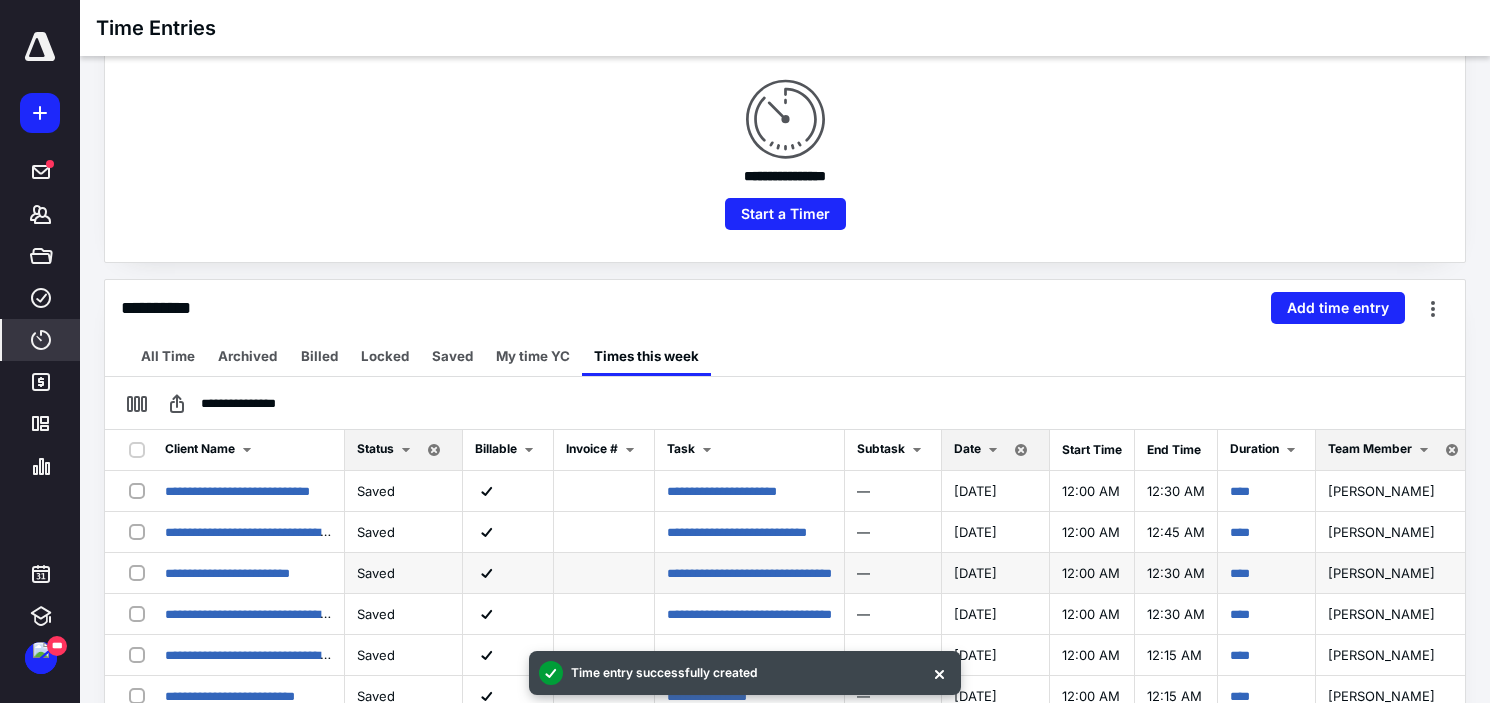 scroll, scrollTop: 333, scrollLeft: 0, axis: vertical 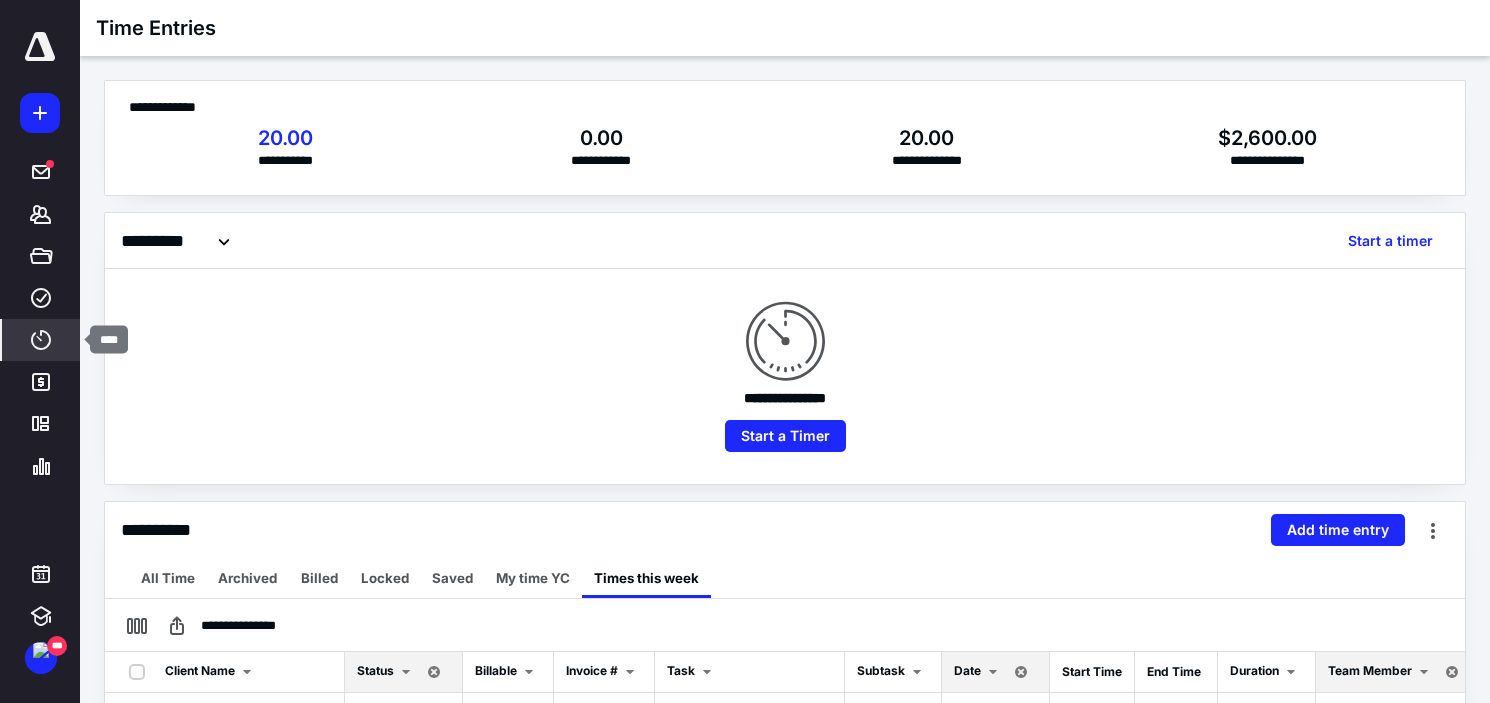 click 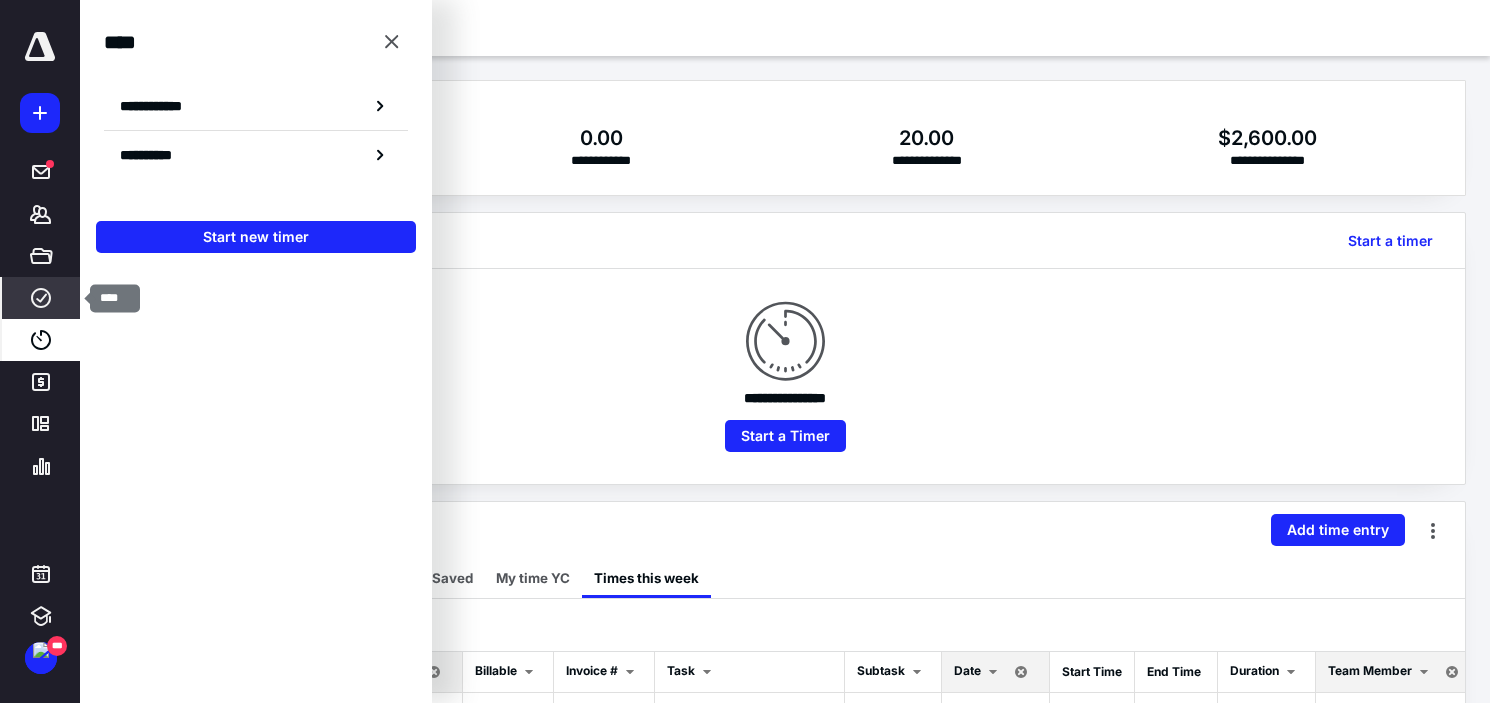 click 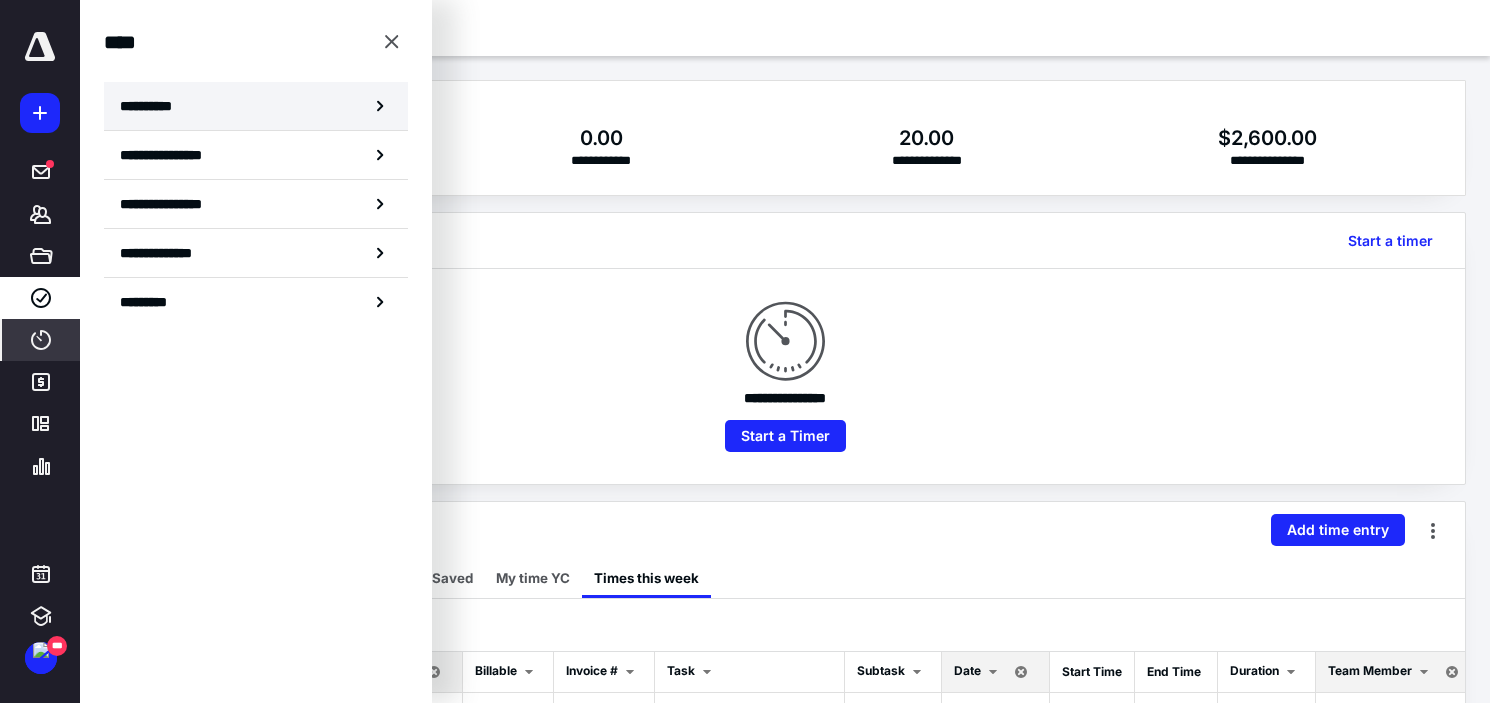 click on "**********" at bounding box center (256, 106) 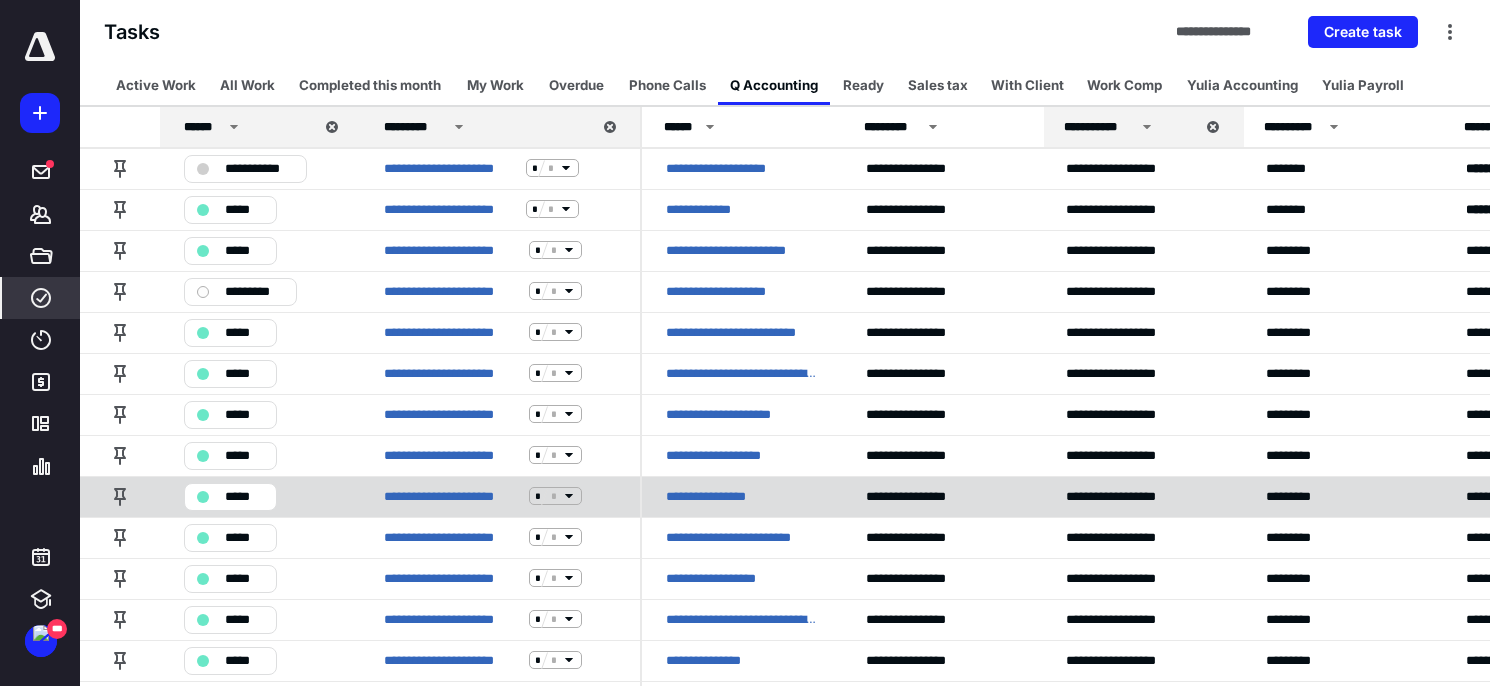 click on "**********" at bounding box center [720, 496] 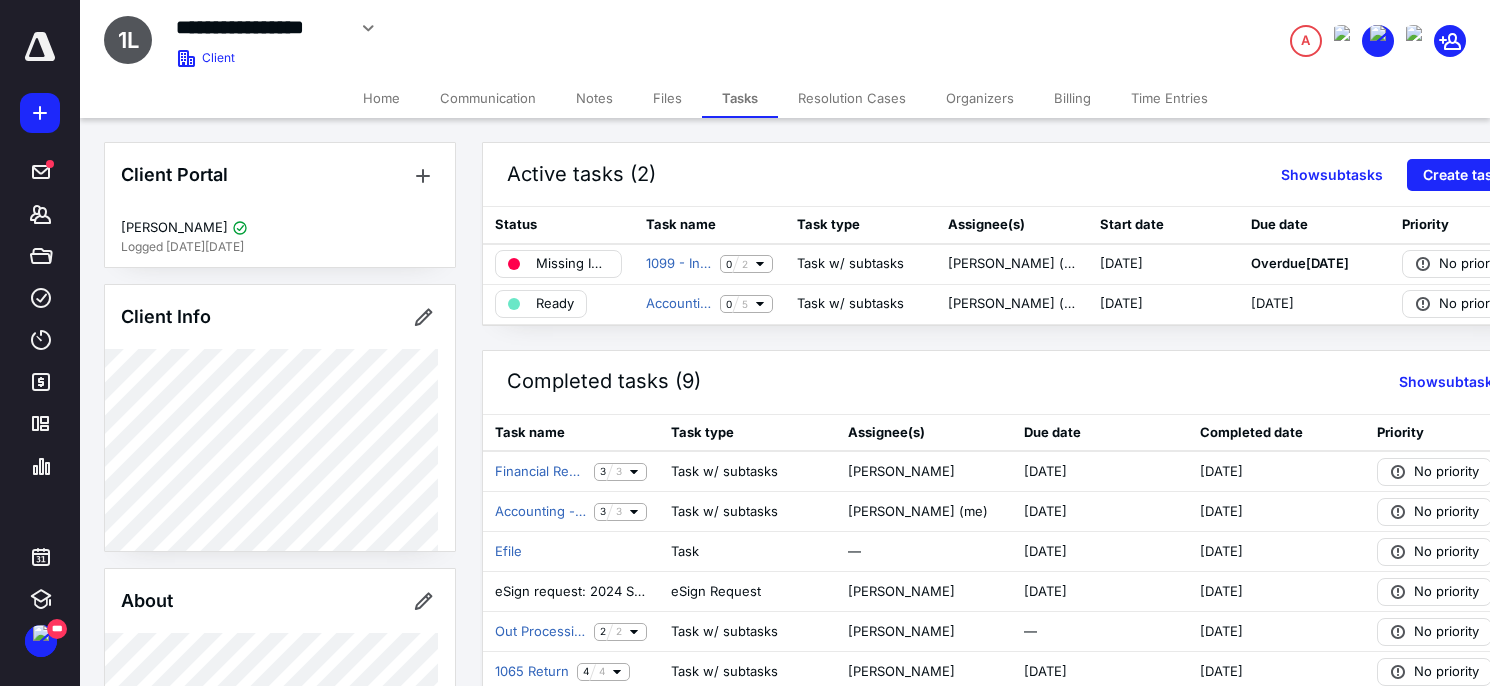 click on "Files" at bounding box center [667, 98] 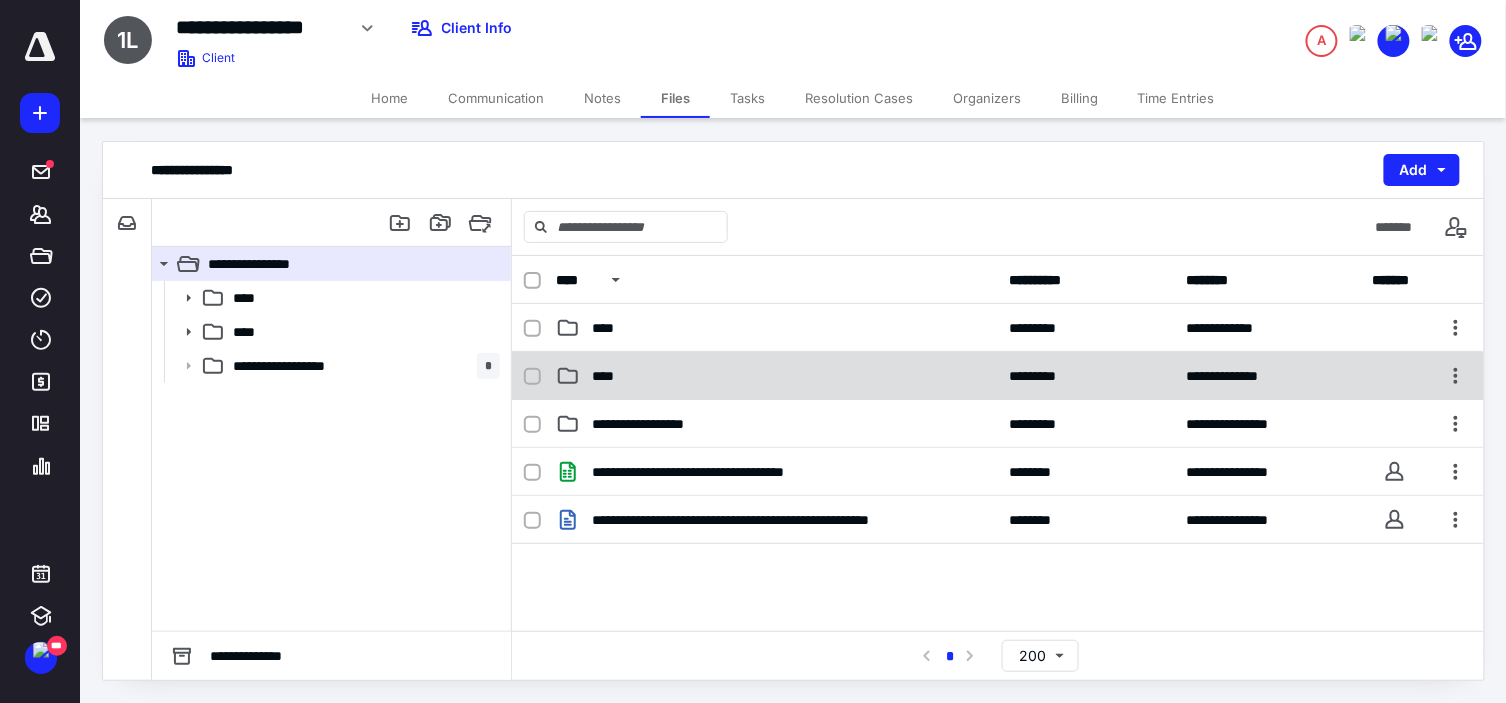 click on "****" at bounding box center (777, 376) 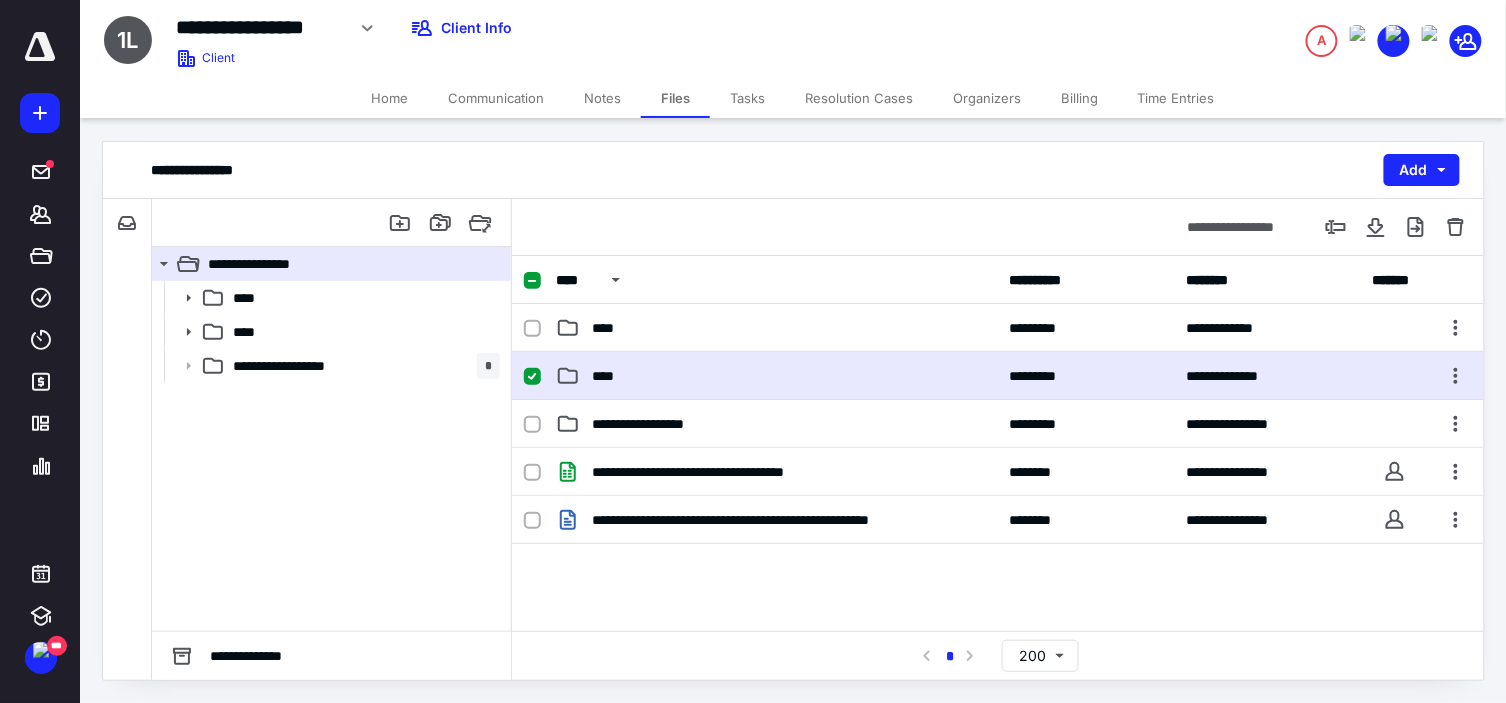 click on "****" at bounding box center (777, 376) 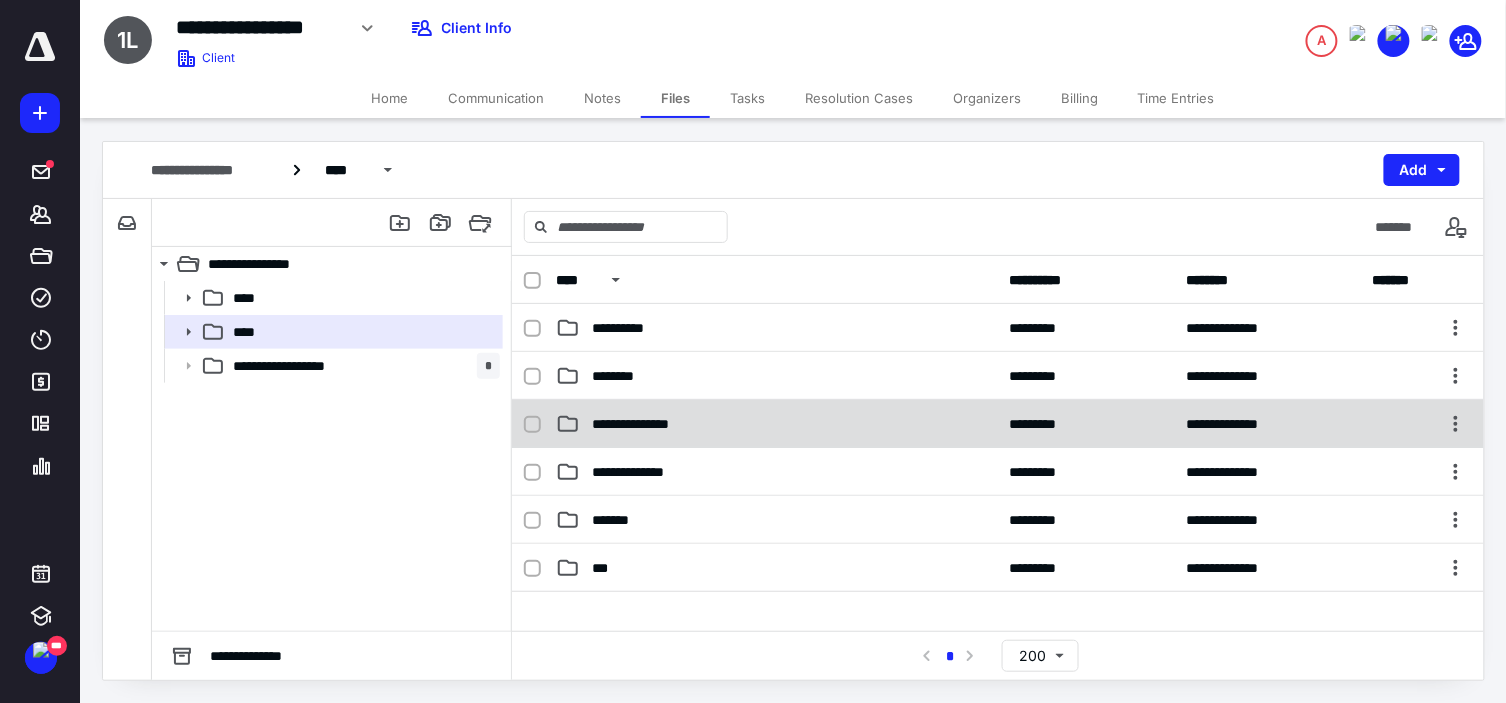 click on "**********" at bounding box center (777, 424) 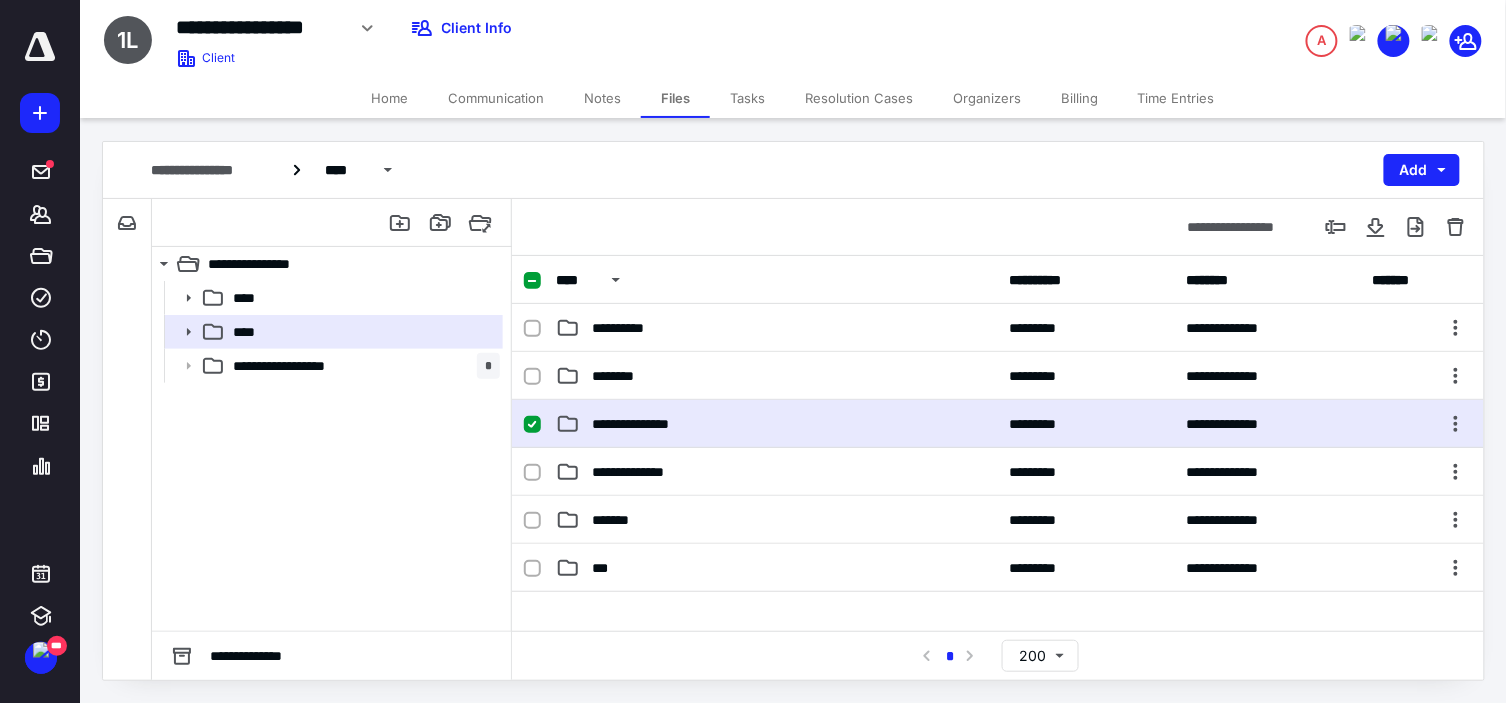 click on "**********" at bounding box center (777, 424) 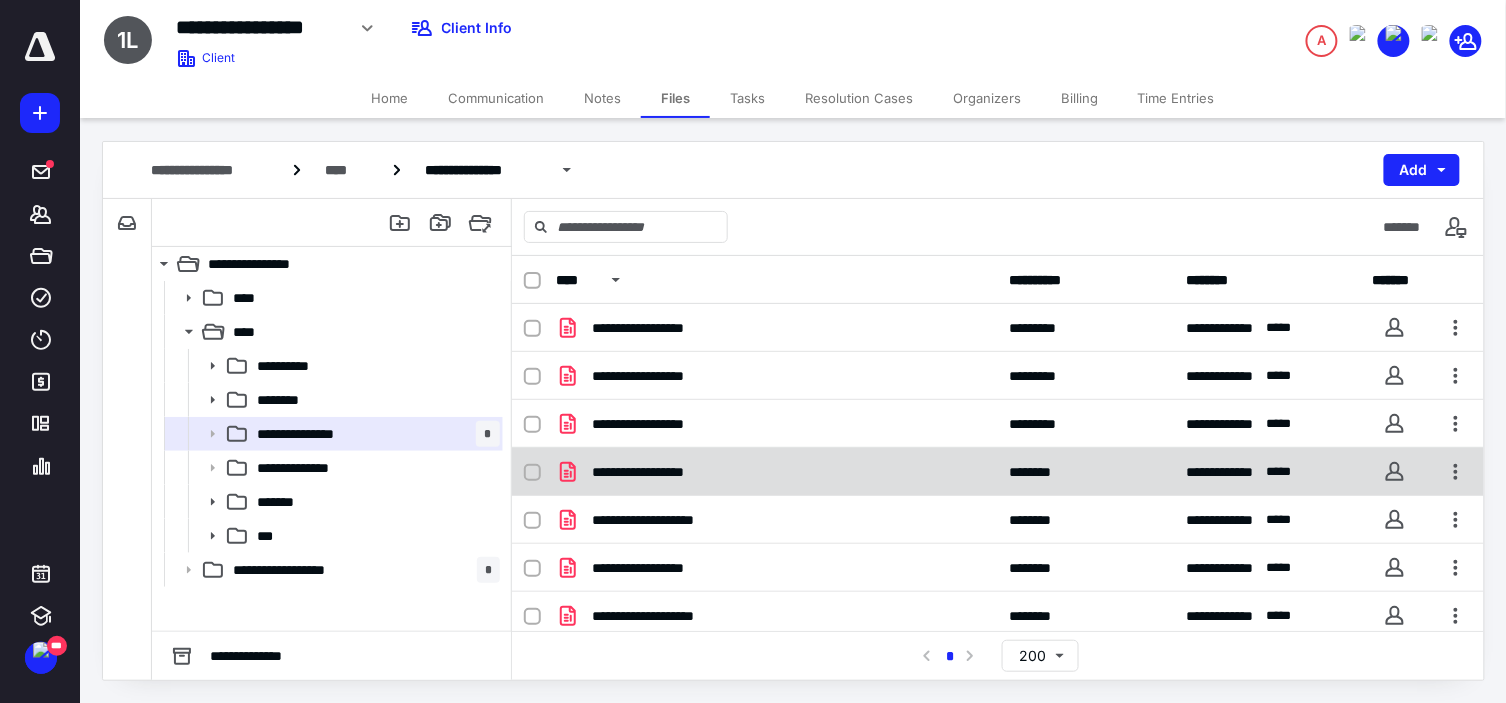 scroll, scrollTop: 57, scrollLeft: 0, axis: vertical 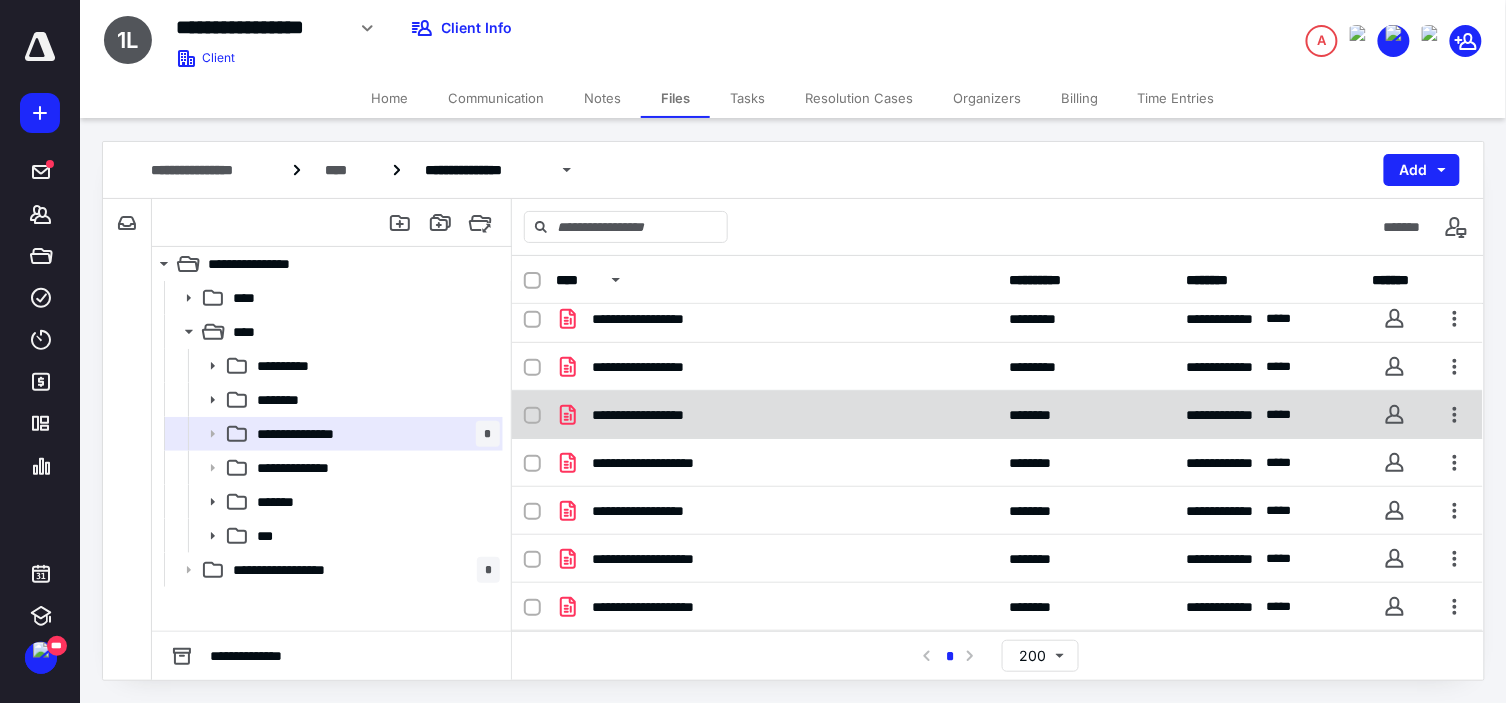 click 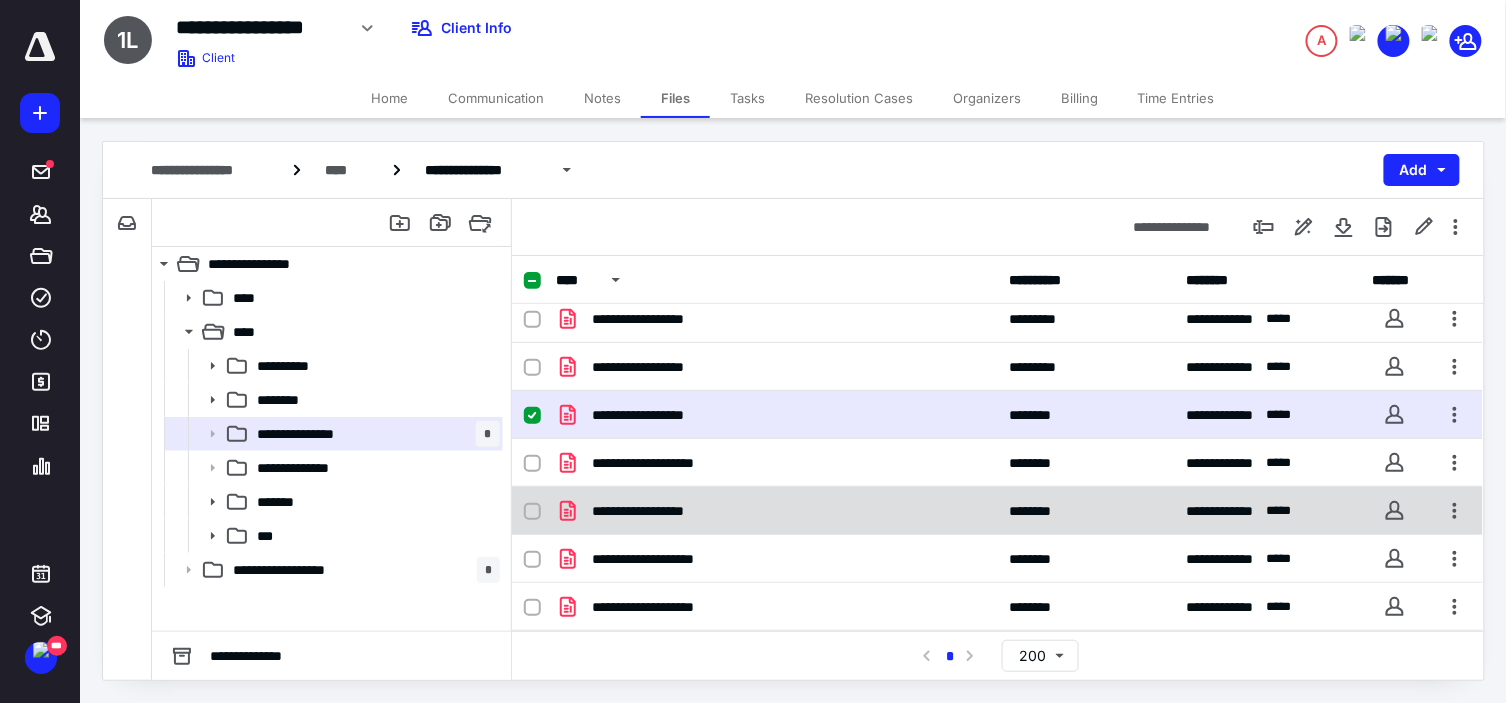 click at bounding box center [532, 512] 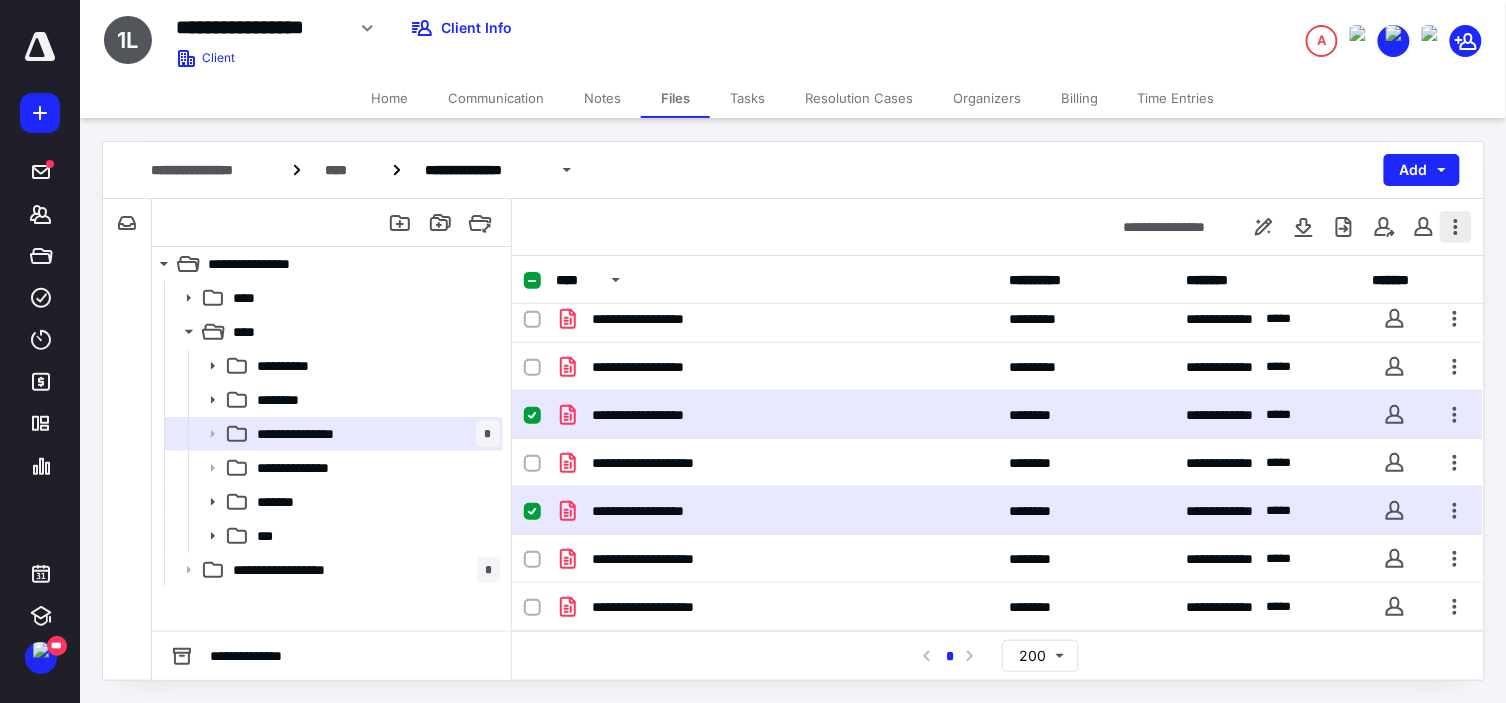 click at bounding box center [1456, 227] 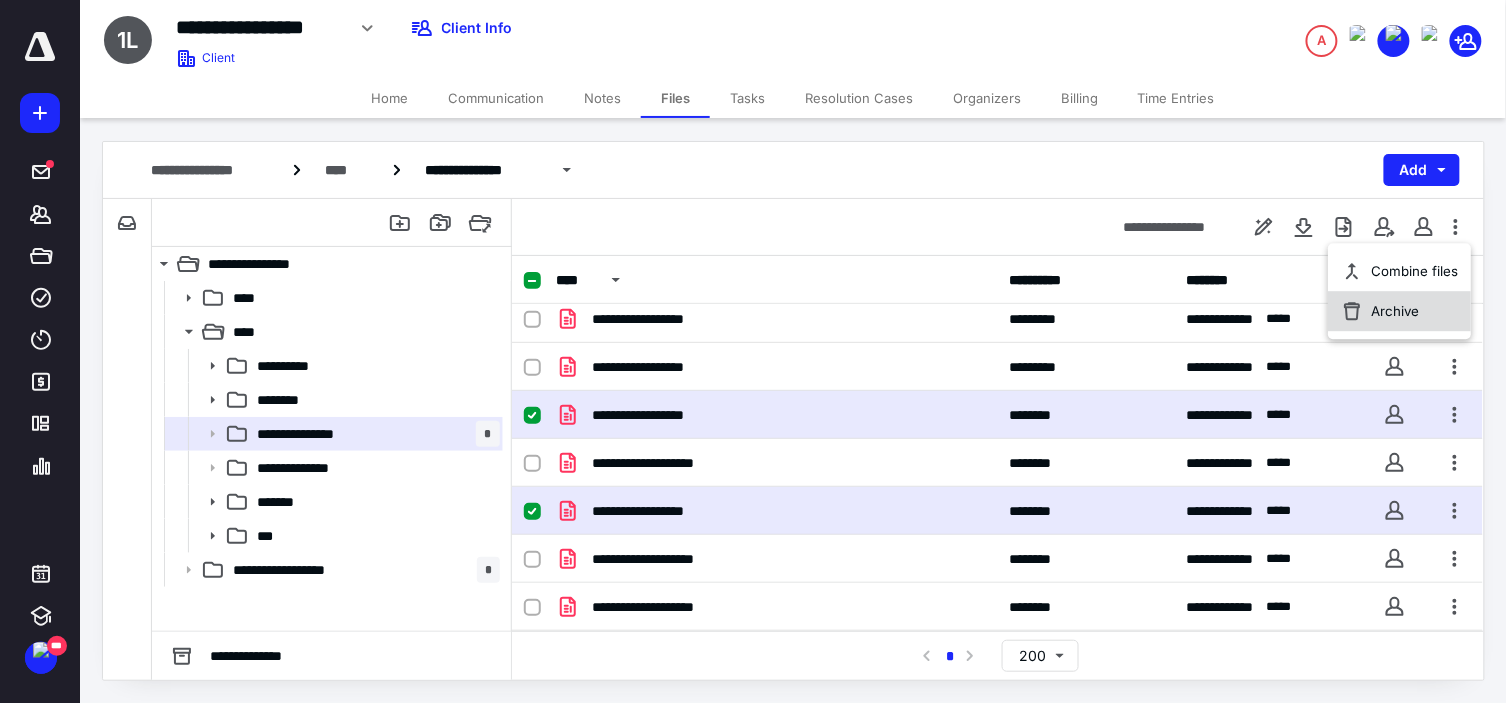 click 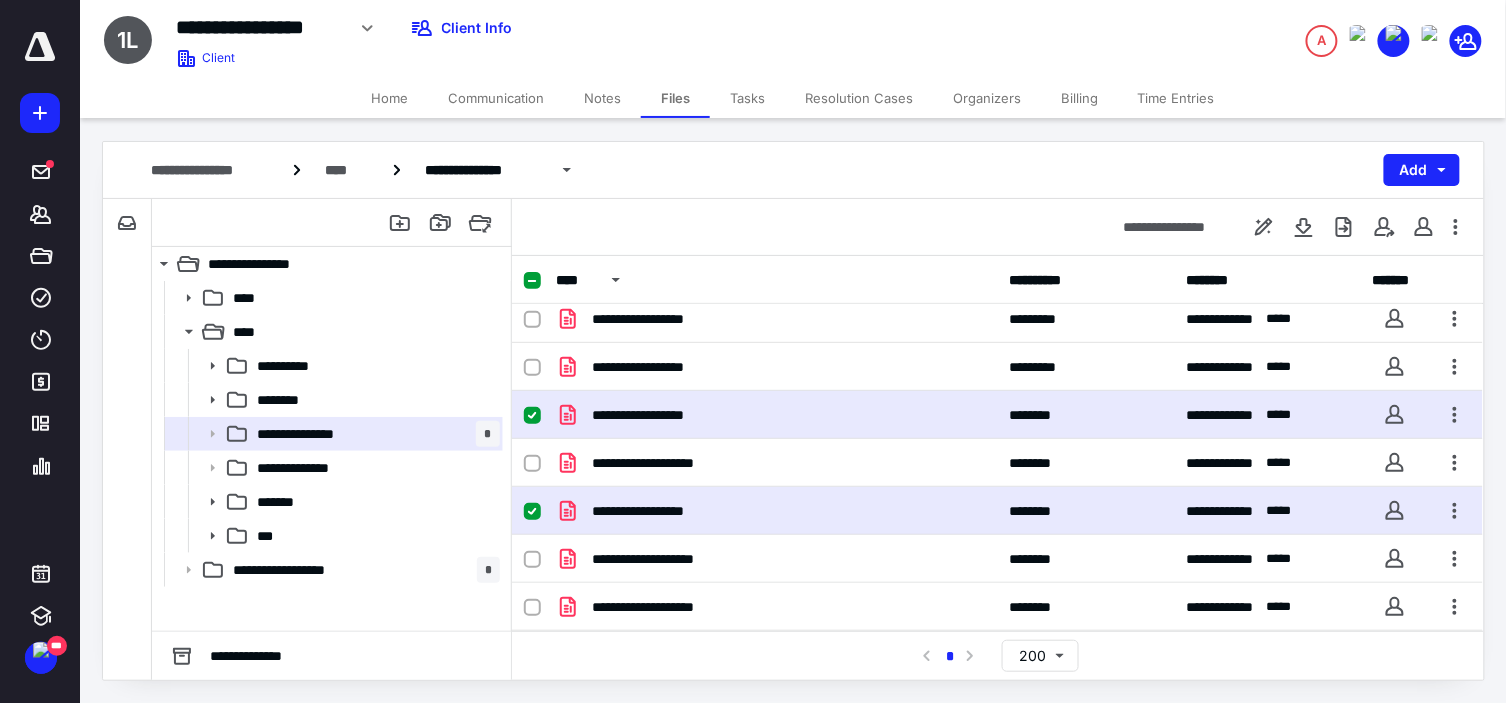 checkbox on "false" 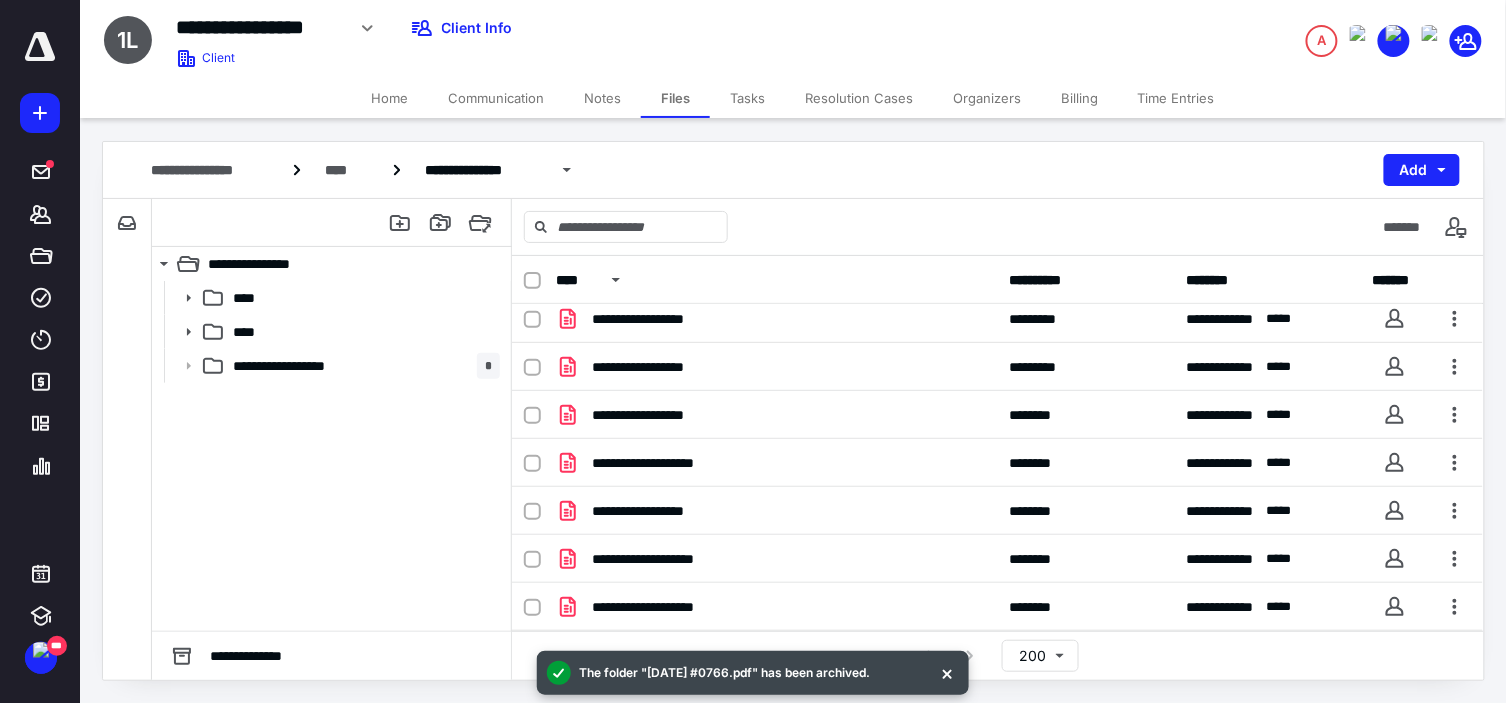 scroll, scrollTop: 0, scrollLeft: 0, axis: both 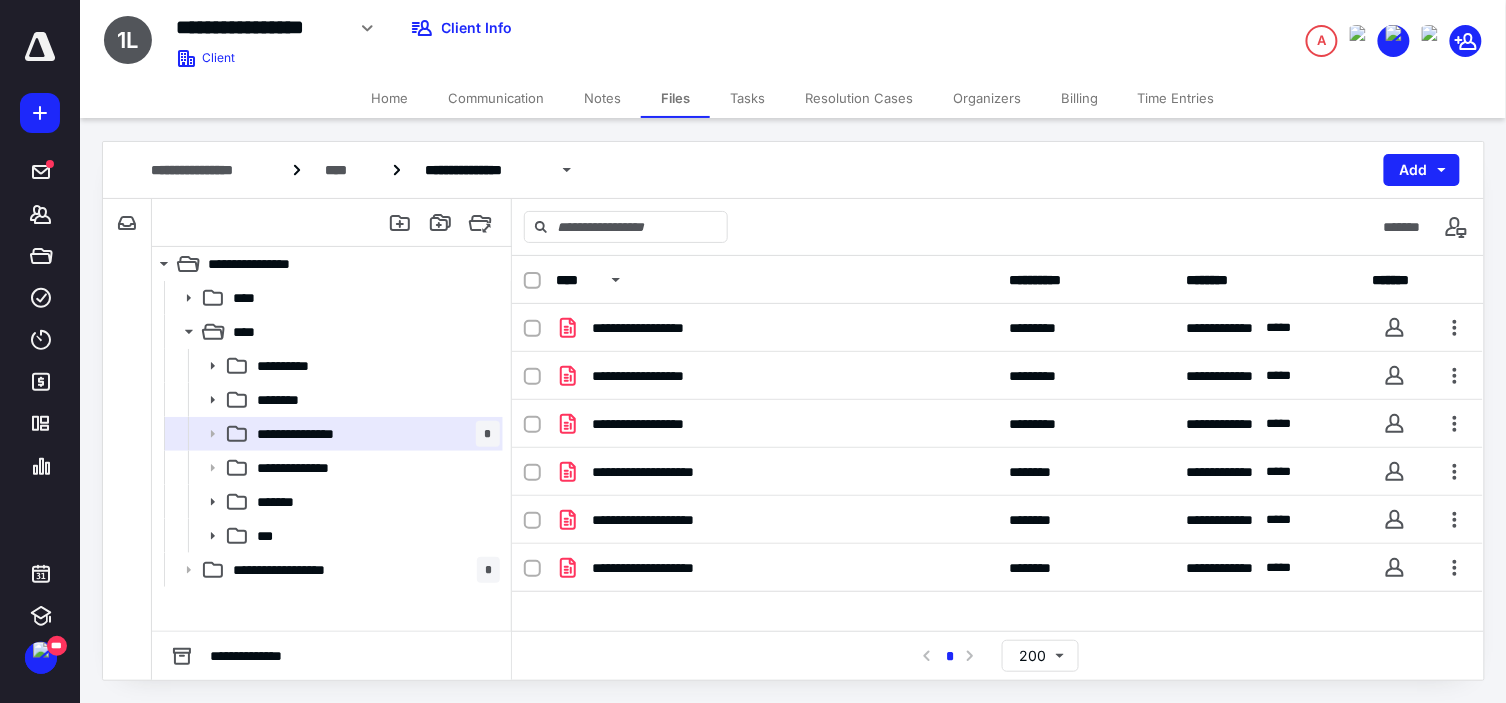 click on "Tasks" at bounding box center (747, 98) 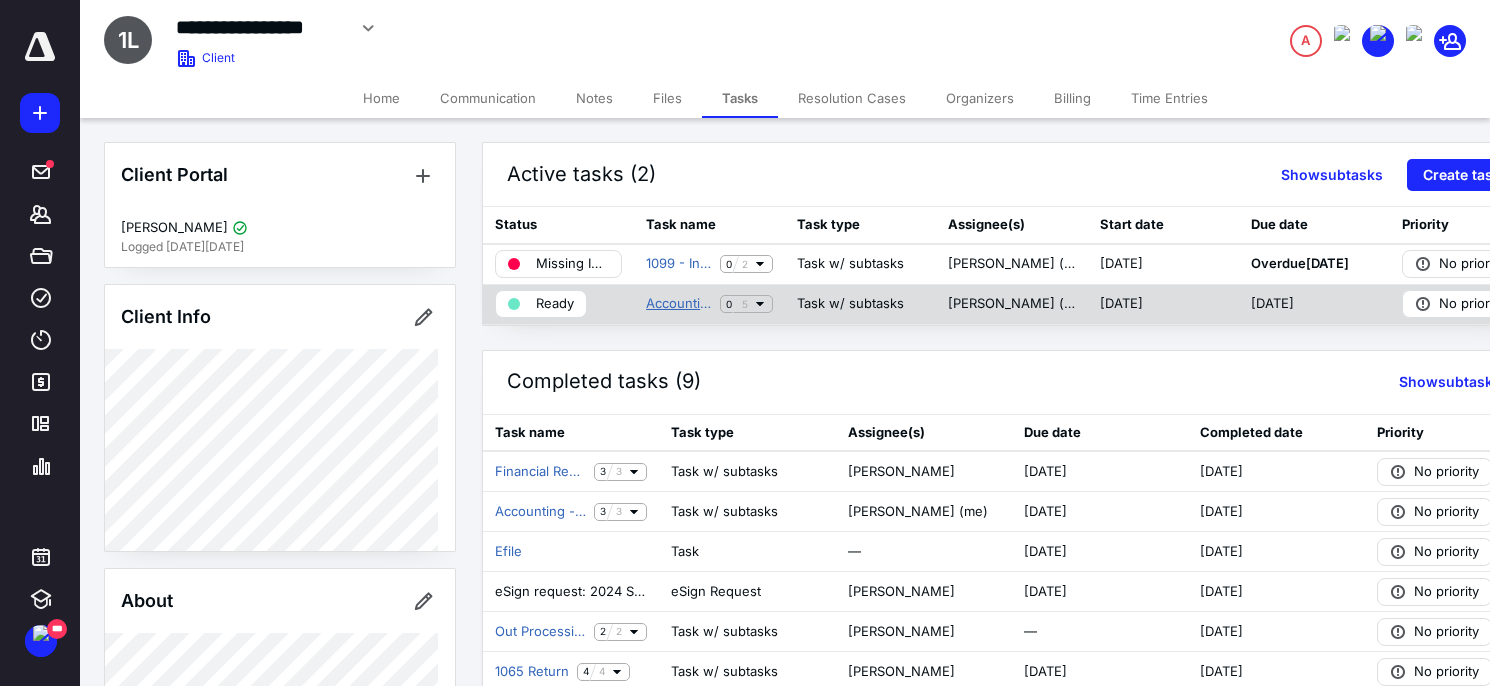 click on "Accounting -  Q2  2025" at bounding box center (679, 304) 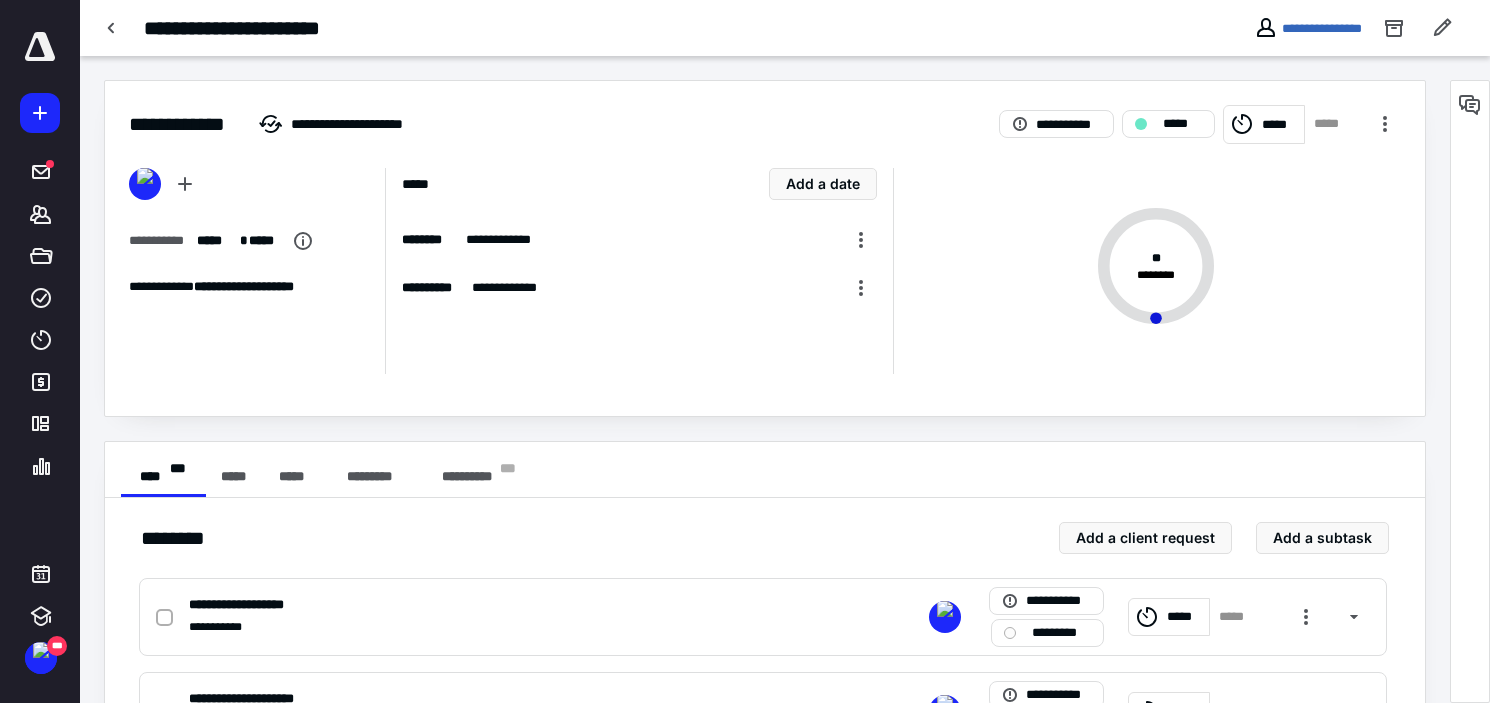 click on "*****" at bounding box center [1264, 124] 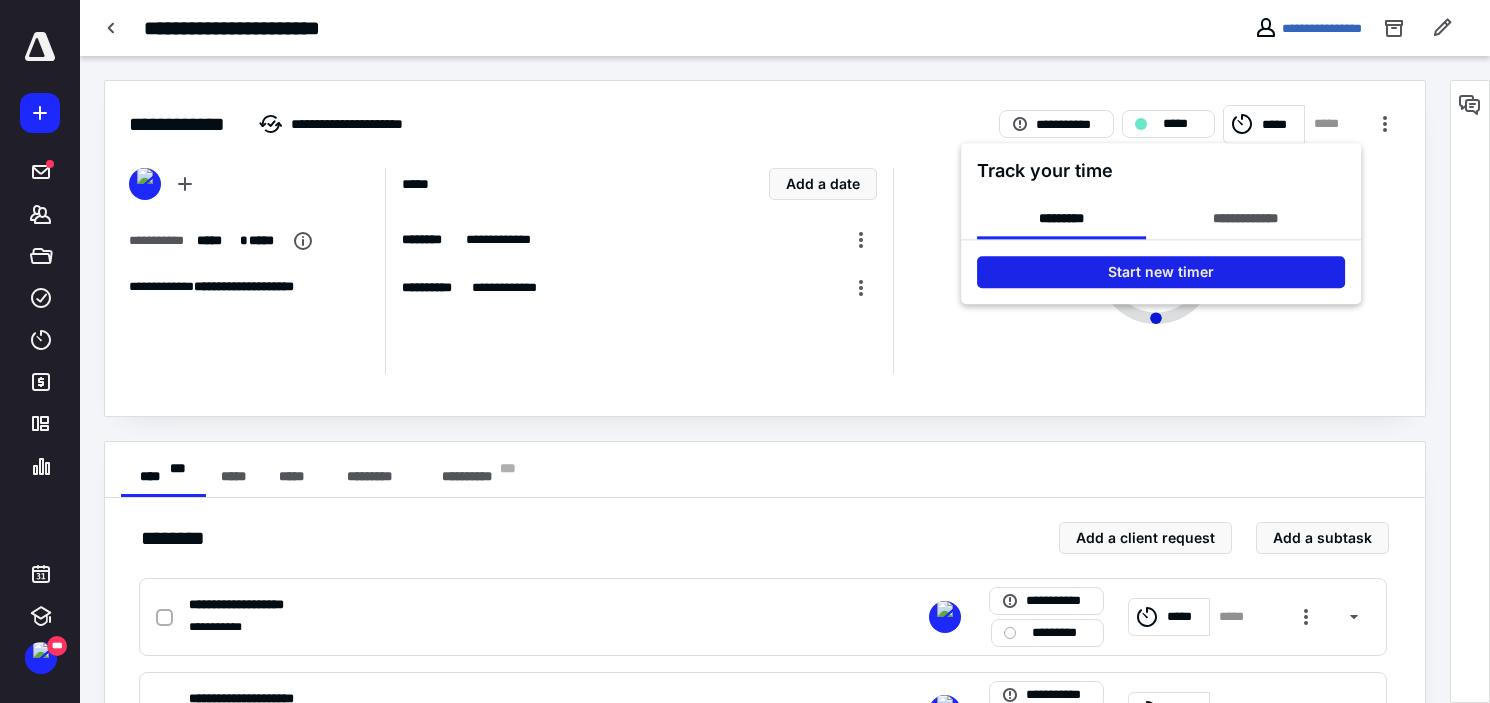click on "Start new timer" at bounding box center [1161, 272] 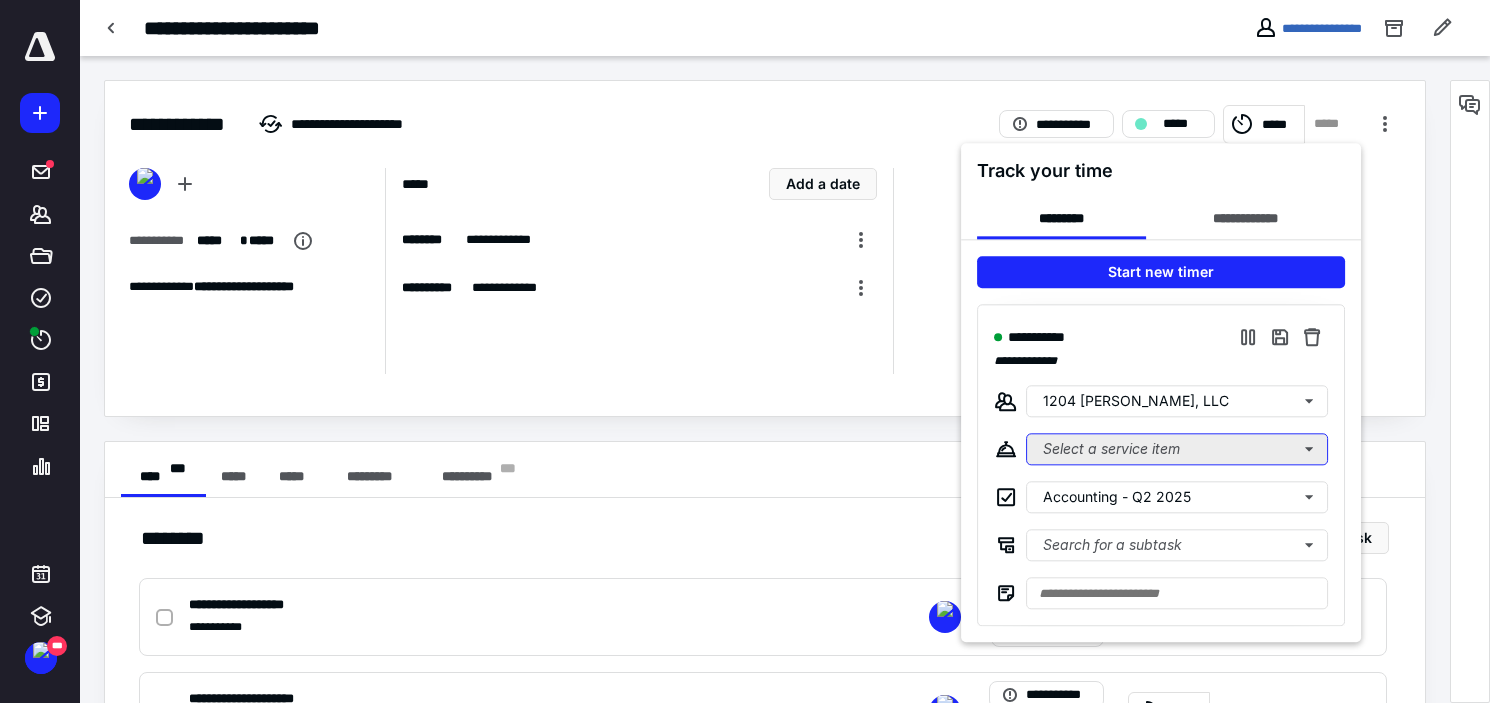 click on "Select a service item" at bounding box center [1177, 449] 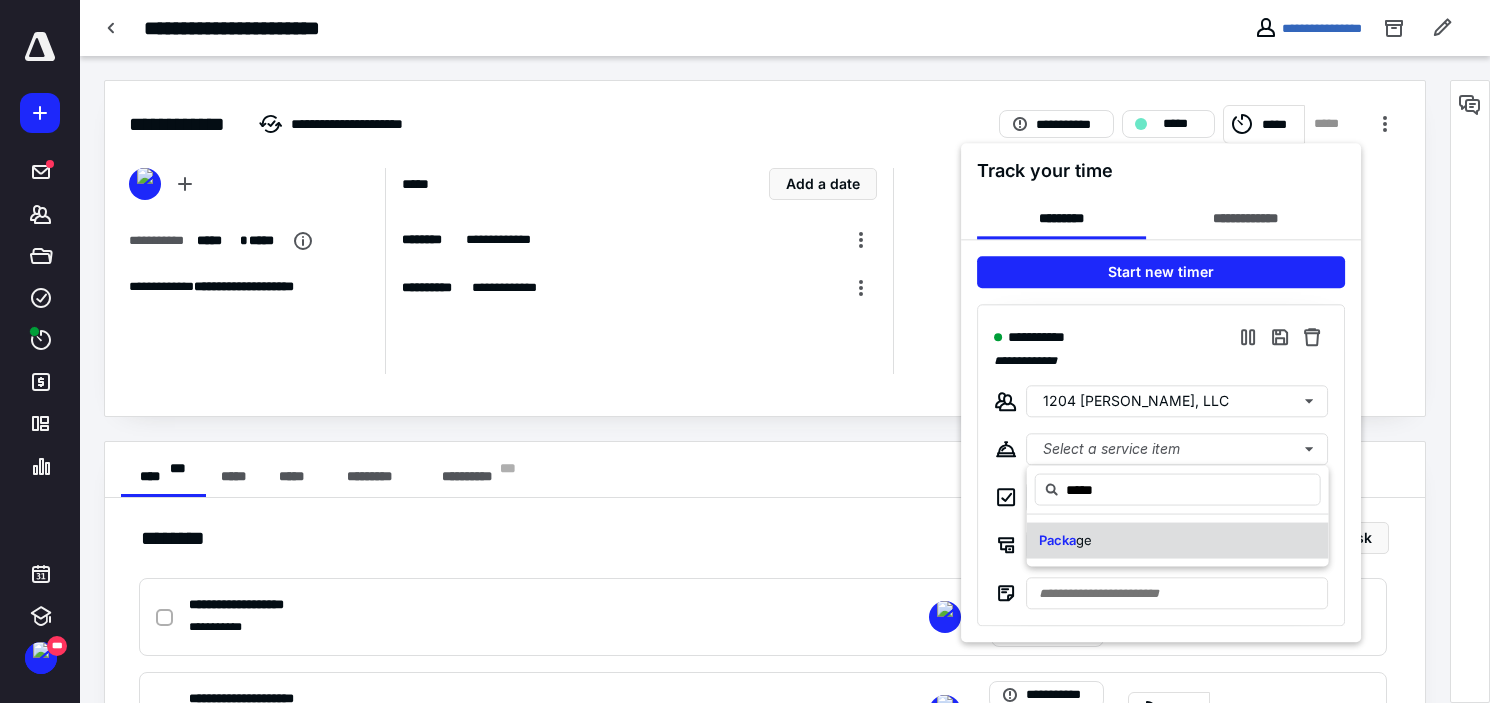 click on "Packa ge" at bounding box center (1065, 541) 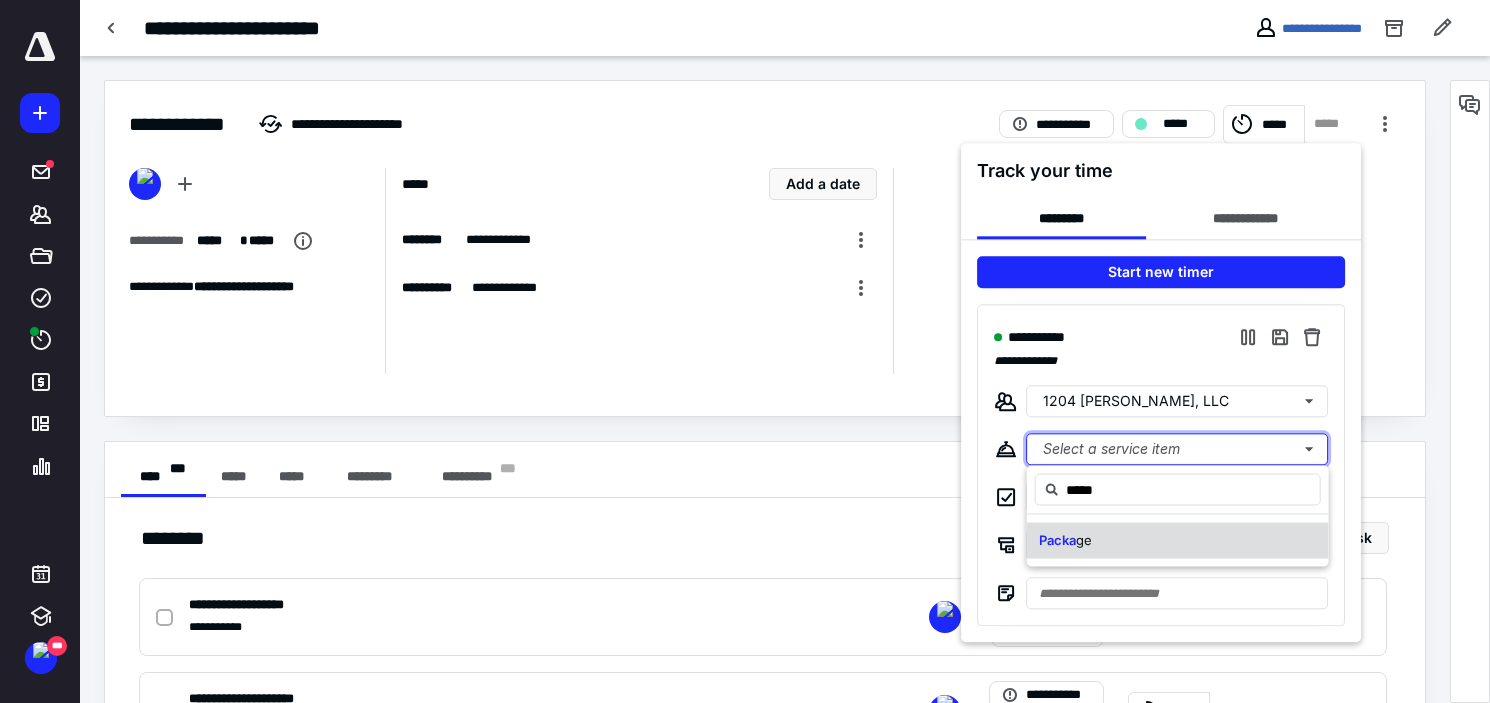 type 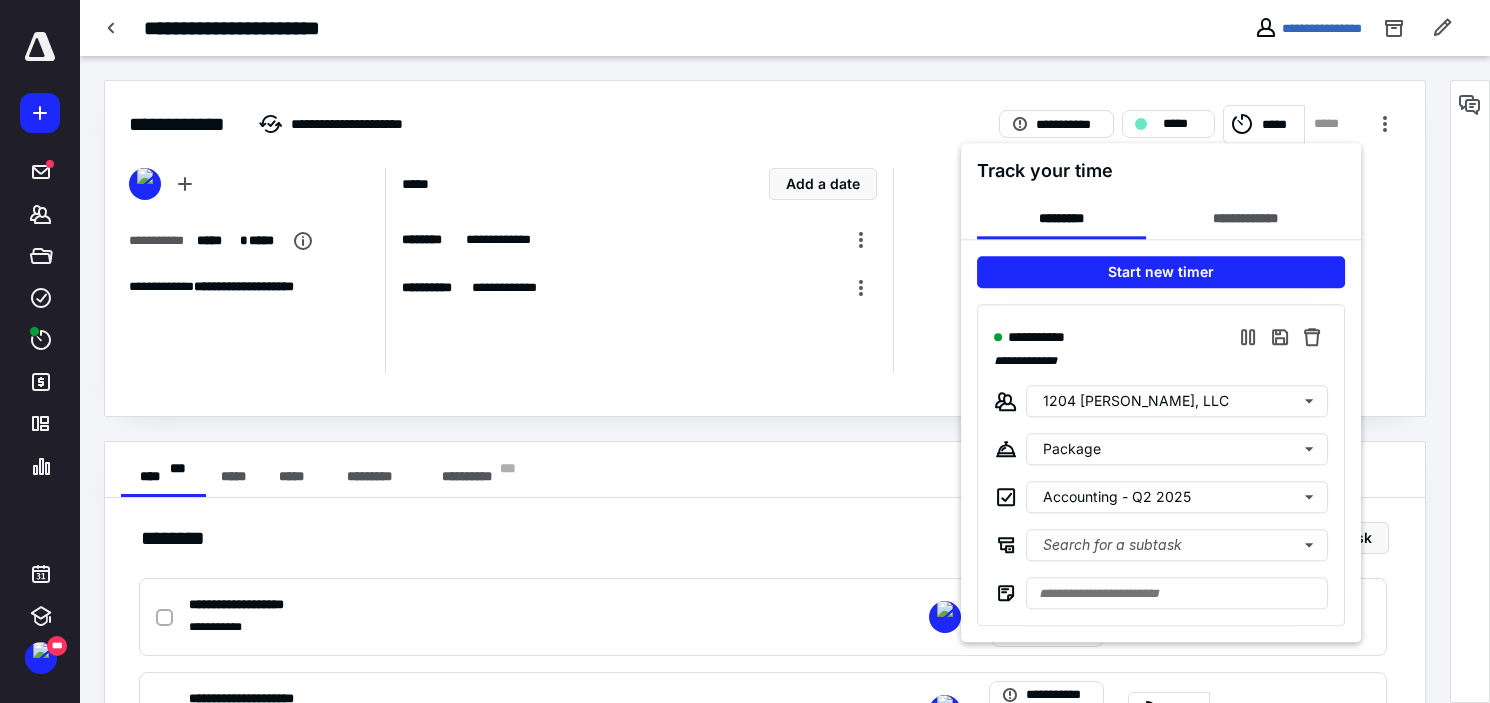 click at bounding box center (745, 351) 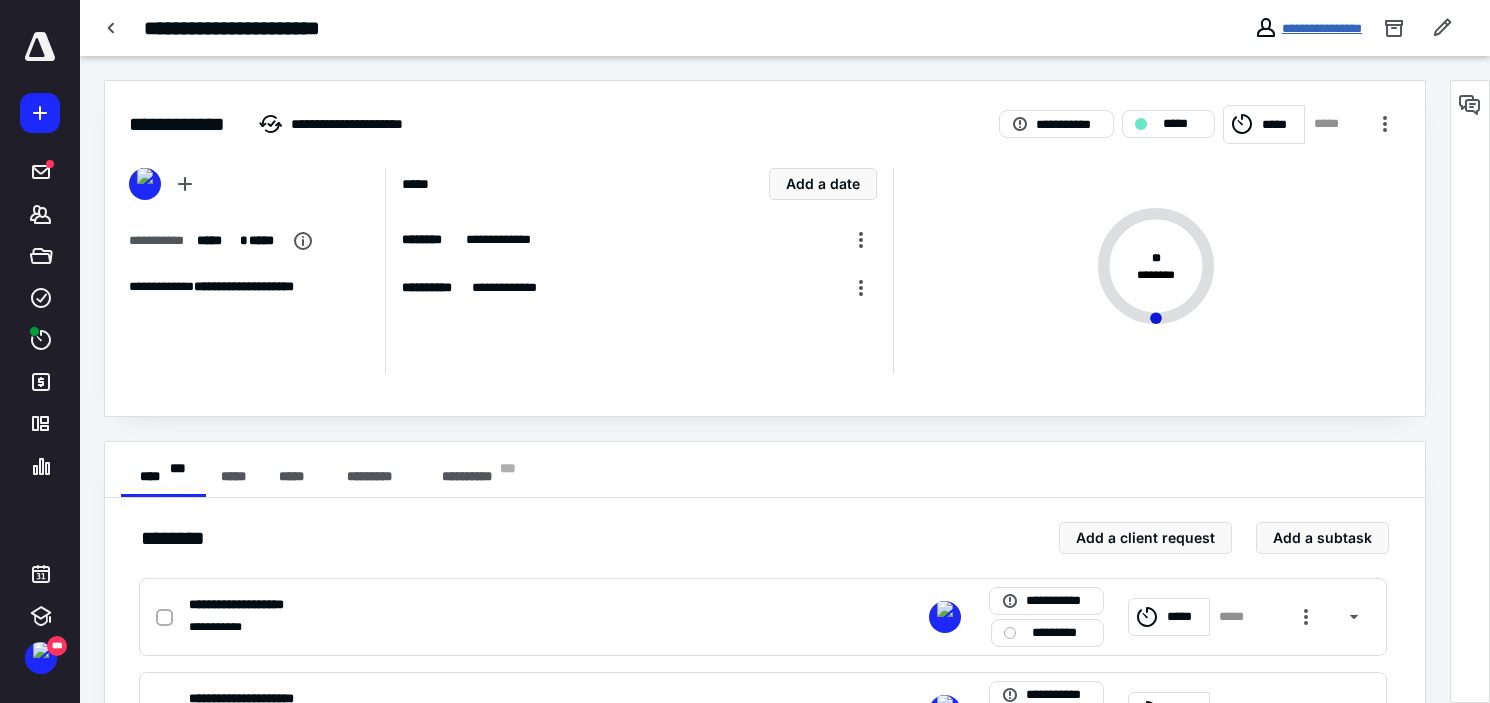 click on "**********" at bounding box center (1322, 28) 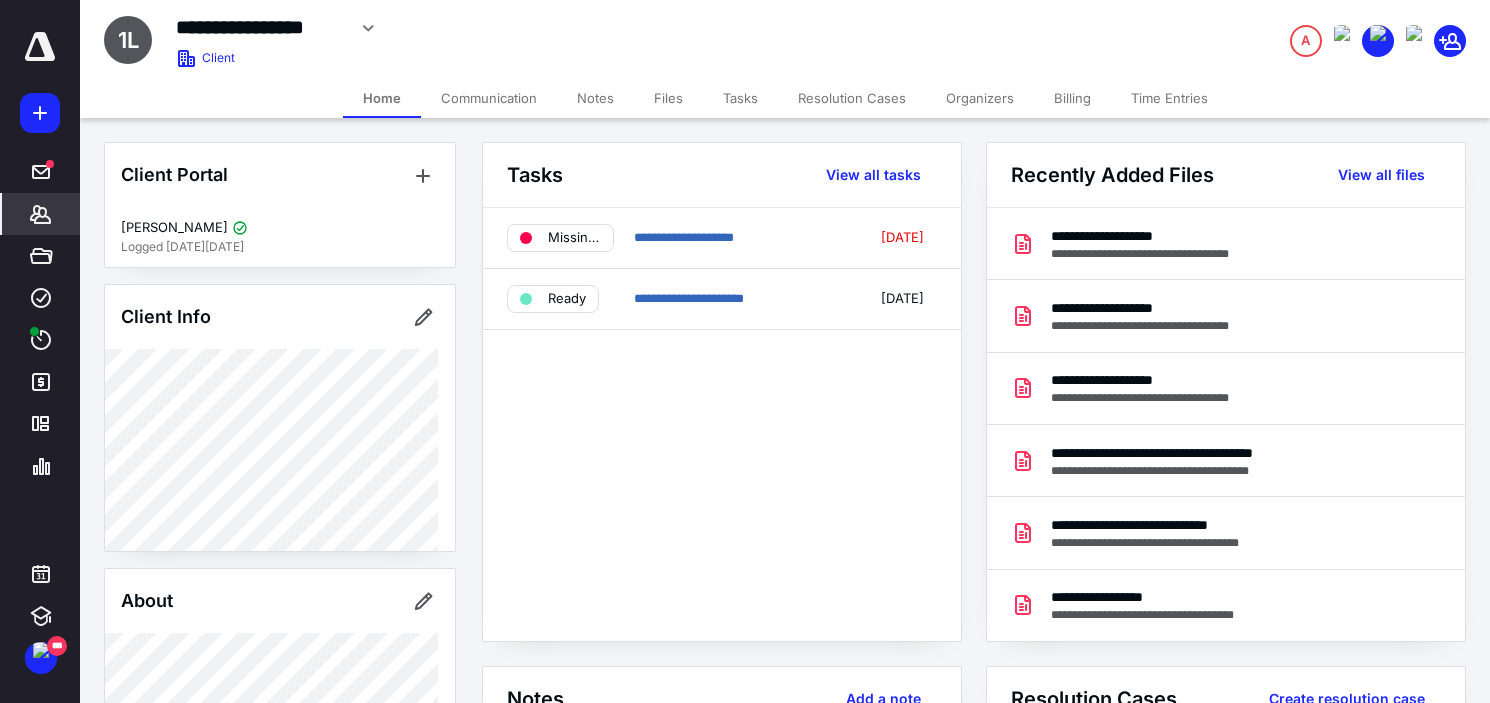 click on "Files" at bounding box center [668, 98] 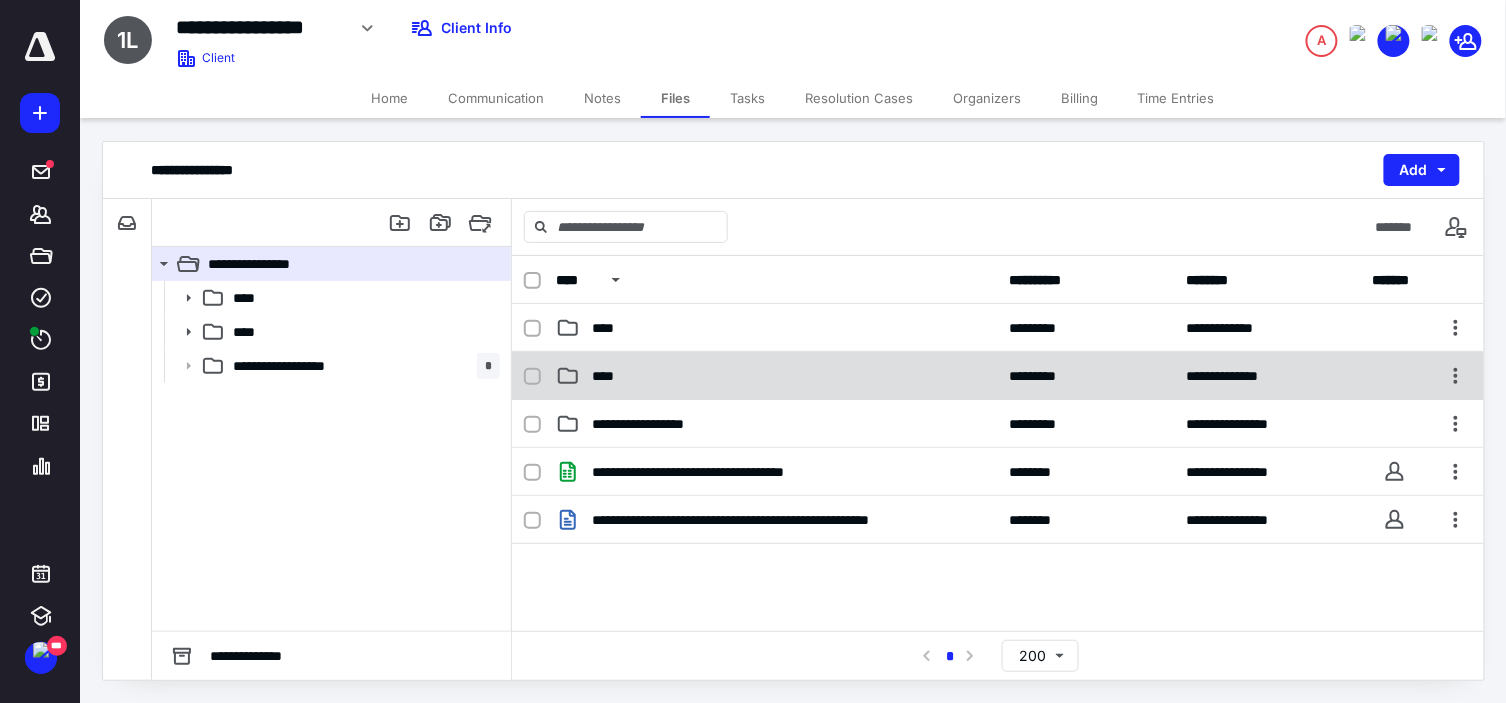 click on "****" at bounding box center (777, 376) 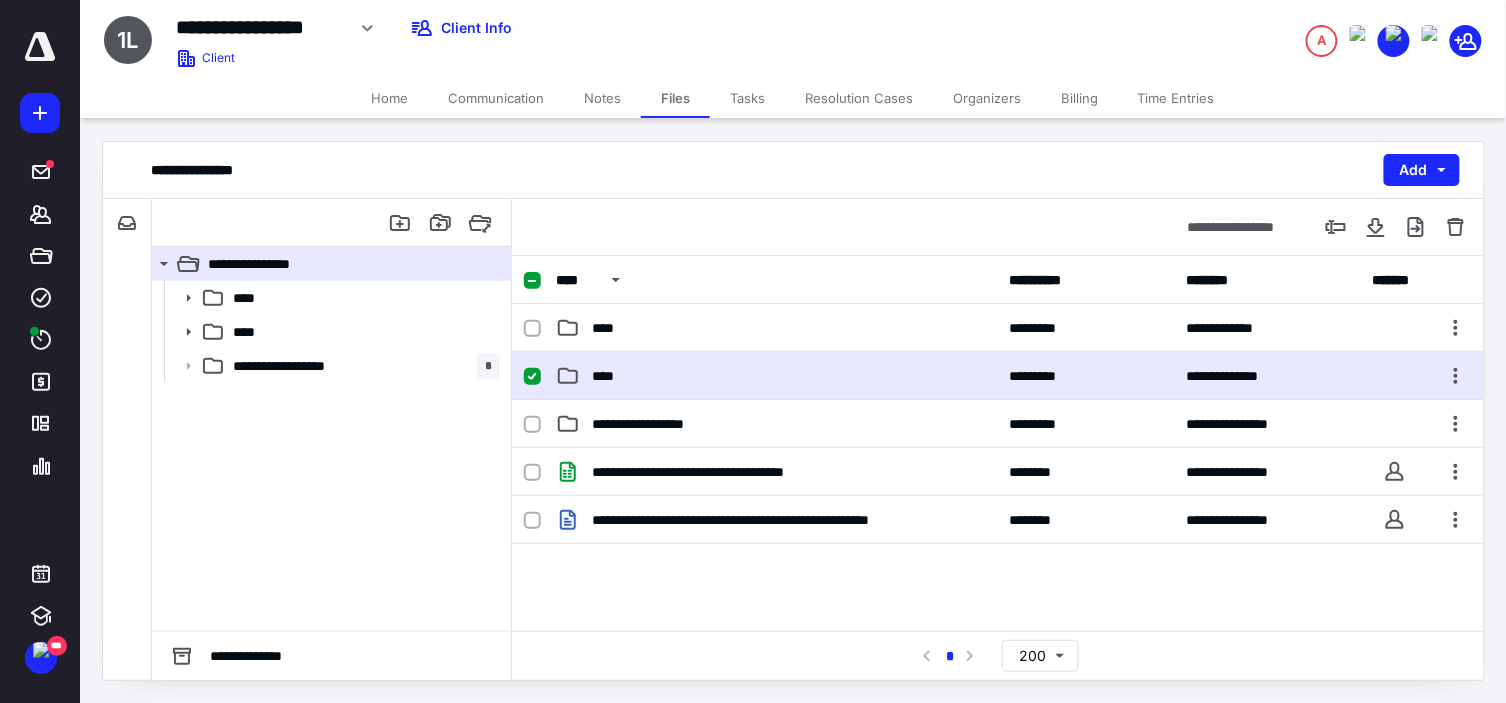 click on "****" at bounding box center (777, 376) 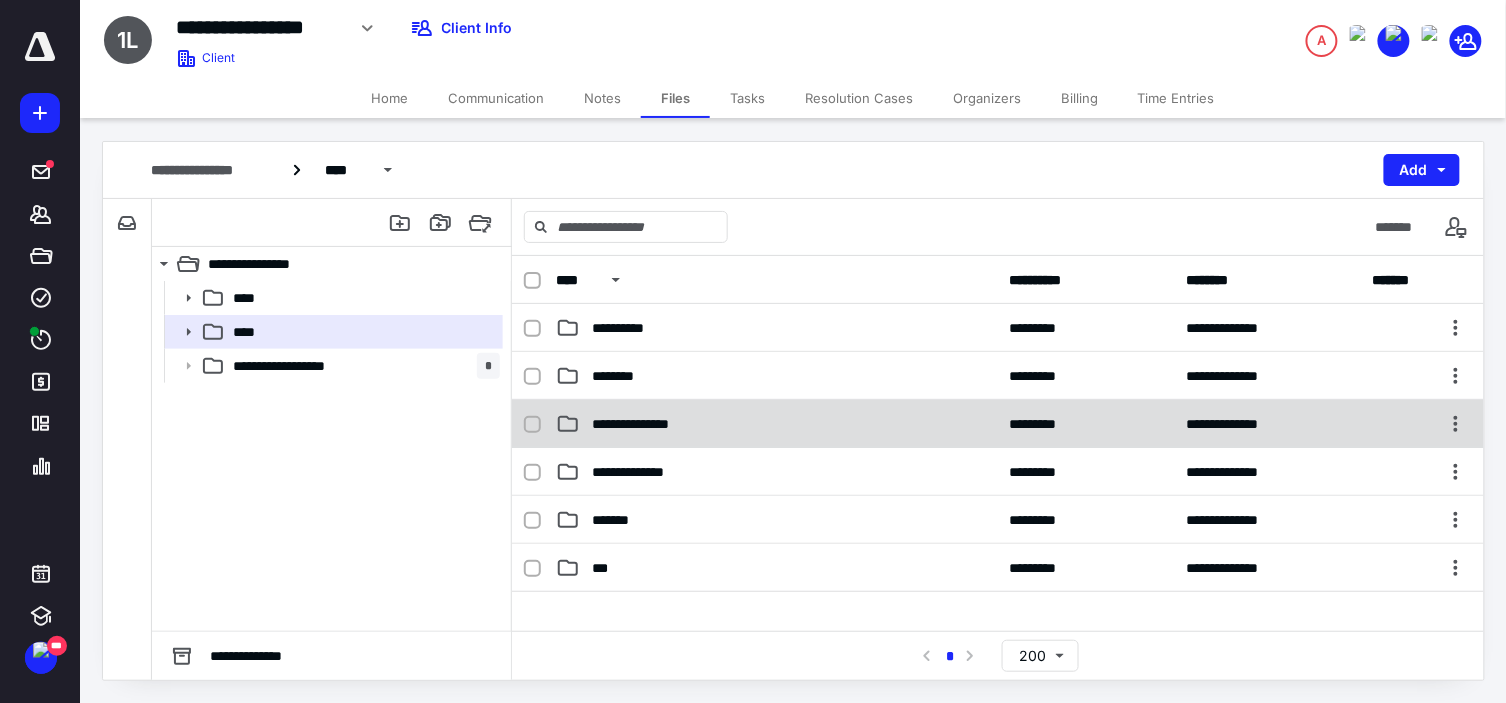 click on "**********" at bounding box center [777, 424] 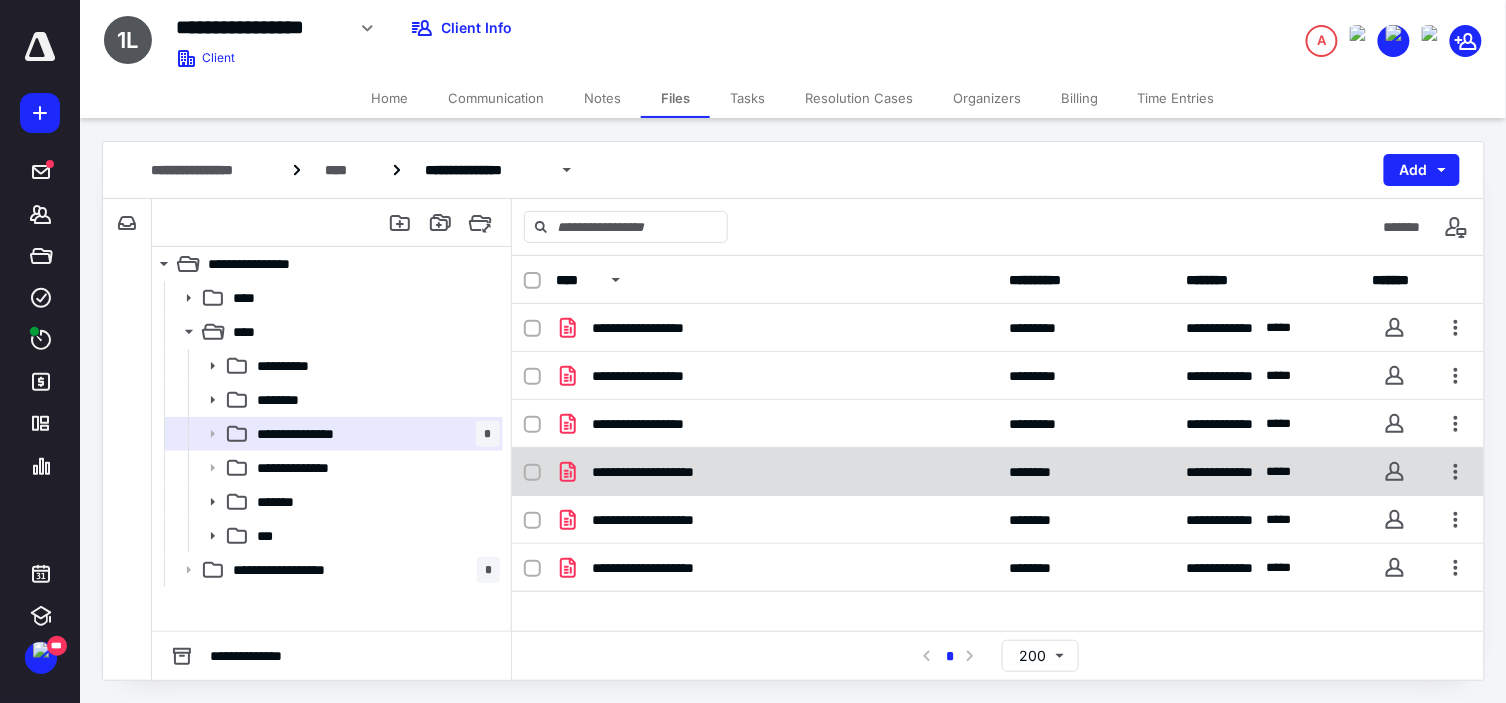 click on "**********" at bounding box center (777, 472) 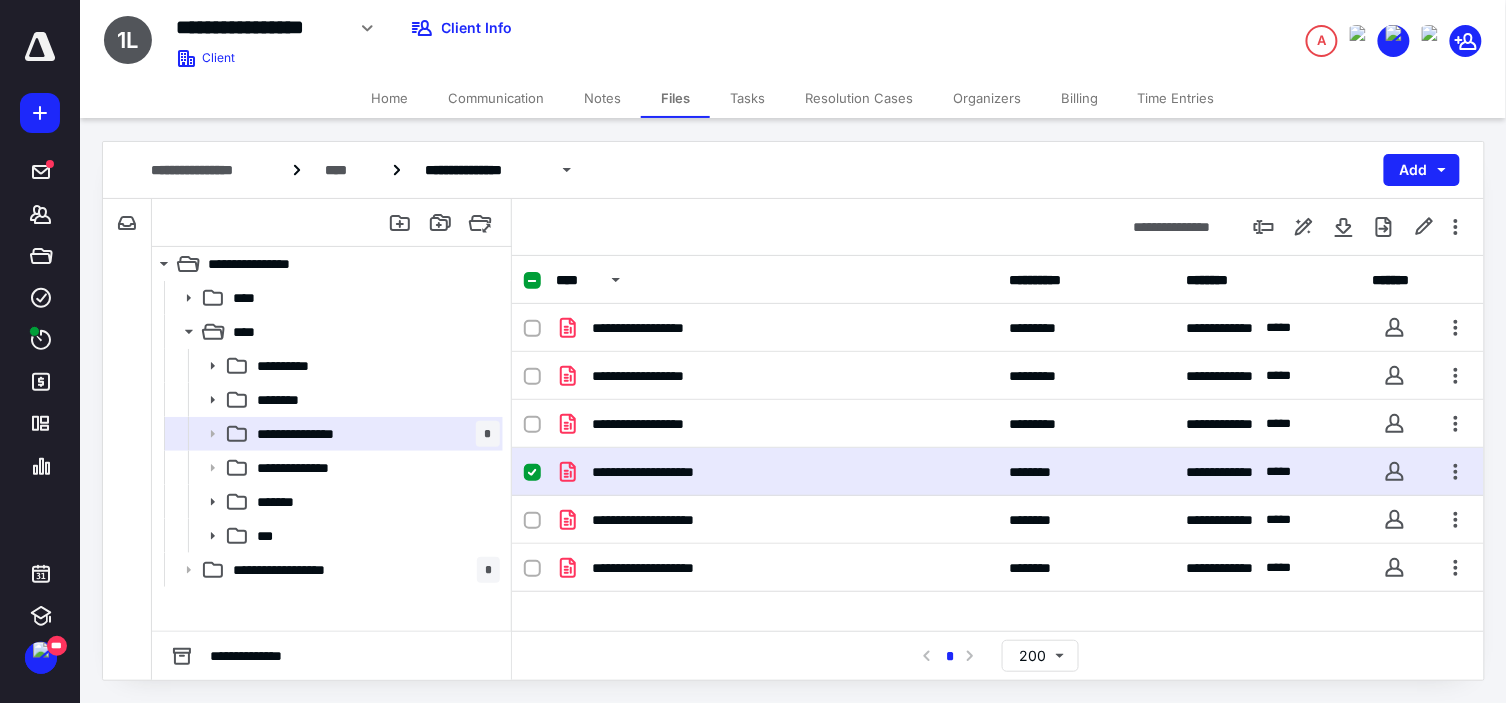 click on "**********" at bounding box center [777, 472] 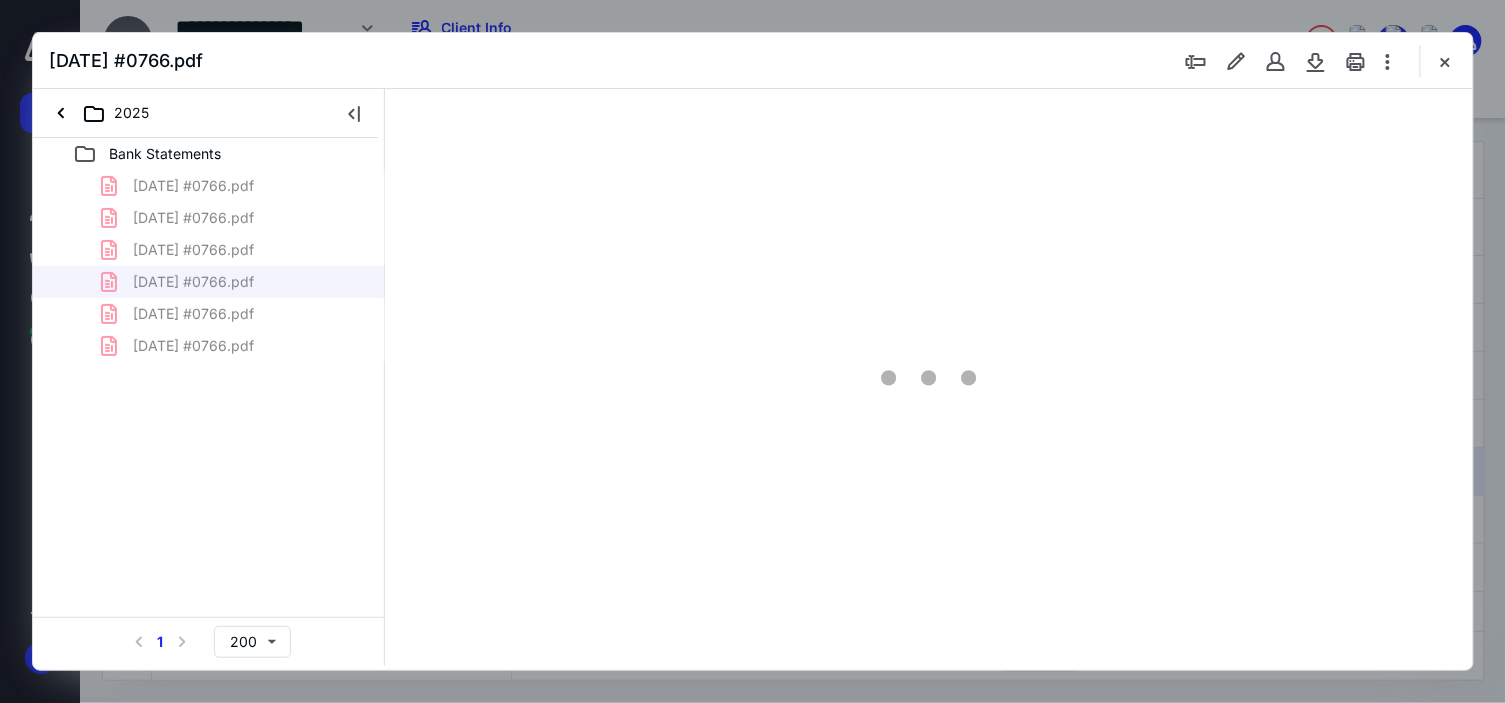 scroll, scrollTop: 0, scrollLeft: 0, axis: both 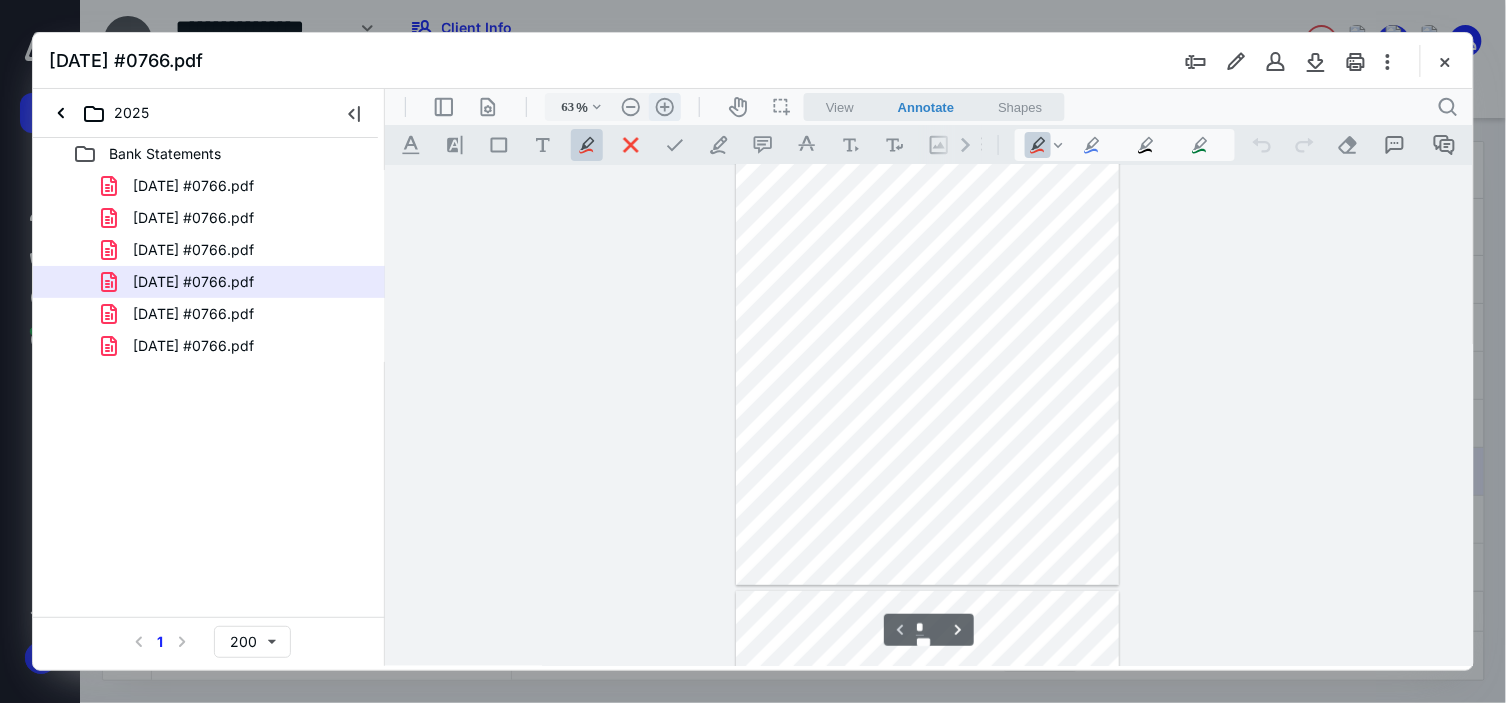 click on ".cls-1{fill:#abb0c4;} icon - header - zoom - in - line" at bounding box center [664, 106] 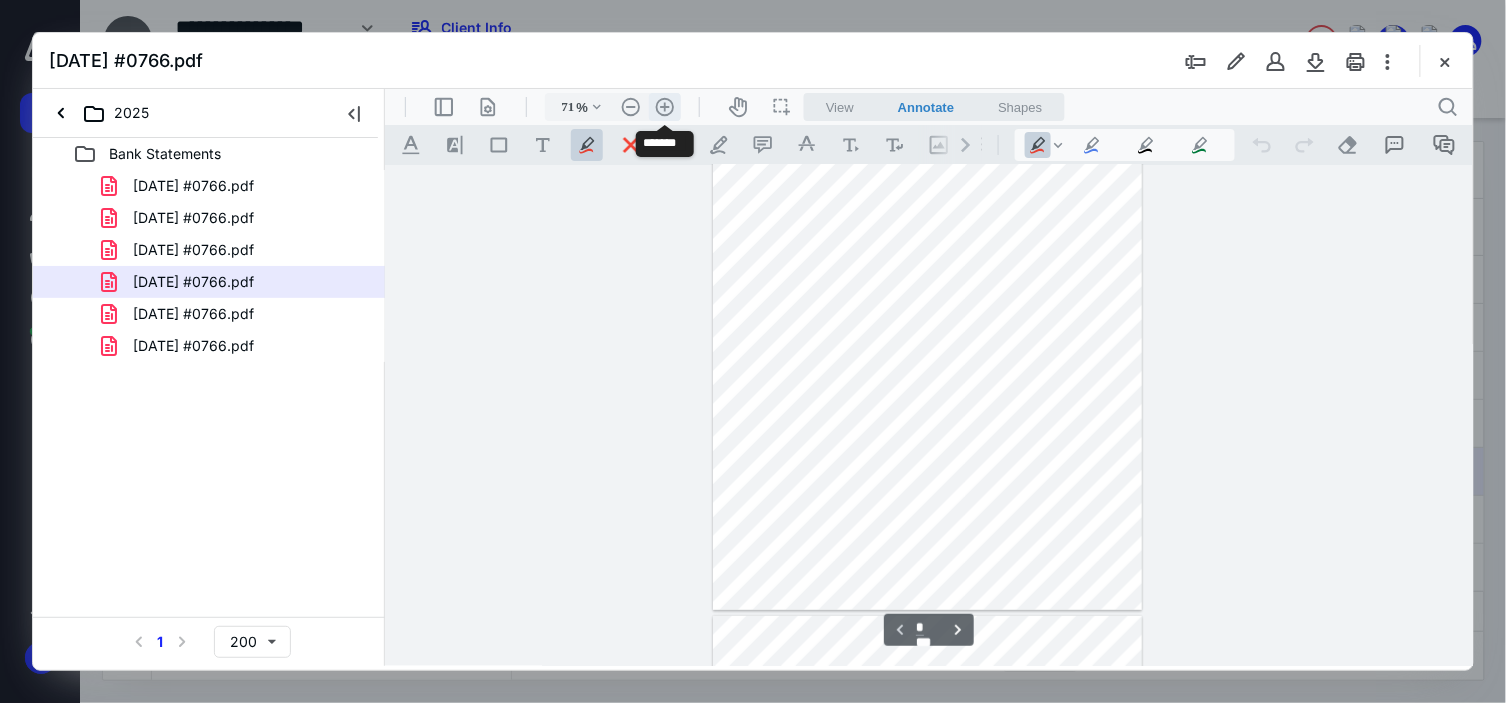 click on ".cls-1{fill:#abb0c4;} icon - header - zoom - in - line" at bounding box center [664, 106] 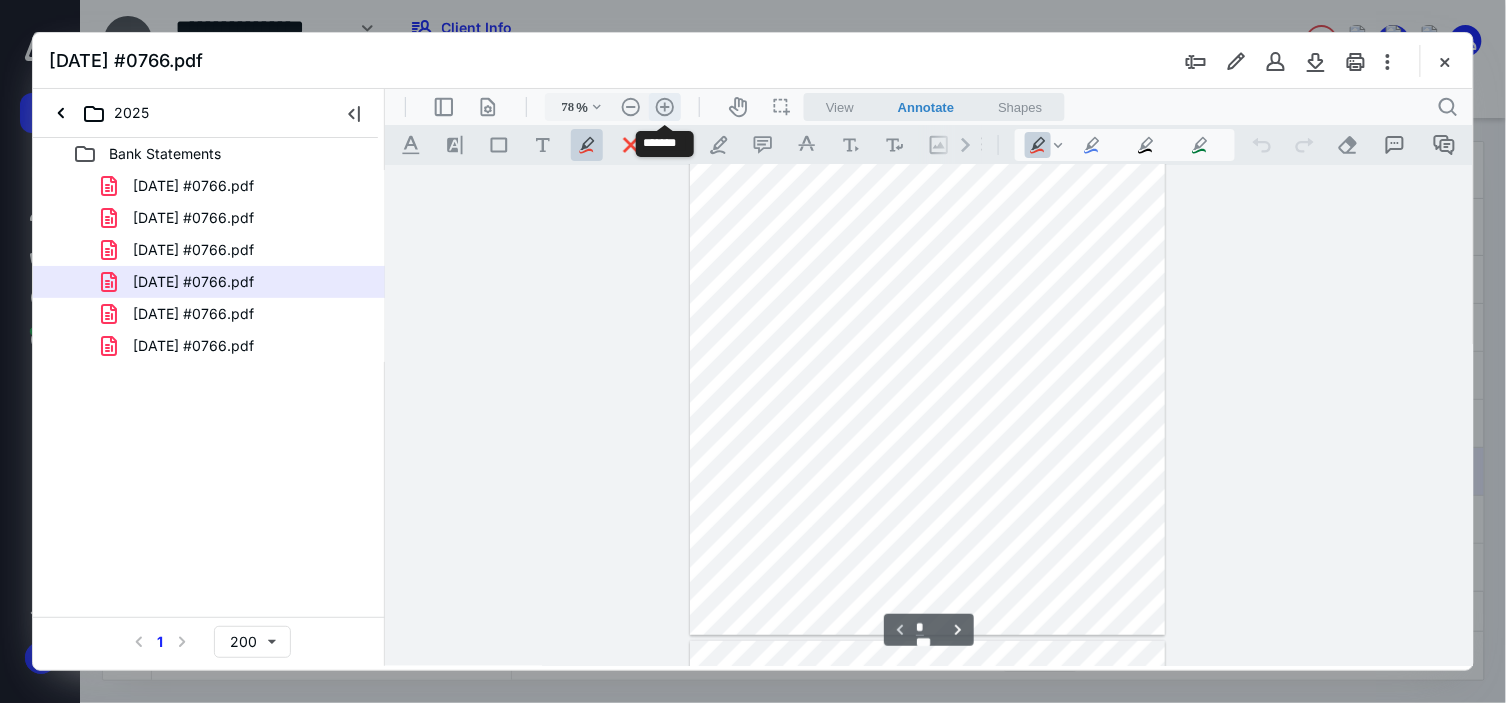 click on ".cls-1{fill:#abb0c4;} icon - header - zoom - in - line" at bounding box center (664, 106) 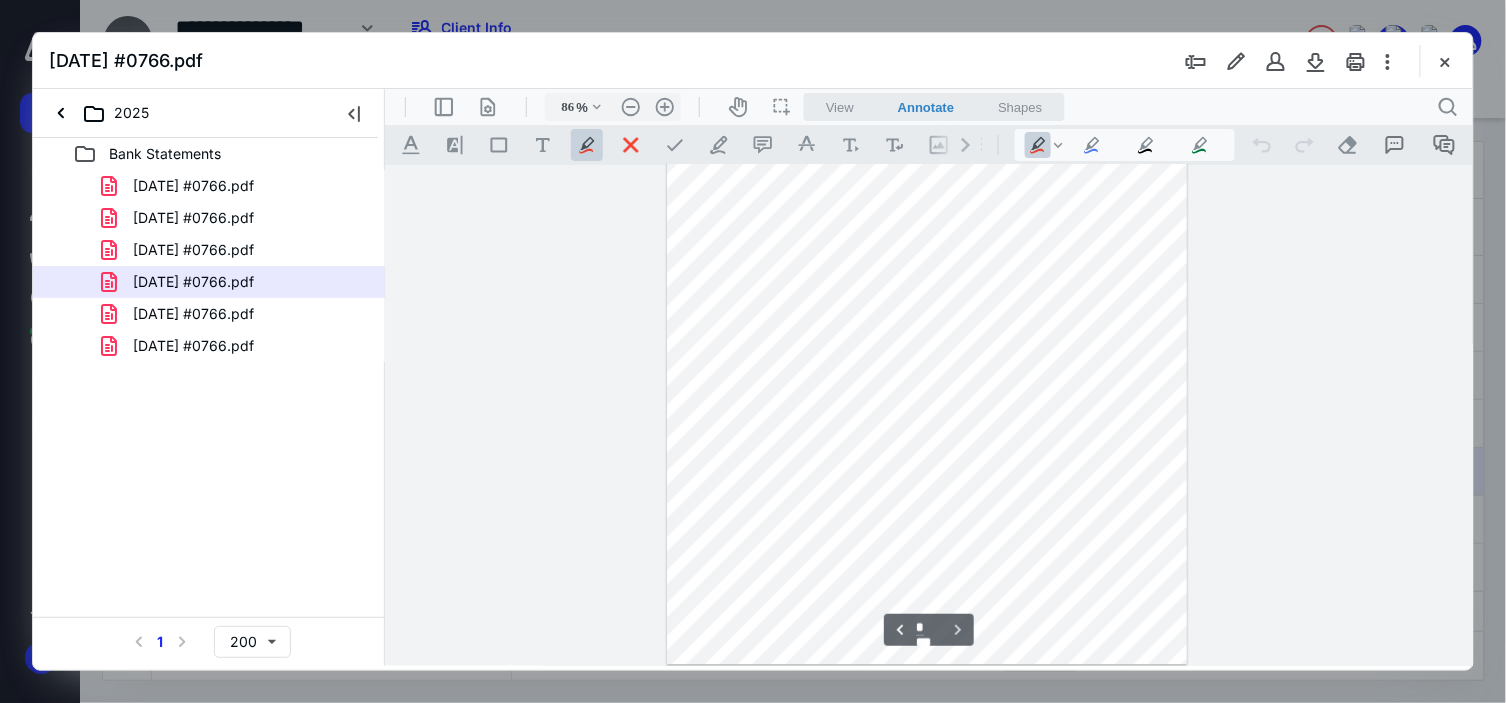 type on "*" 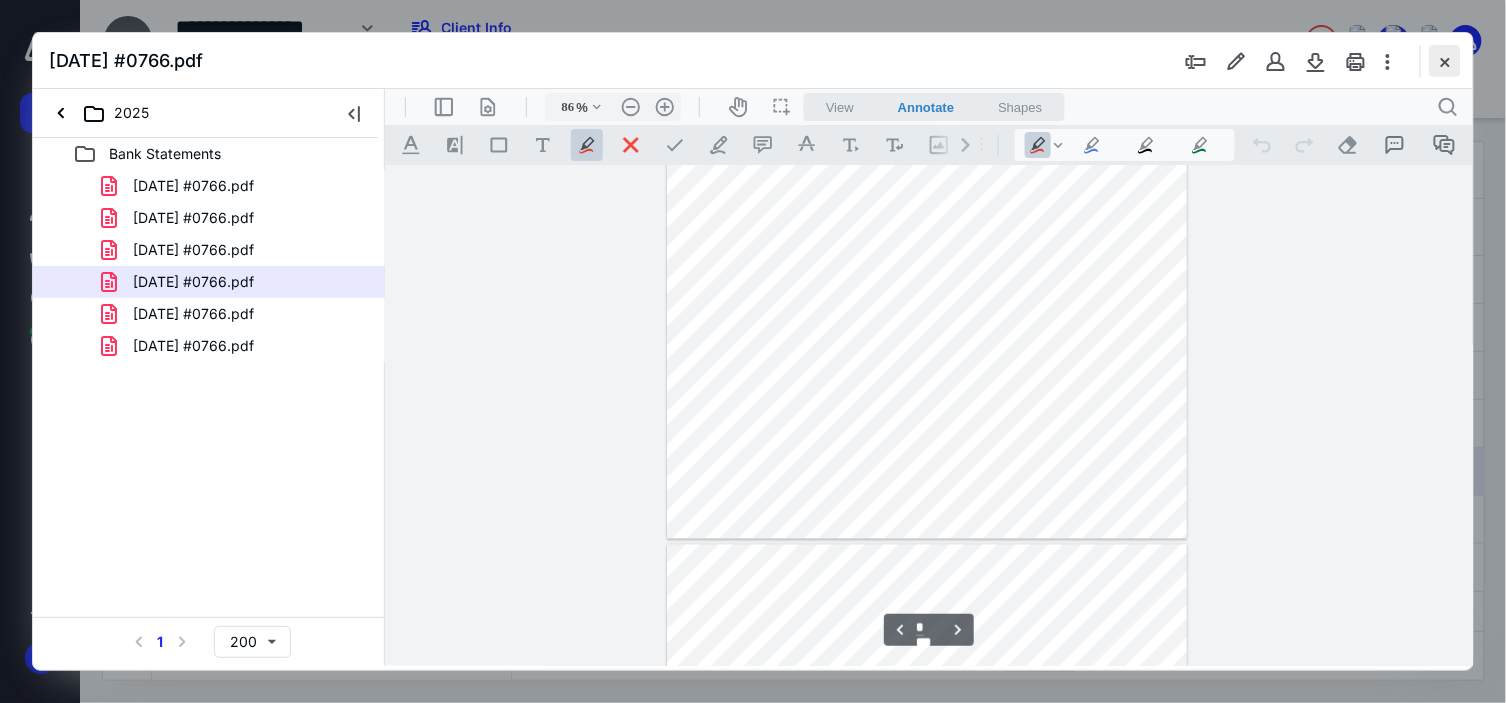 click at bounding box center (1445, 61) 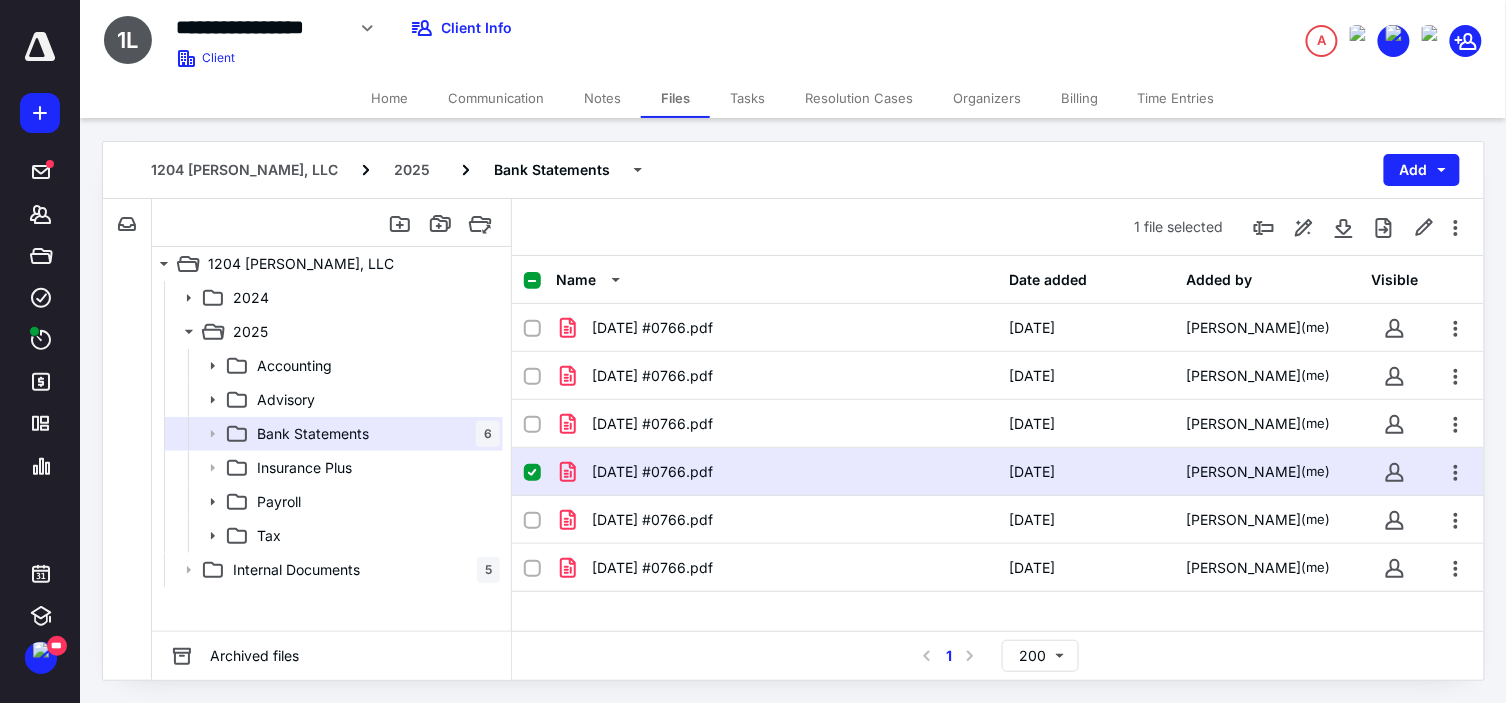 click on "04.30.2025 #0766.pdf" at bounding box center (777, 472) 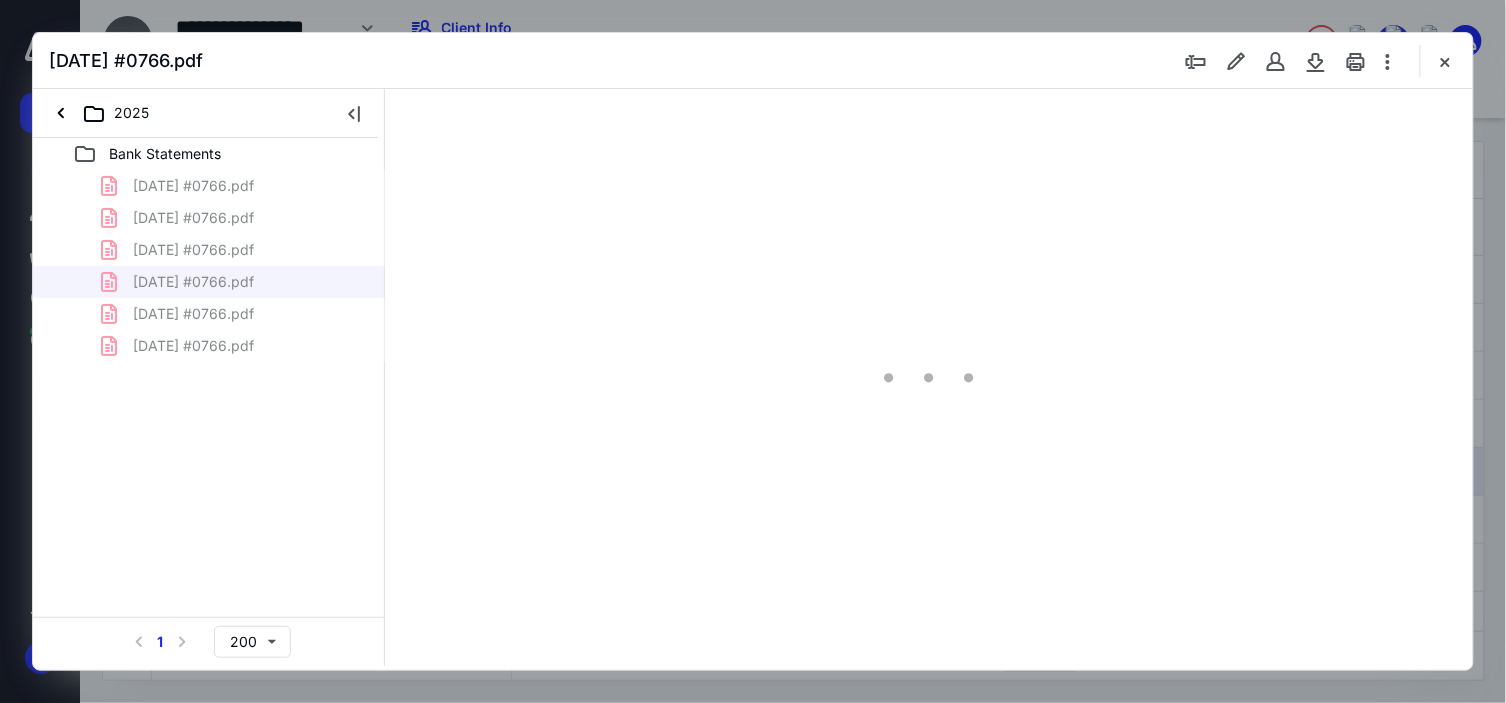 scroll, scrollTop: 0, scrollLeft: 0, axis: both 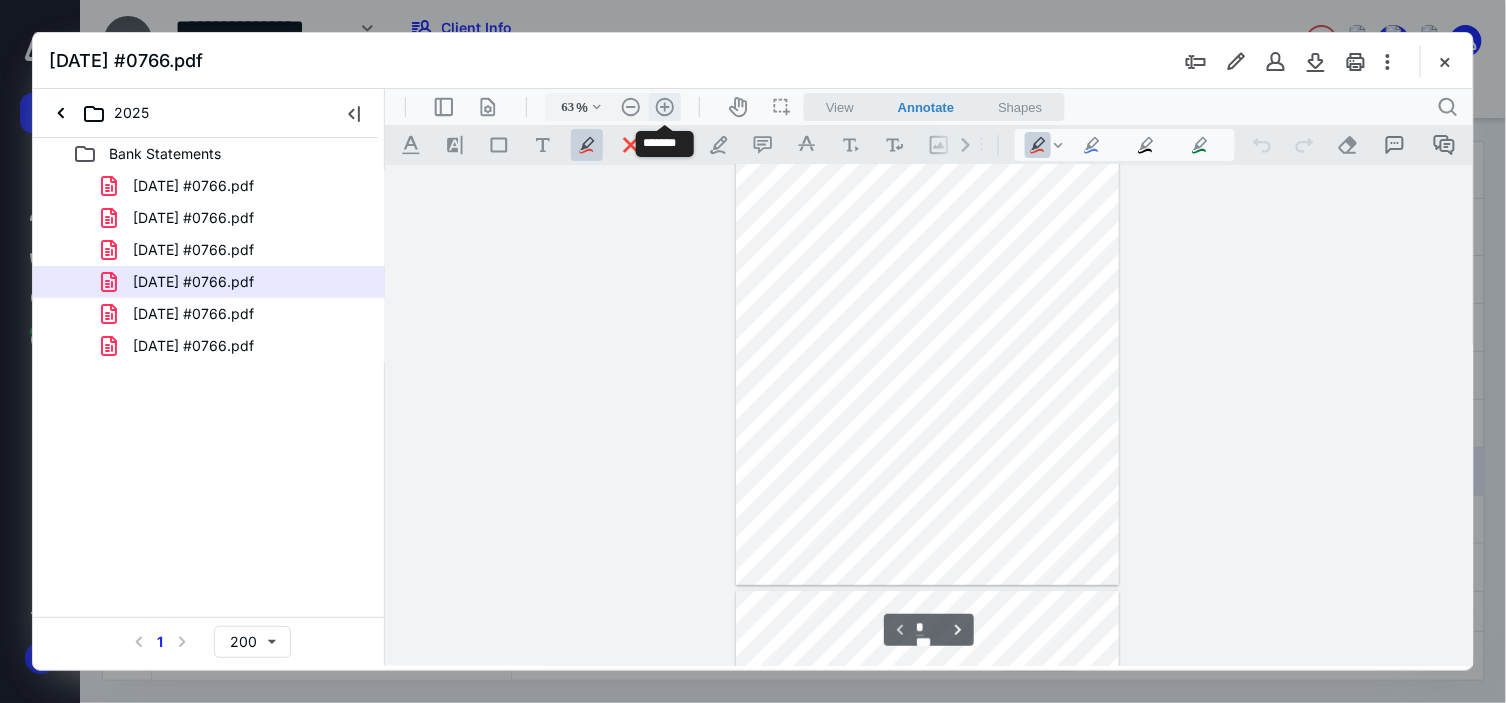 click on ".cls-1{fill:#abb0c4;} icon - header - zoom - in - line" at bounding box center (664, 106) 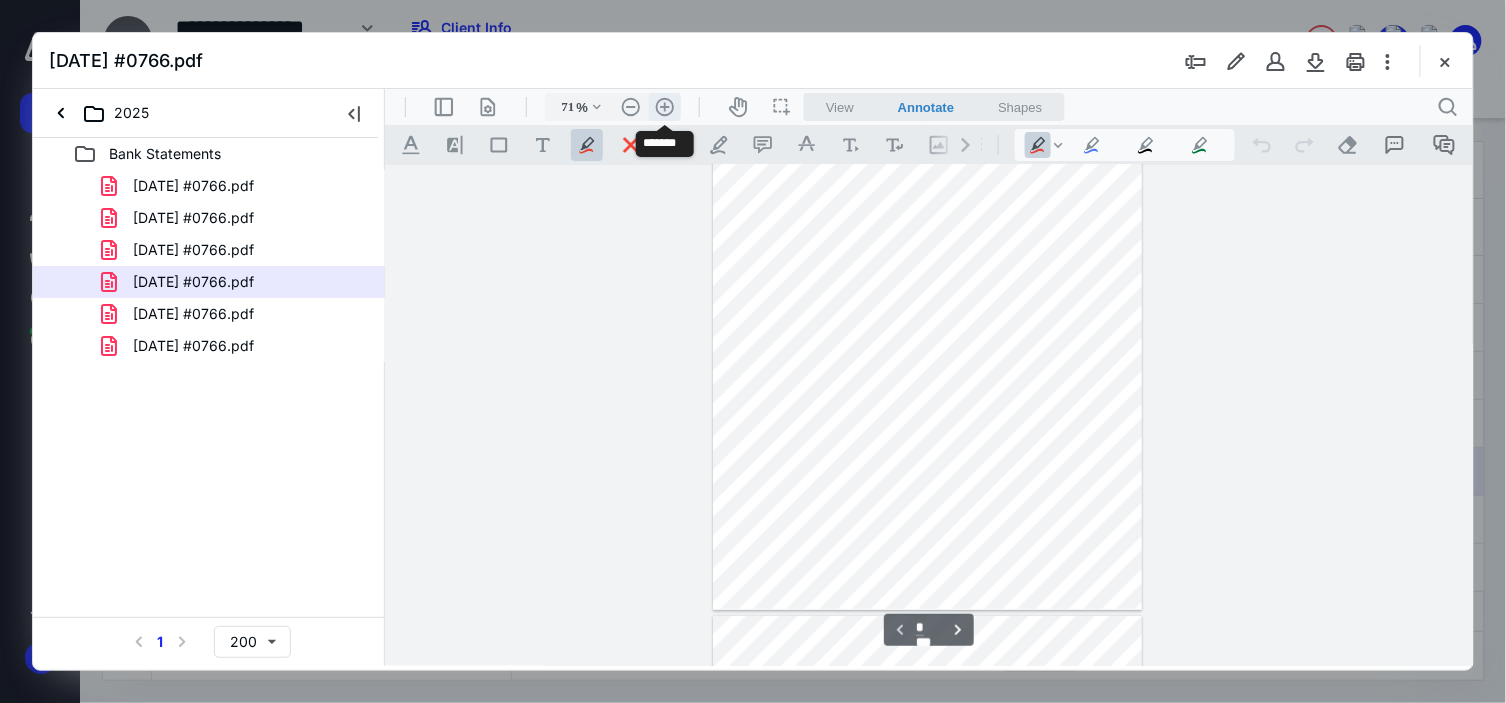 click on ".cls-1{fill:#abb0c4;} icon - header - zoom - in - line" at bounding box center (664, 106) 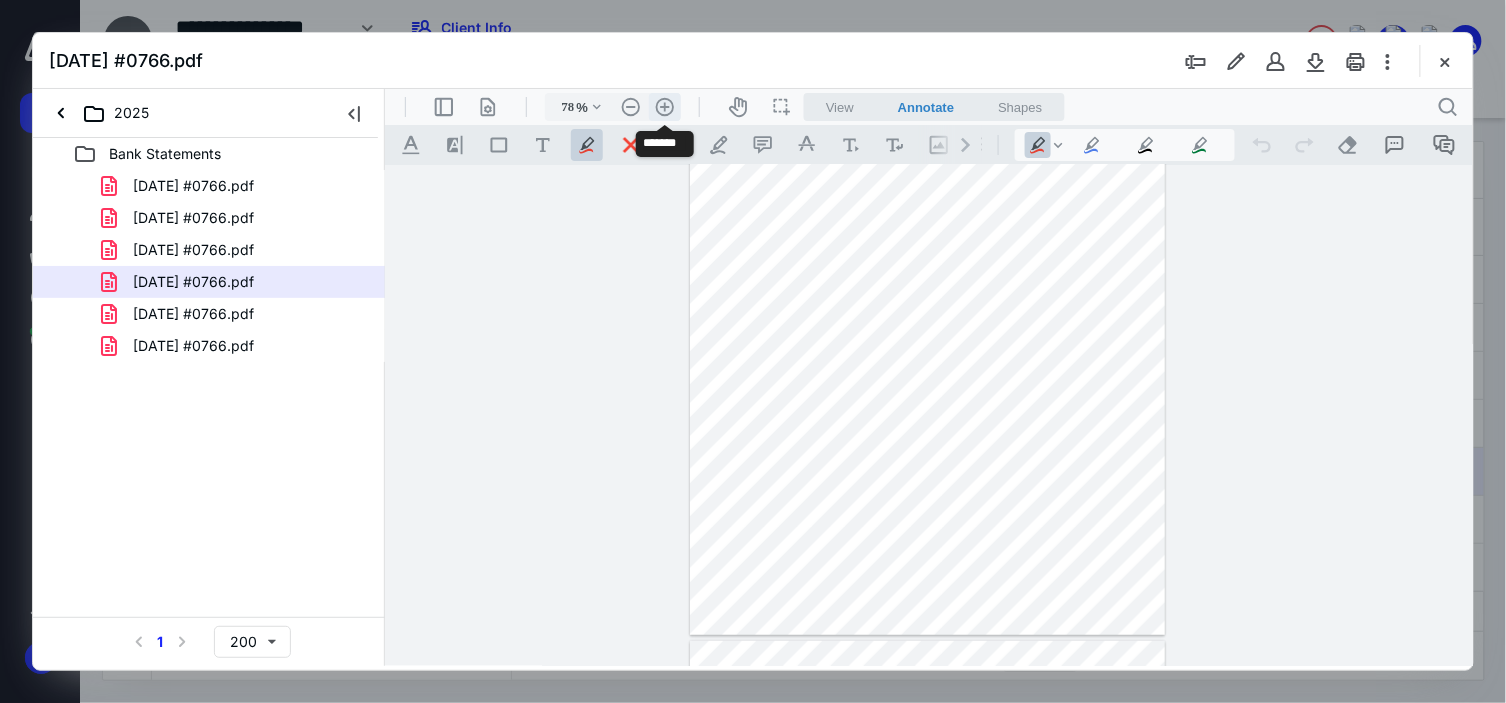 click on ".cls-1{fill:#abb0c4;} icon - header - zoom - in - line" at bounding box center (664, 106) 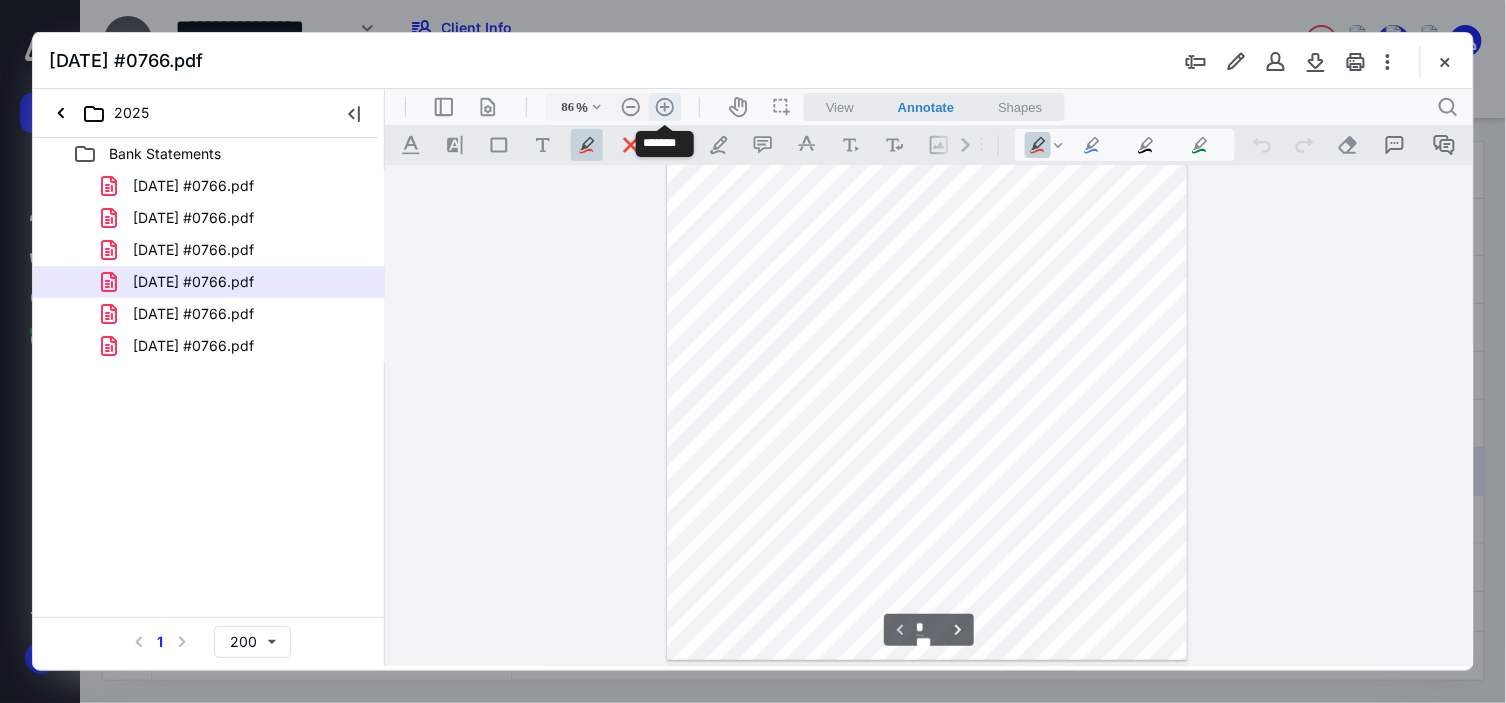 click on ".cls-1{fill:#abb0c4;} icon - header - zoom - in - line" at bounding box center [664, 106] 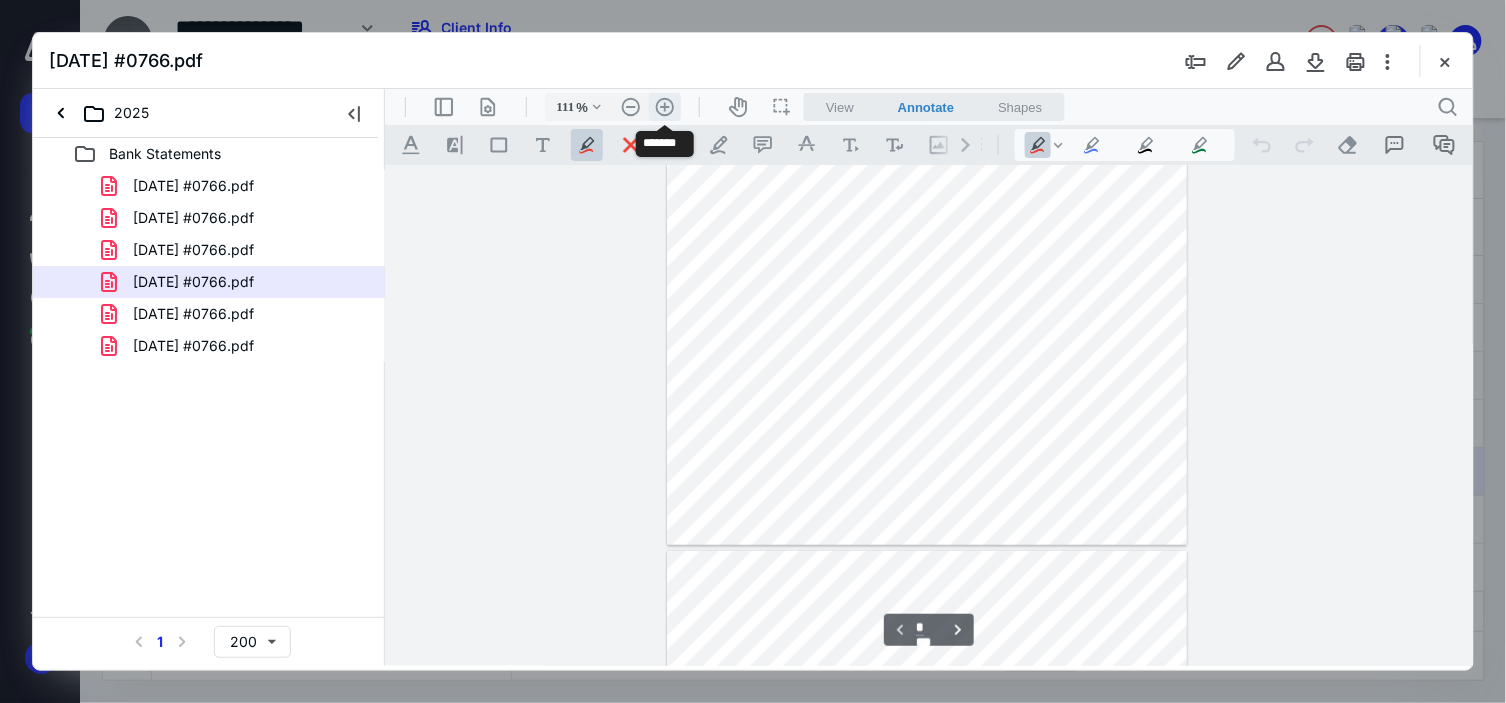 click on ".cls-1{fill:#abb0c4;} icon - header - zoom - in - line" at bounding box center [664, 106] 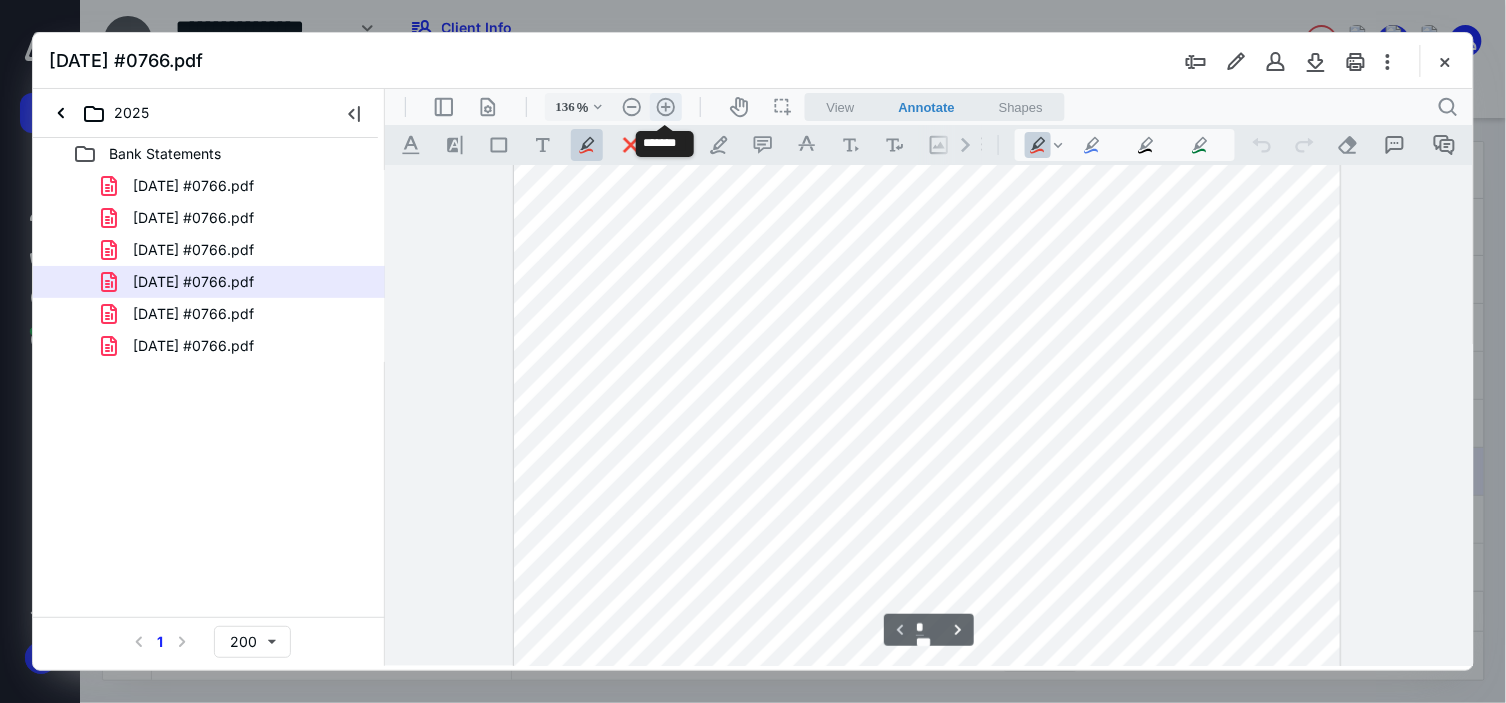 click on ".cls-1{fill:#abb0c4;} icon - header - zoom - in - line" at bounding box center [665, 106] 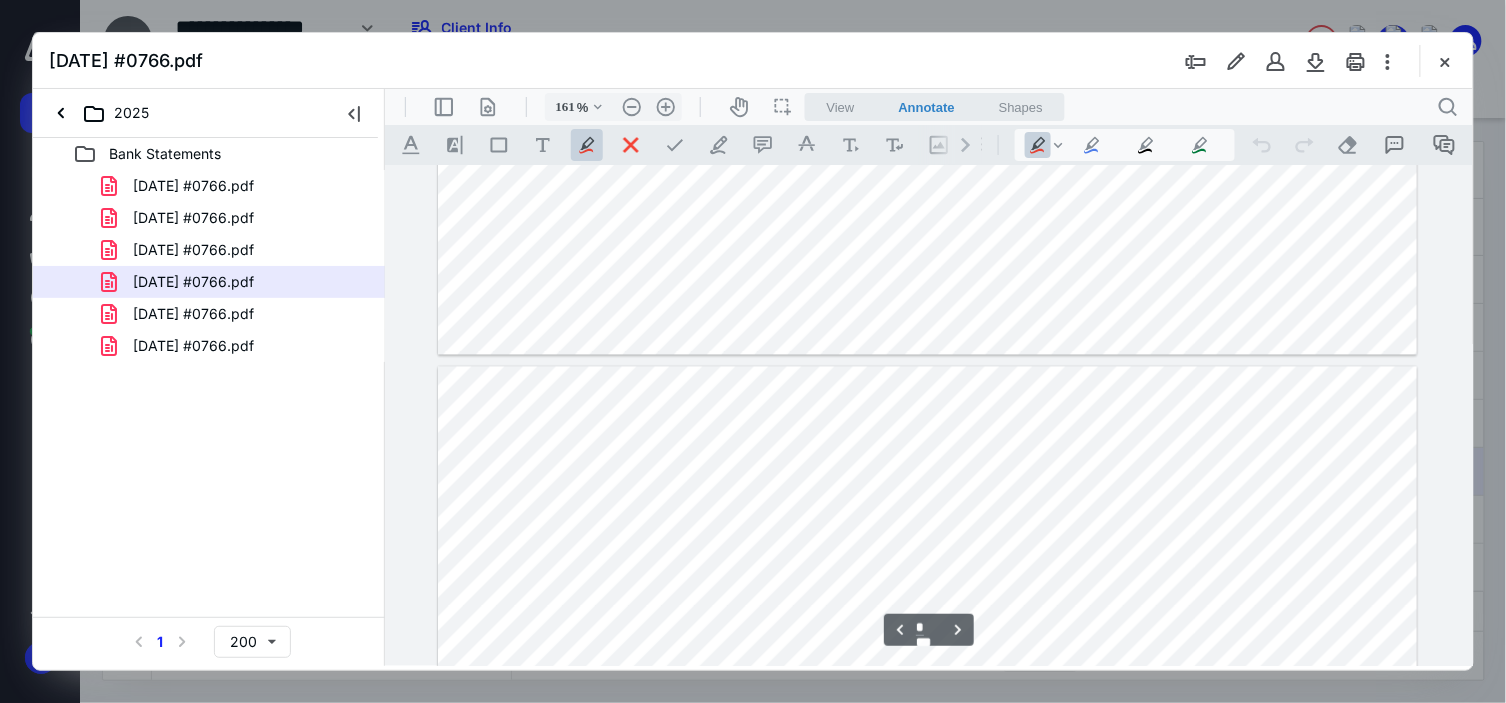 type on "*" 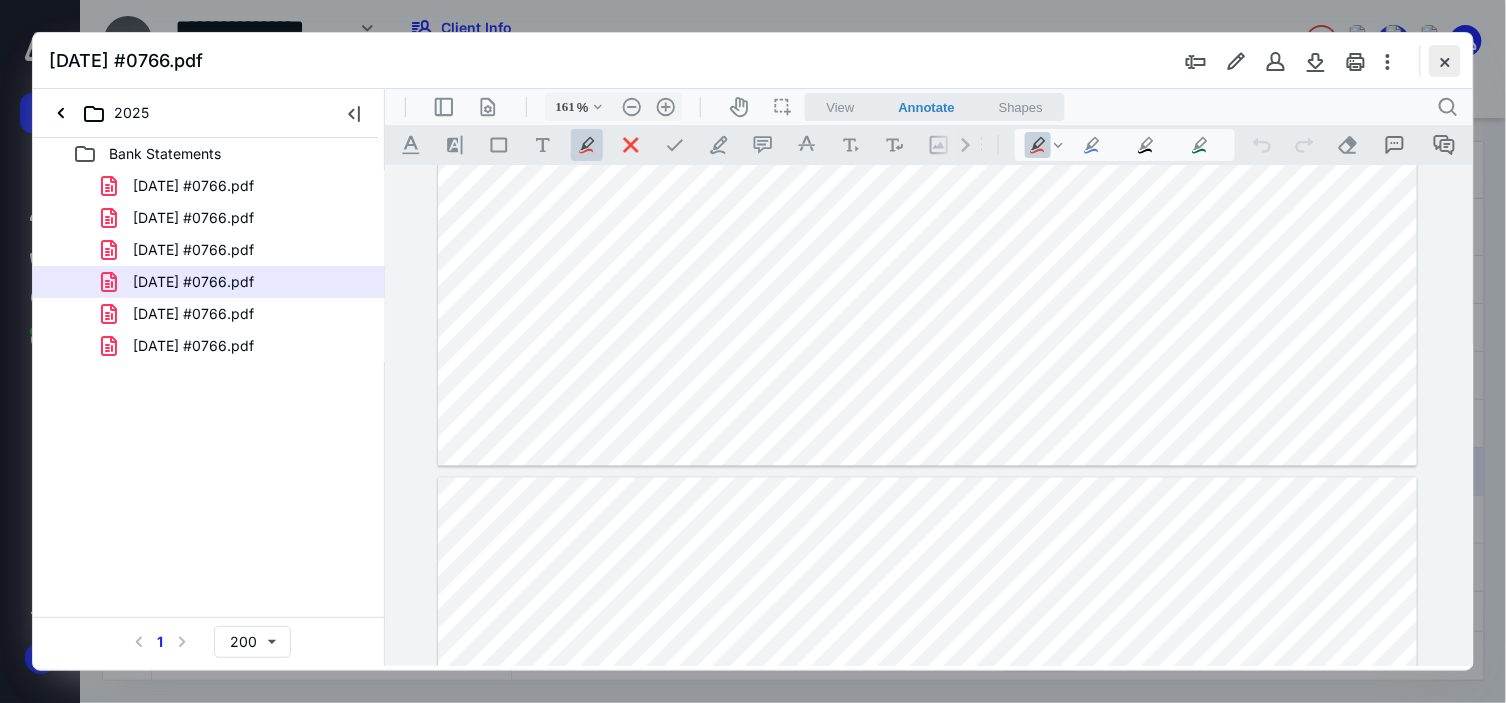 click at bounding box center [1445, 61] 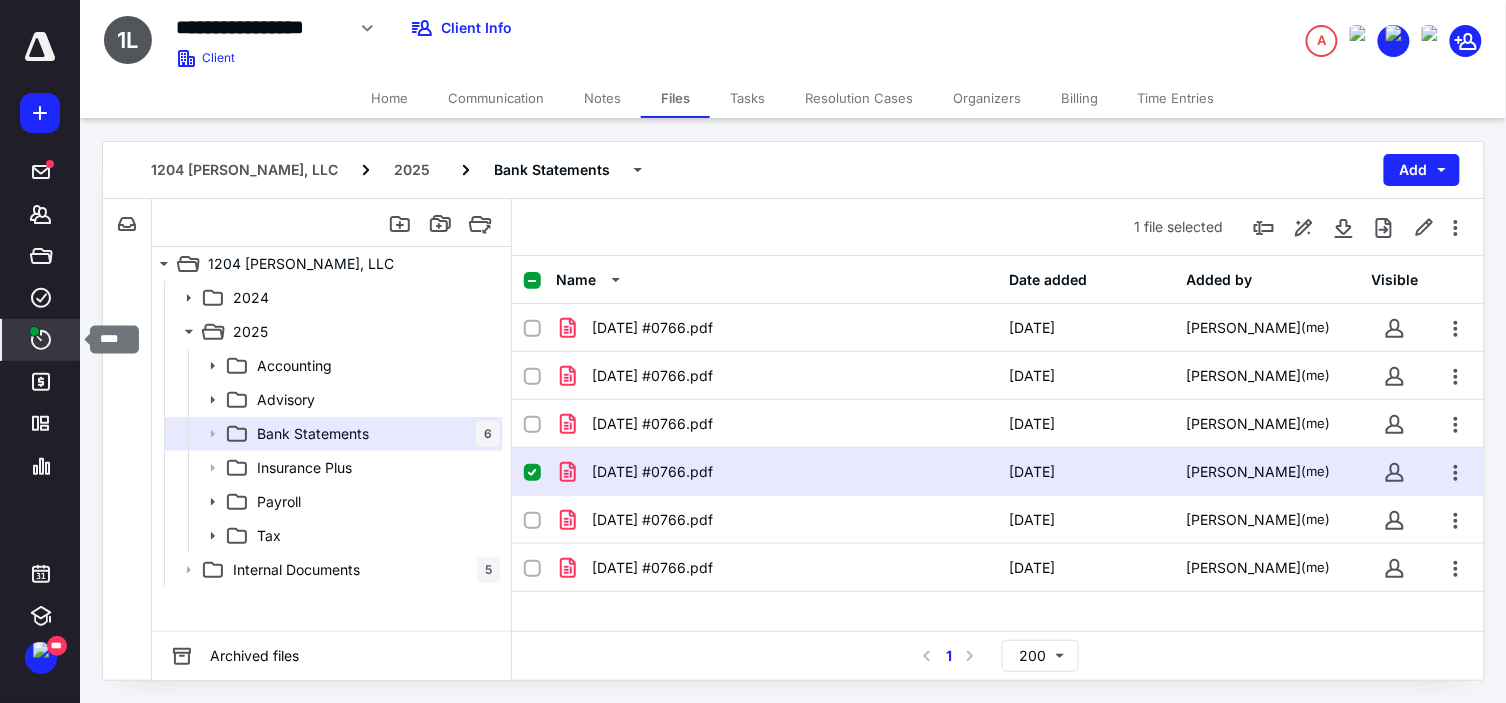 click 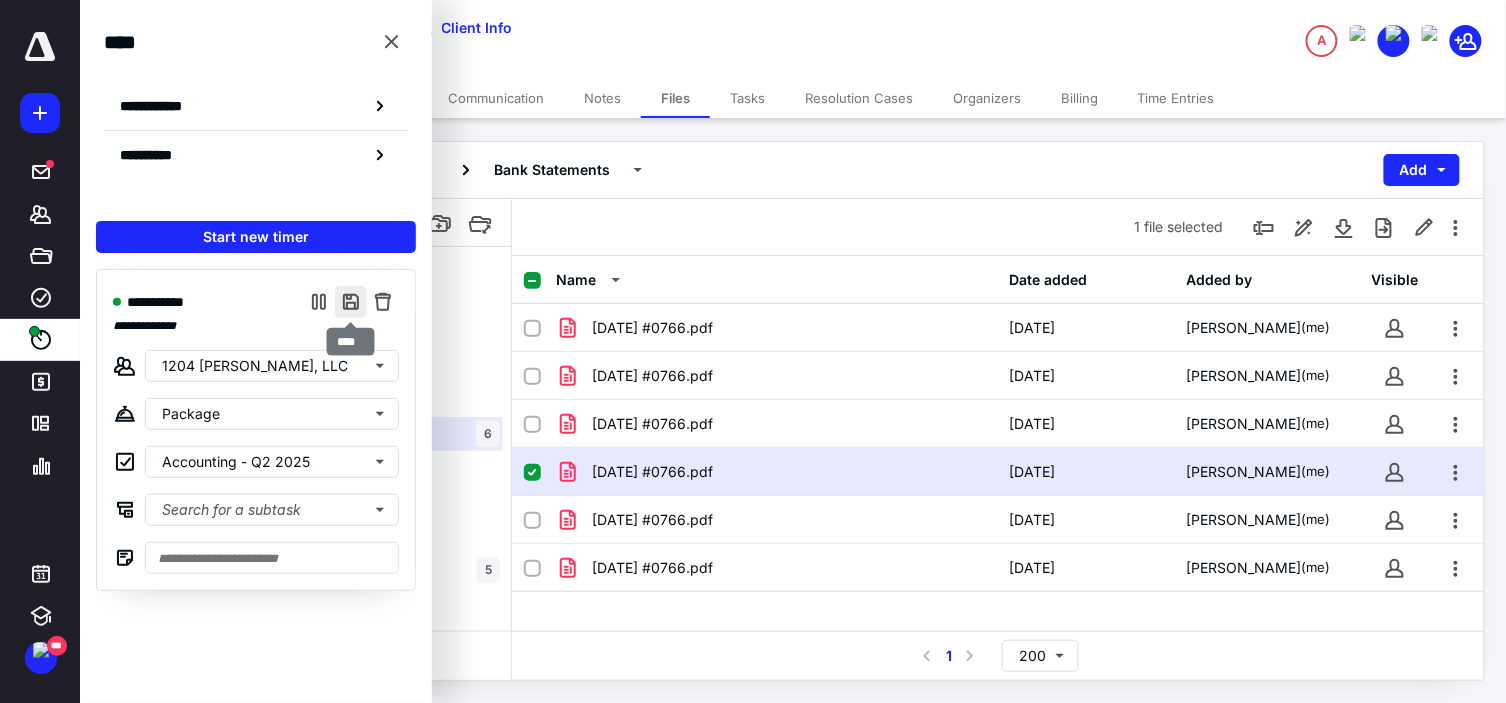 click at bounding box center [351, 302] 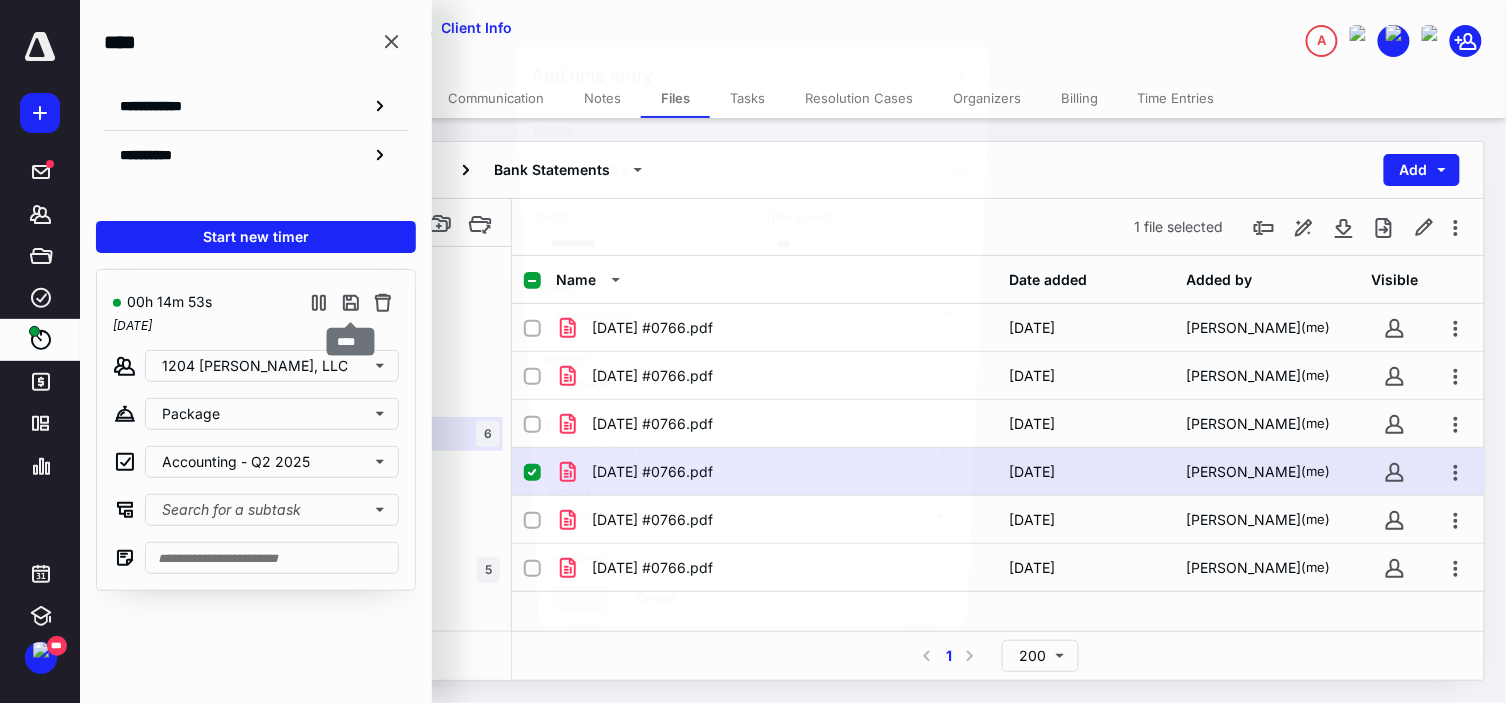 type on "**********" 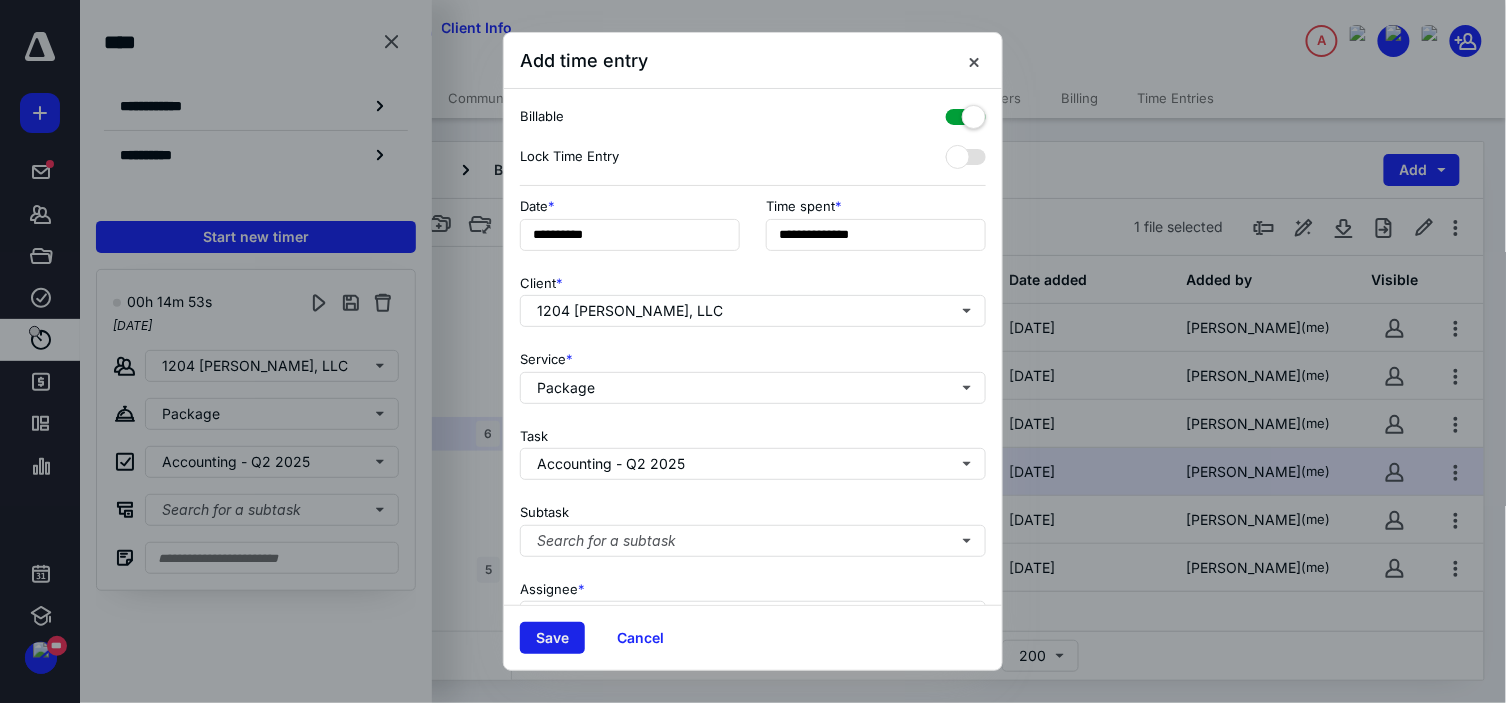 click on "Save" at bounding box center [552, 638] 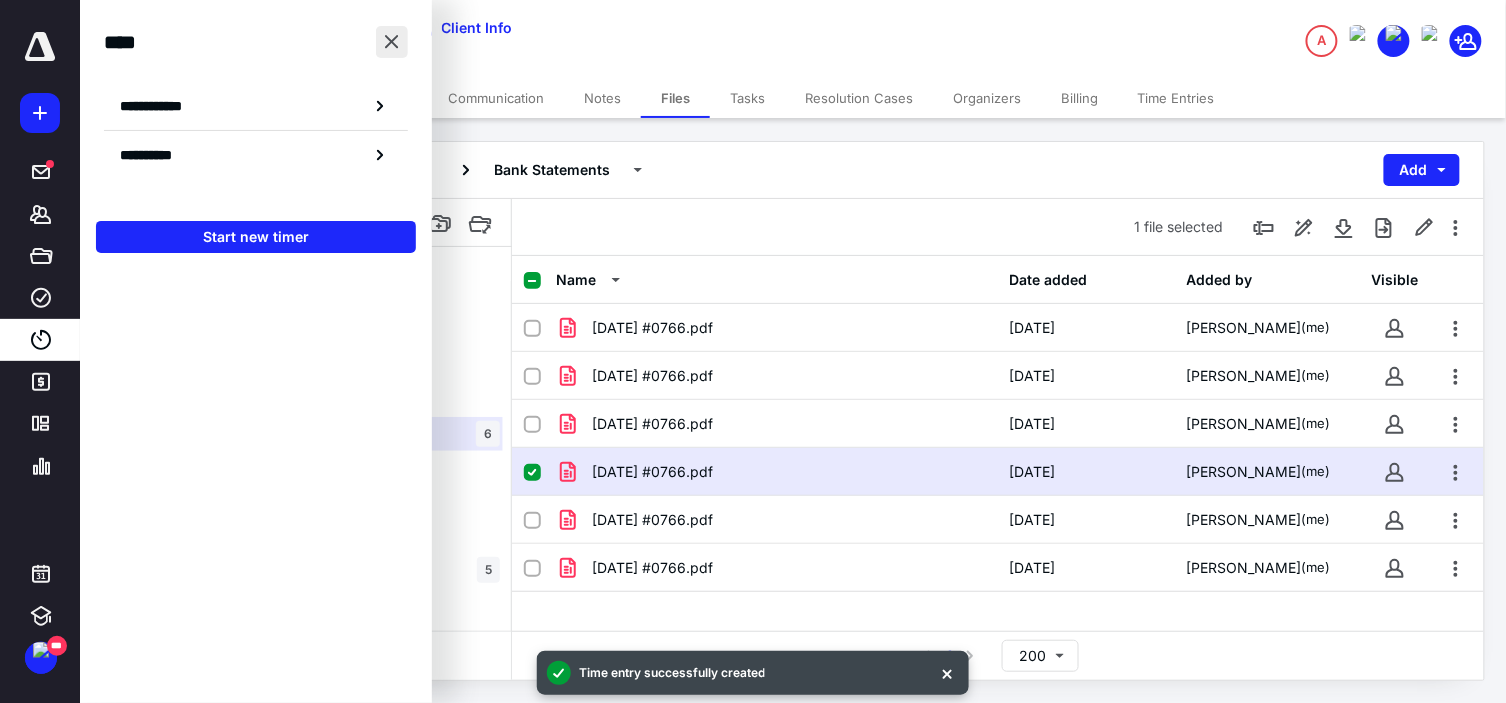 click at bounding box center [392, 42] 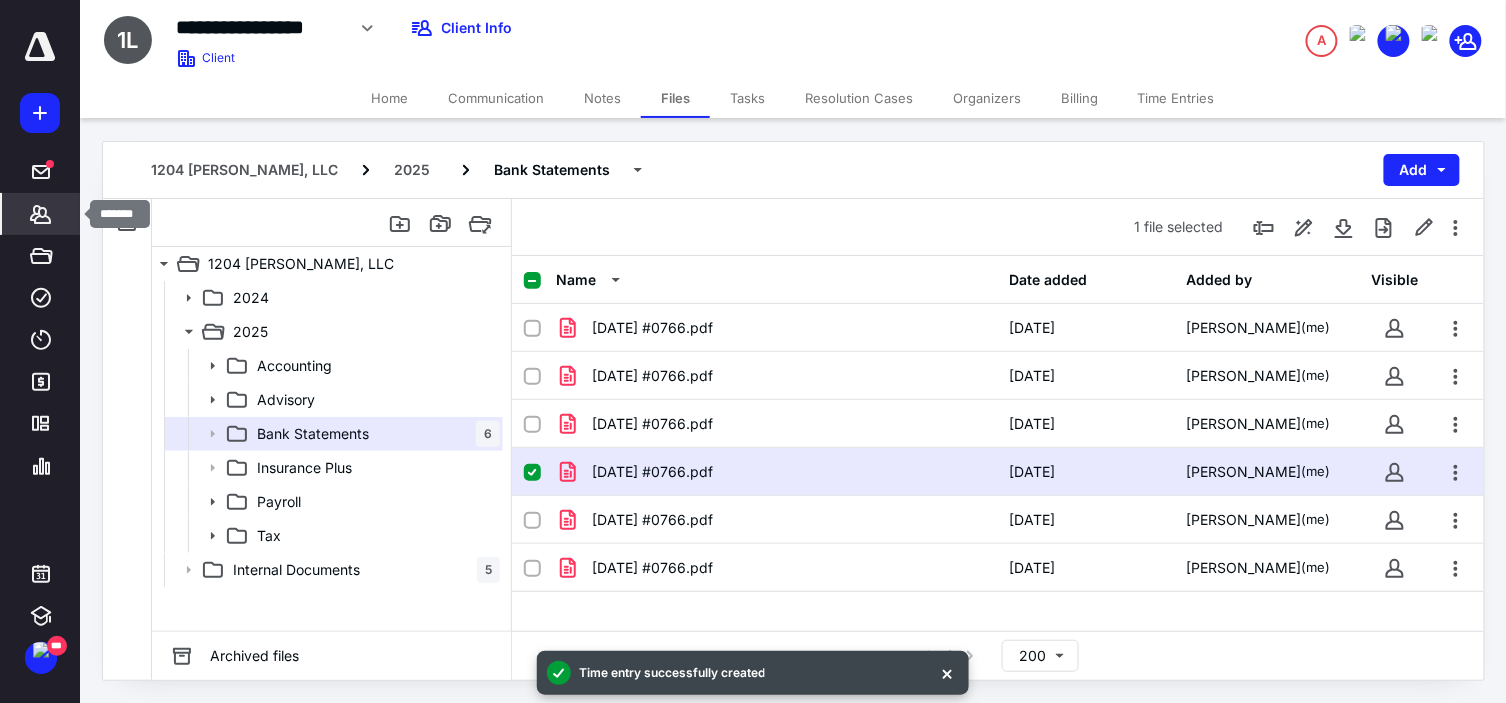 click on "*******" at bounding box center [41, 214] 